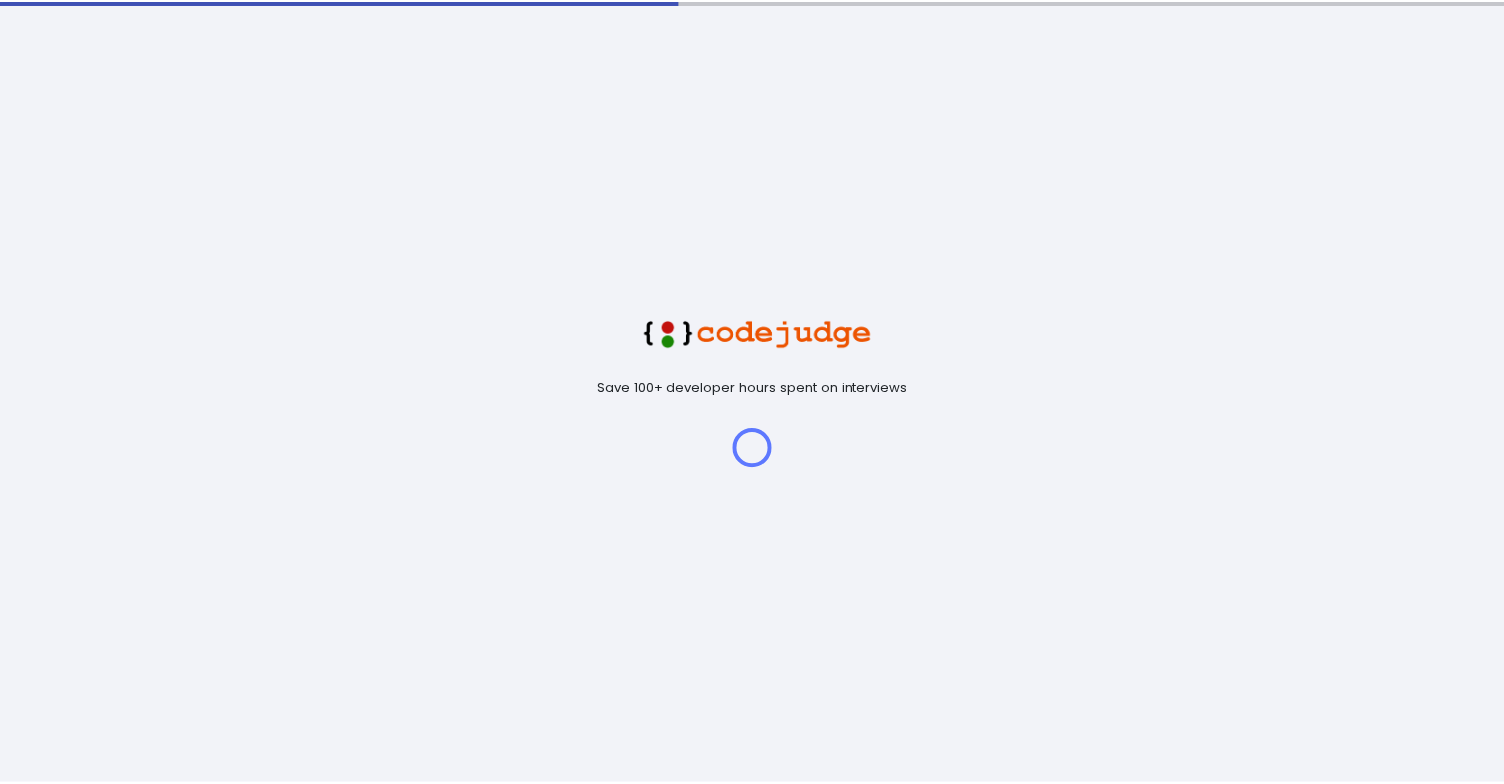 scroll, scrollTop: 0, scrollLeft: 0, axis: both 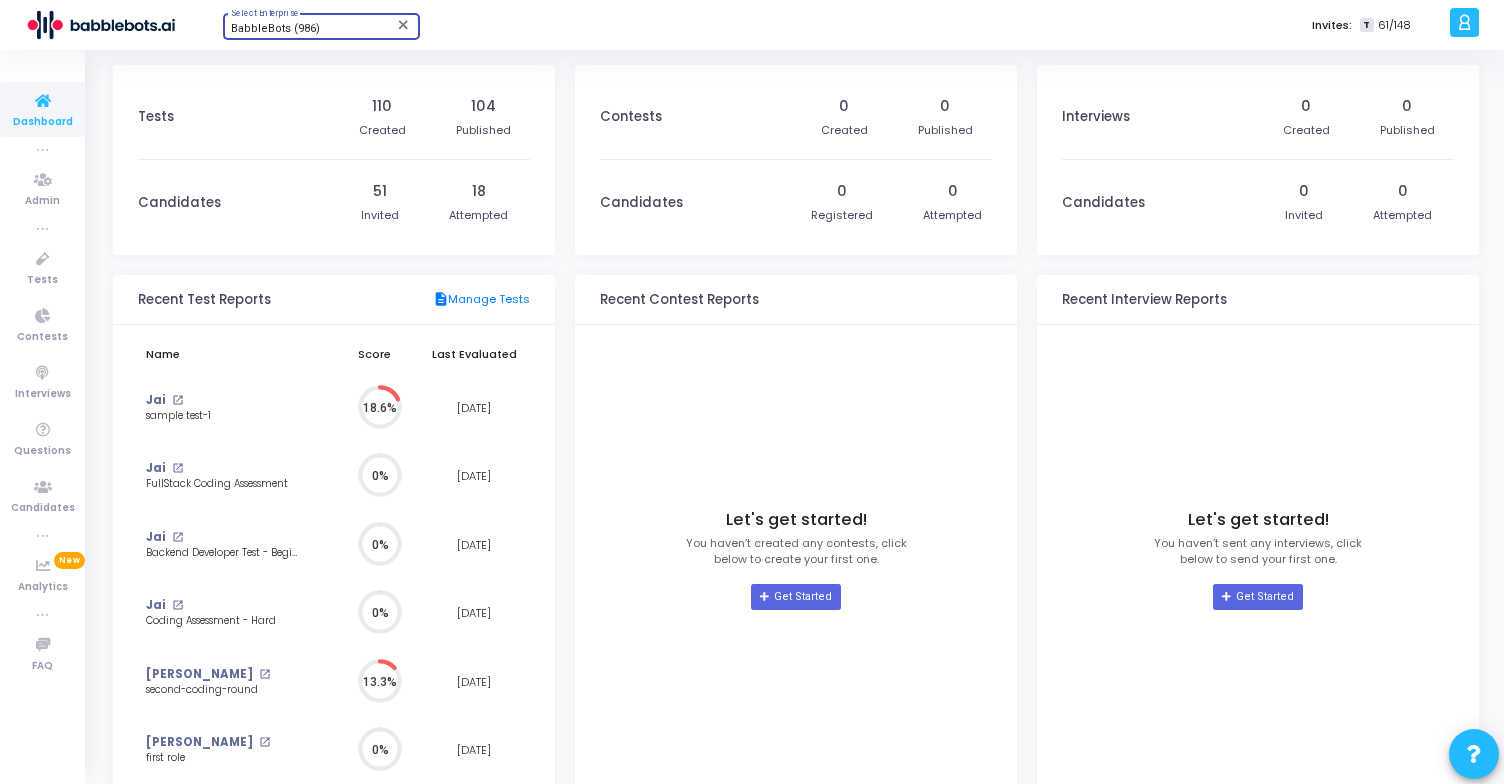click on "BabbleBots (986)" at bounding box center [275, 28] 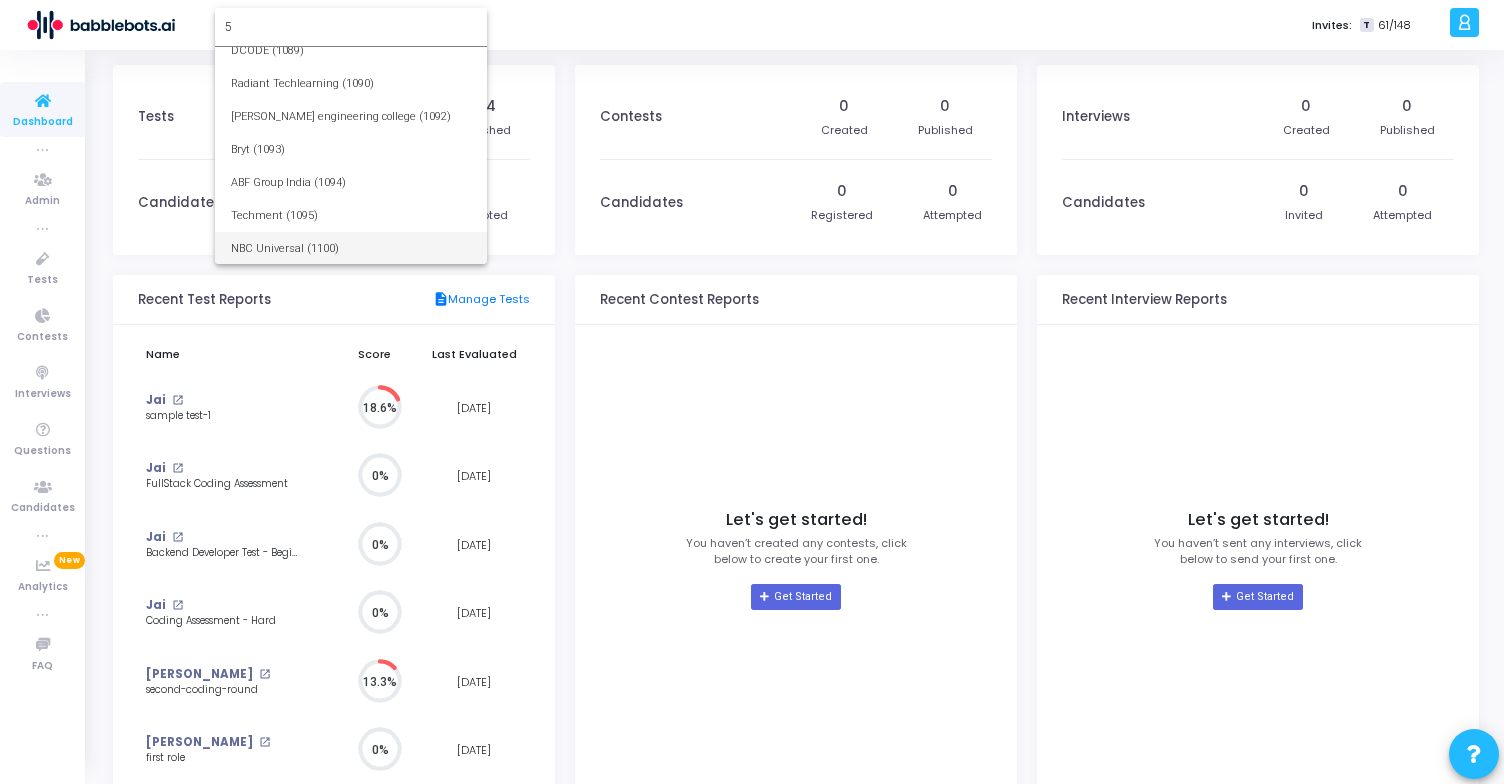 scroll, scrollTop: 0, scrollLeft: 0, axis: both 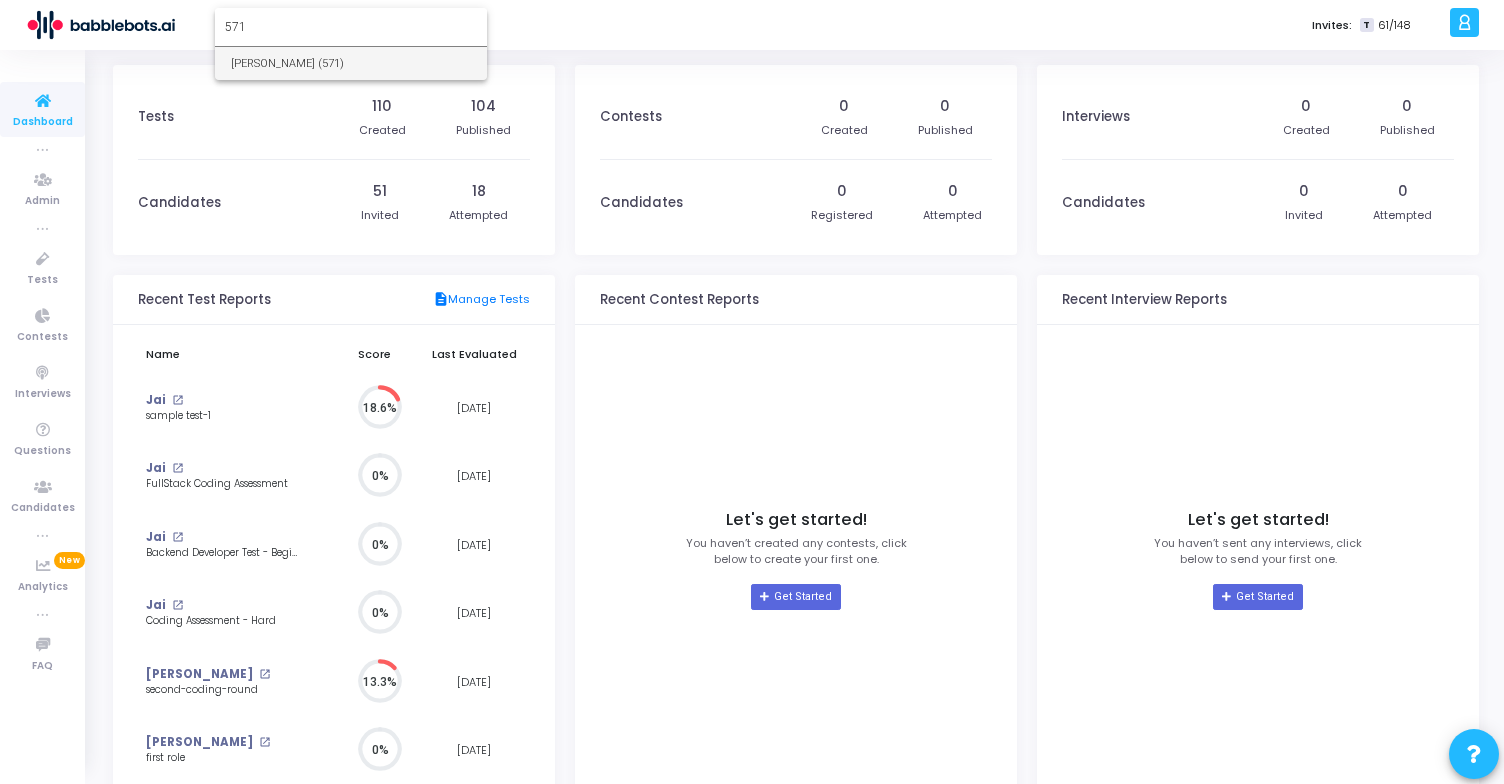 type on "571" 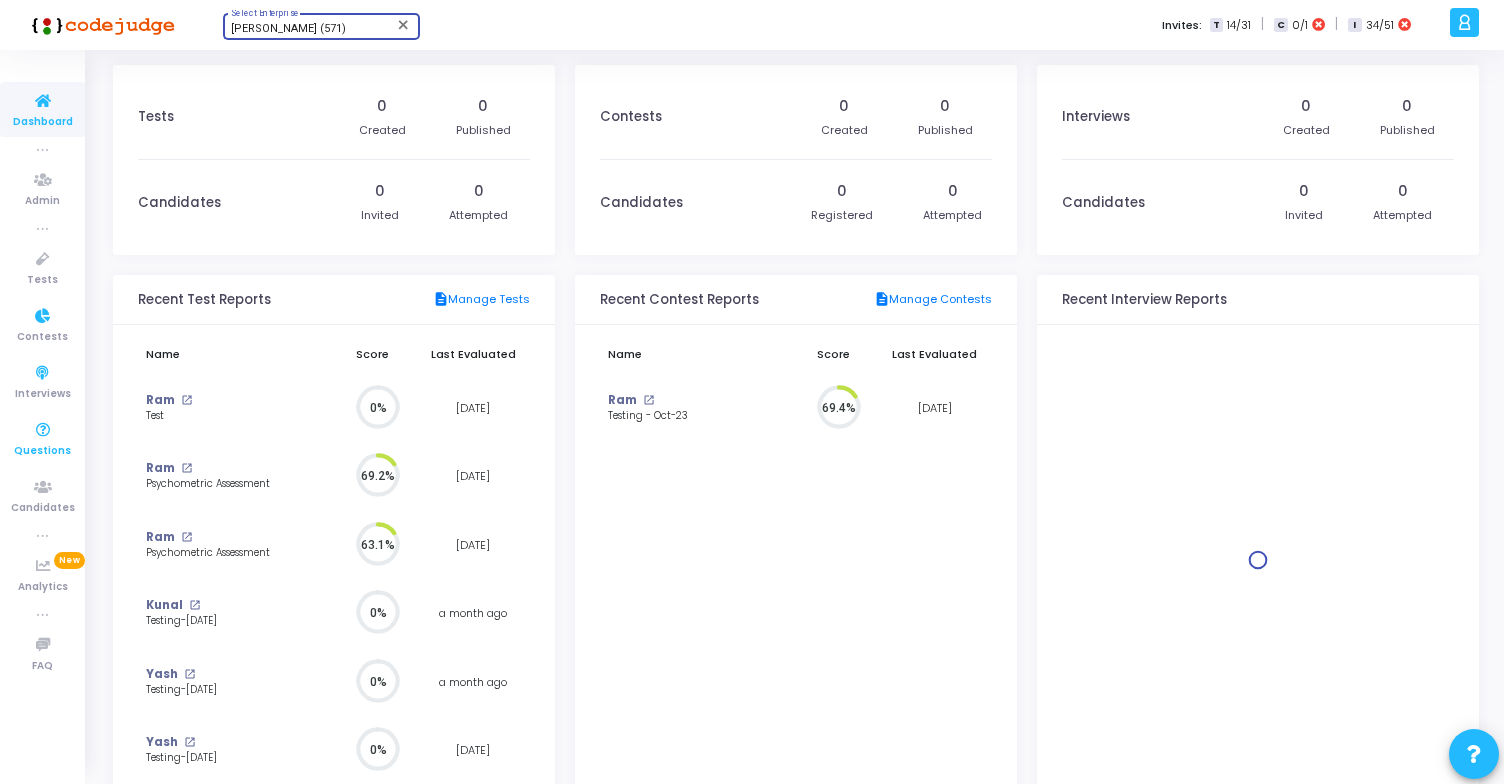 scroll, scrollTop: 9, scrollLeft: 9, axis: both 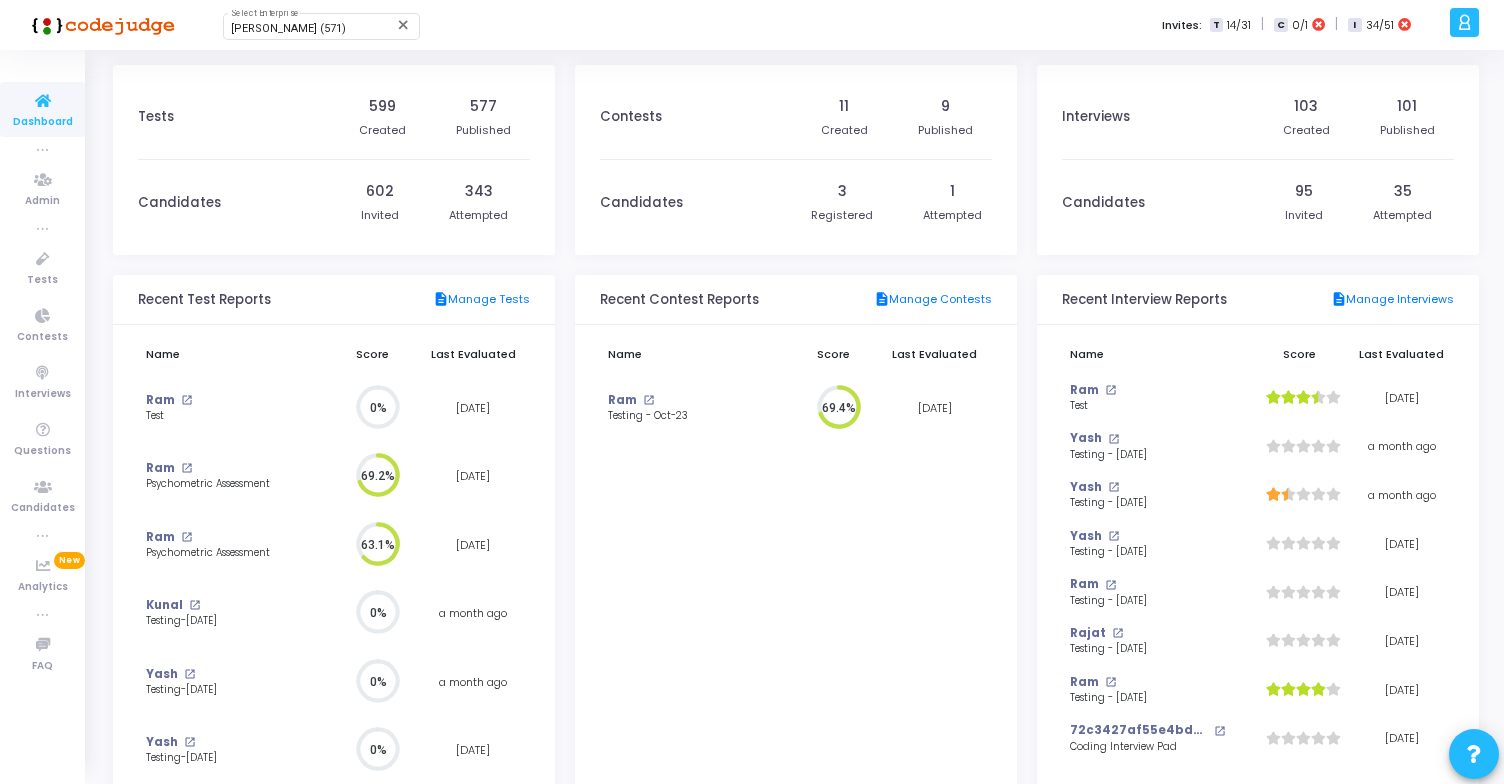 click on "[PERSON_NAME] (571) Select Enterprise close  Invites:  T   14/31  |  C   0/1  |  I   34/51" at bounding box center [822, 25] 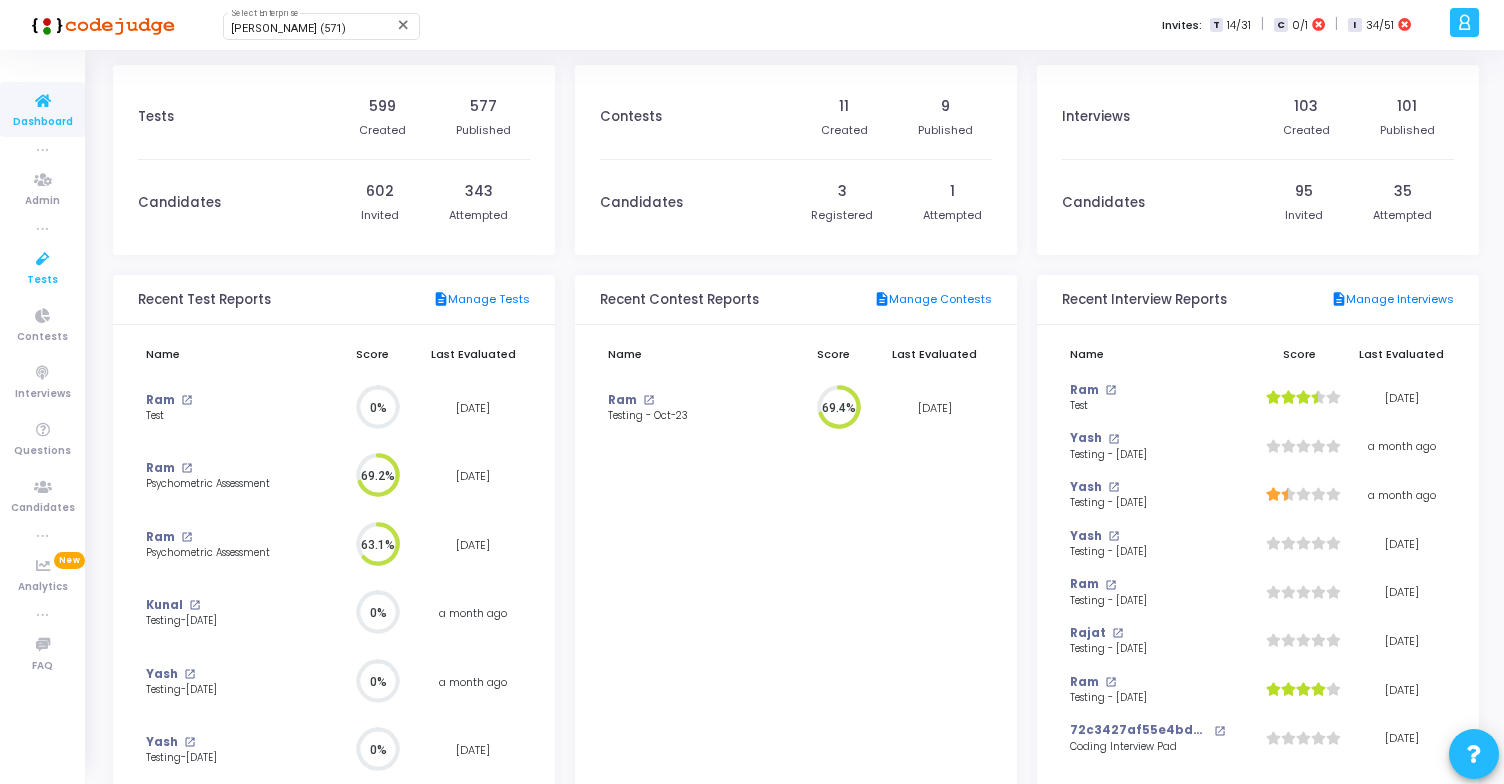 click on "Tests" at bounding box center [42, 267] 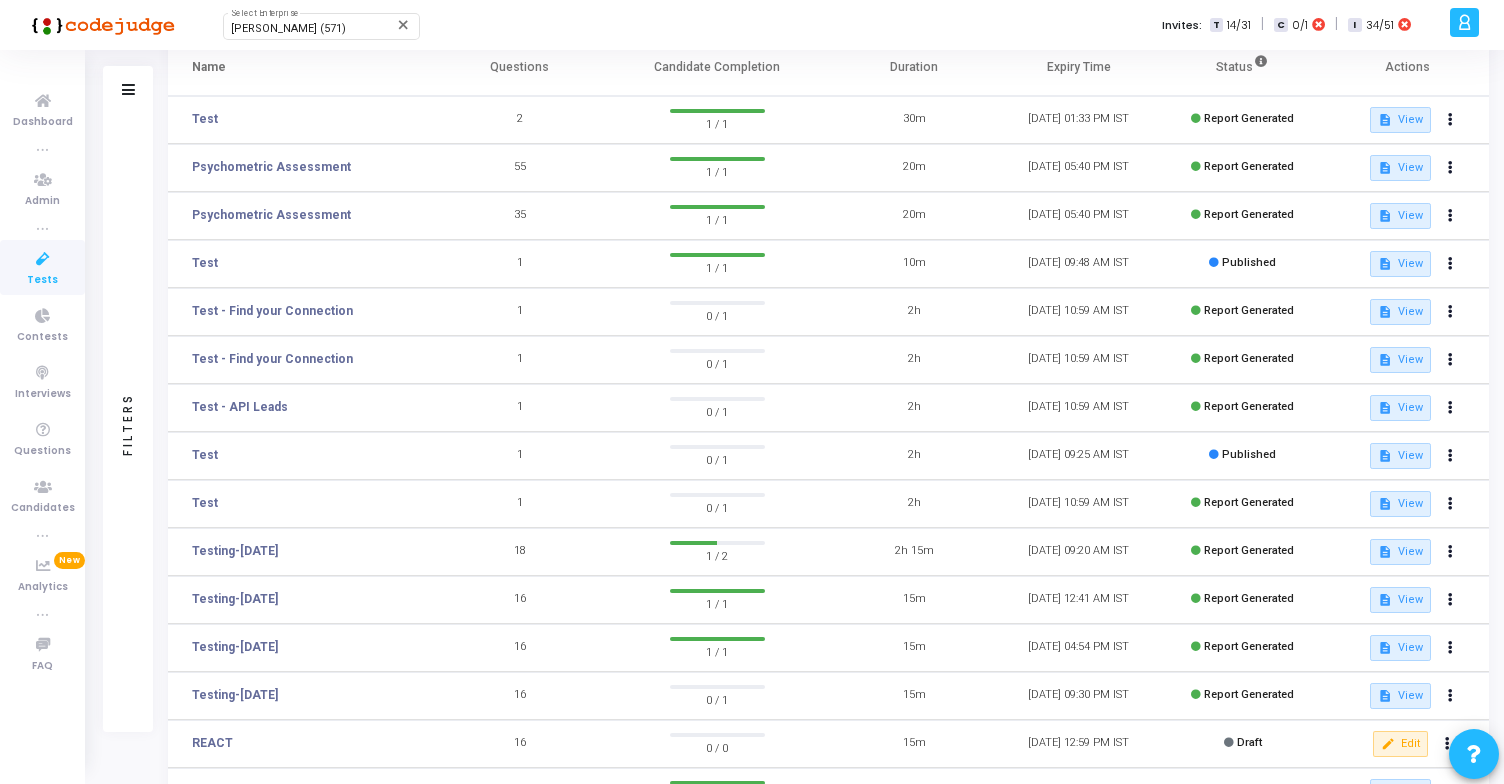 scroll, scrollTop: 0, scrollLeft: 0, axis: both 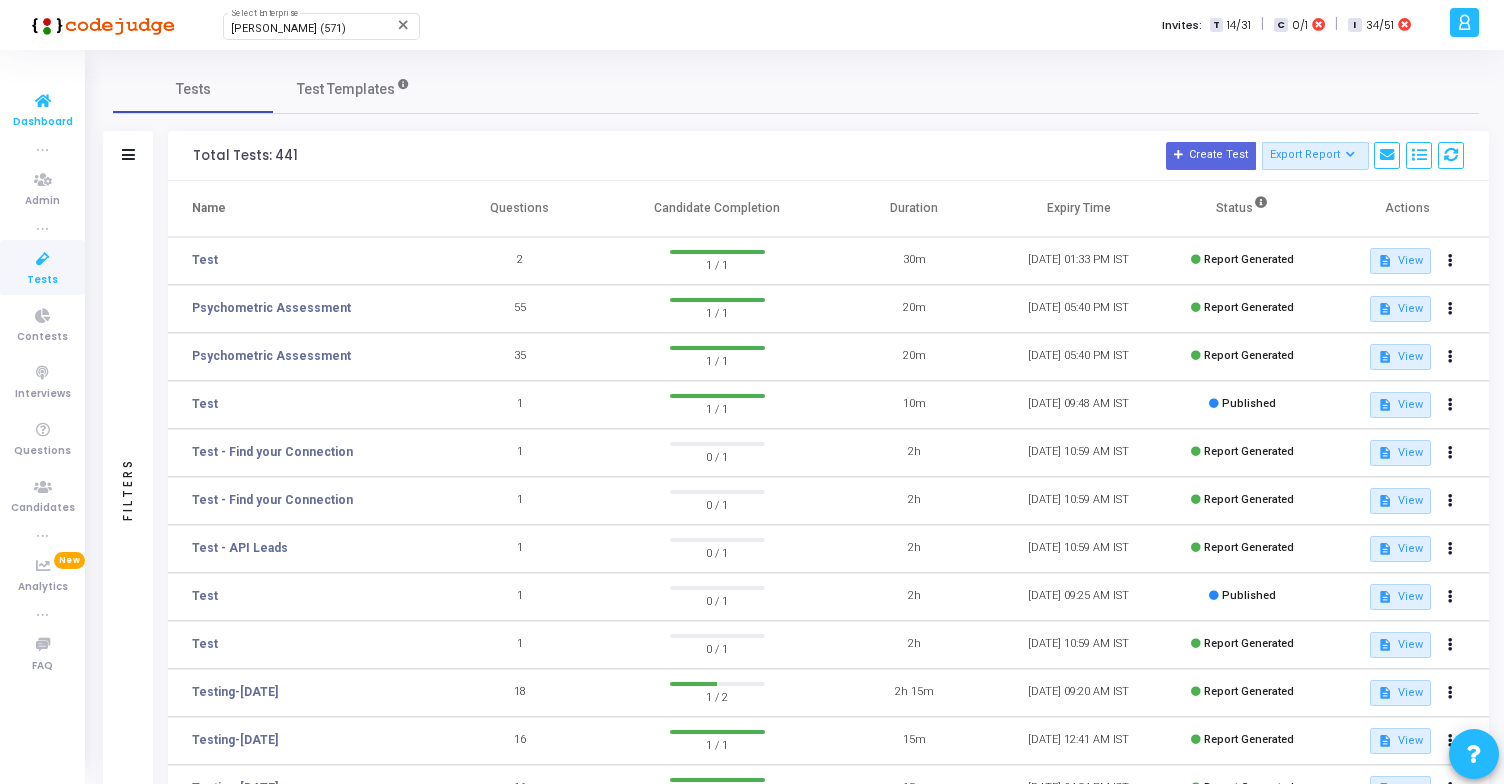 click on "Dashboard" at bounding box center [42, 109] 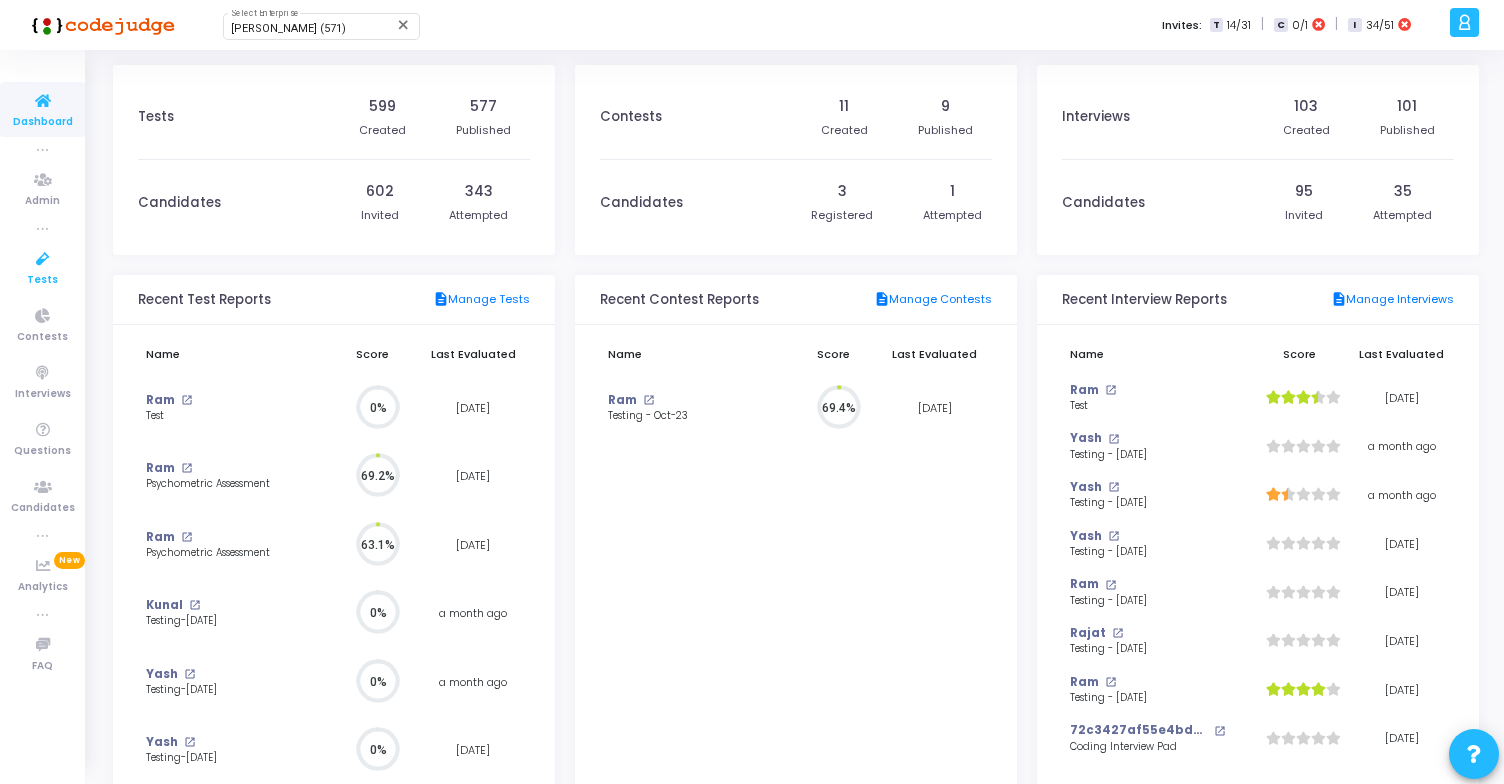 scroll, scrollTop: 9, scrollLeft: 9, axis: both 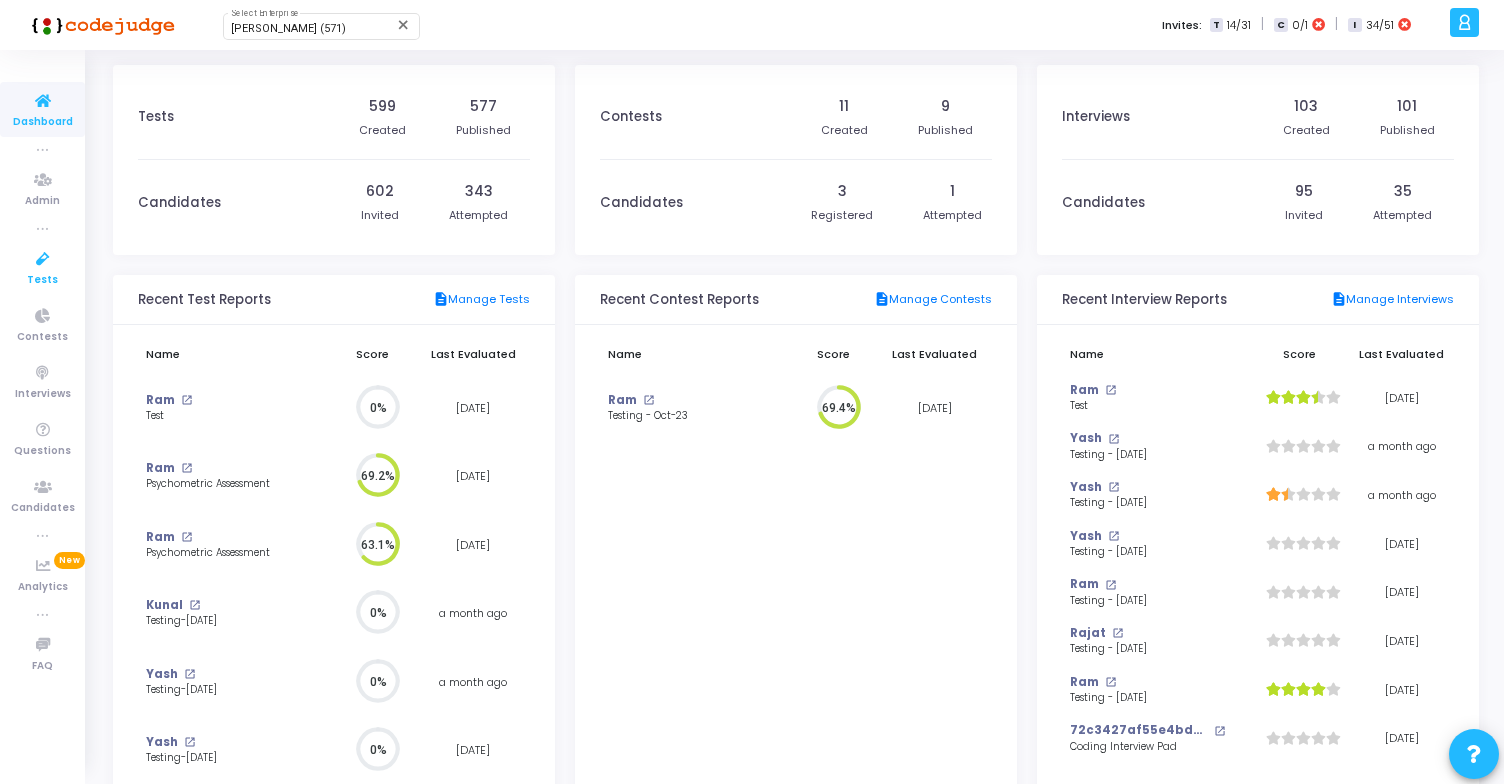 click on "Tests" at bounding box center (42, 280) 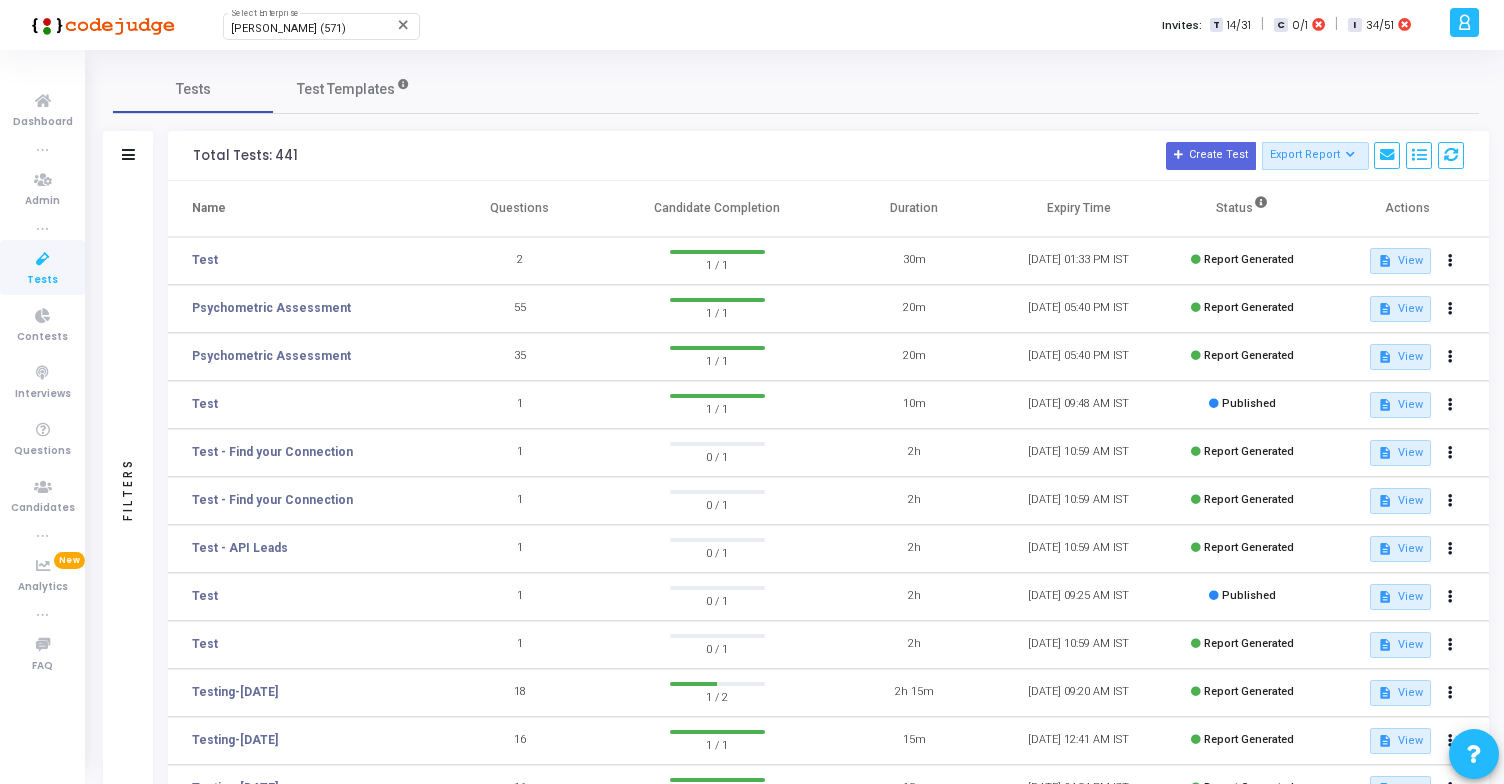 click on "Filters" 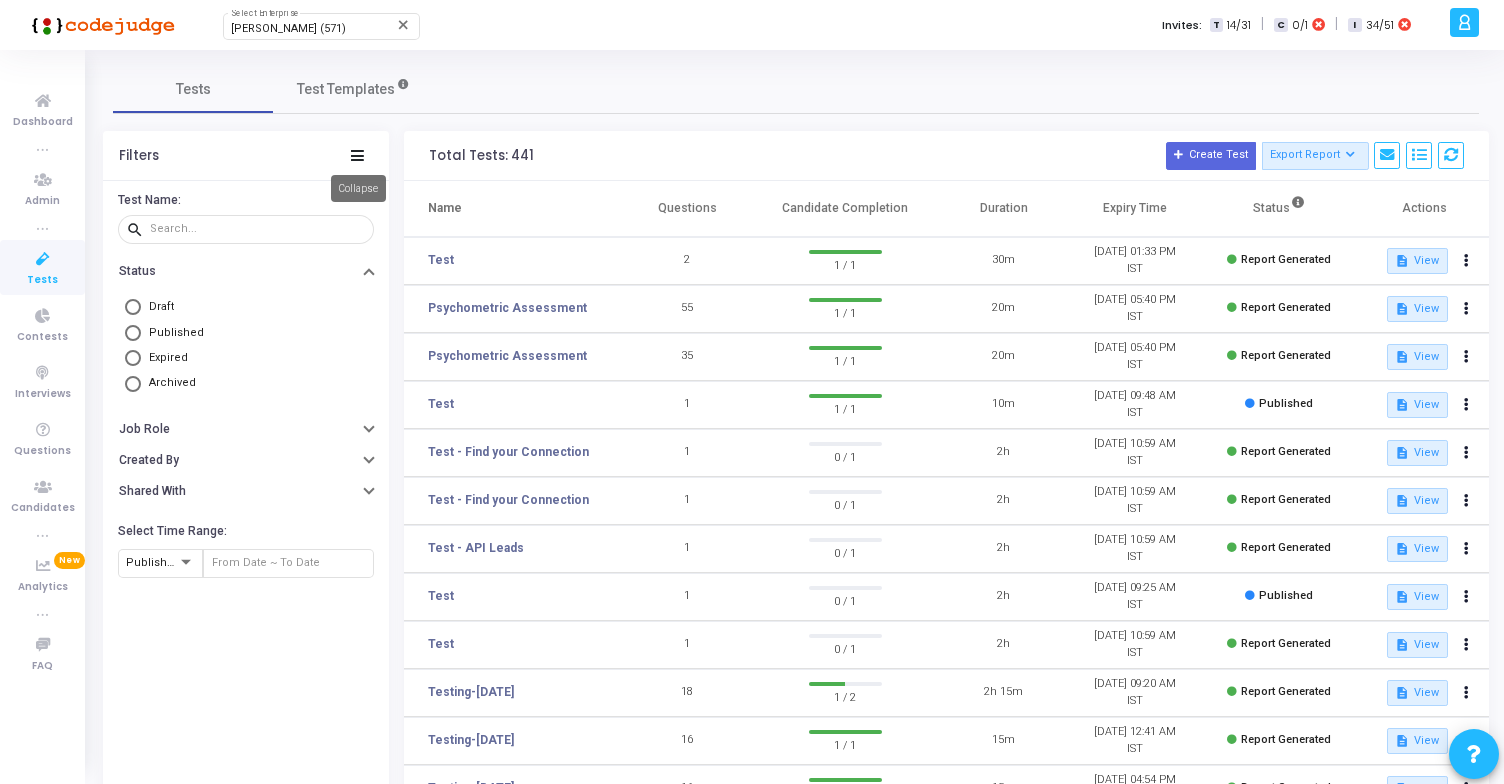 click 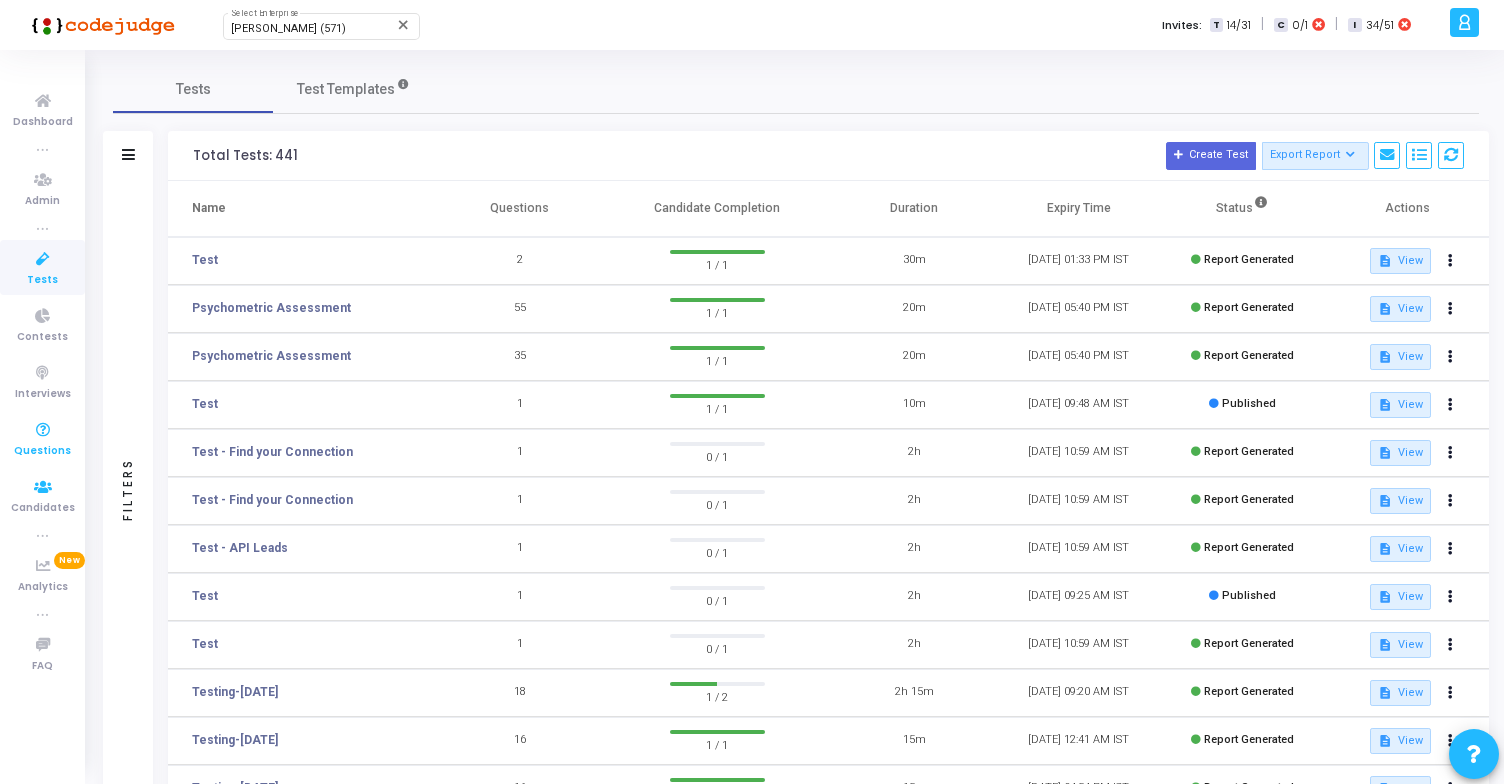 click at bounding box center [43, 430] 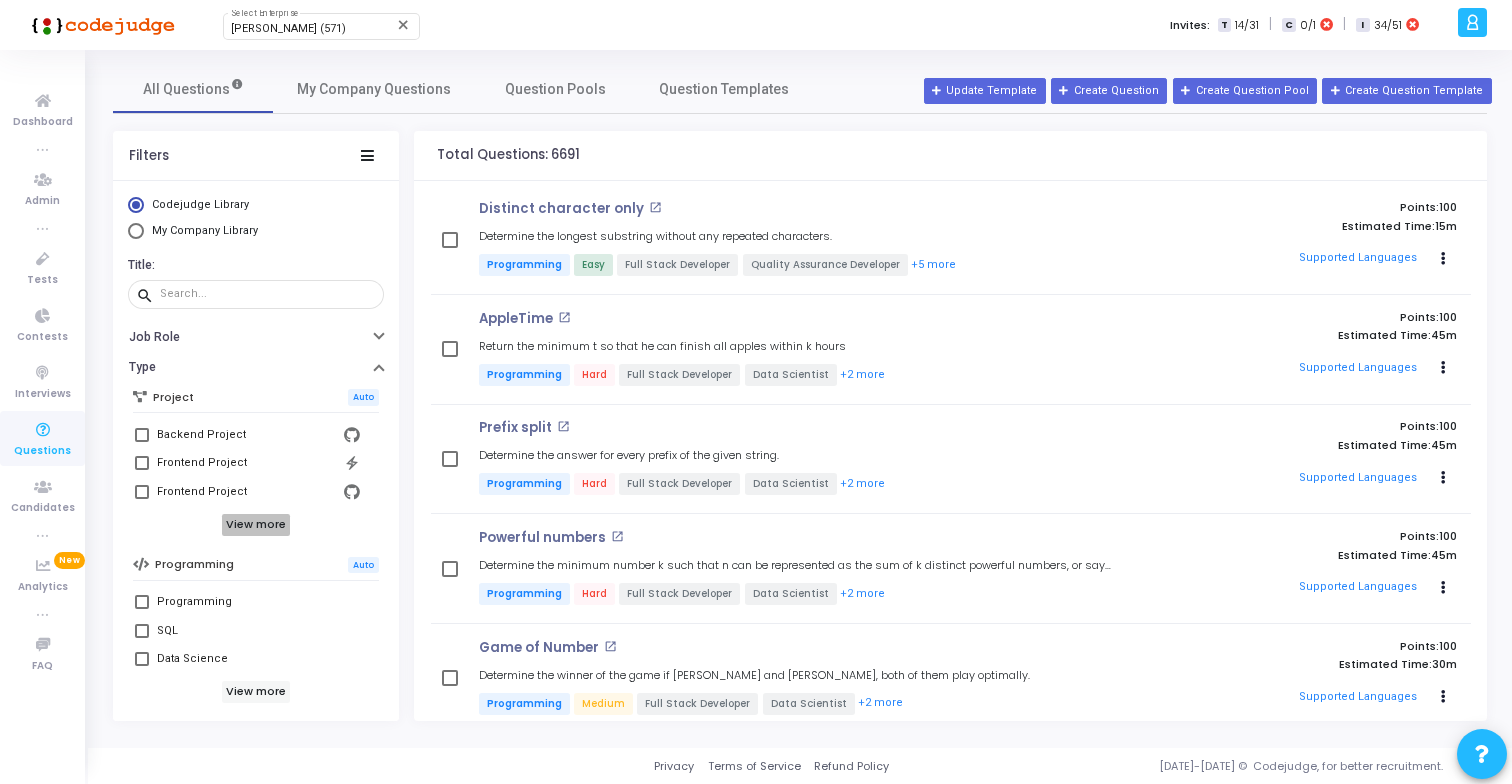 click on "View more" at bounding box center [256, 525] 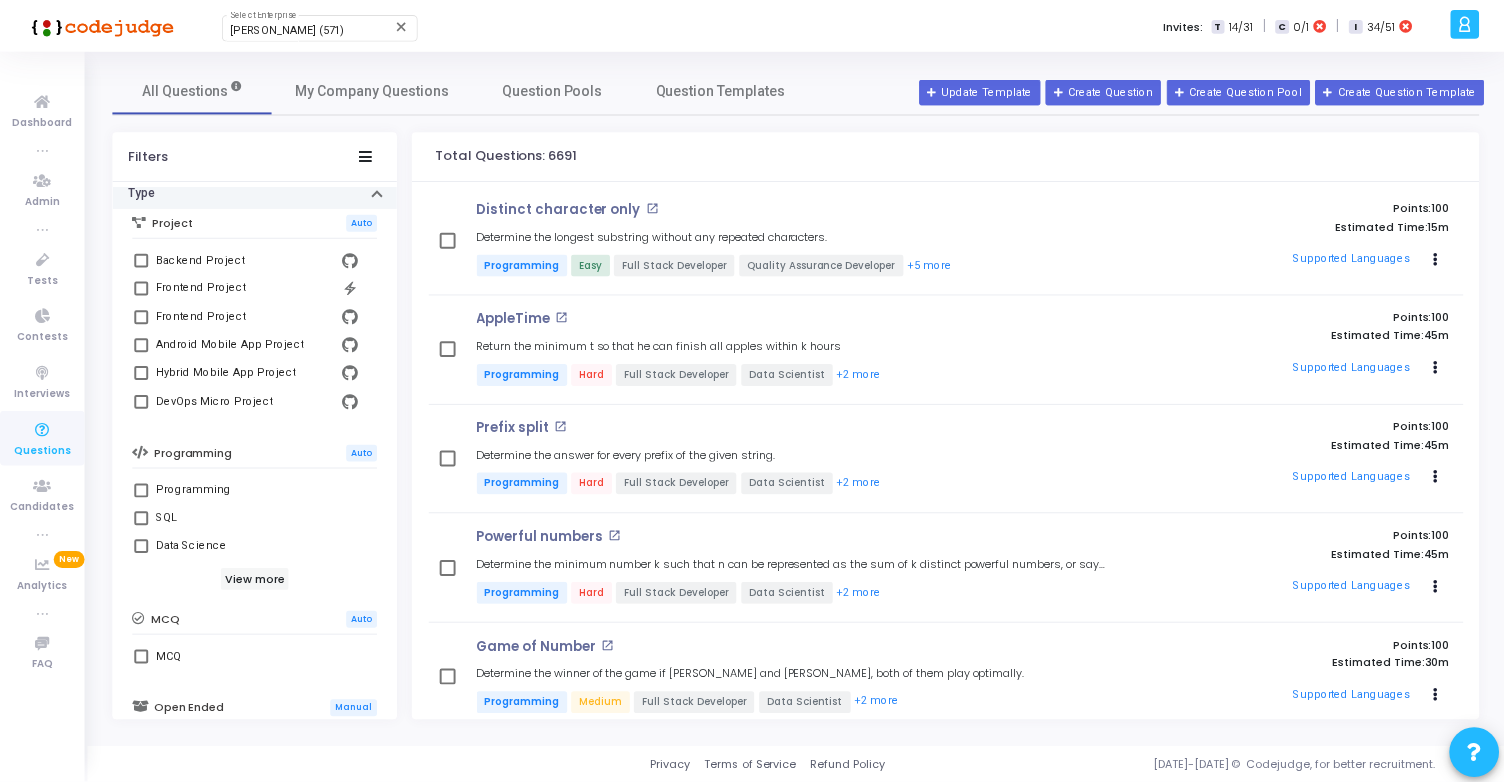 scroll, scrollTop: 183, scrollLeft: 0, axis: vertical 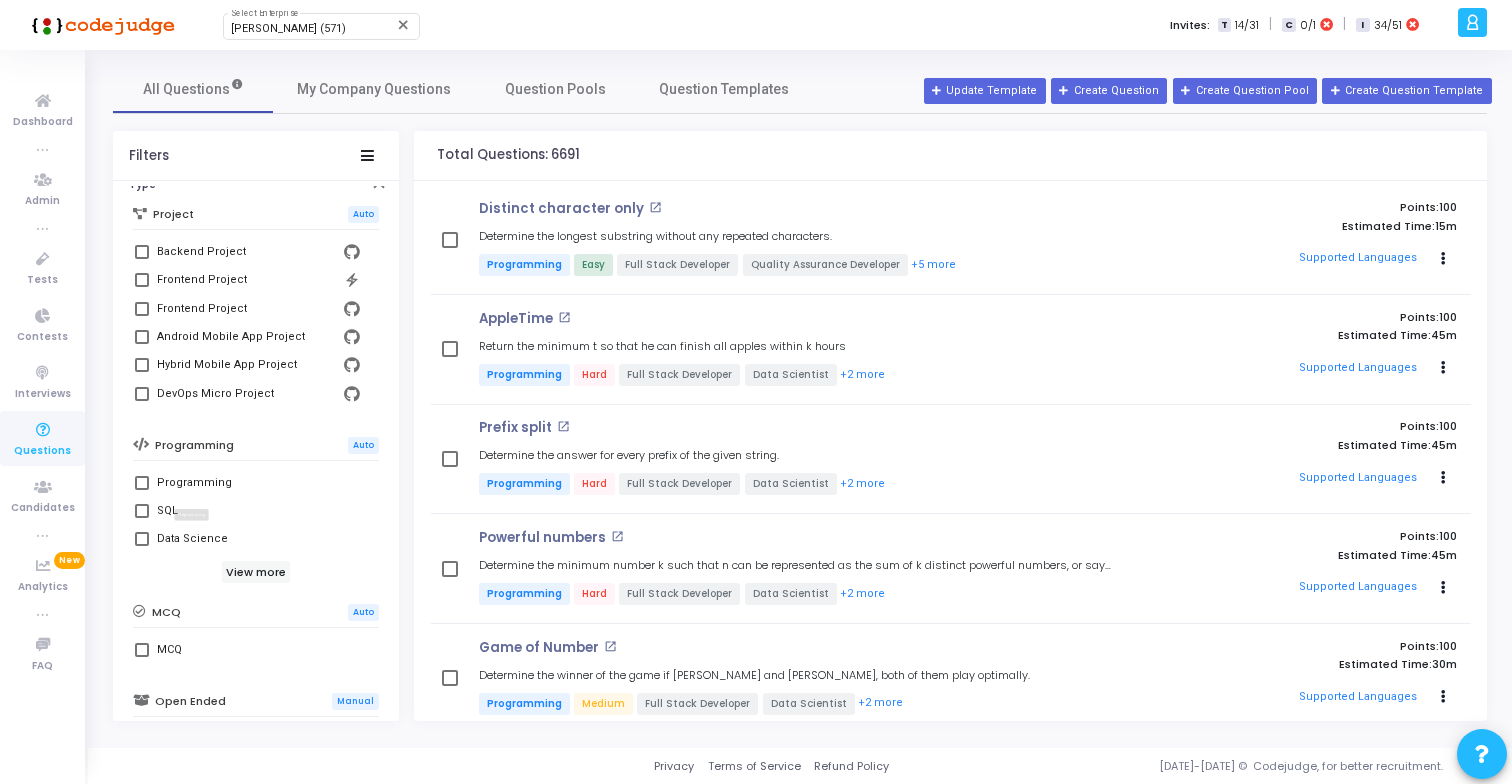 click on "Programming" at bounding box center [194, 483] 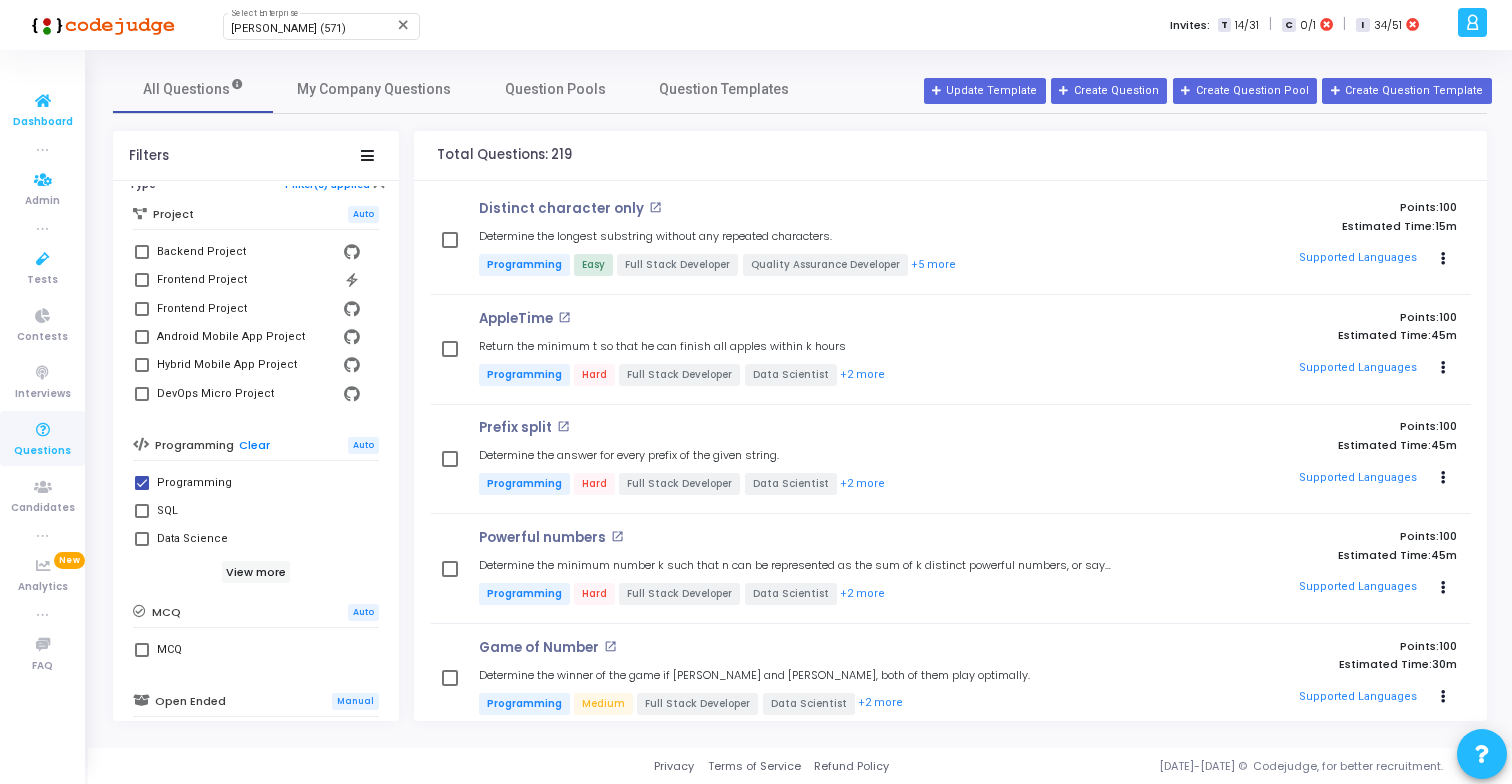 click at bounding box center (43, 101) 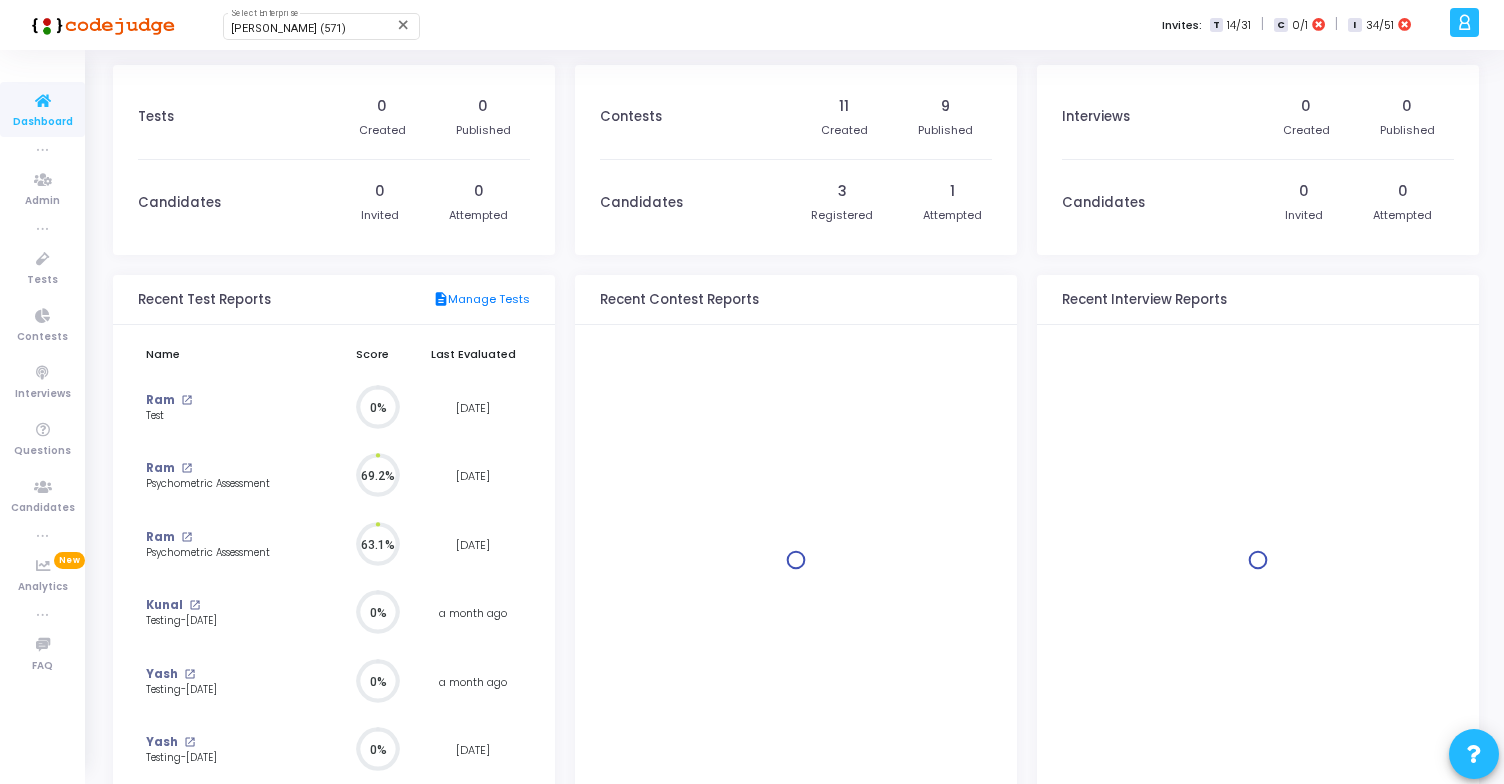 scroll, scrollTop: 9, scrollLeft: 9, axis: both 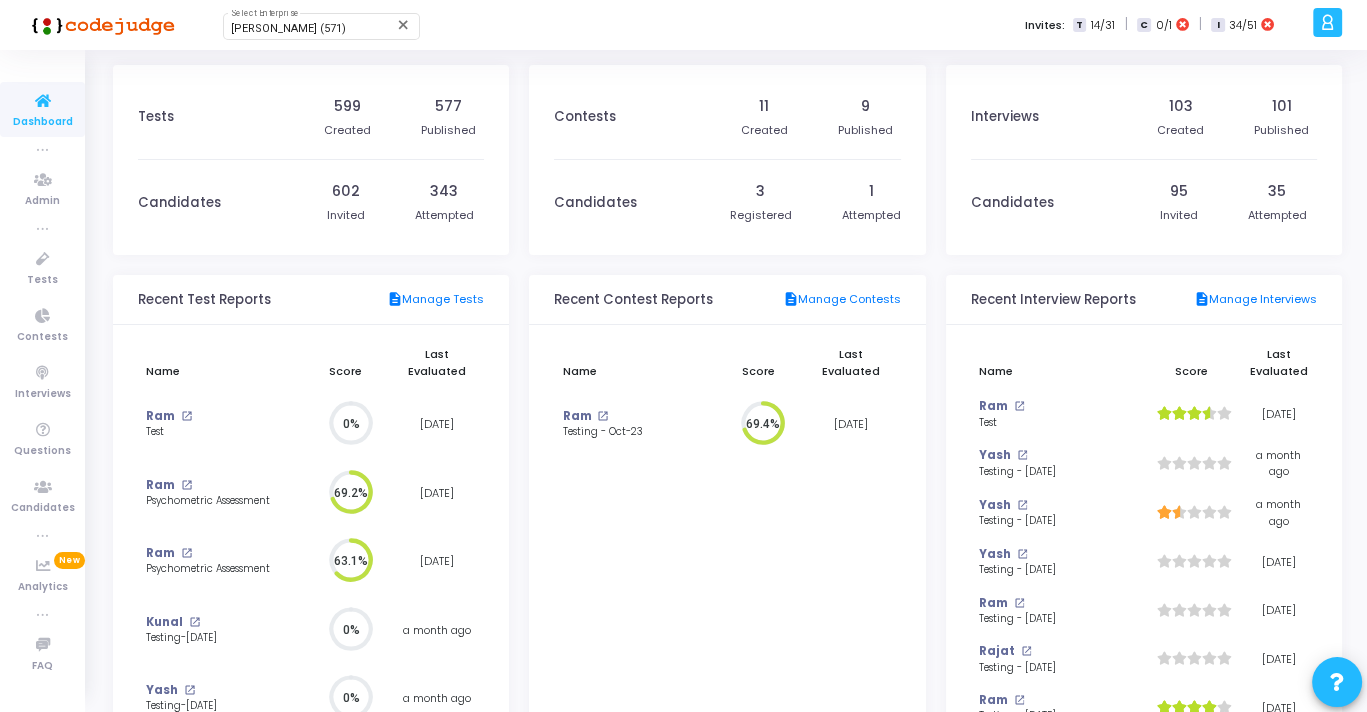 click on "Interviews" 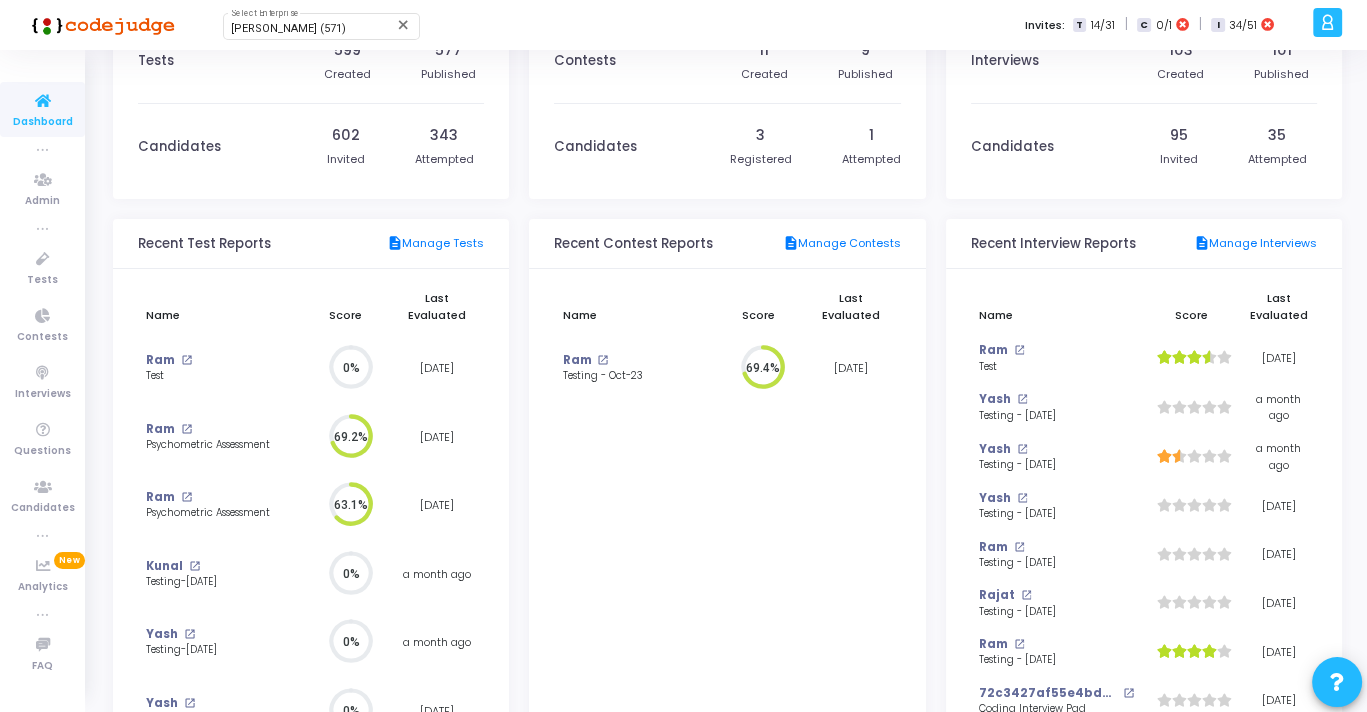 scroll, scrollTop: 59, scrollLeft: 0, axis: vertical 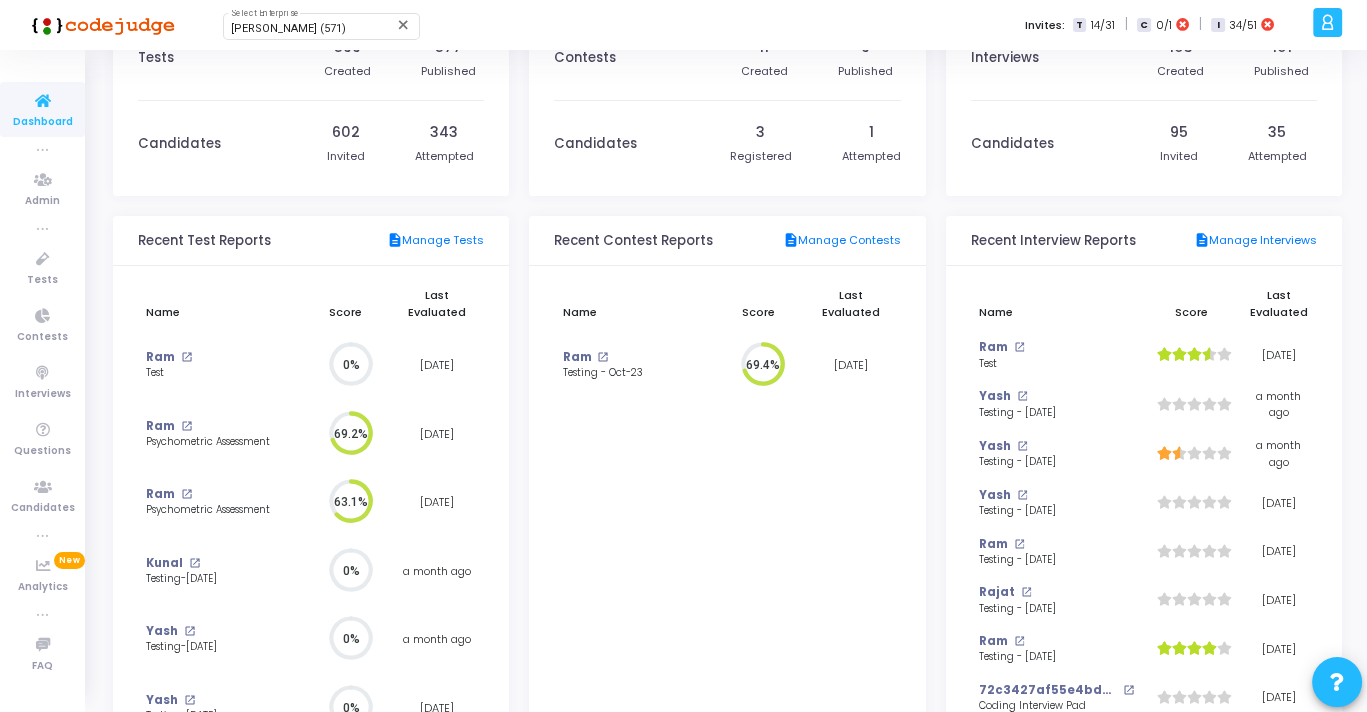 click on "Ram open_in_new  Testing - Oct-23" 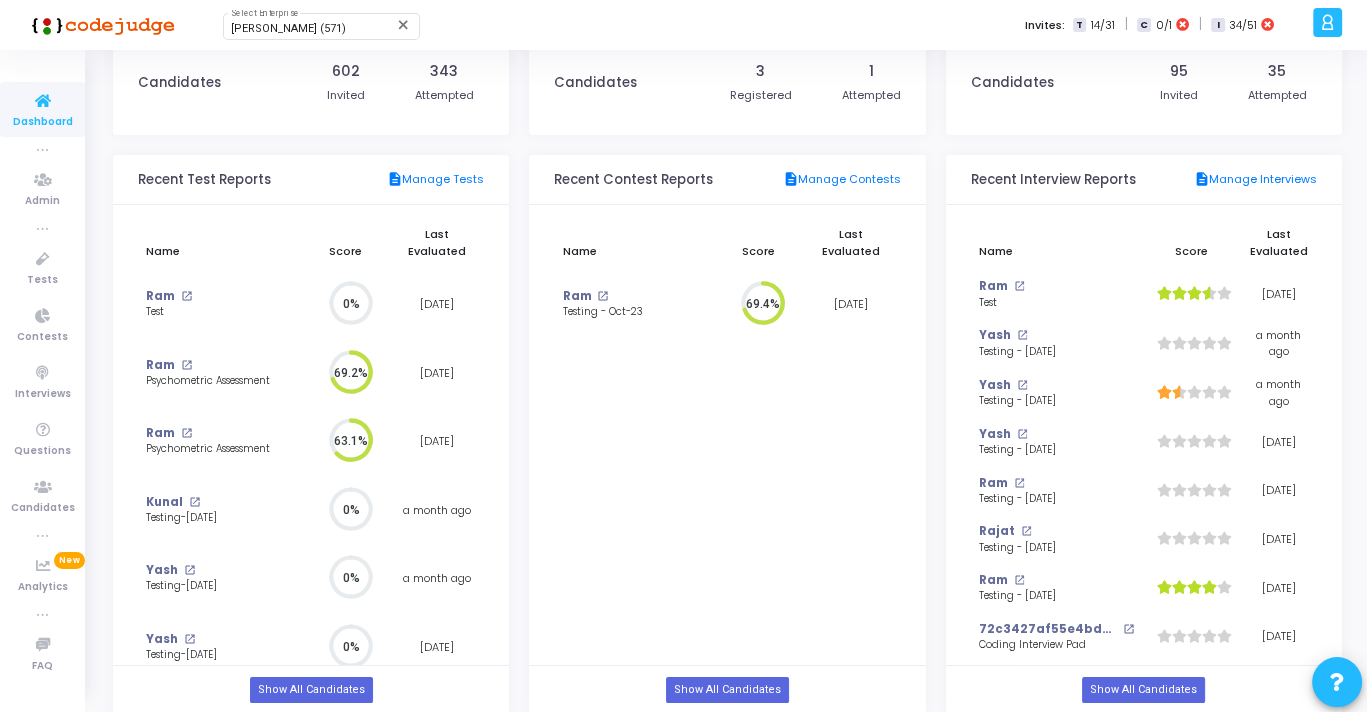 scroll, scrollTop: 0, scrollLeft: 0, axis: both 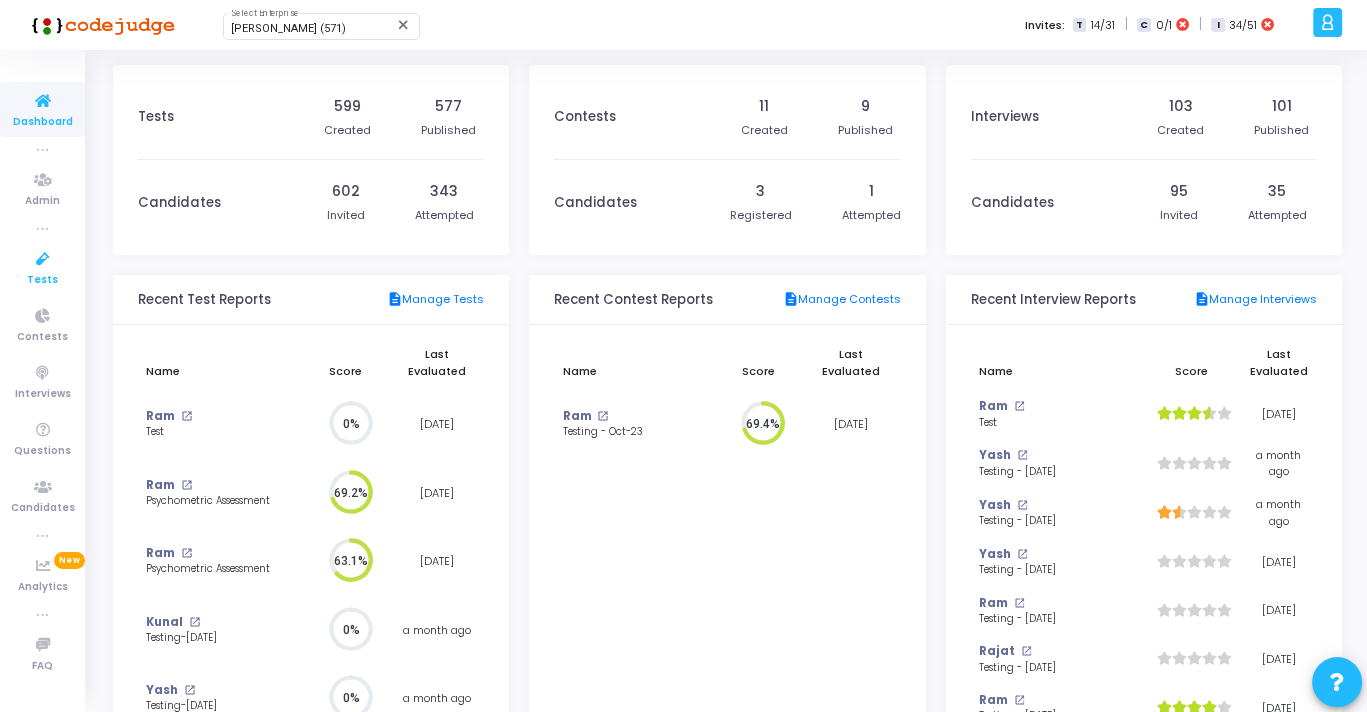 click on "Tests" at bounding box center [42, 280] 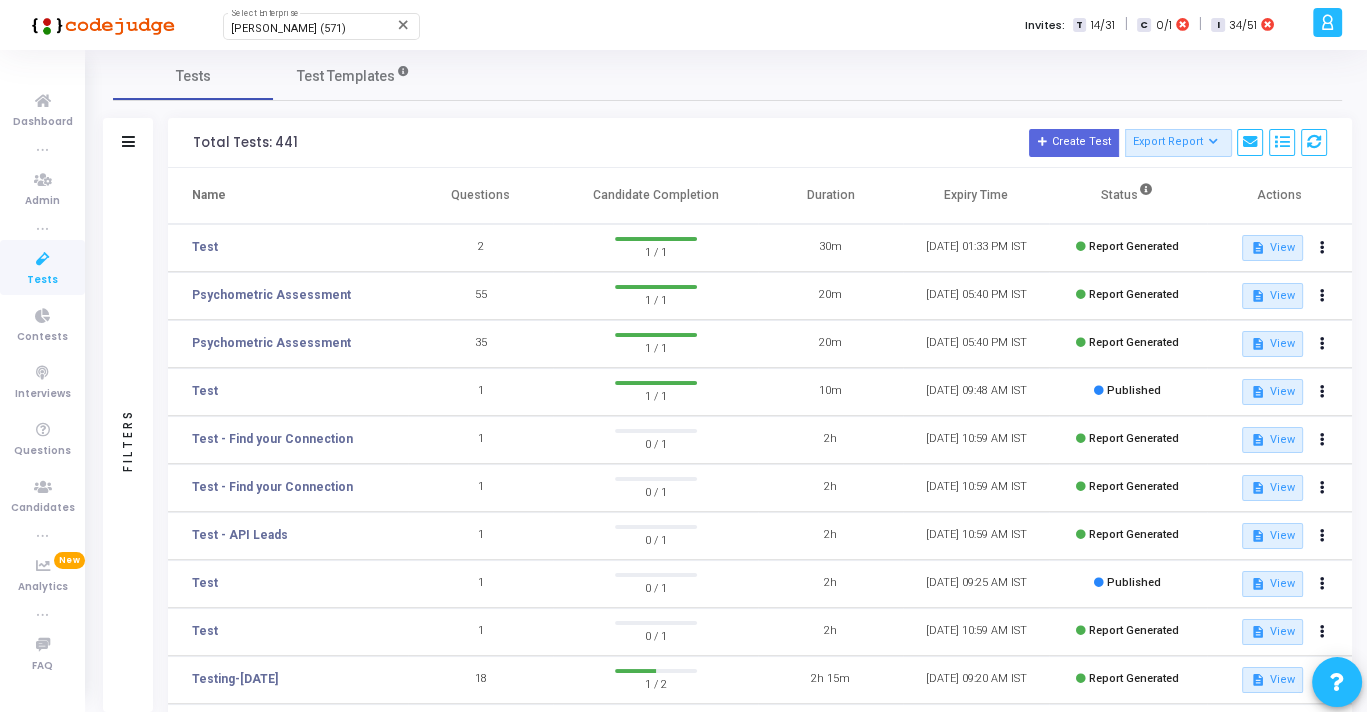 scroll, scrollTop: 0, scrollLeft: 0, axis: both 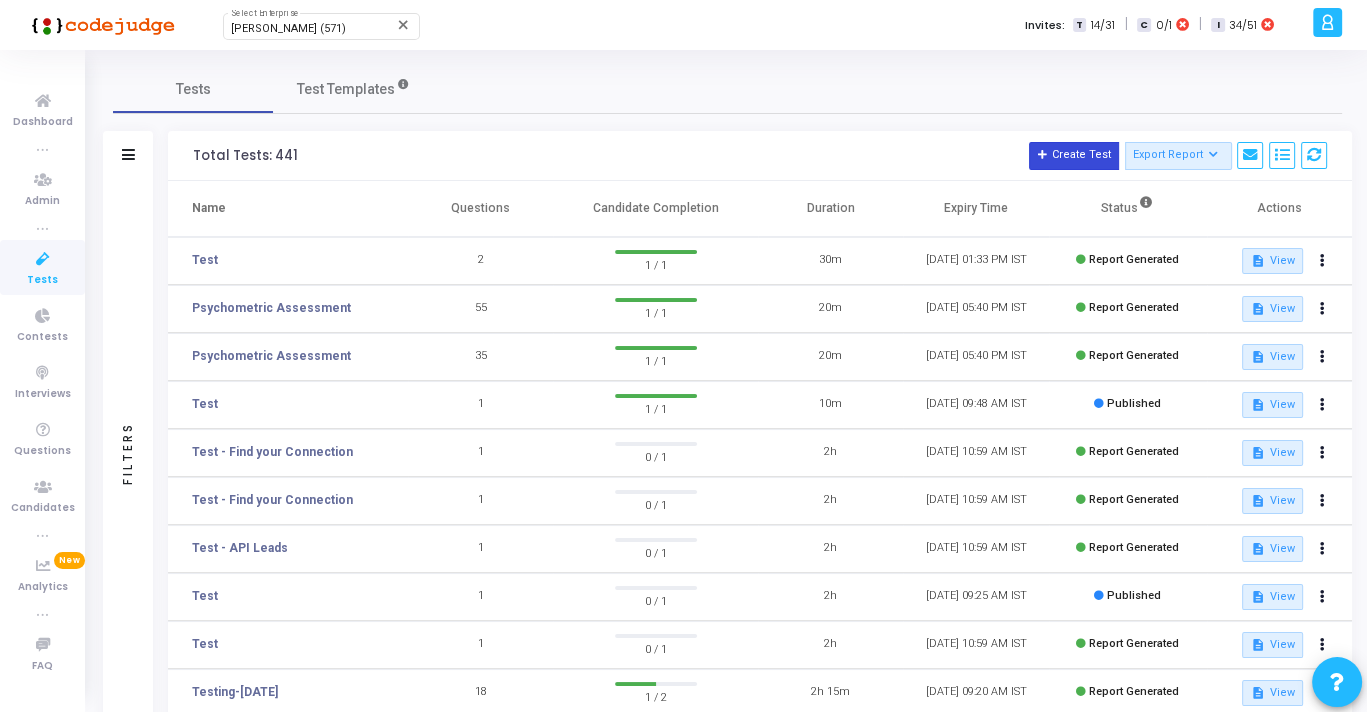 click on "Create Test" at bounding box center [1074, 156] 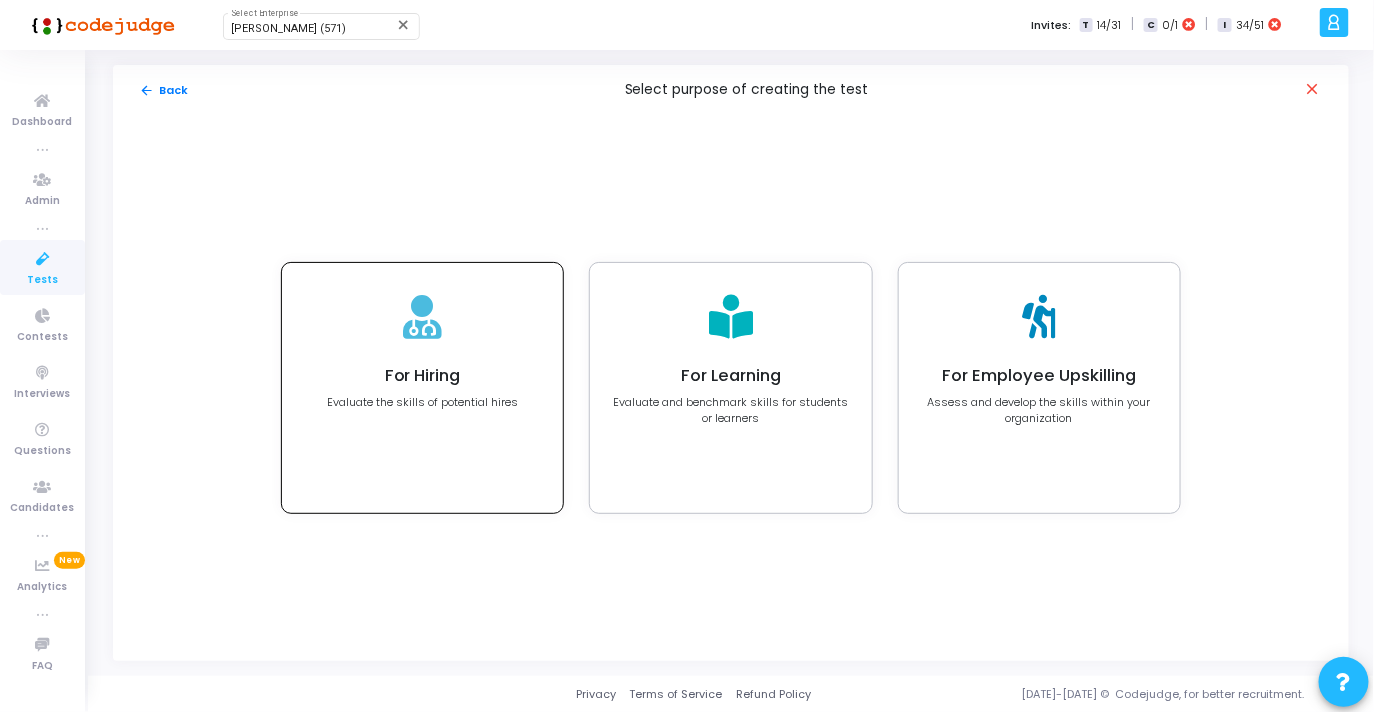 click on "For Hiring" 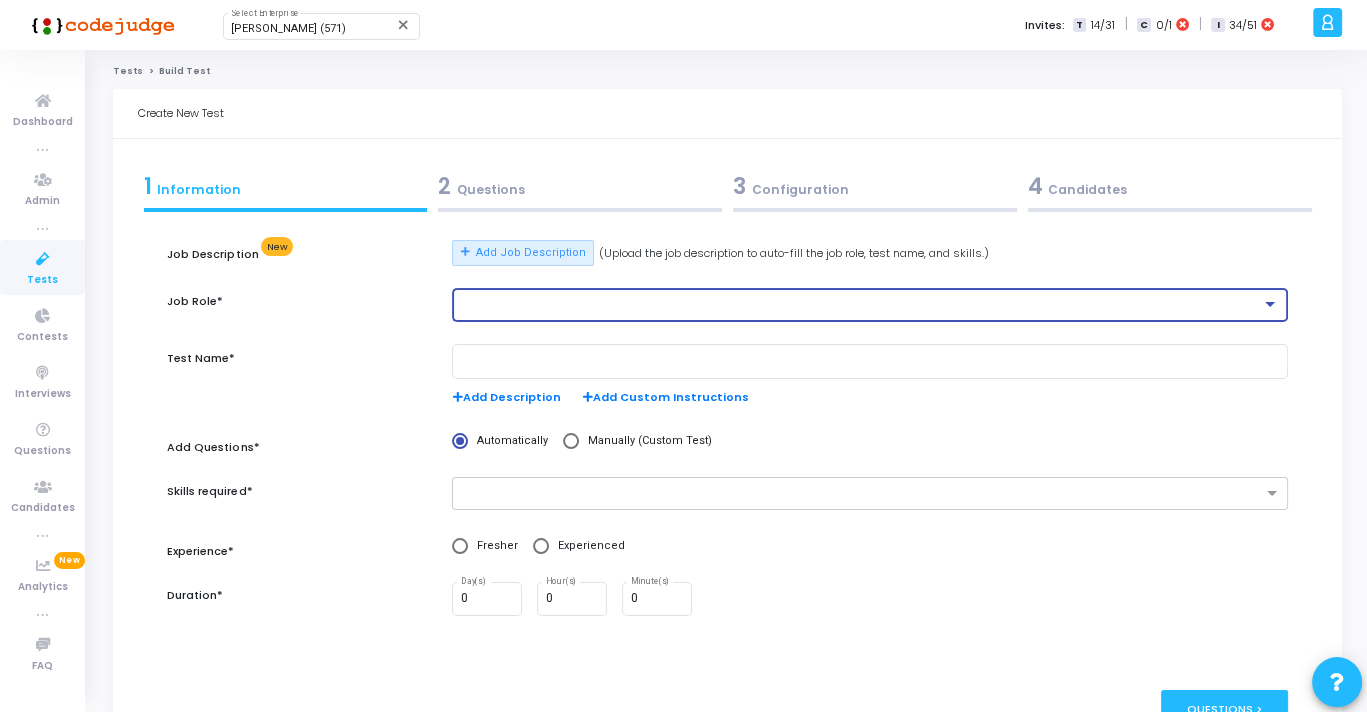 click at bounding box center (861, 305) 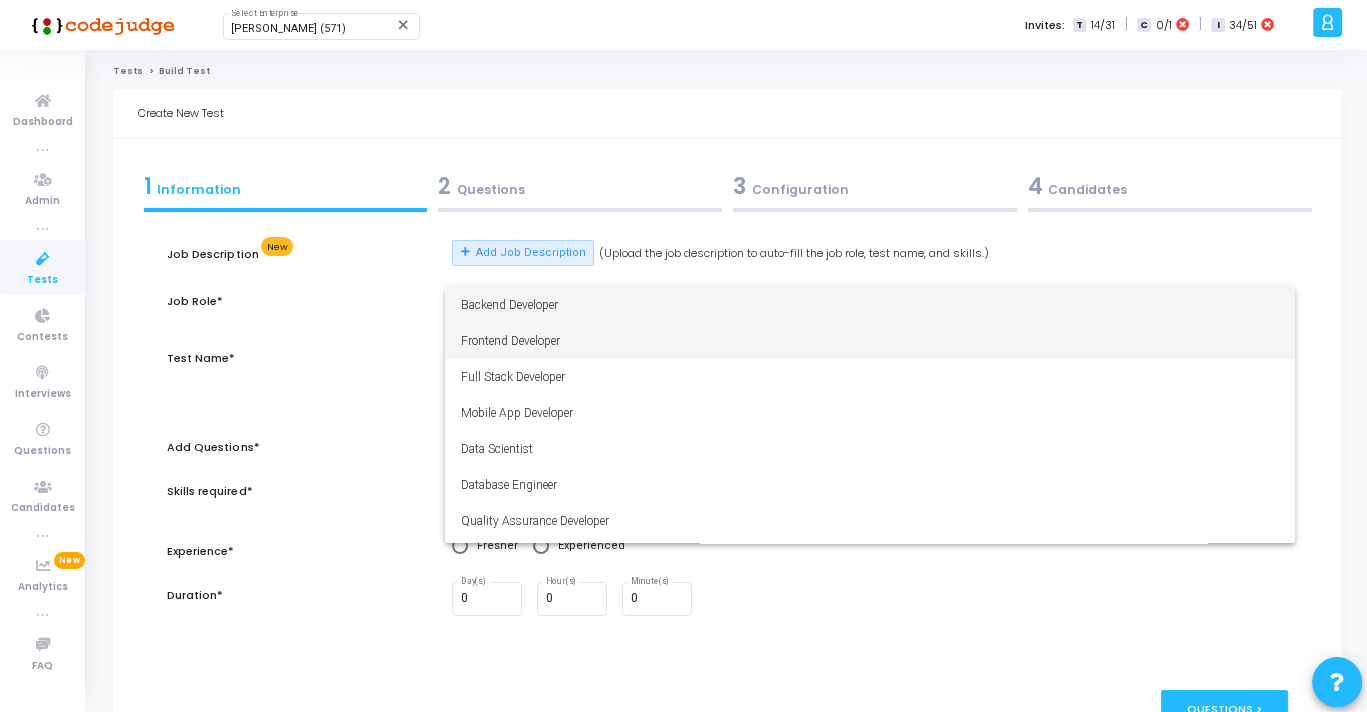 click on "Frontend Developer" at bounding box center (870, 341) 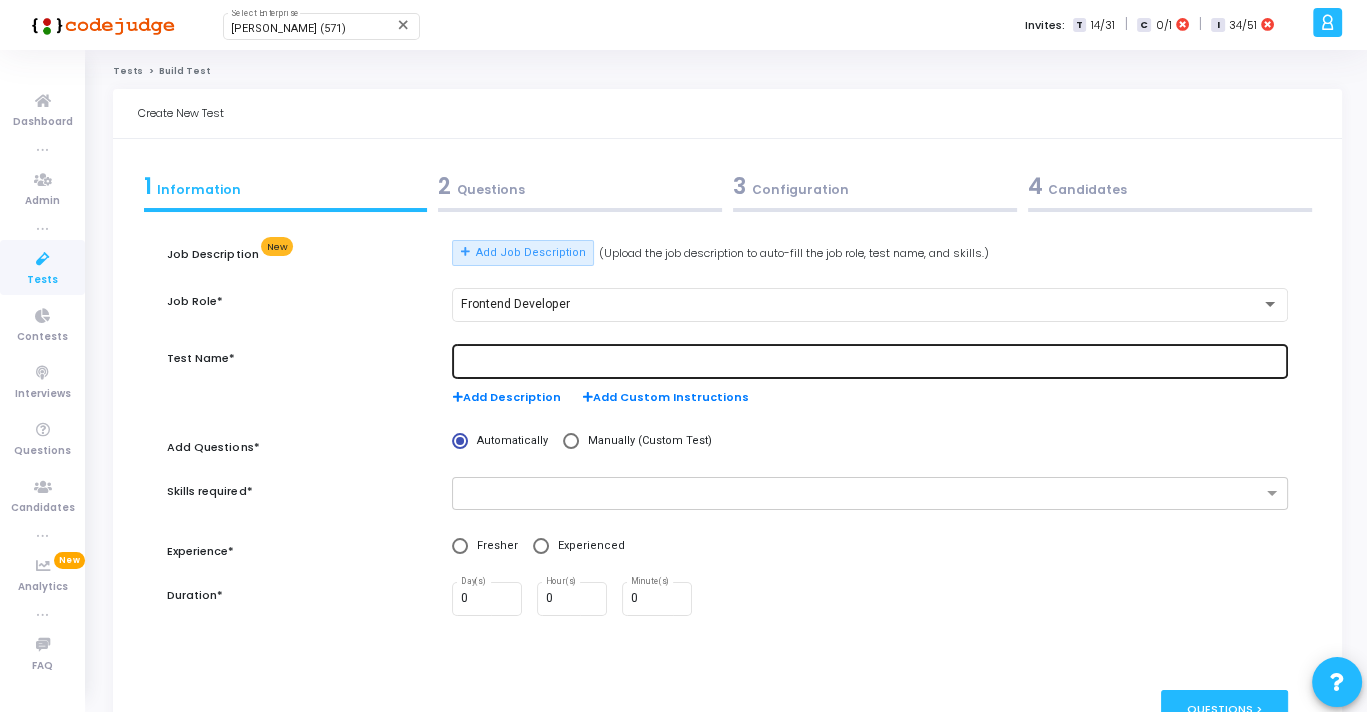 click at bounding box center [870, 360] 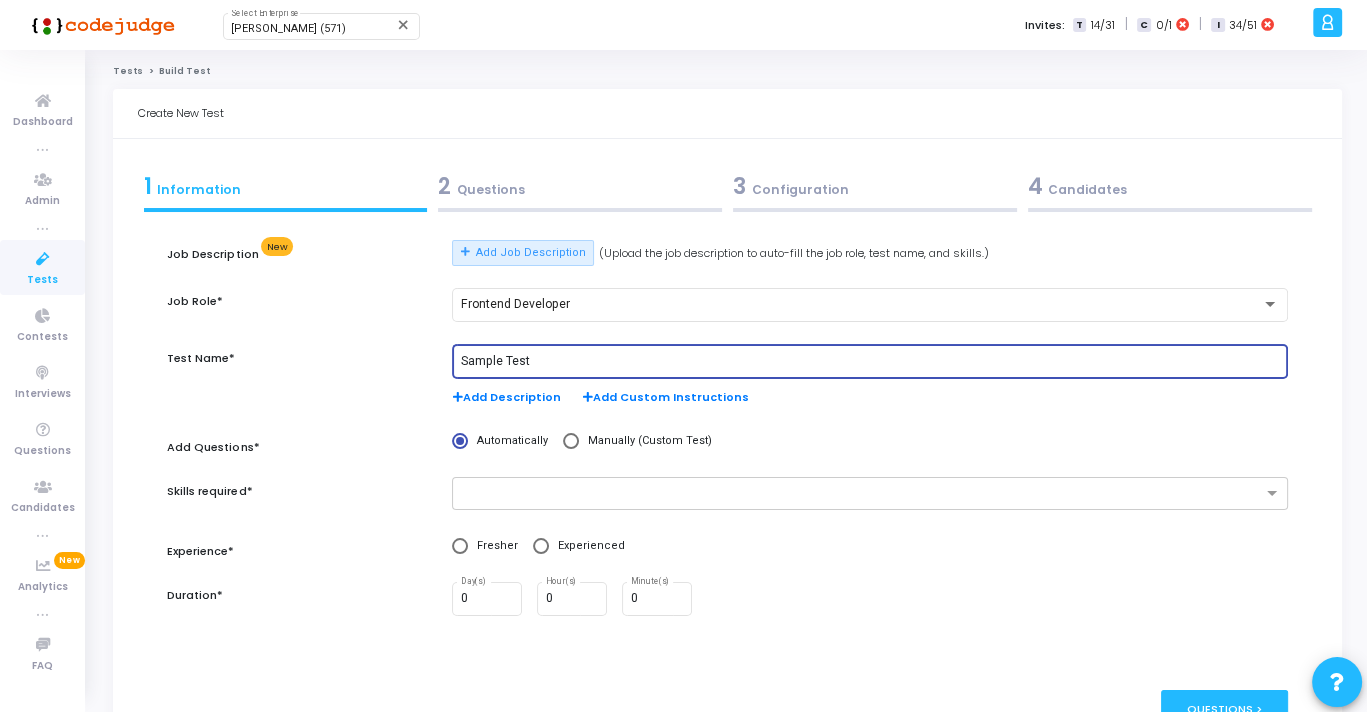 type on "Sample Test" 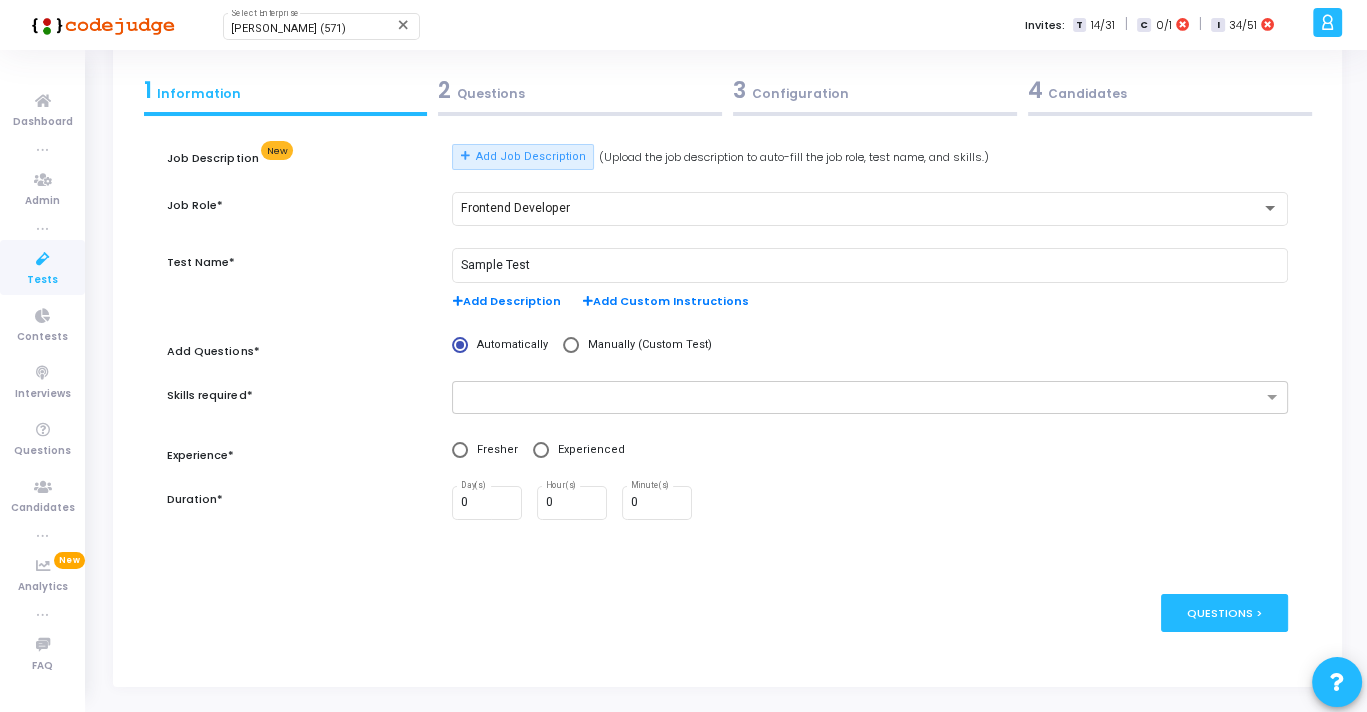 scroll, scrollTop: 98, scrollLeft: 0, axis: vertical 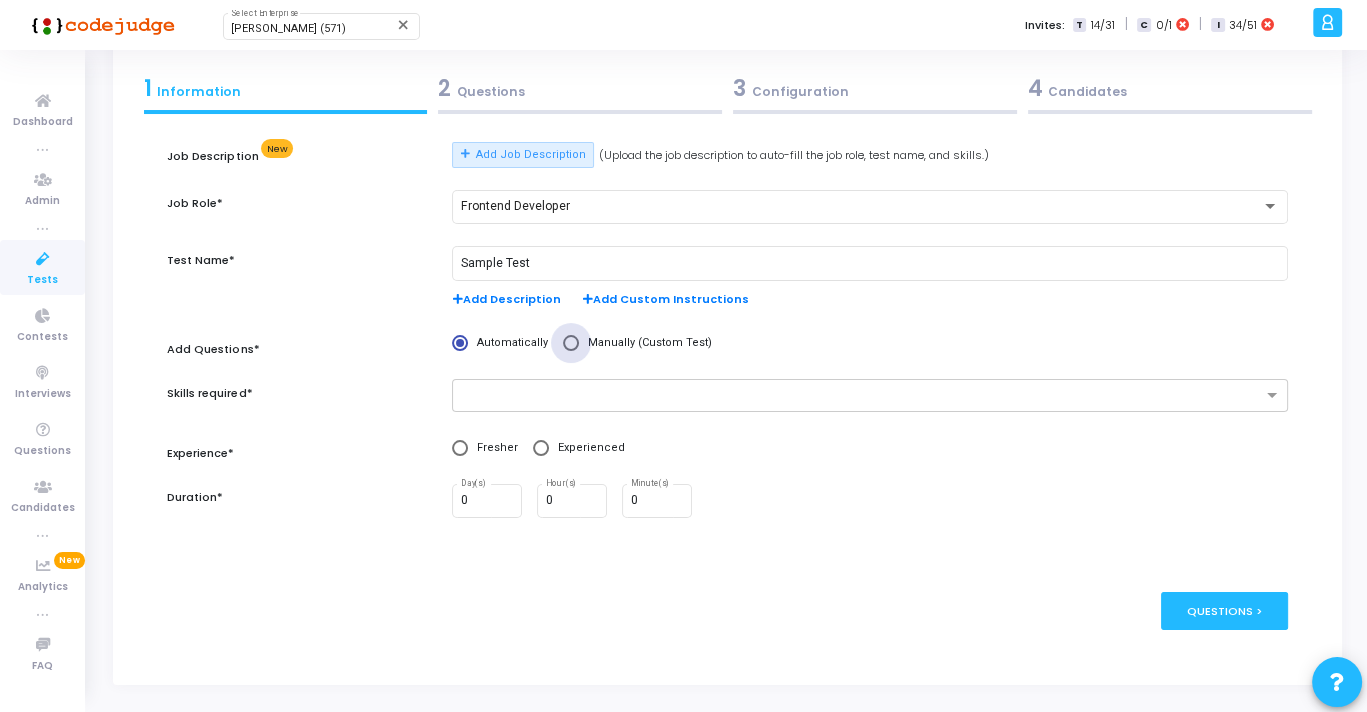click on "Manually (Custom Test)" at bounding box center [645, 343] 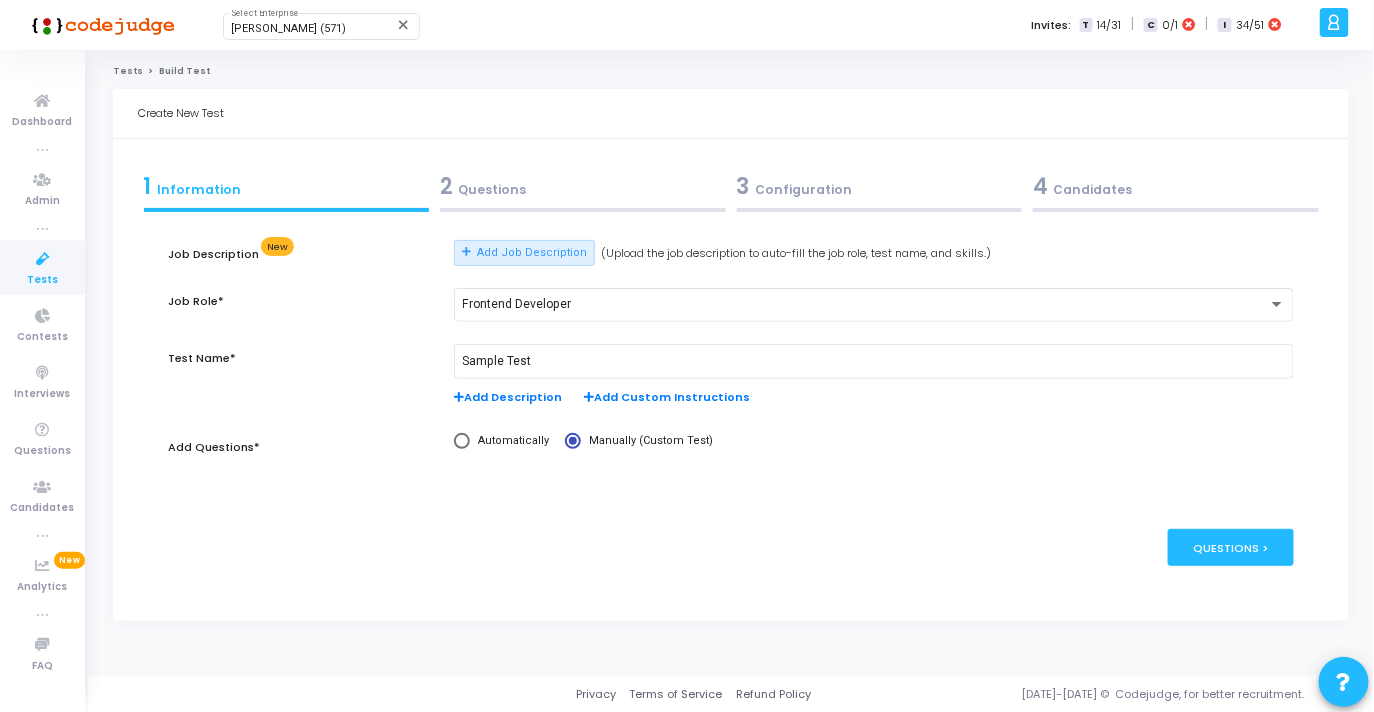 click on "publish  Publish Now   Questions >" at bounding box center [731, 547] 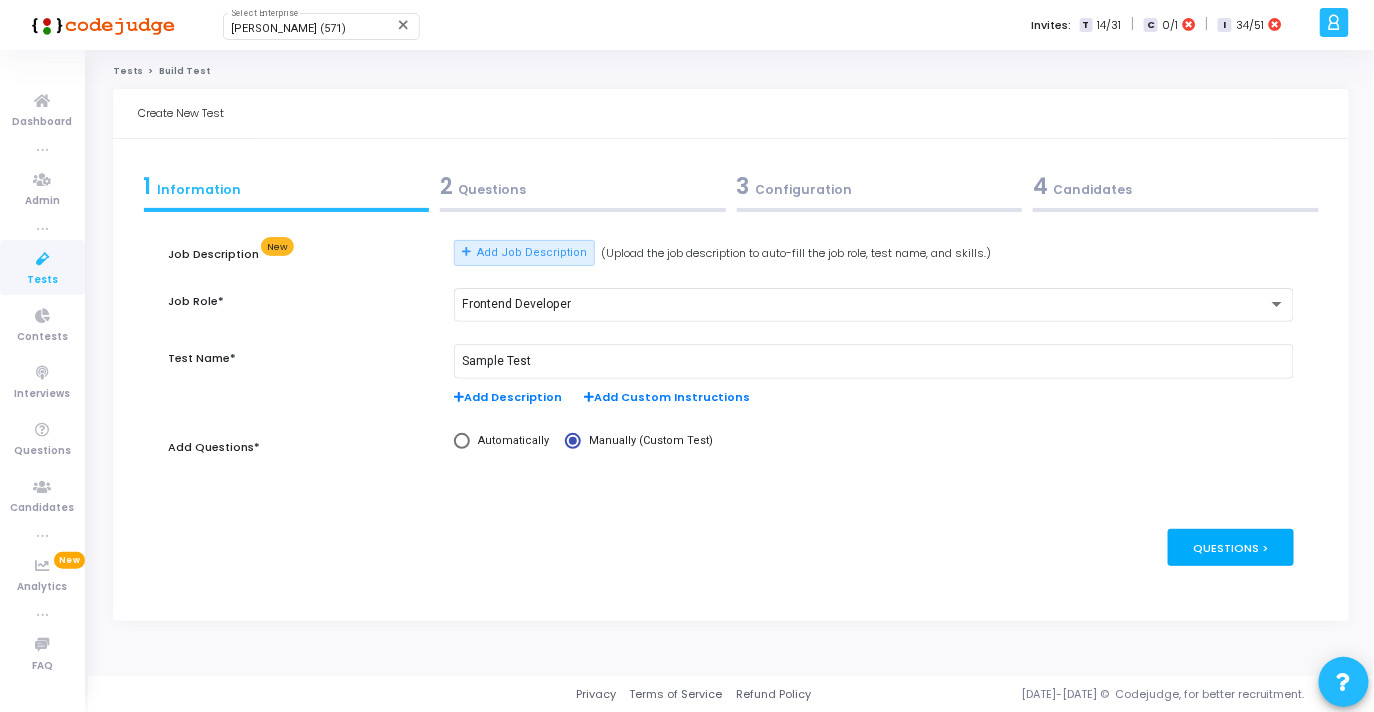 click on "Questions >" at bounding box center [1231, 547] 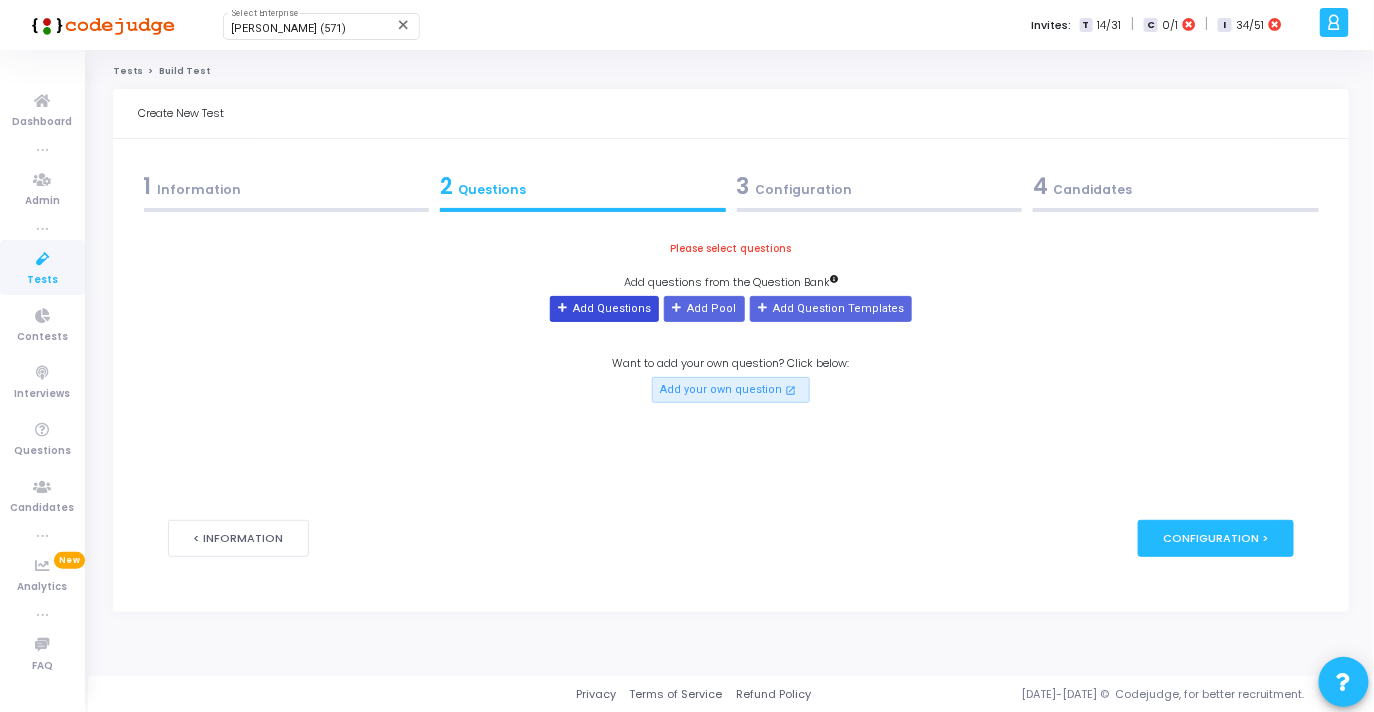 click on "Add Questions" at bounding box center (604, 309) 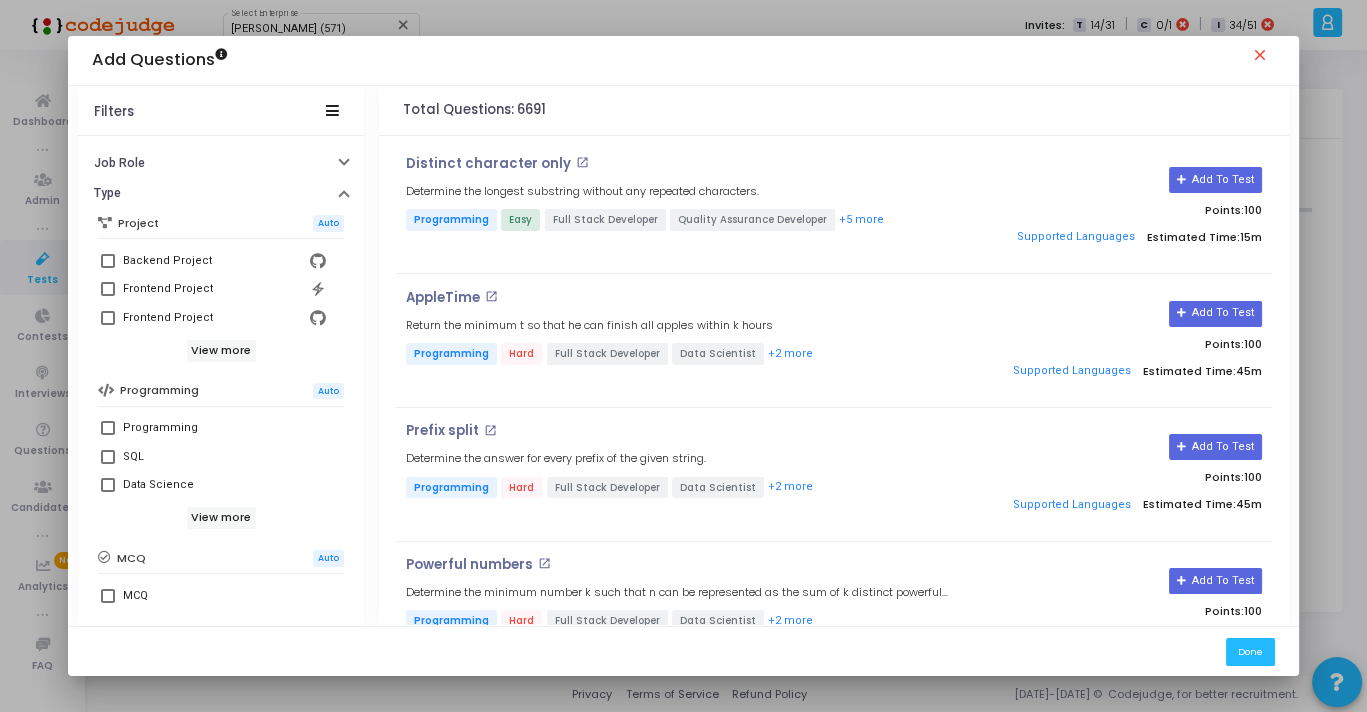 scroll, scrollTop: 120, scrollLeft: 0, axis: vertical 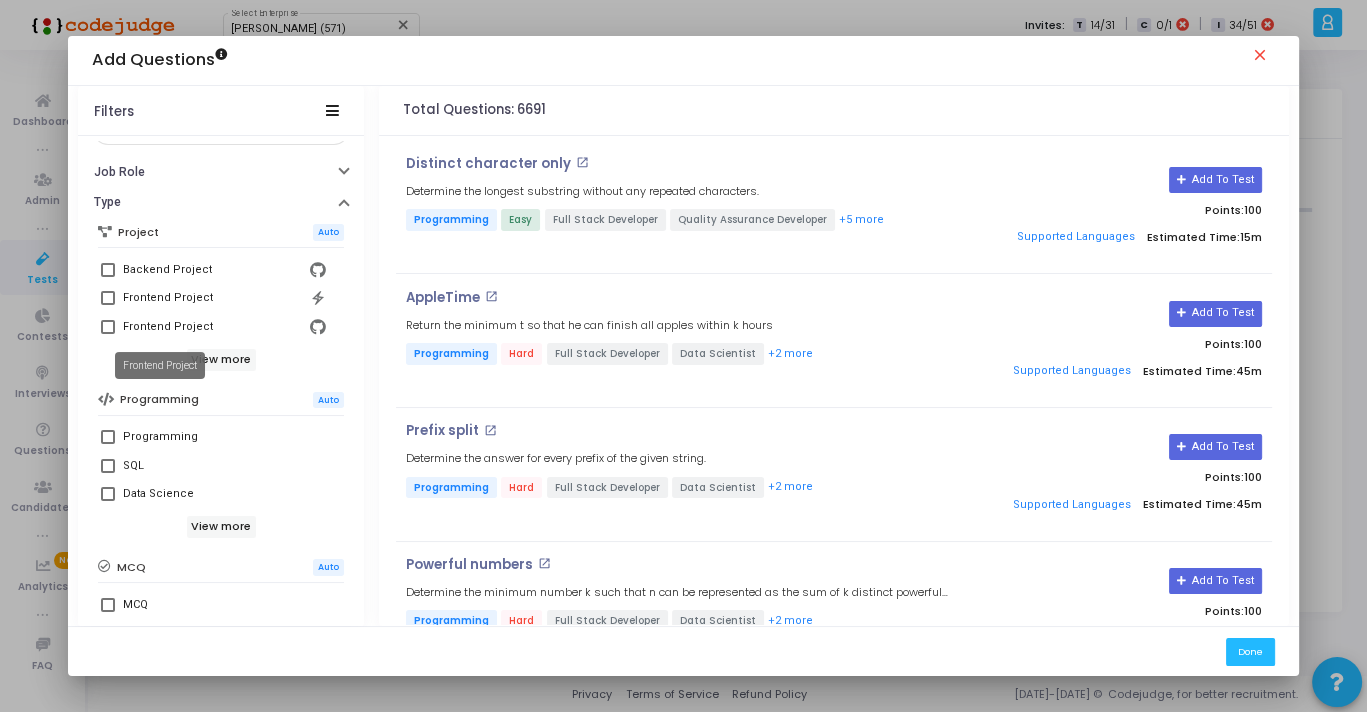 click on "Frontend Project" at bounding box center [160, 365] 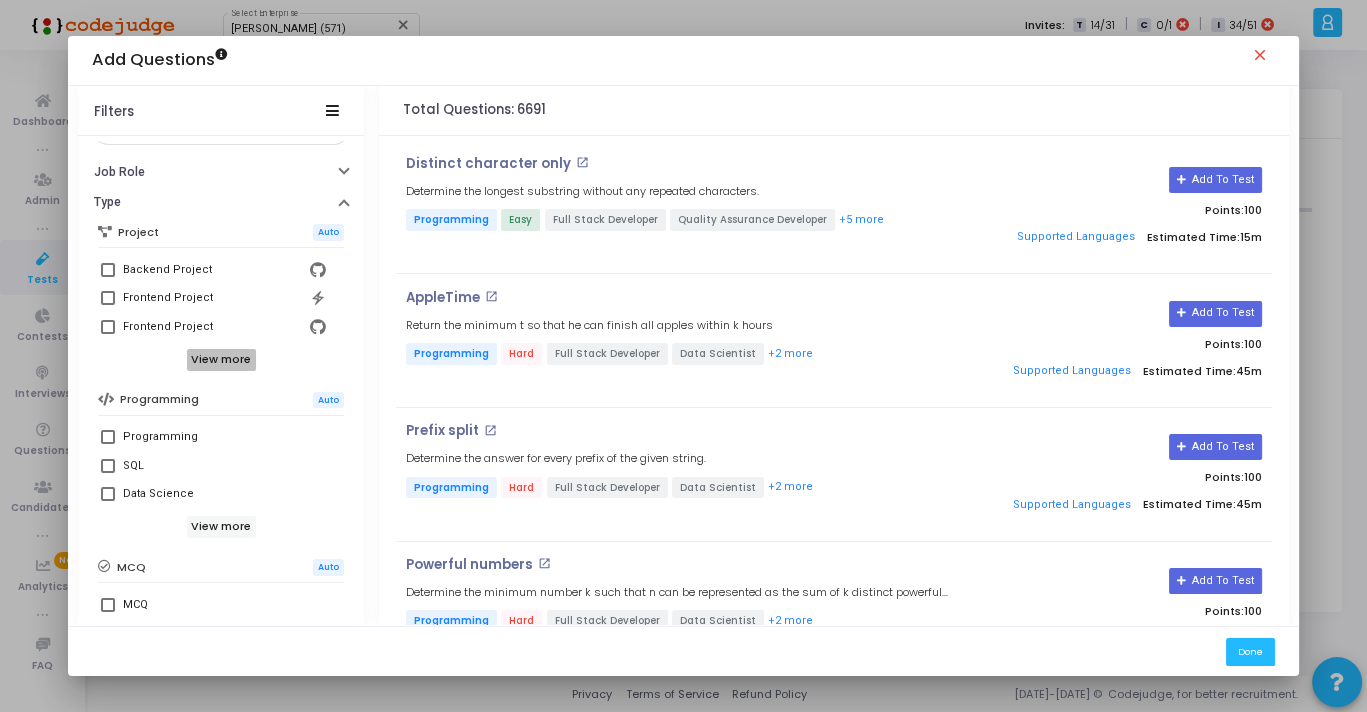 click on "View more" at bounding box center [221, 360] 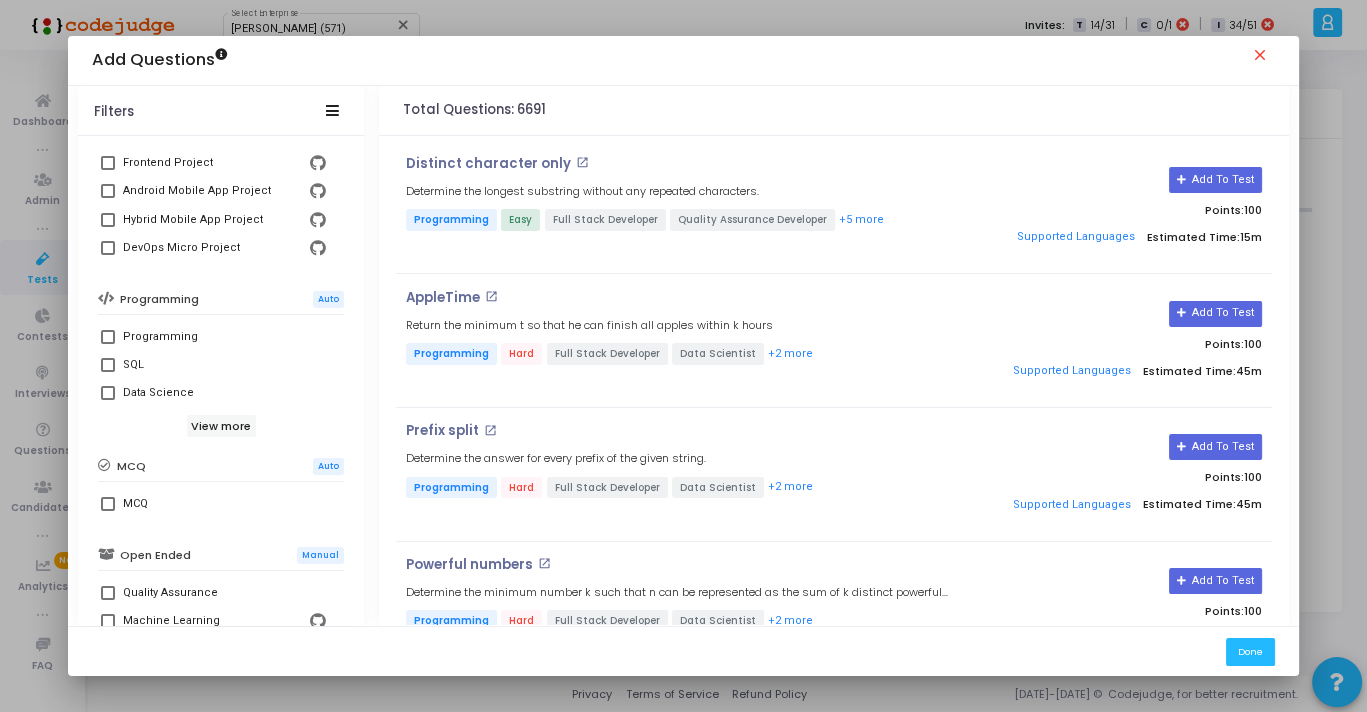 scroll, scrollTop: 286, scrollLeft: 0, axis: vertical 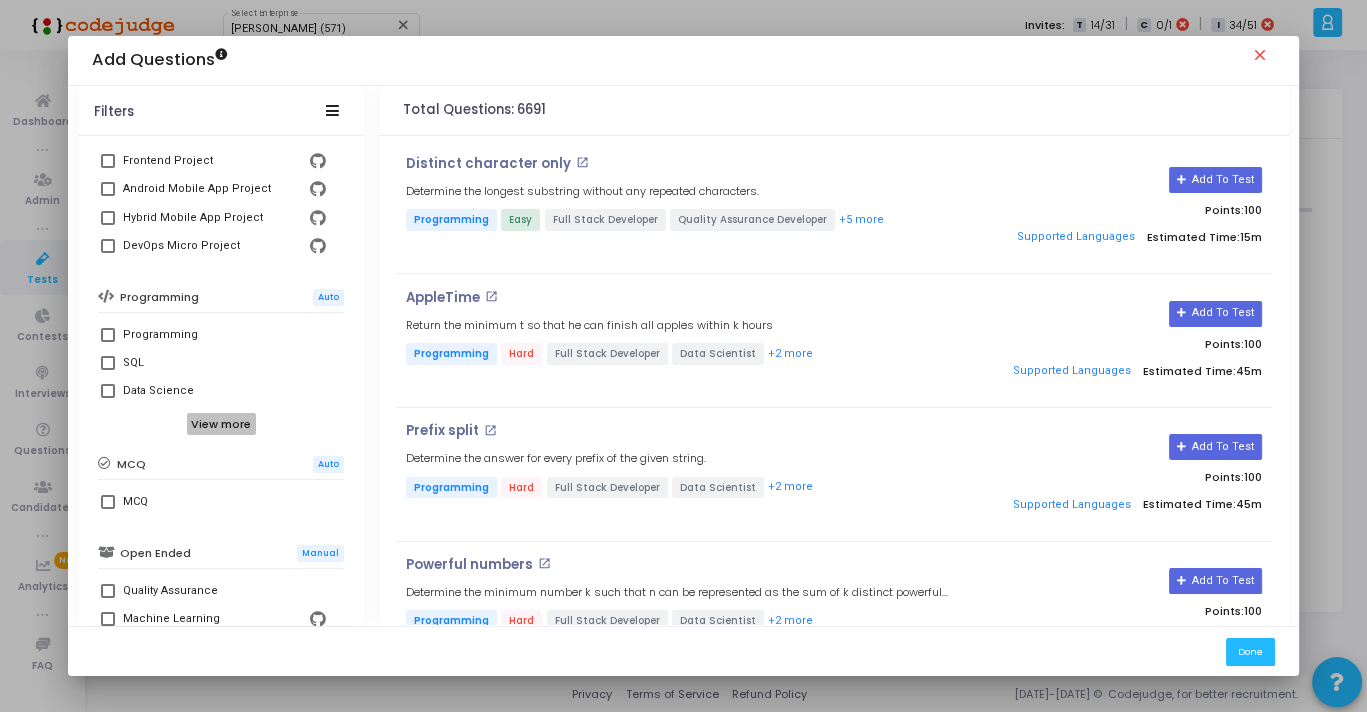 click on "View more" at bounding box center [221, 424] 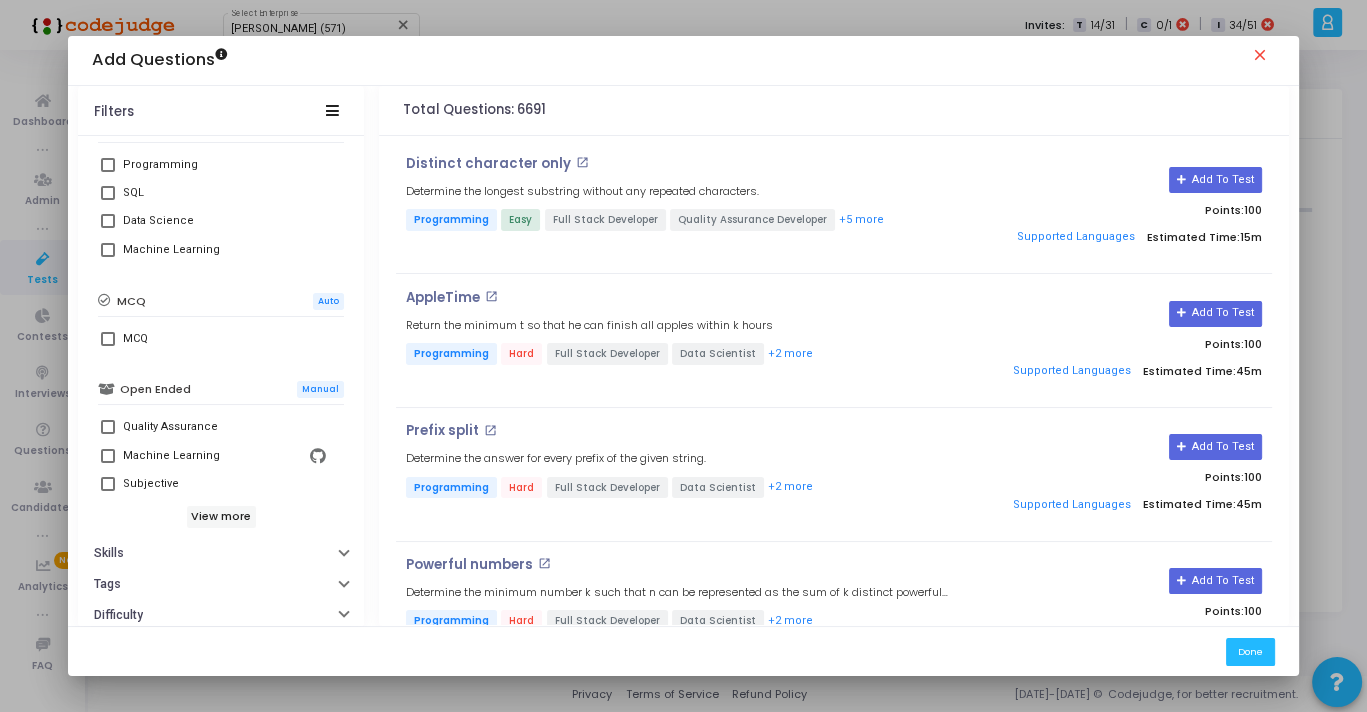 scroll, scrollTop: 500, scrollLeft: 0, axis: vertical 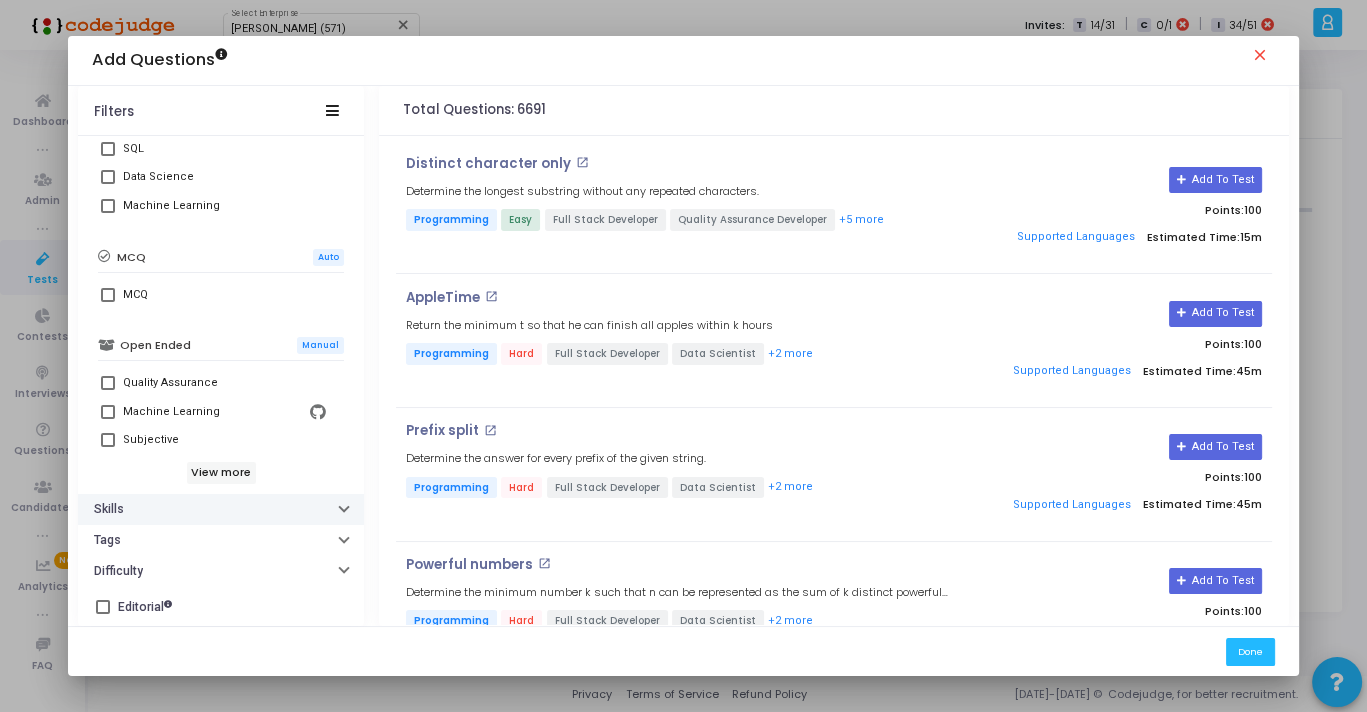 click on "Skills" at bounding box center [221, 509] 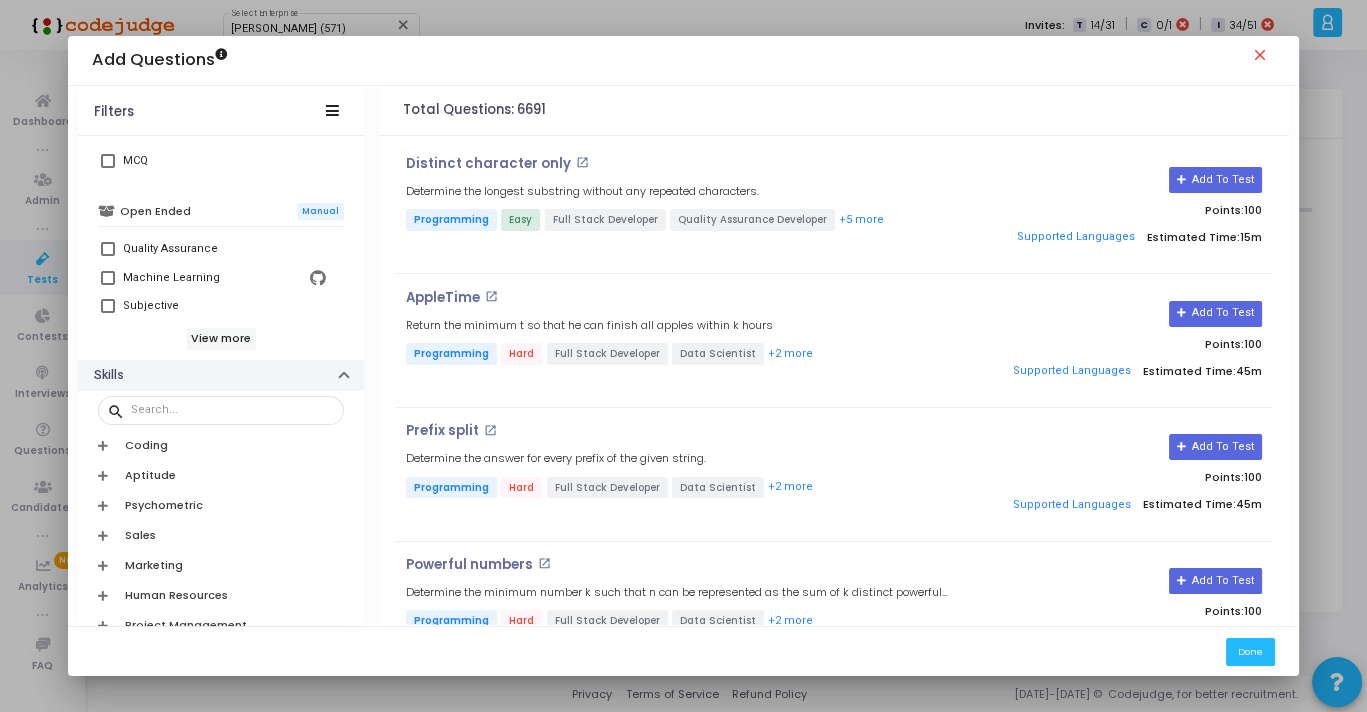 scroll, scrollTop: 635, scrollLeft: 0, axis: vertical 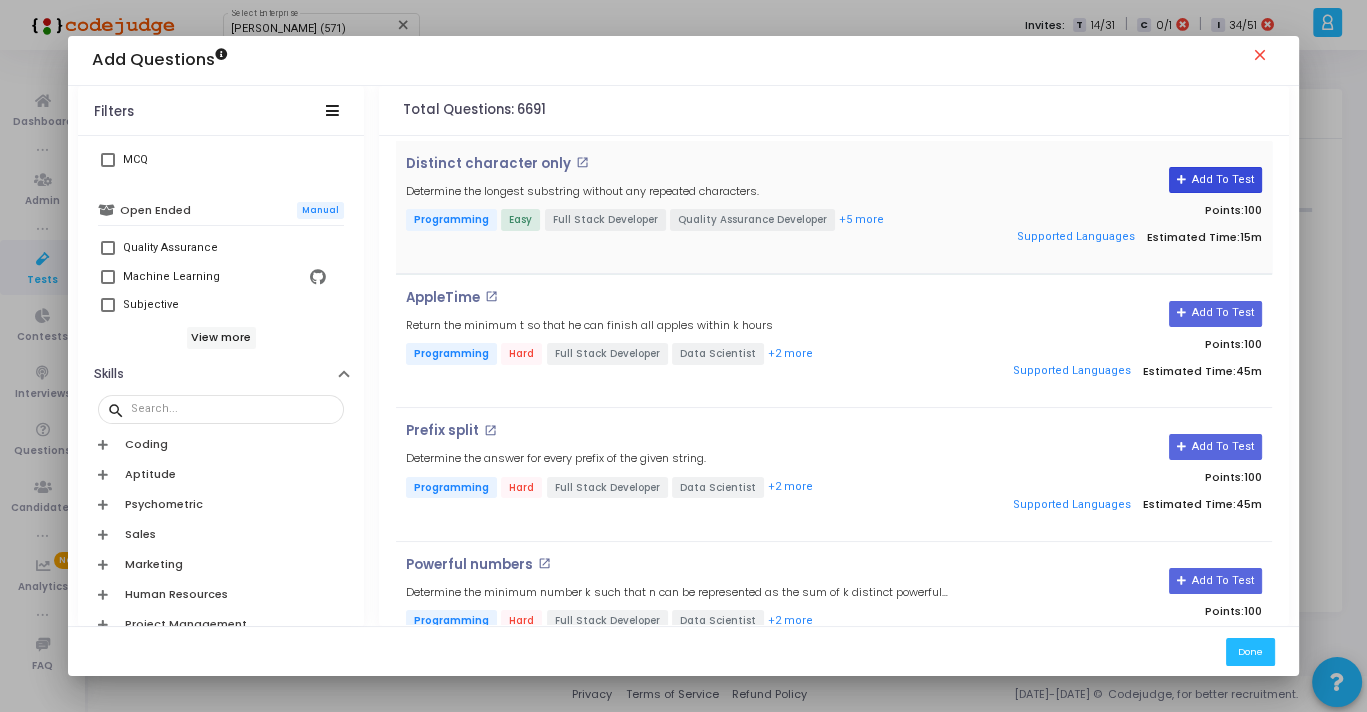 click on "Add To Test" at bounding box center [1215, 180] 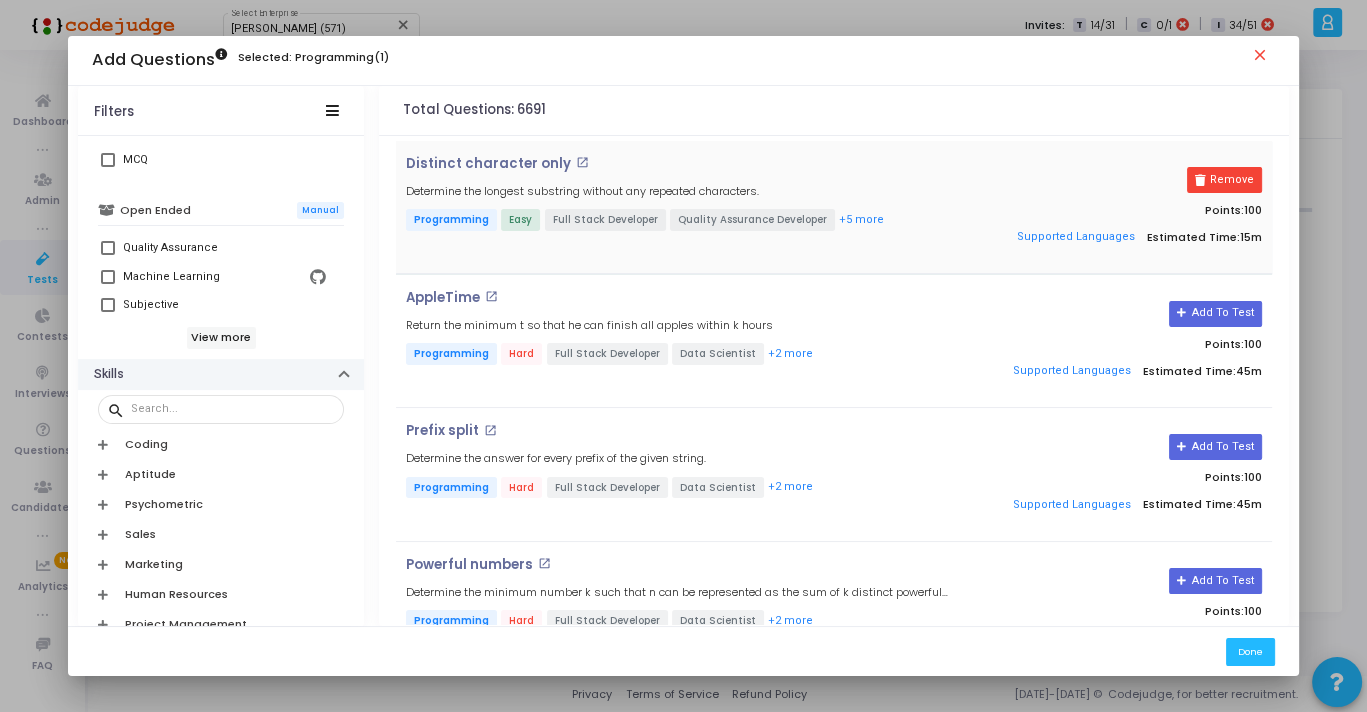 click on "Skills" at bounding box center (221, 374) 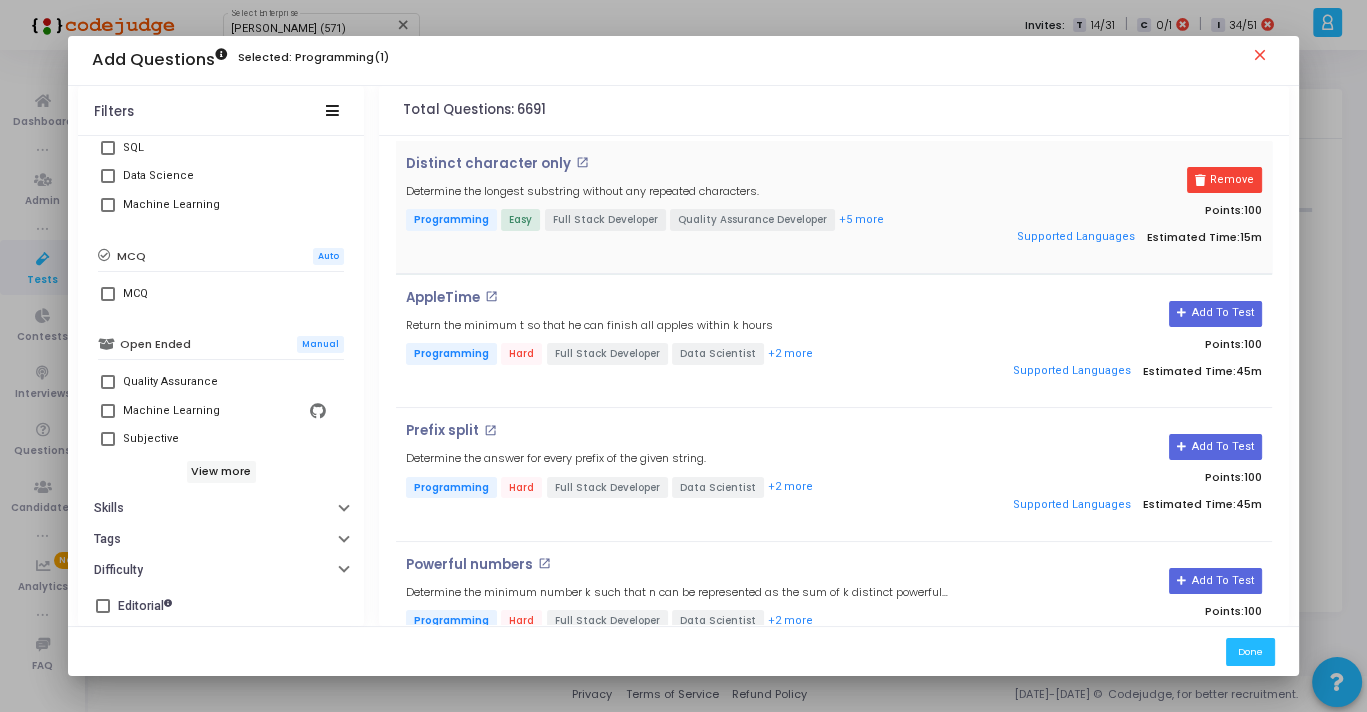 scroll, scrollTop: 500, scrollLeft: 0, axis: vertical 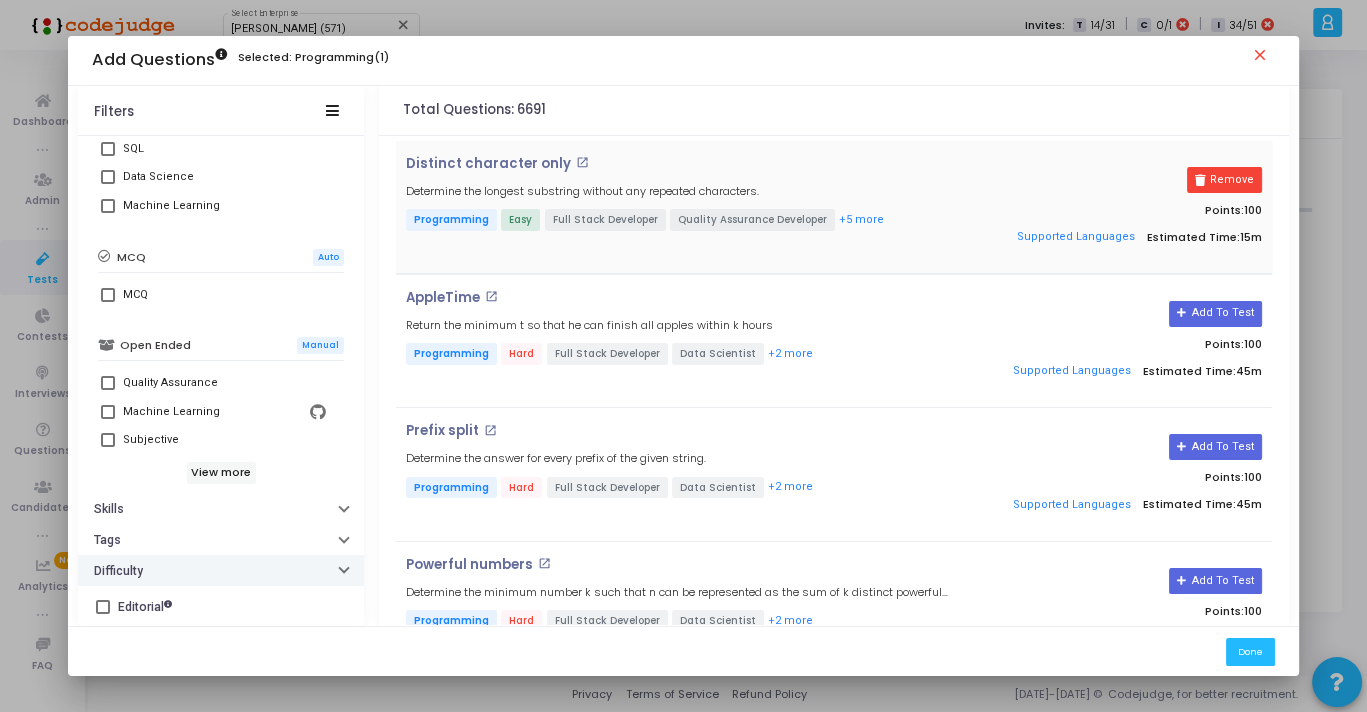 click on "Difficulty" at bounding box center [221, 570] 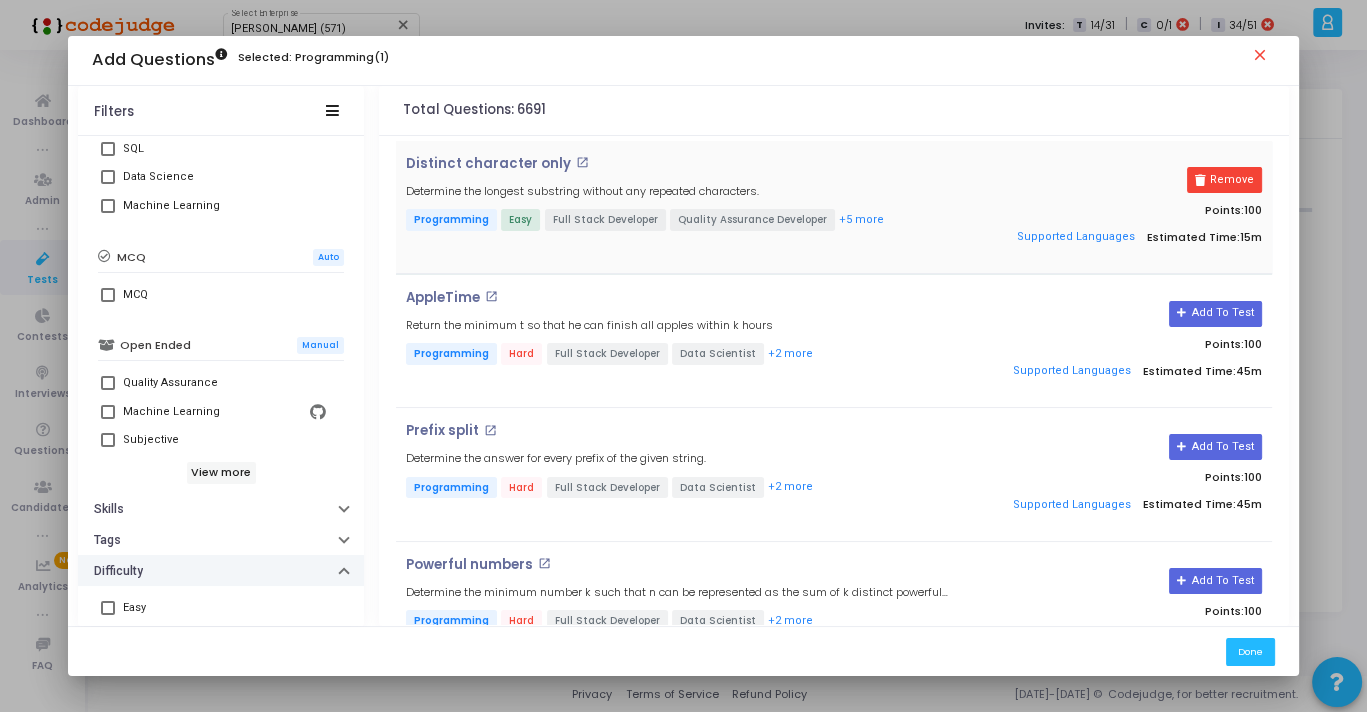 scroll, scrollTop: 610, scrollLeft: 0, axis: vertical 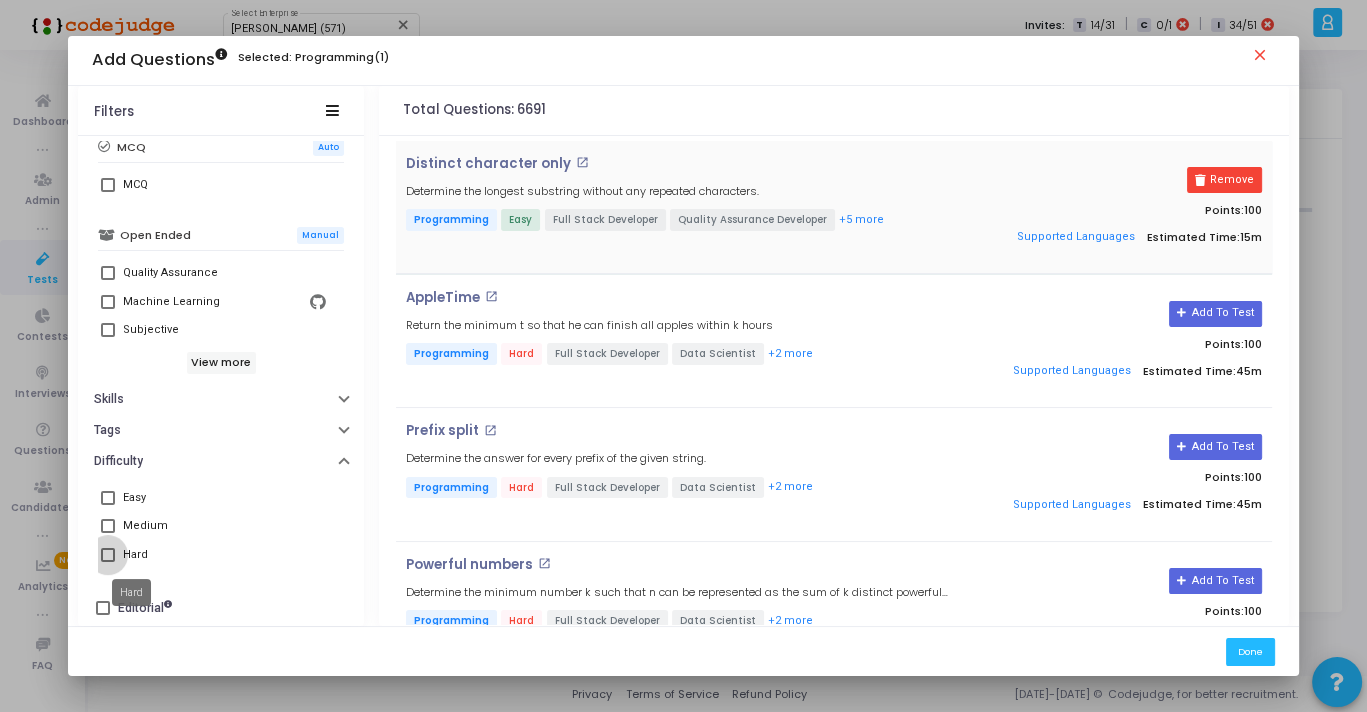 click on "Hard" at bounding box center [135, 555] 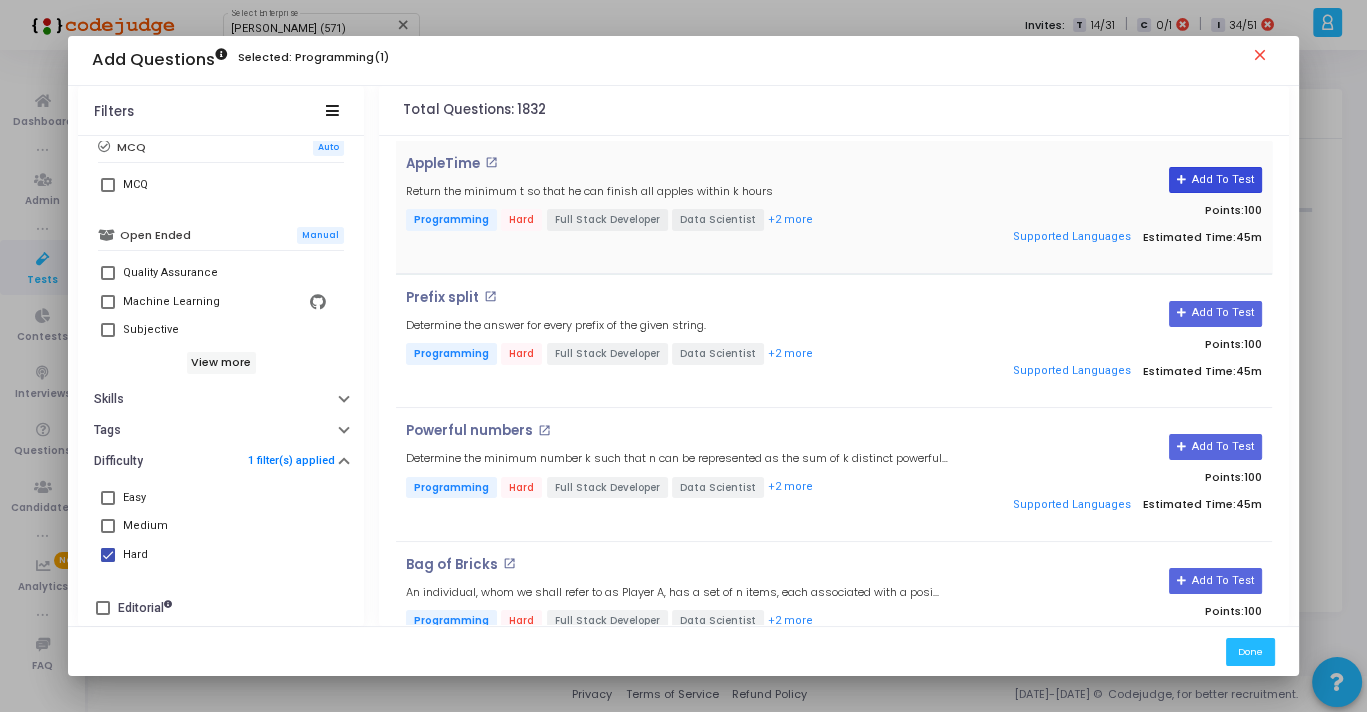 click on "Add To Test" at bounding box center (1215, 180) 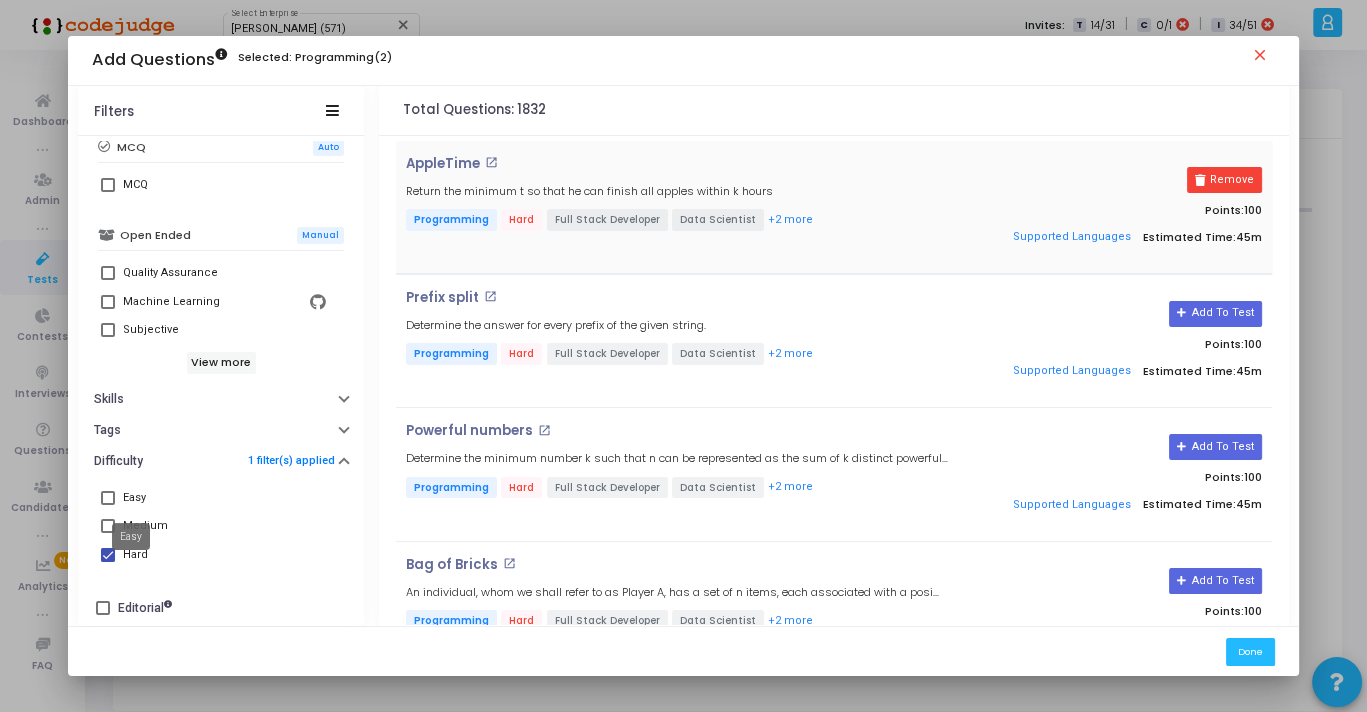 click on "Easy" at bounding box center (131, 536) 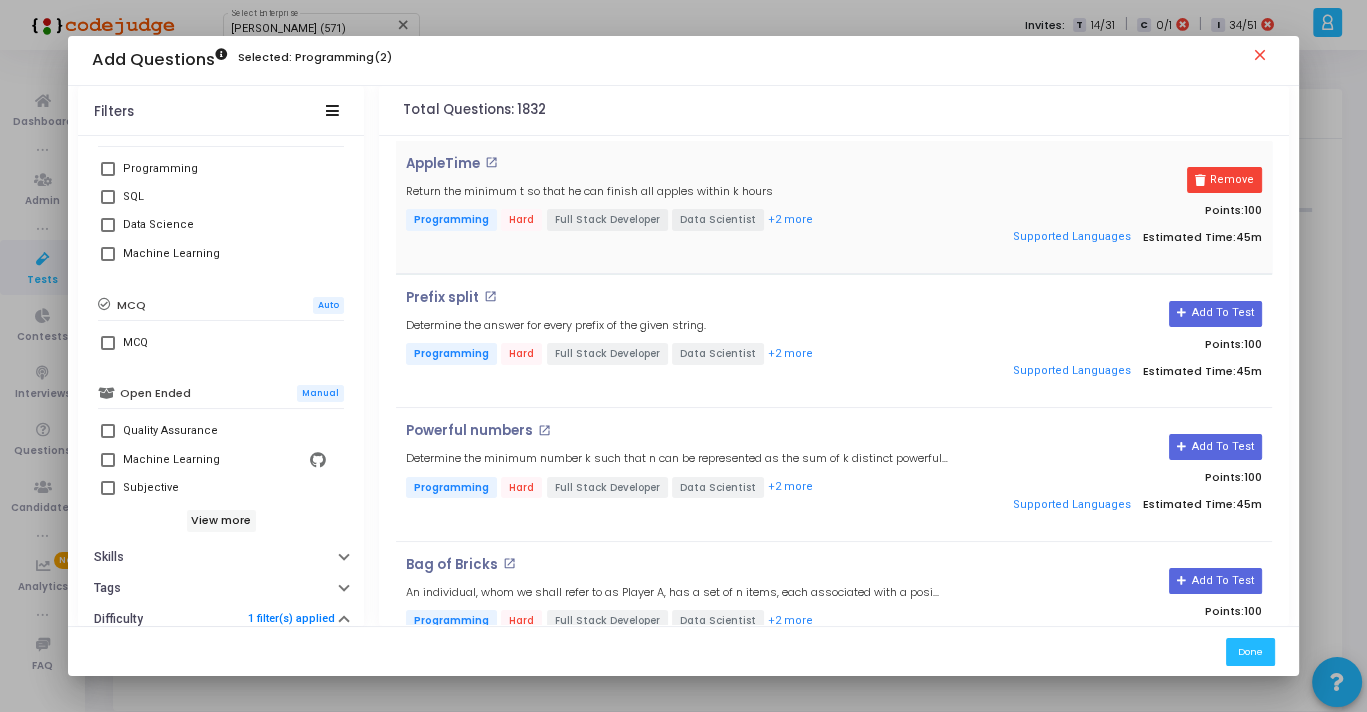 scroll, scrollTop: 427, scrollLeft: 0, axis: vertical 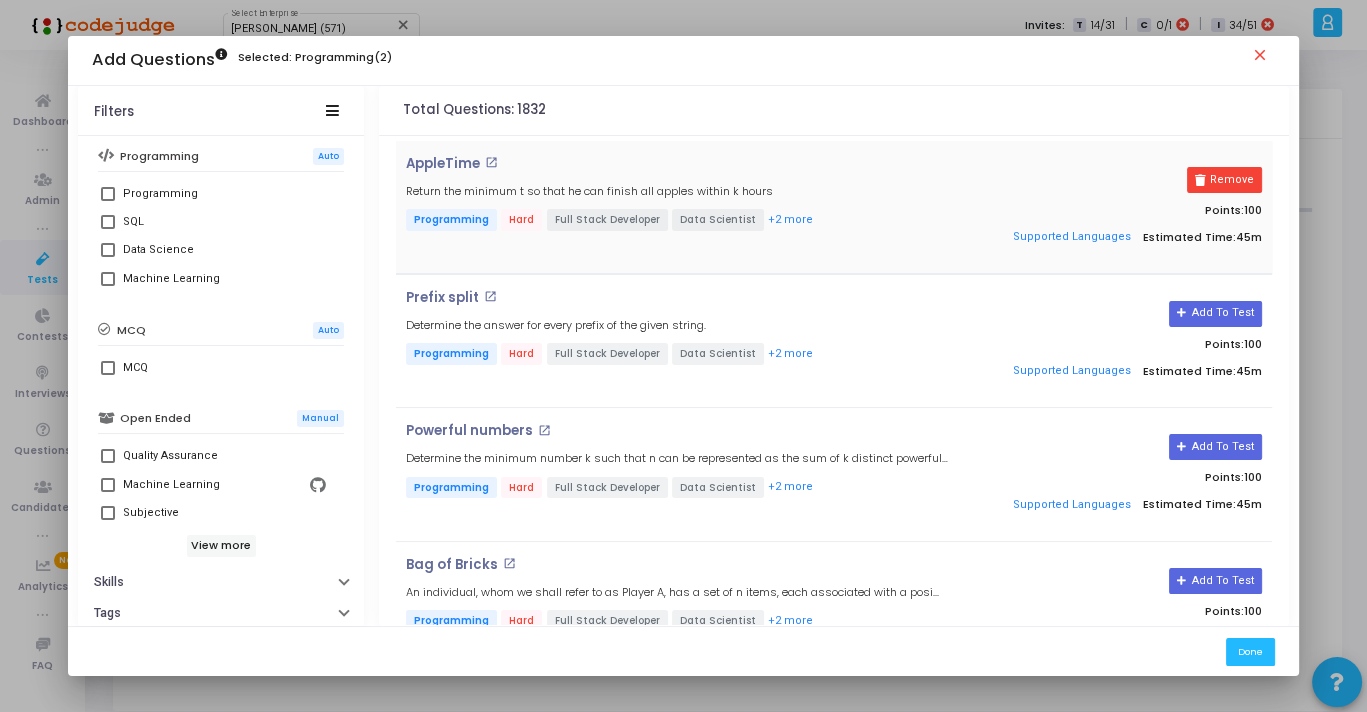 click on "MCQ" at bounding box center (222, 368) 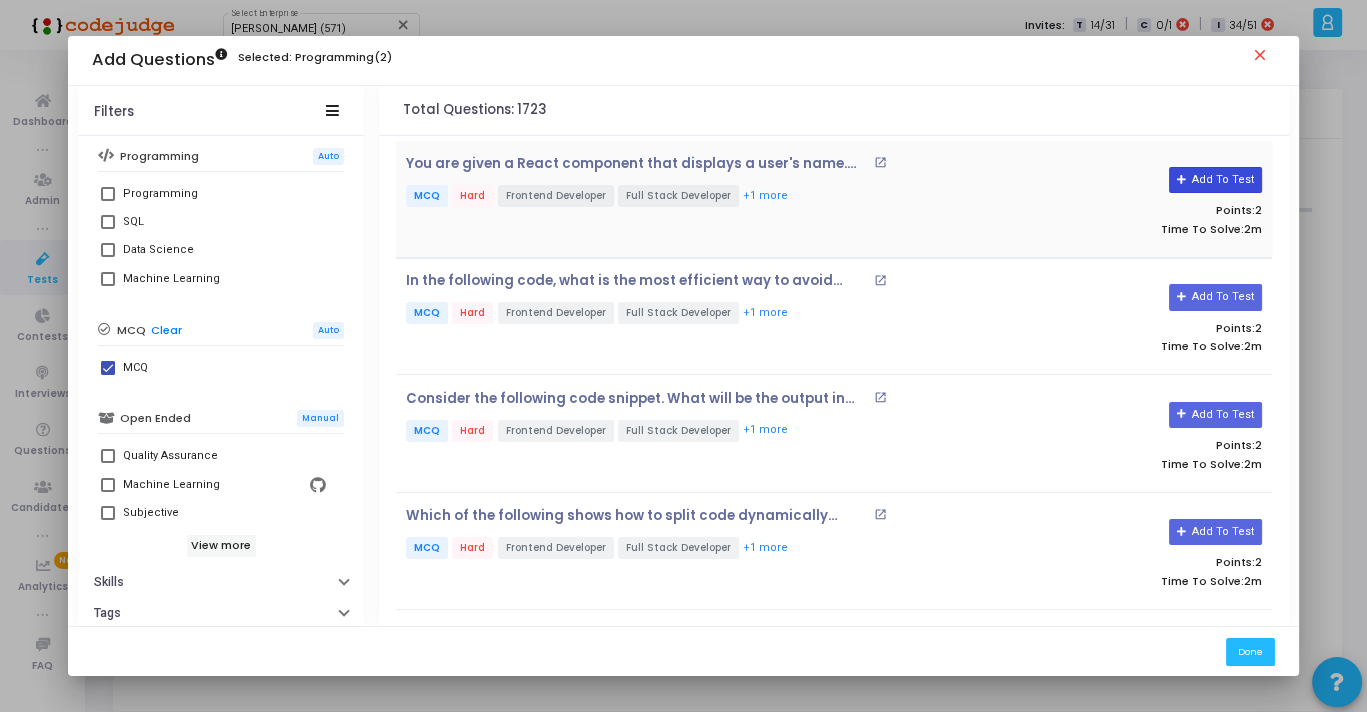 click on "Add To Test" at bounding box center (1215, 180) 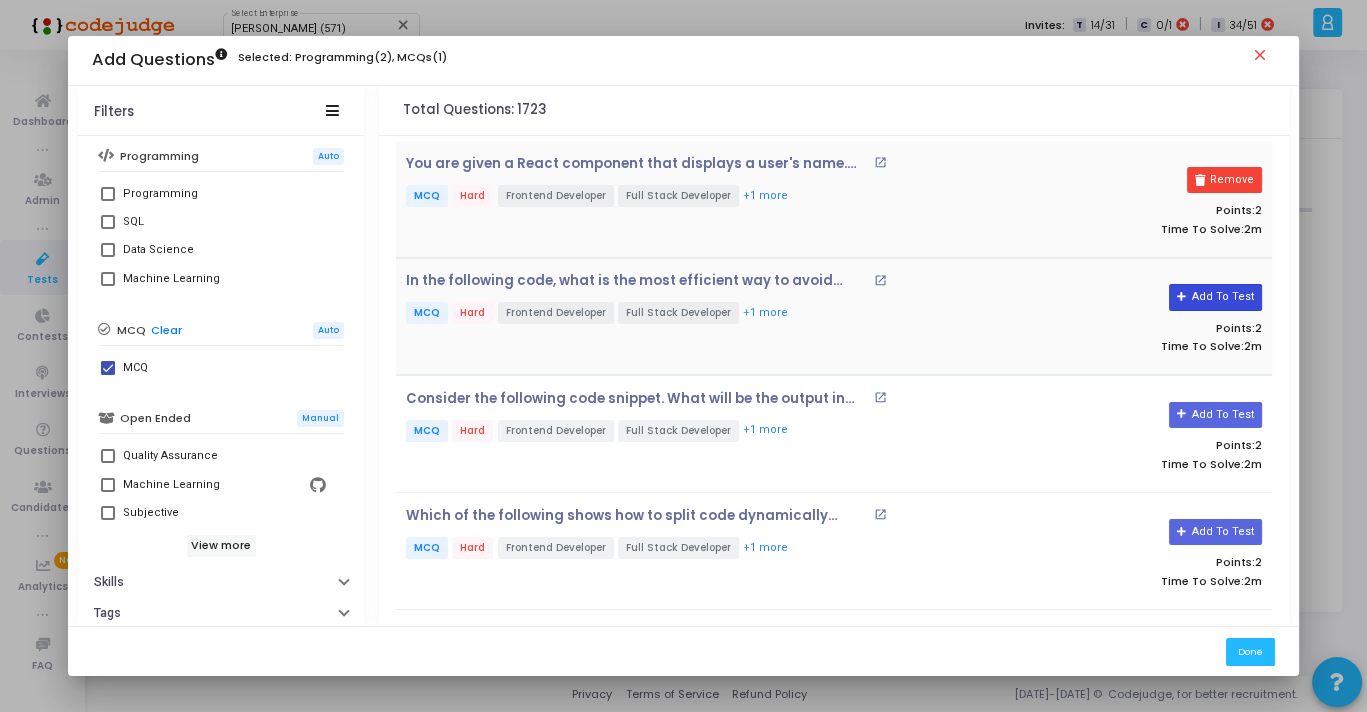 click on "Add To Test" at bounding box center [1215, 297] 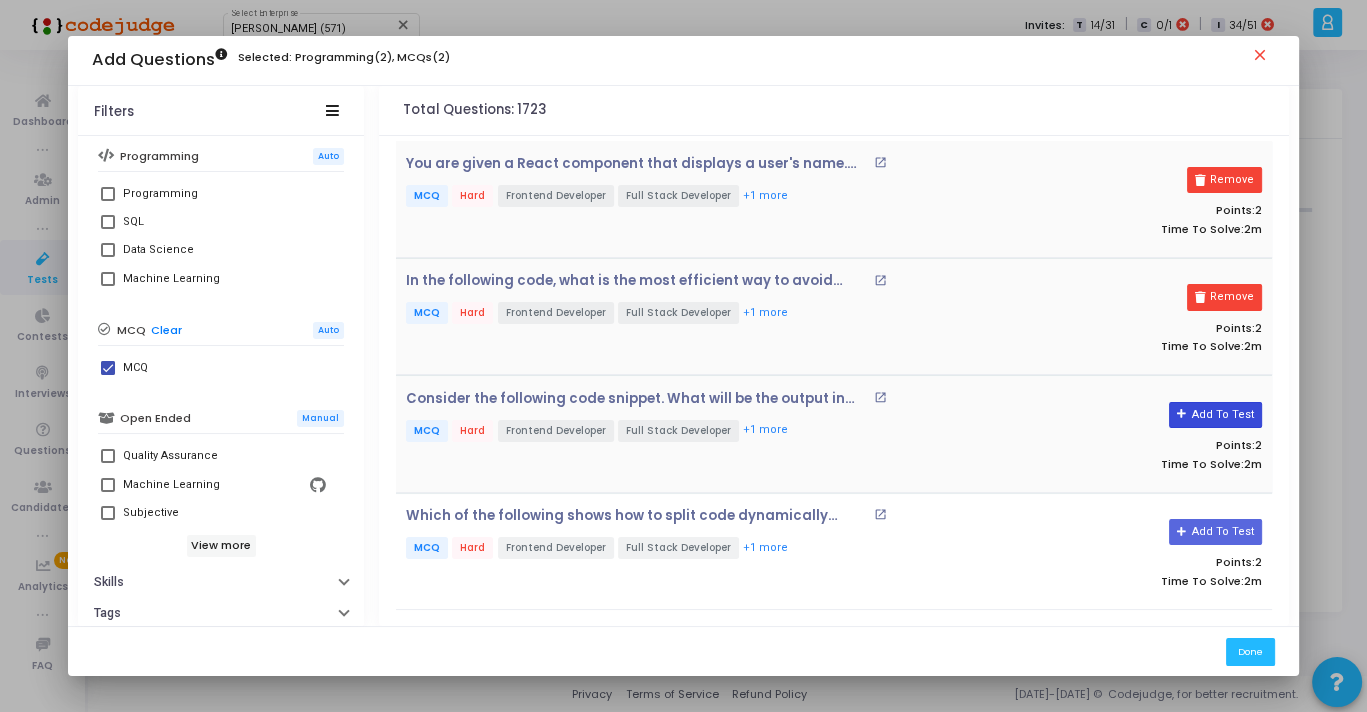 click on "Add To Test" at bounding box center (1215, 415) 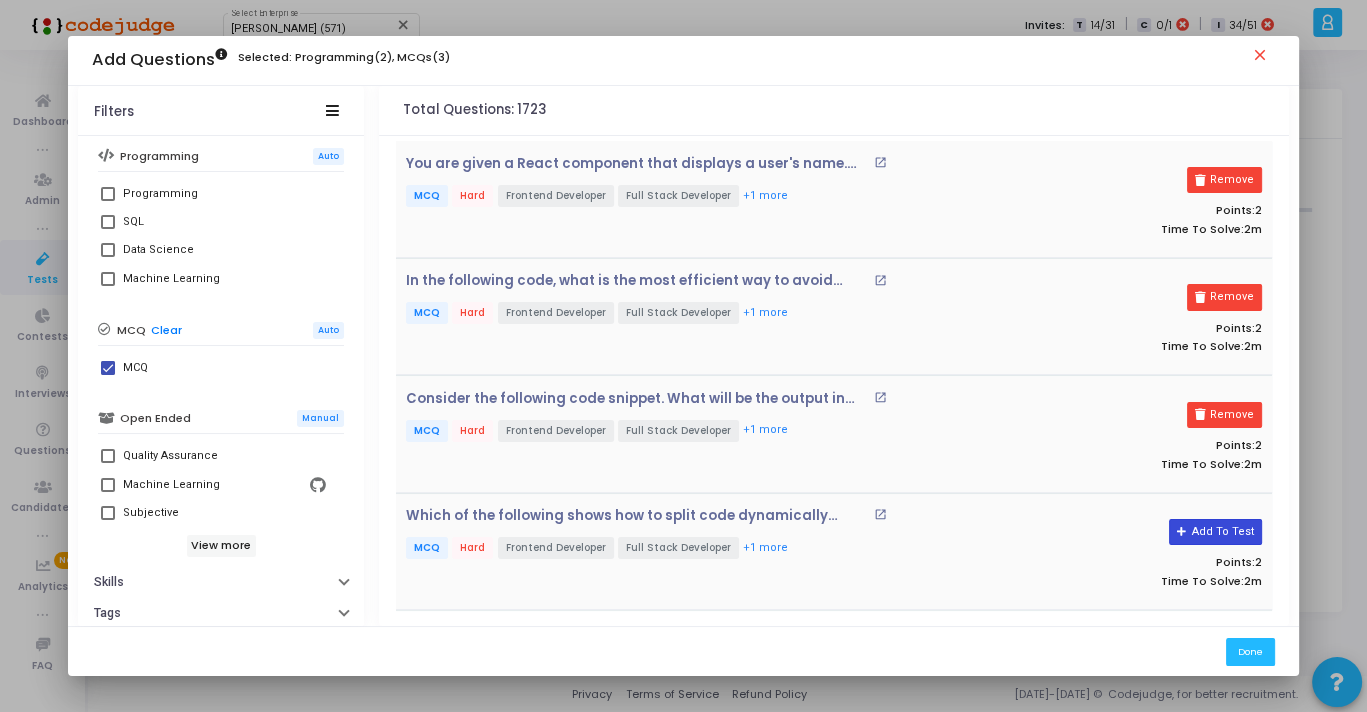 click on "Add To Test" at bounding box center [1215, 532] 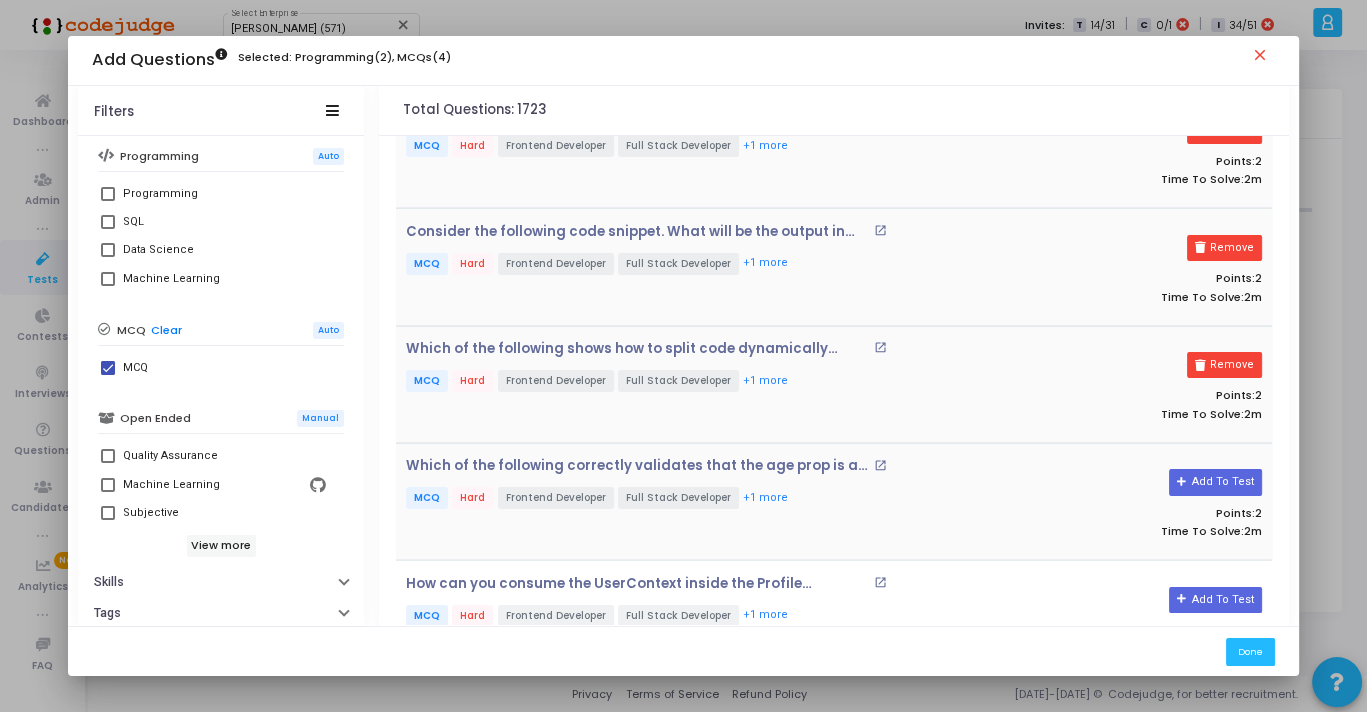 scroll, scrollTop: 169, scrollLeft: 0, axis: vertical 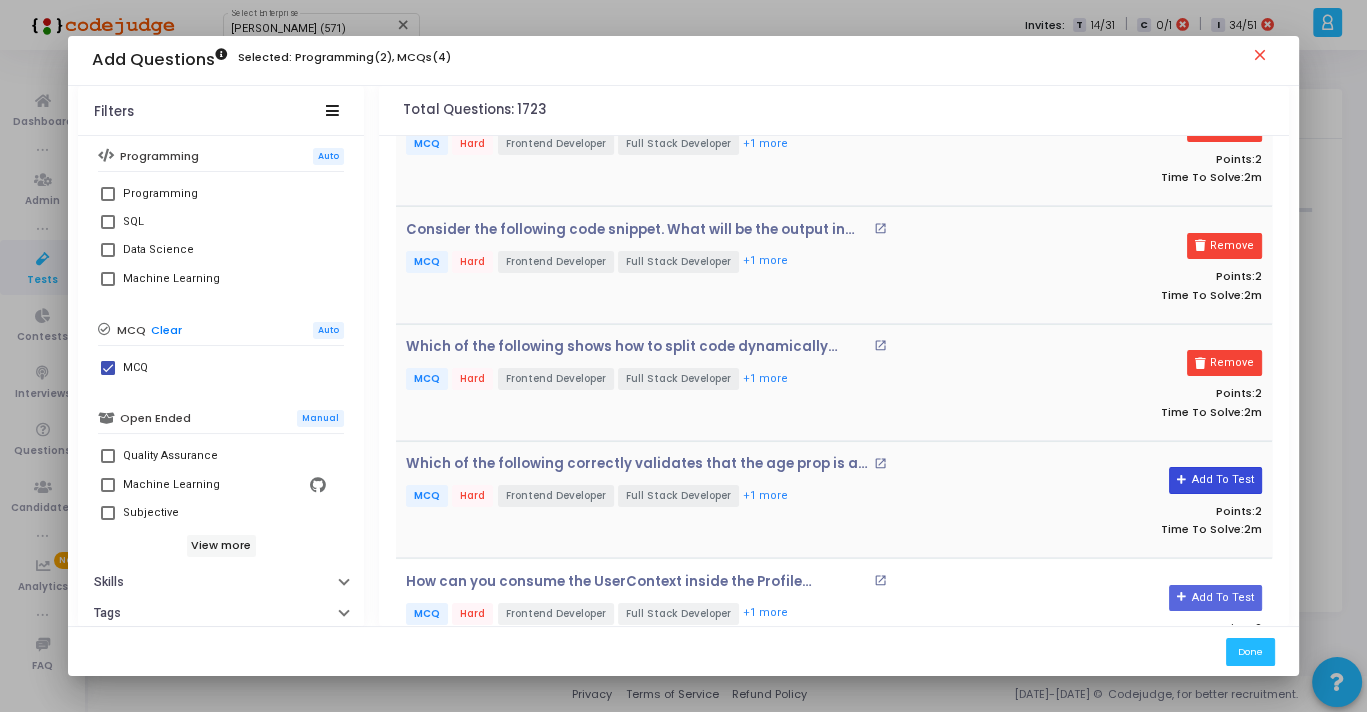 click on "Add To Test" at bounding box center [1215, 480] 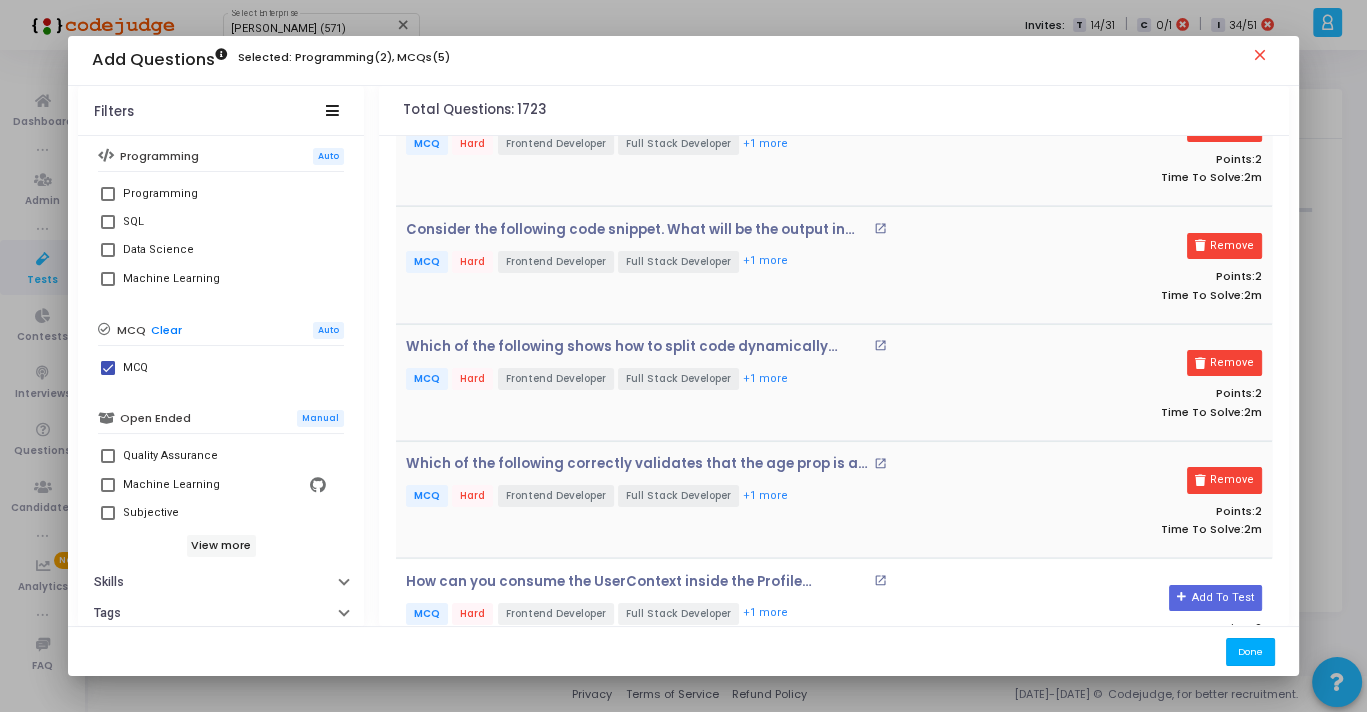 click on "Done" at bounding box center [1250, 651] 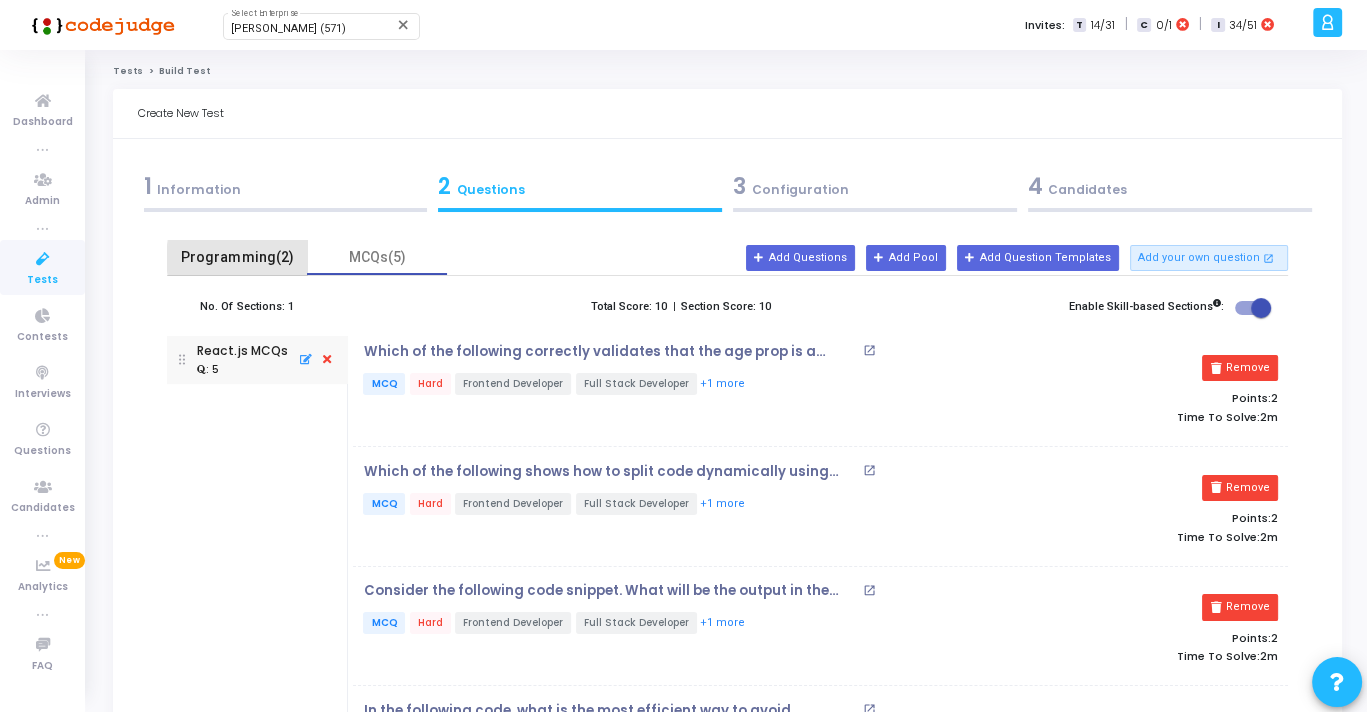 click on "Programming(2)" at bounding box center [237, 257] 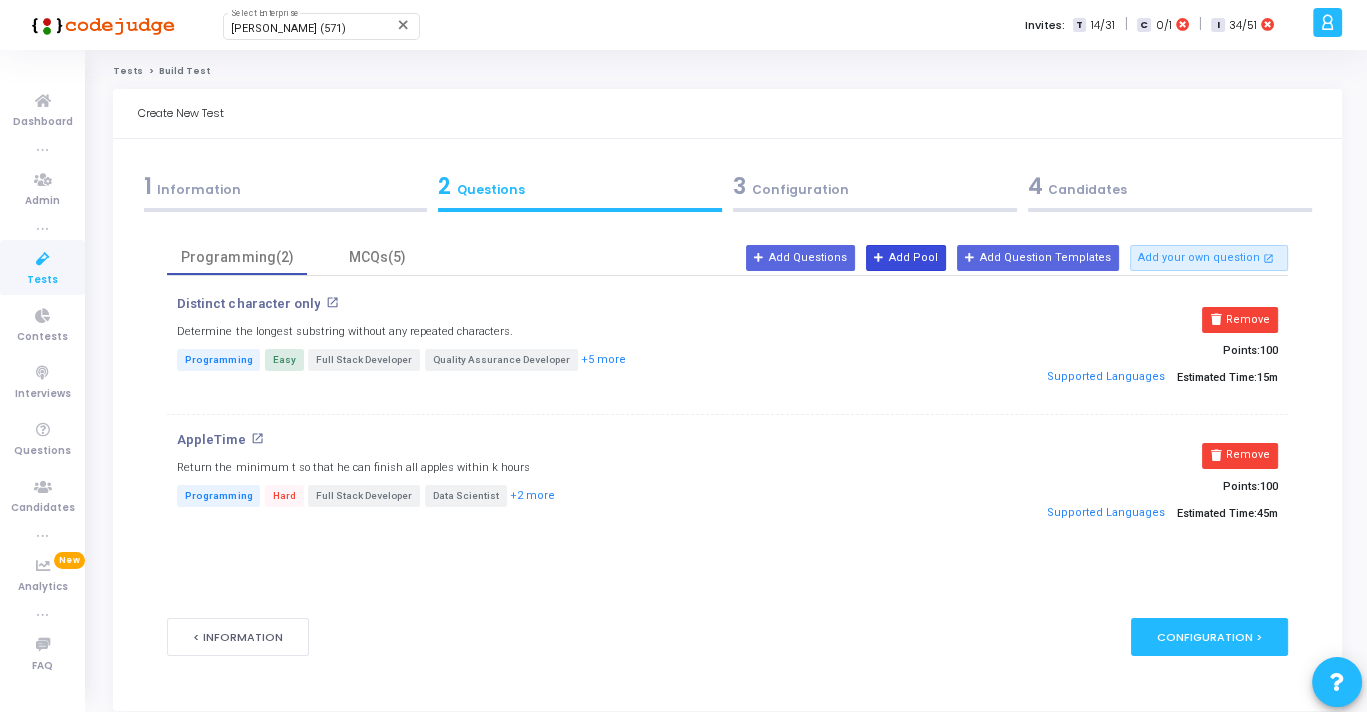 click on "Add Pool" at bounding box center [906, 258] 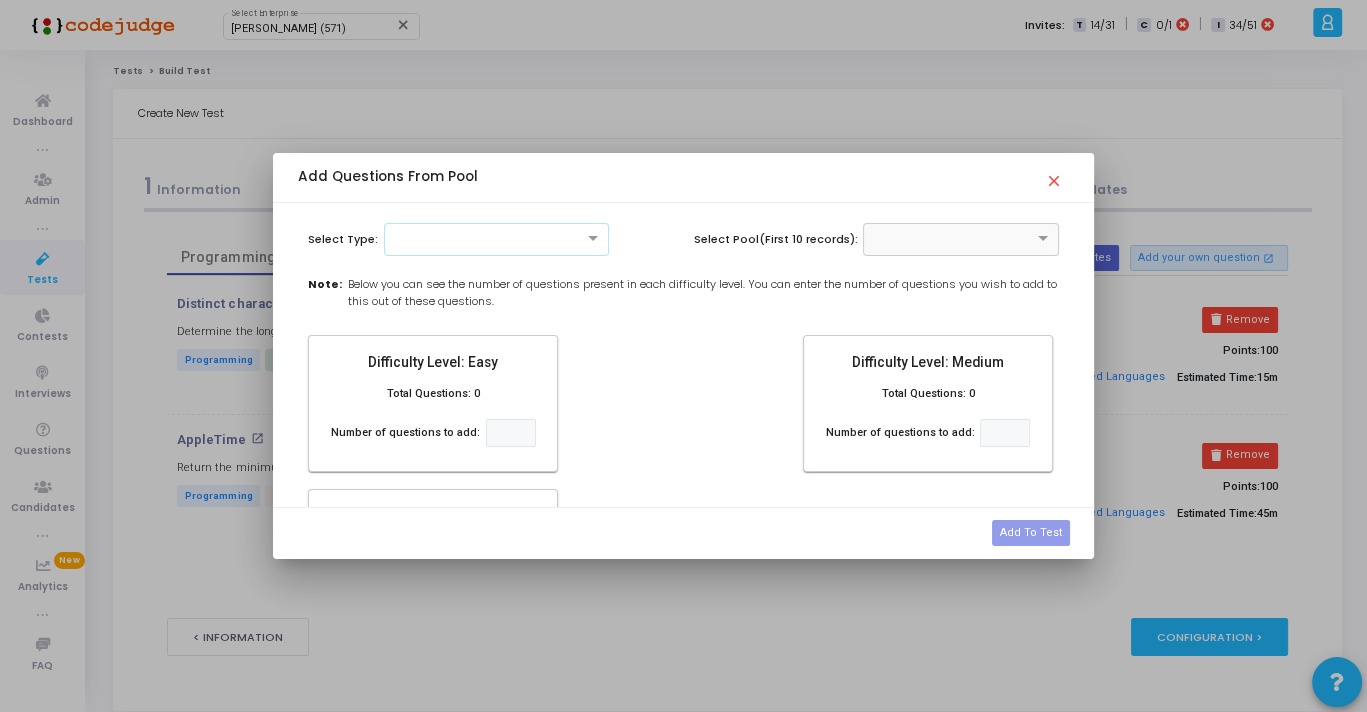 click at bounding box center [496, 237] 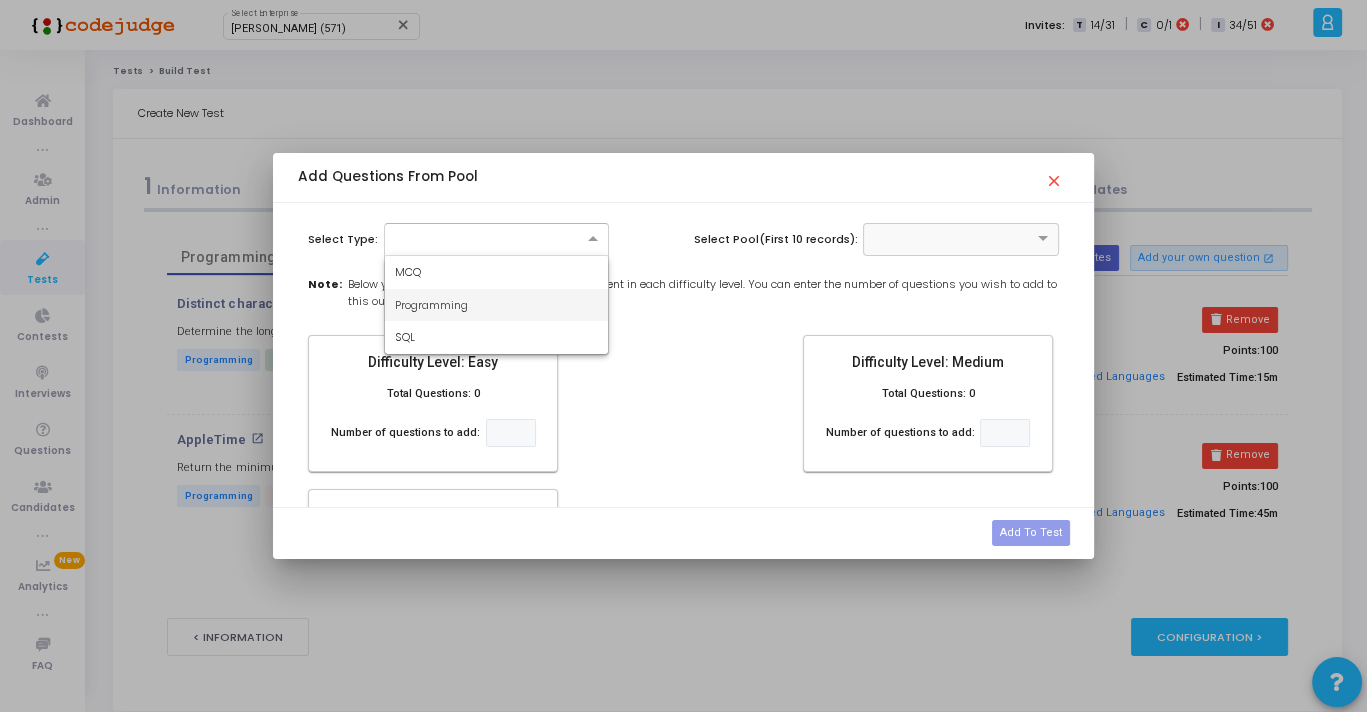 click on "Programming" at bounding box center [431, 305] 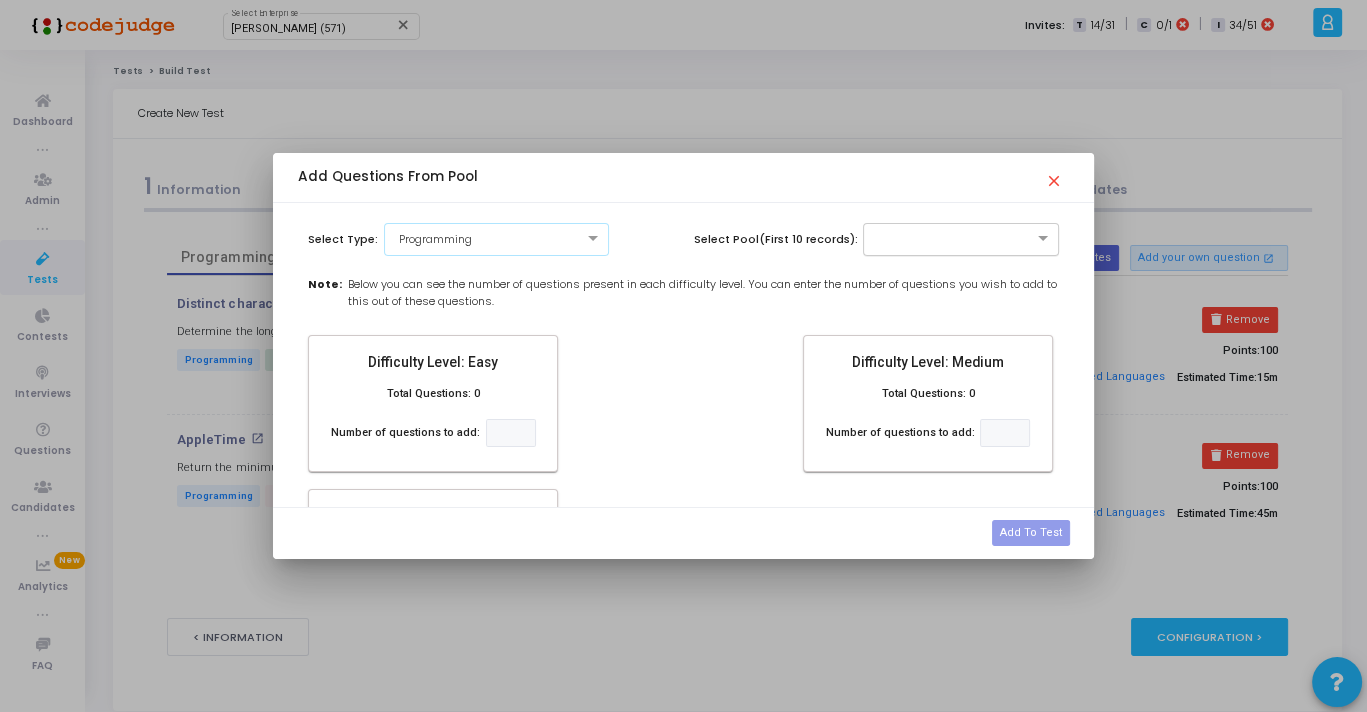 click at bounding box center [941, 237] 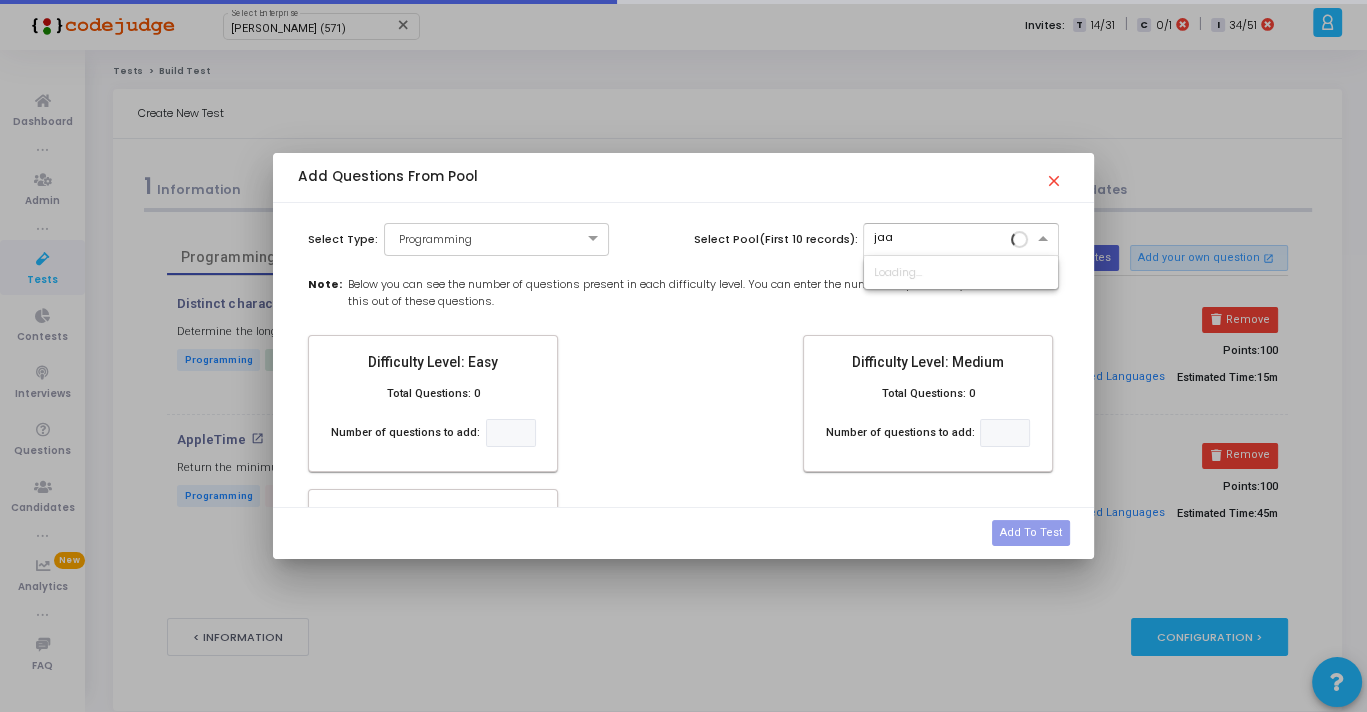 scroll, scrollTop: 0, scrollLeft: 0, axis: both 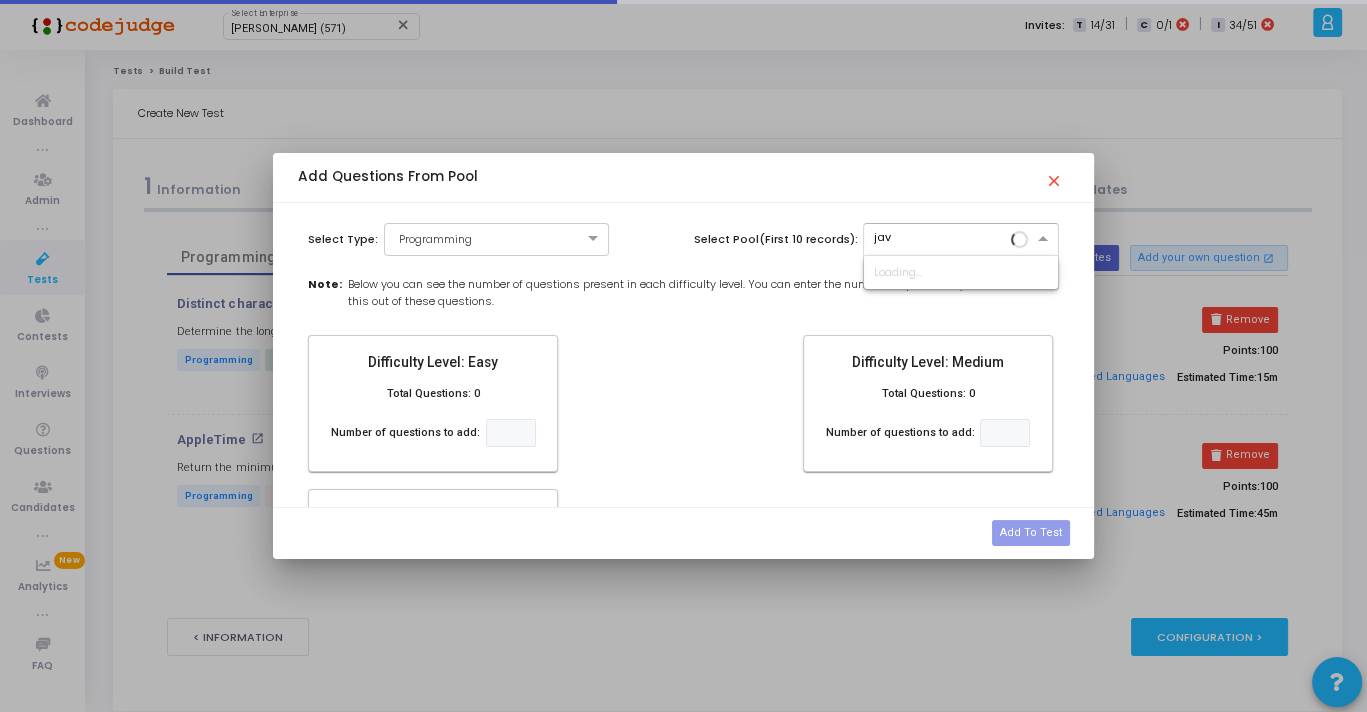type on "java" 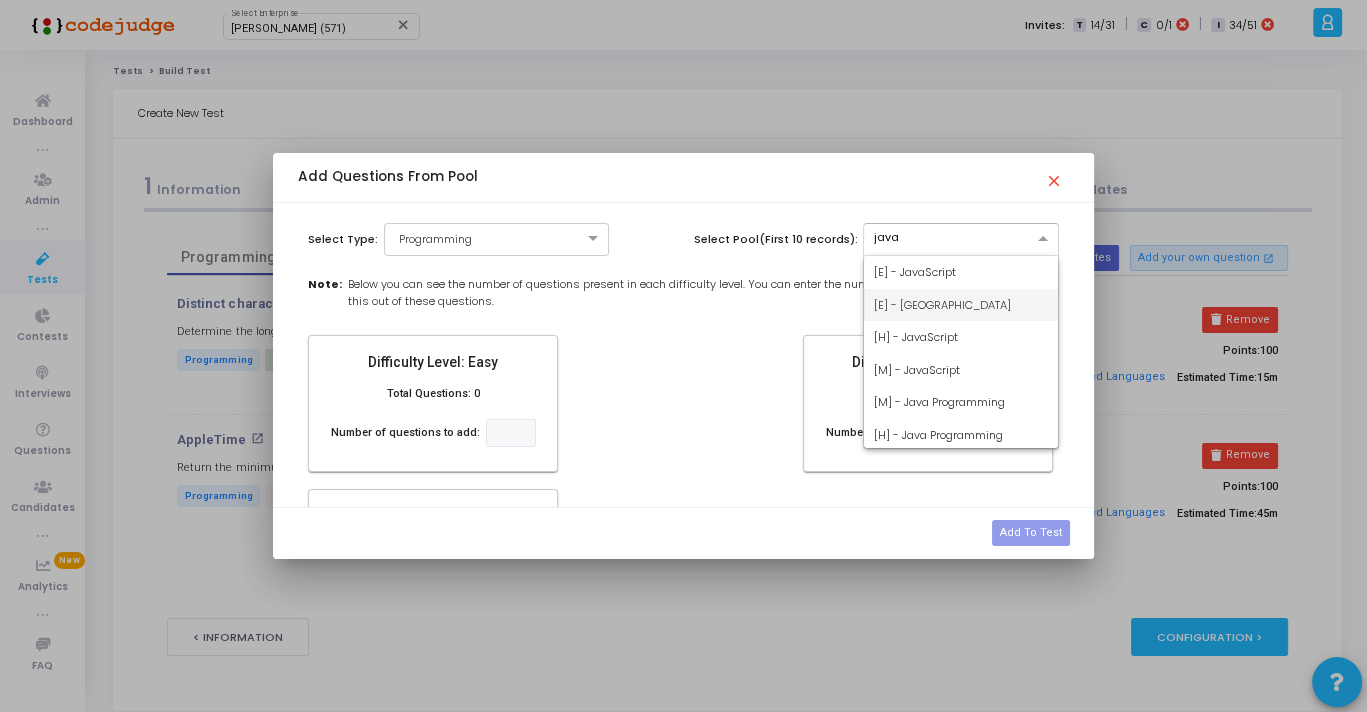 click on "[E] - [GEOGRAPHIC_DATA]" at bounding box center (961, 305) 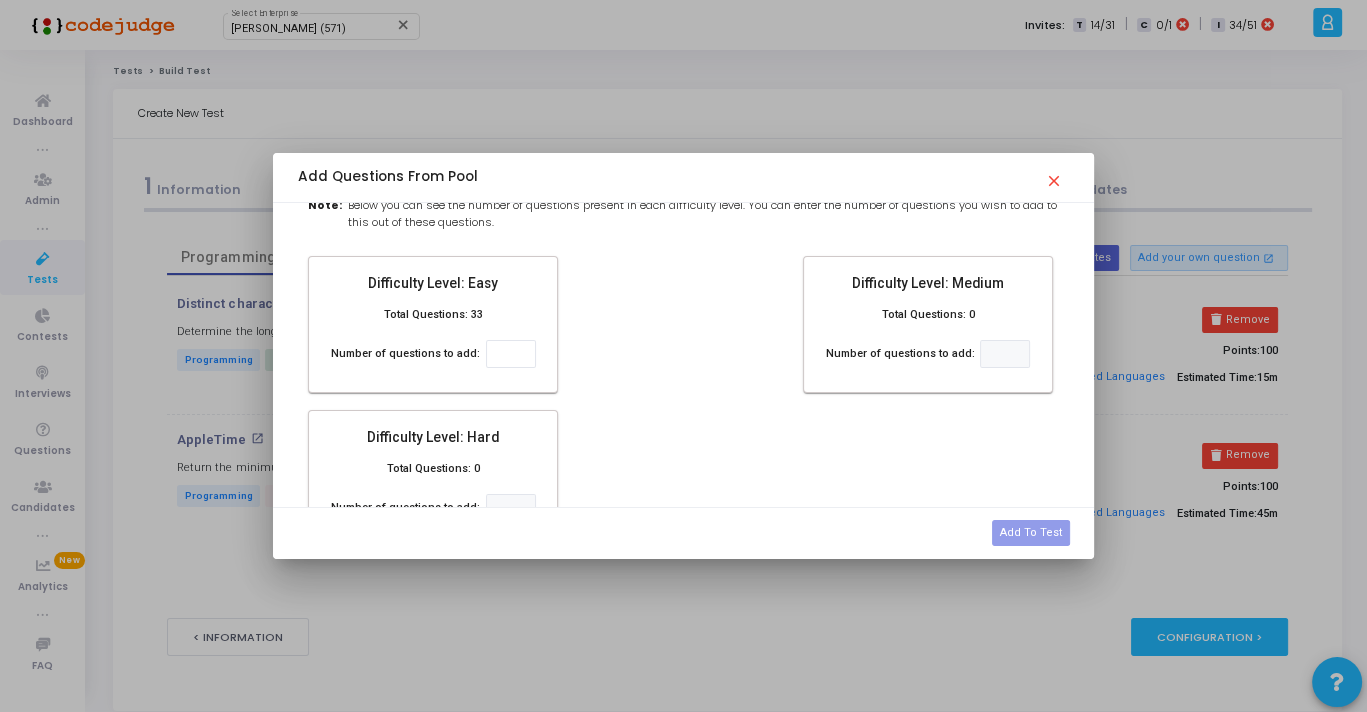 scroll, scrollTop: 19, scrollLeft: 0, axis: vertical 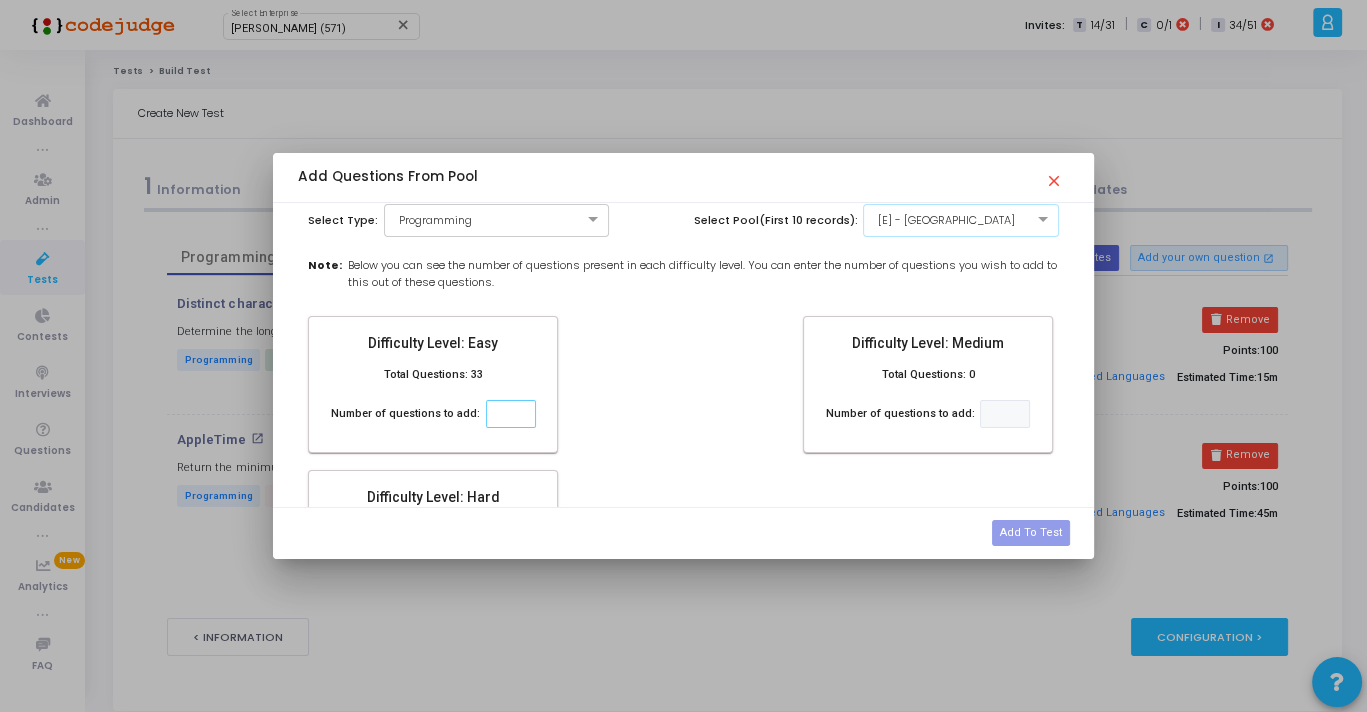click 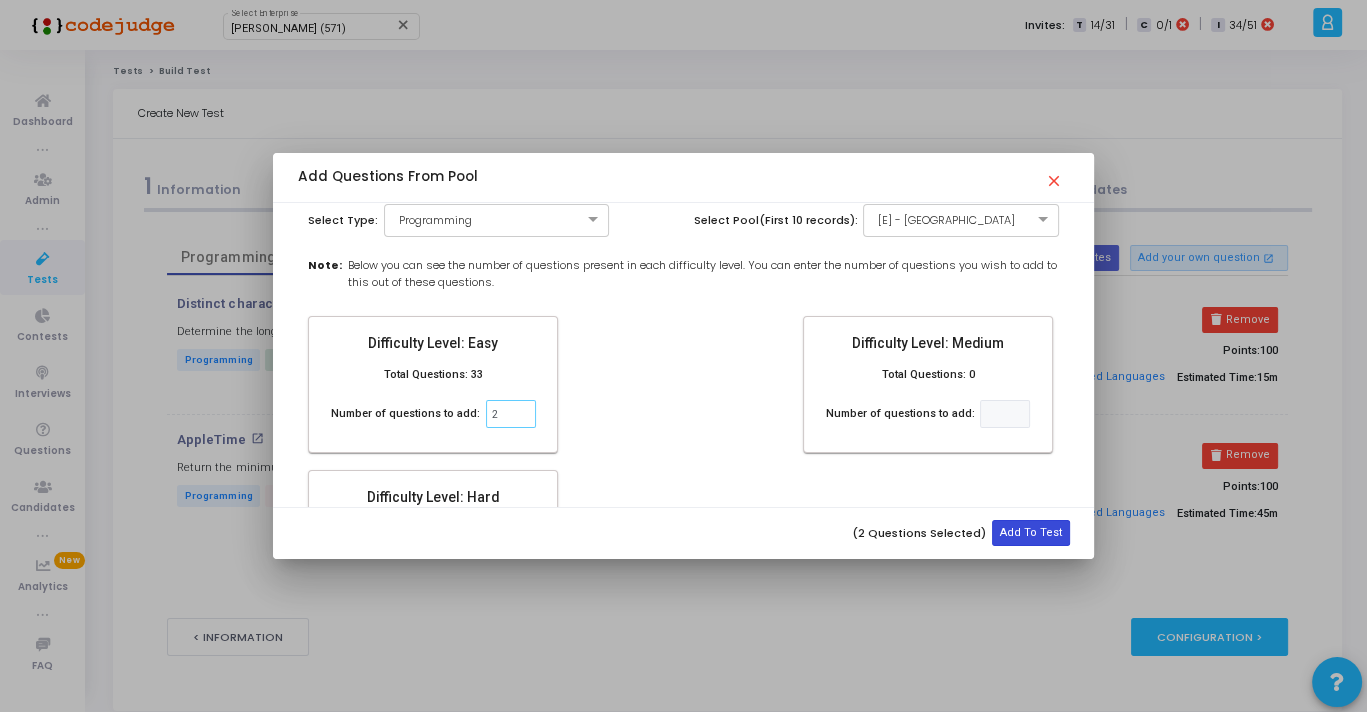 type on "2" 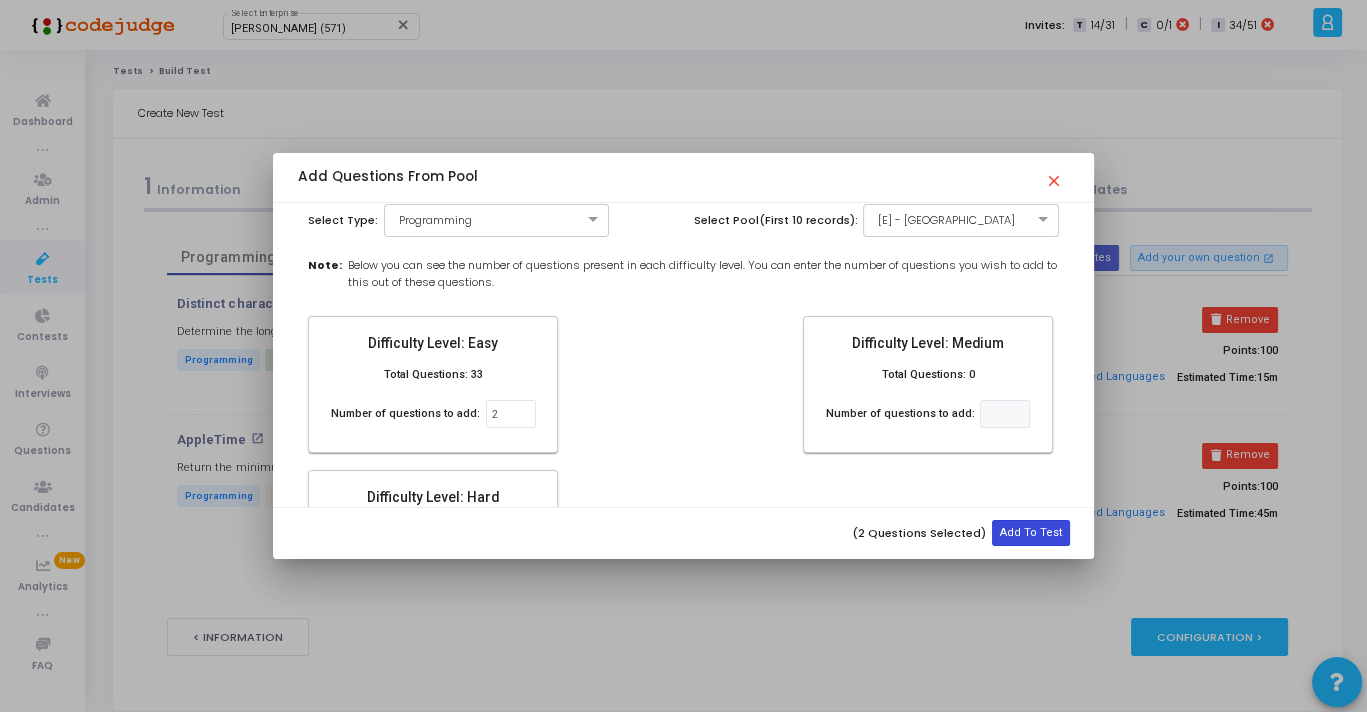 click on "Add To Test" at bounding box center (1031, 533) 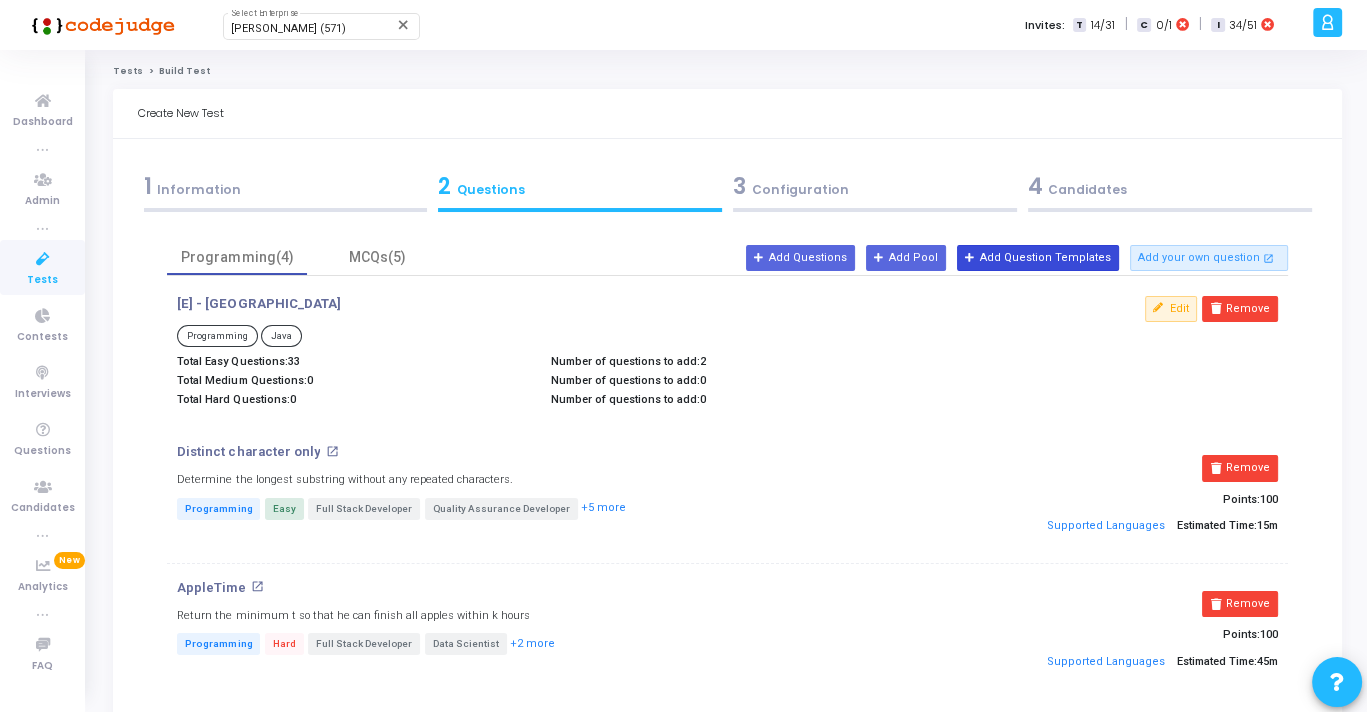 click on "Add Question Templates" at bounding box center [1038, 258] 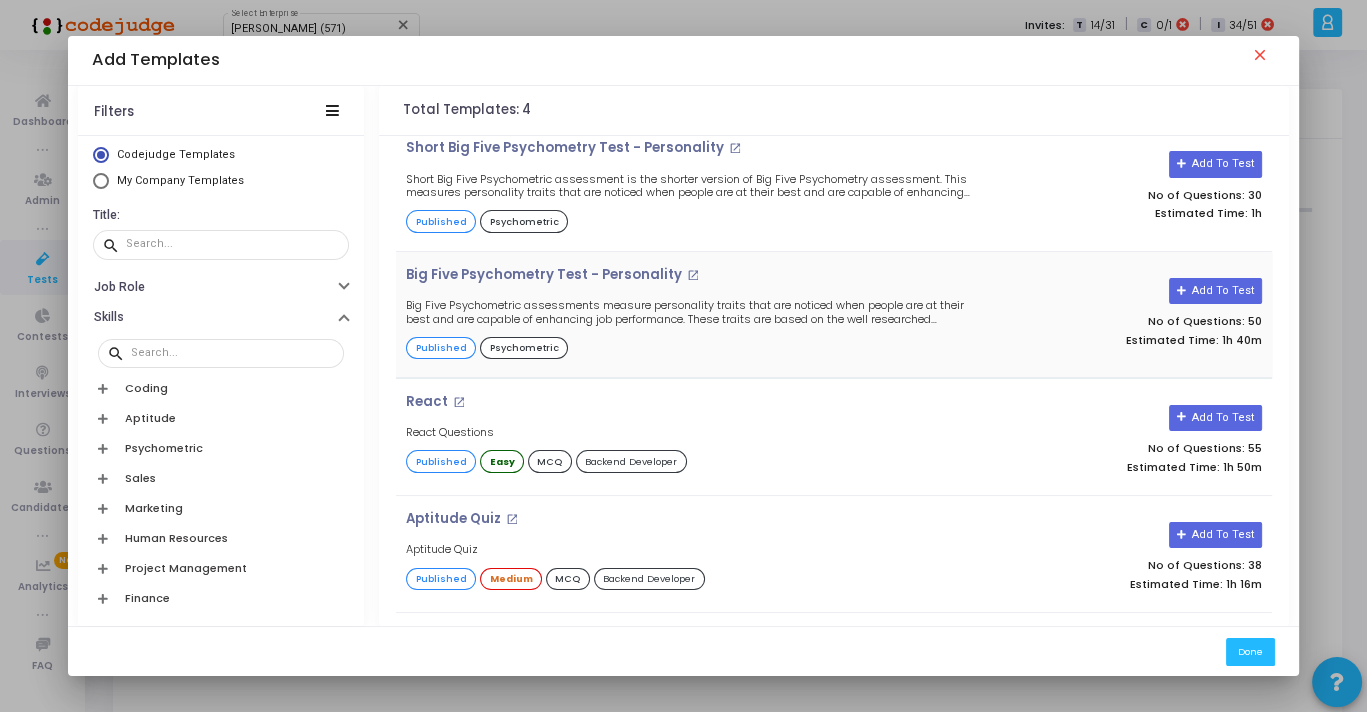 scroll, scrollTop: 0, scrollLeft: 0, axis: both 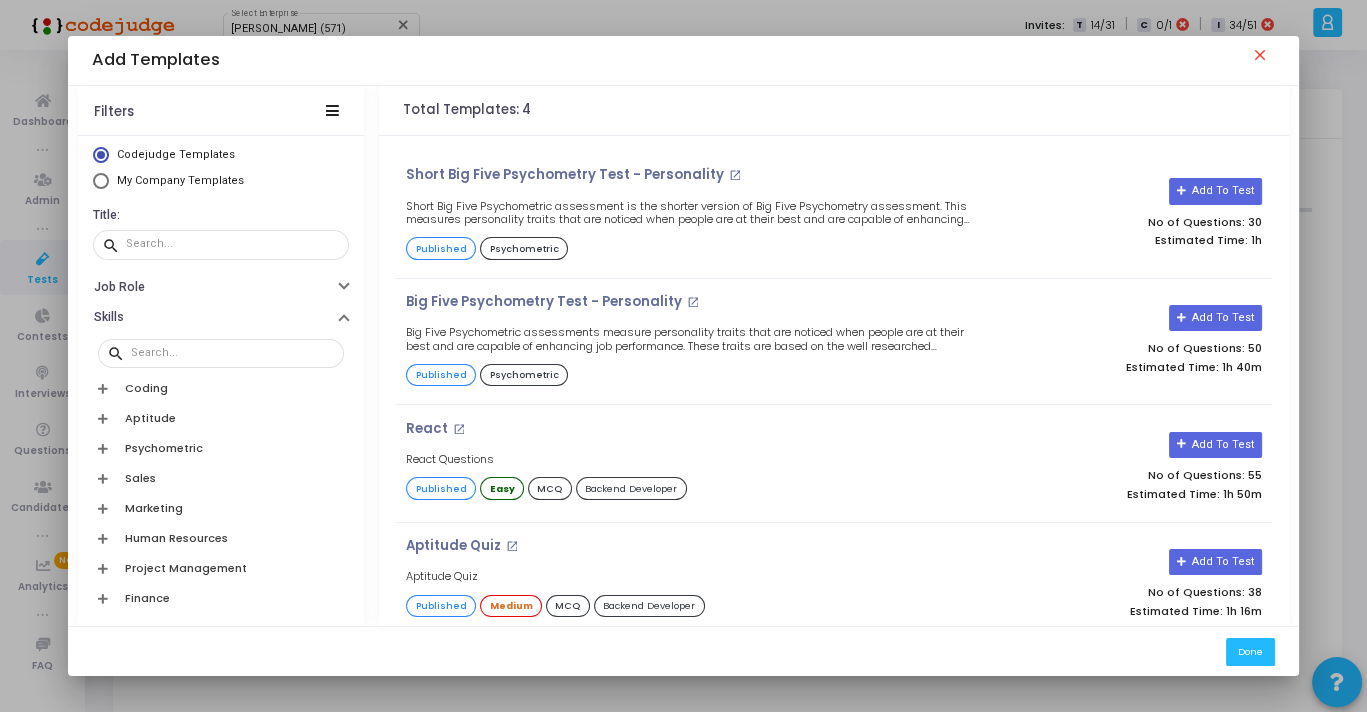 click on "close" at bounding box center [1263, 58] 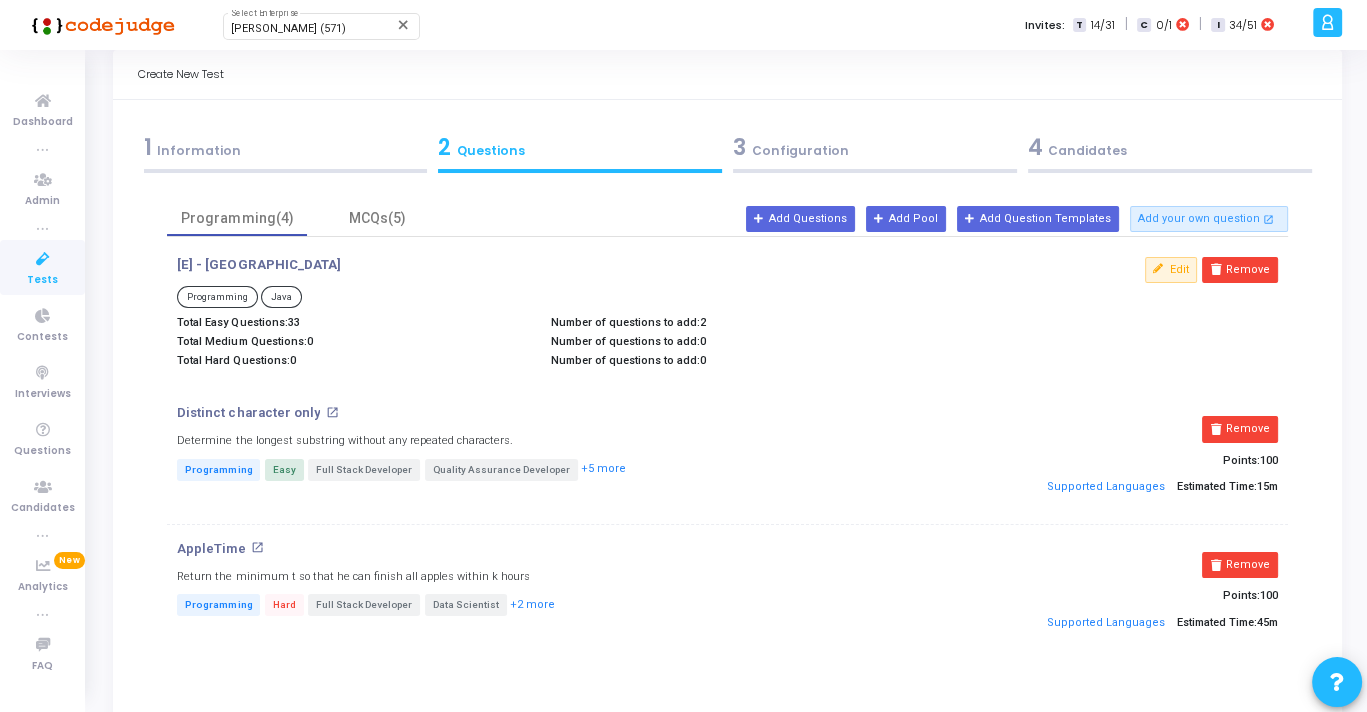 scroll, scrollTop: 0, scrollLeft: 0, axis: both 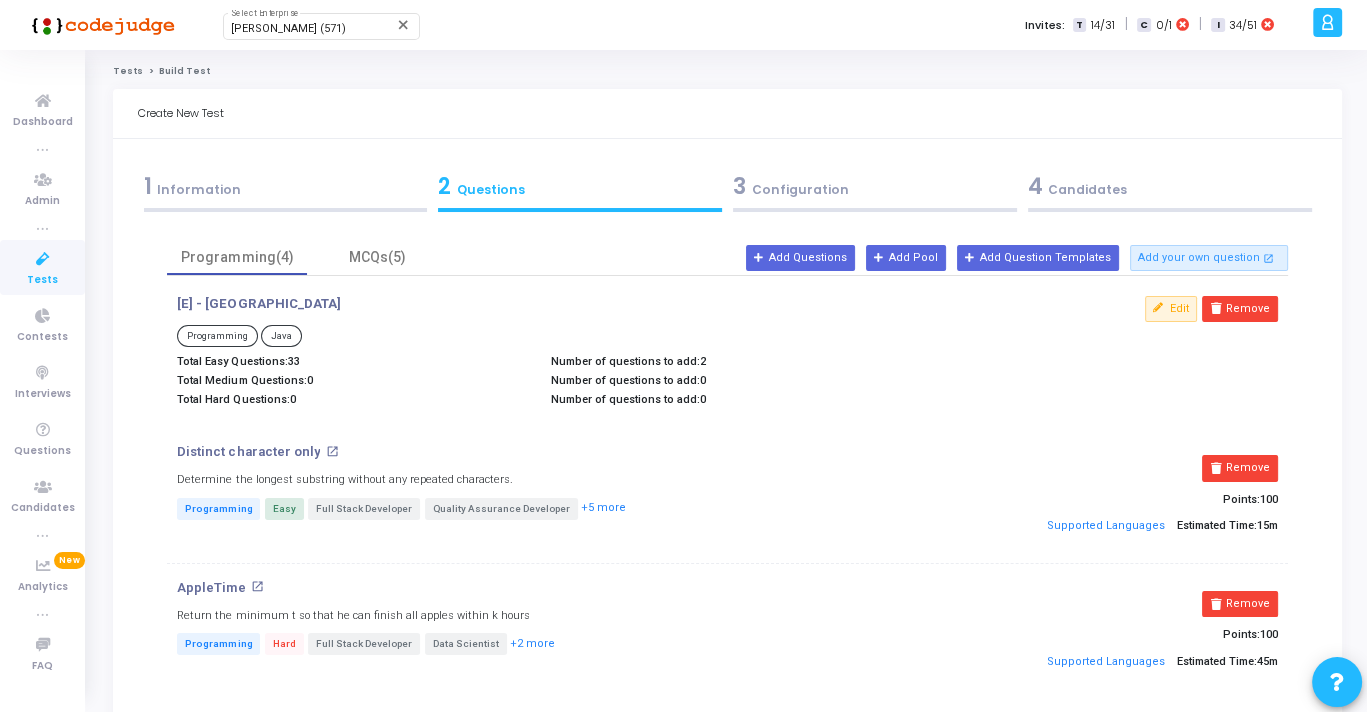 click on "3  Configuration" at bounding box center (875, 186) 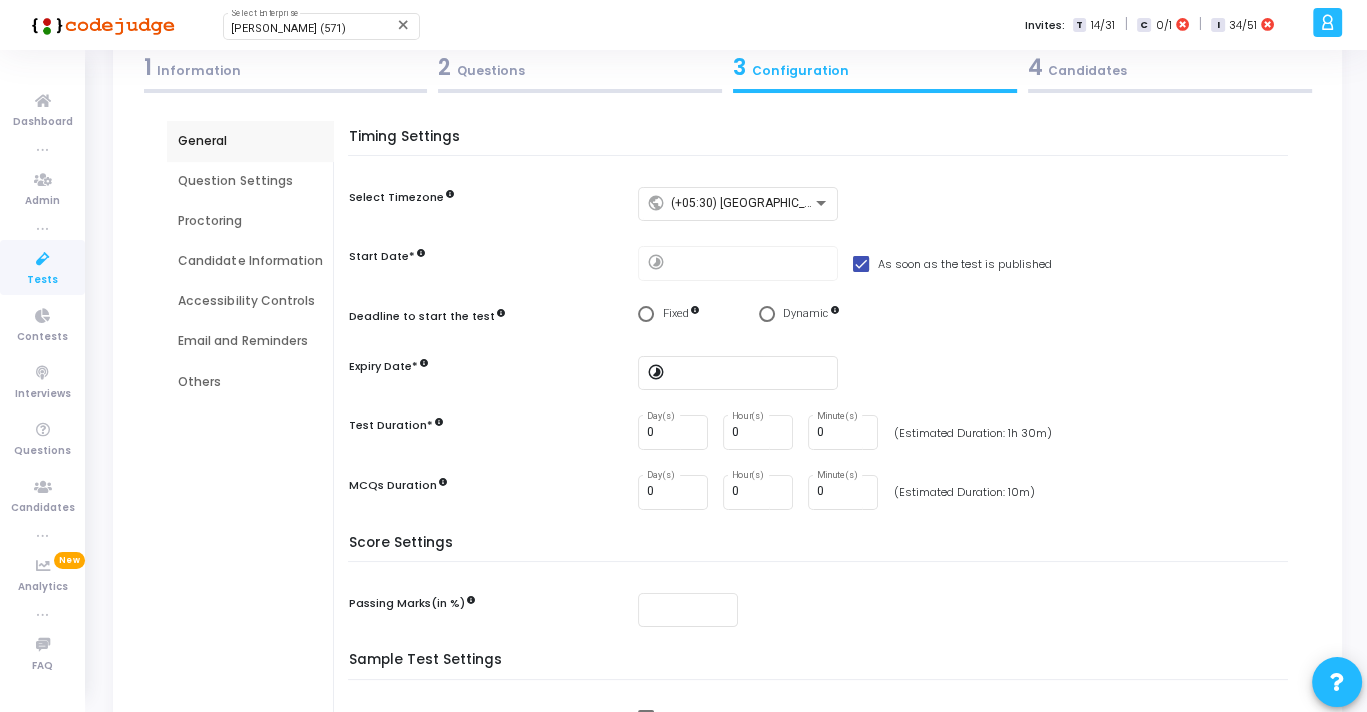scroll, scrollTop: 124, scrollLeft: 0, axis: vertical 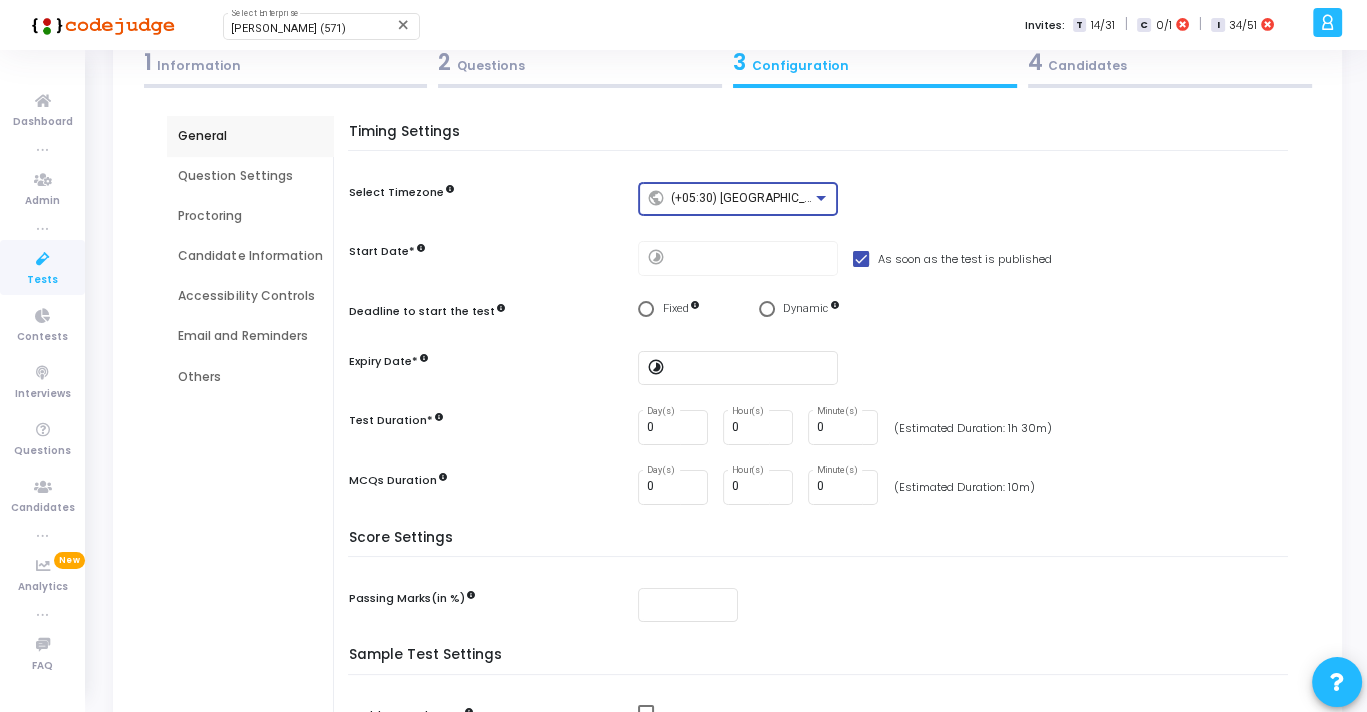 click on "(+05:30) [GEOGRAPHIC_DATA]/[GEOGRAPHIC_DATA]" at bounding box center (815, 198) 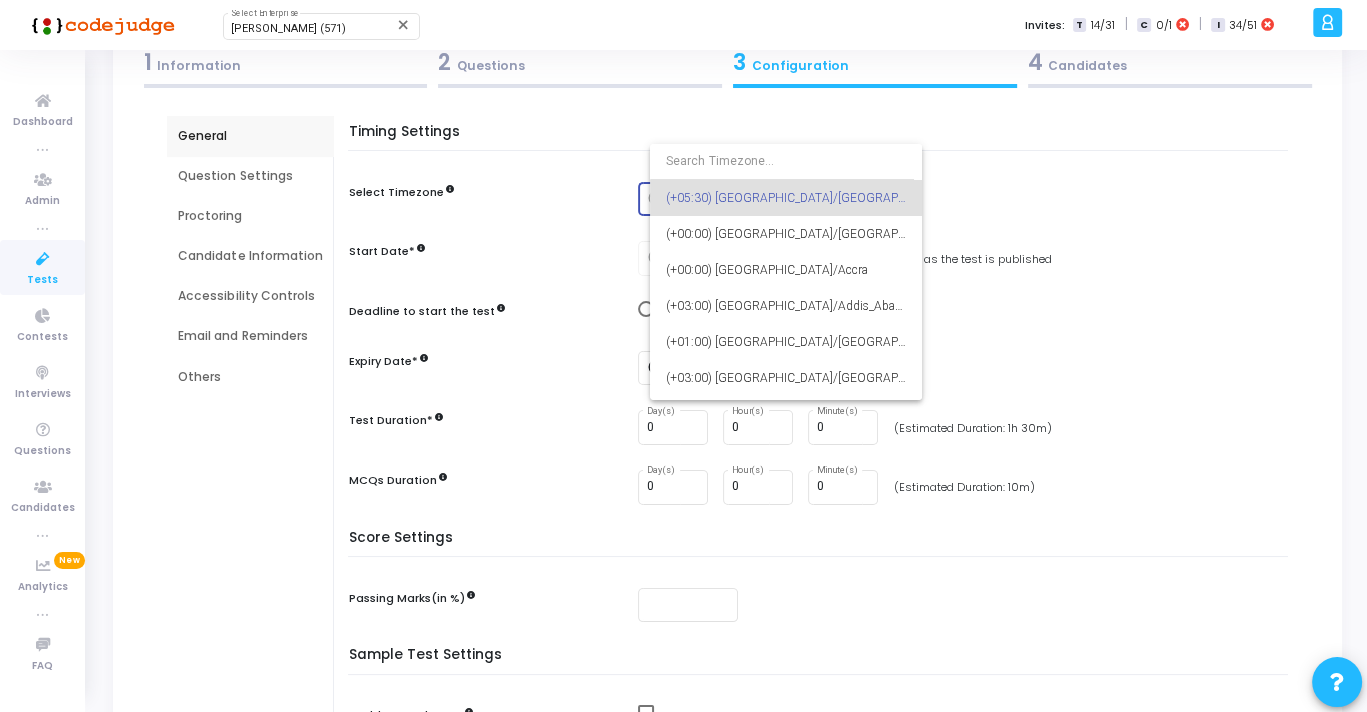 click at bounding box center (683, 356) 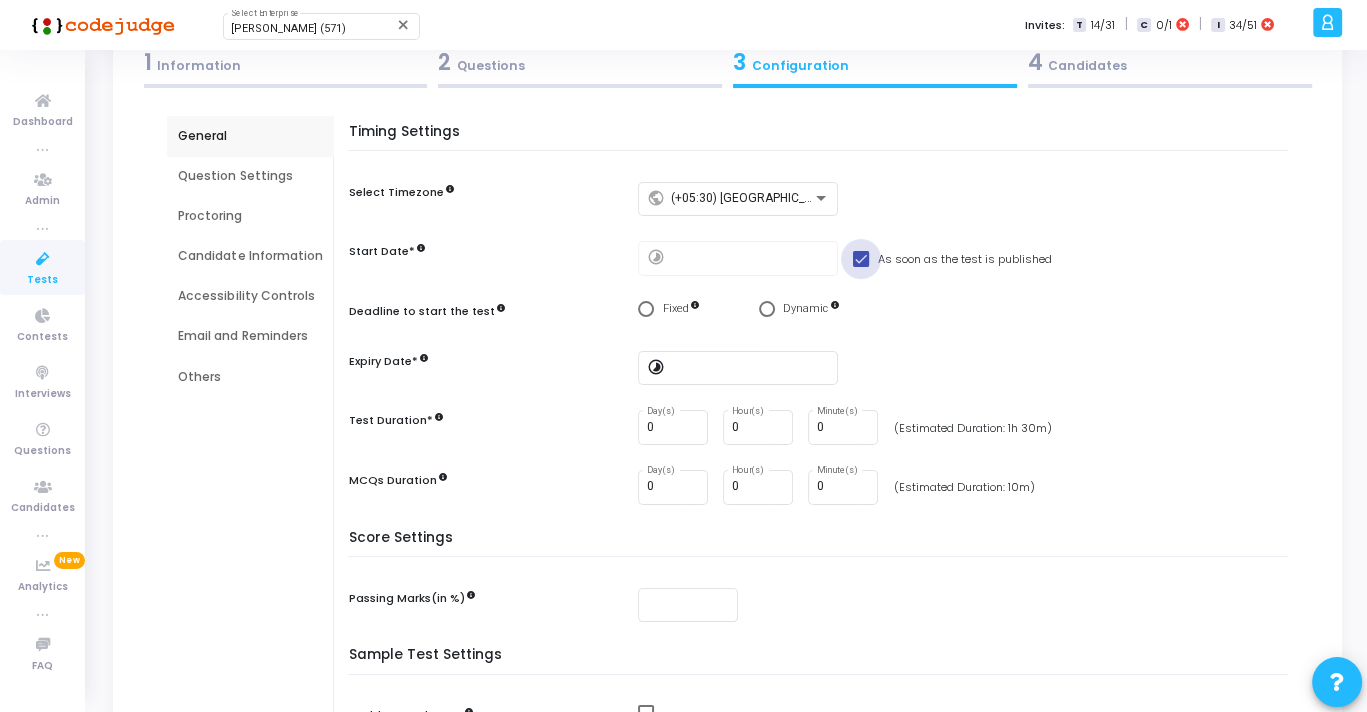 click at bounding box center [861, 259] 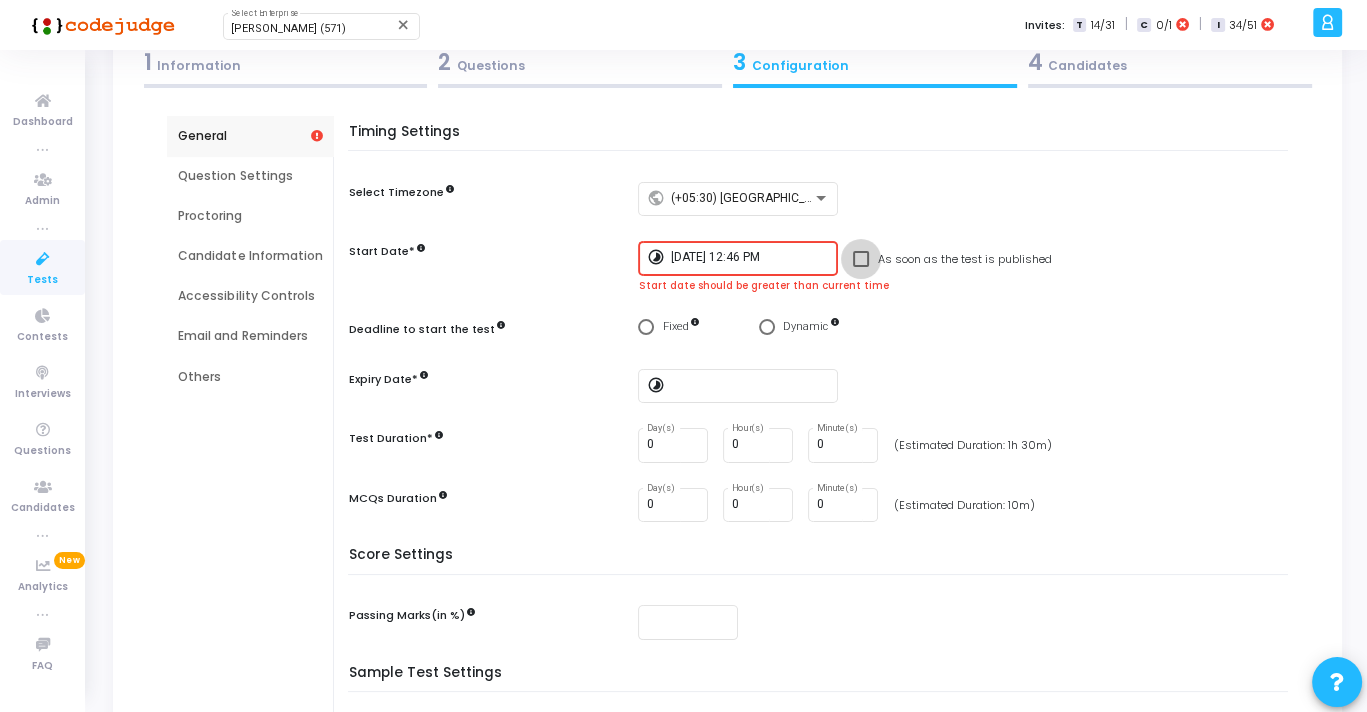 click at bounding box center (861, 259) 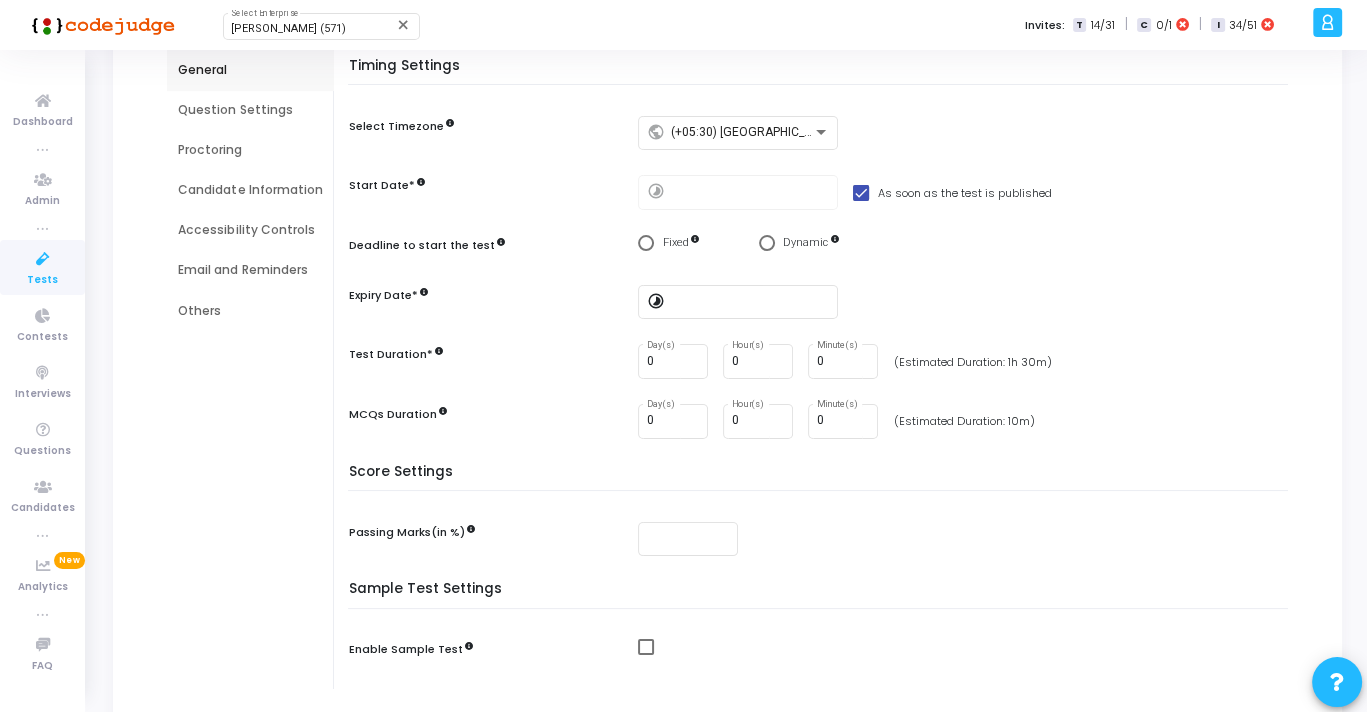 scroll, scrollTop: 184, scrollLeft: 0, axis: vertical 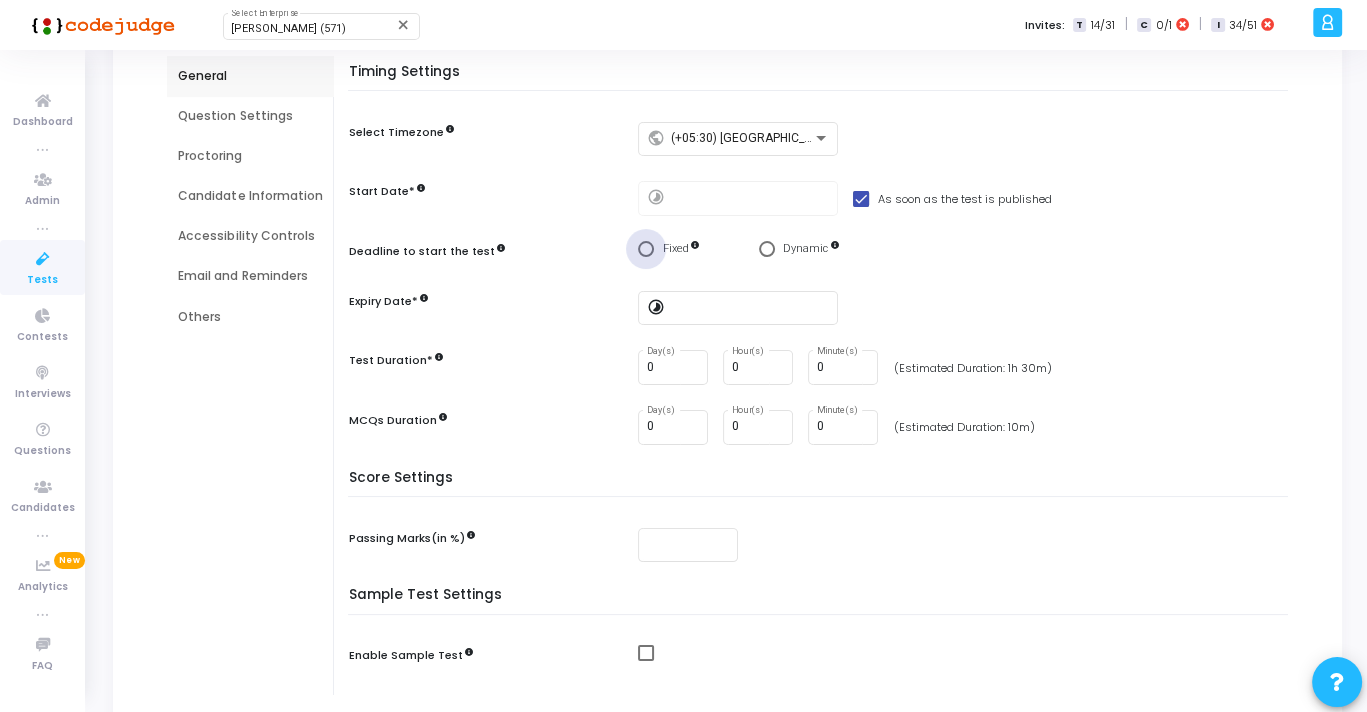 click at bounding box center (646, 249) 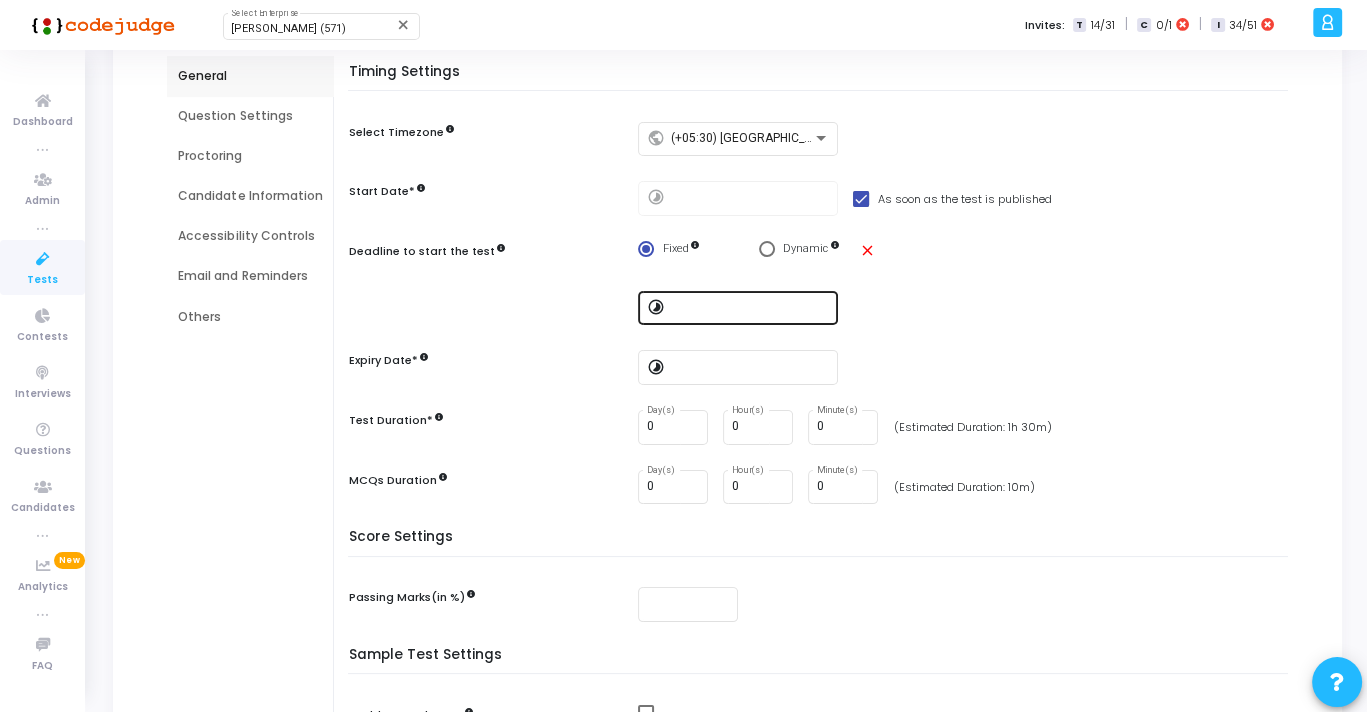 click at bounding box center (751, 308) 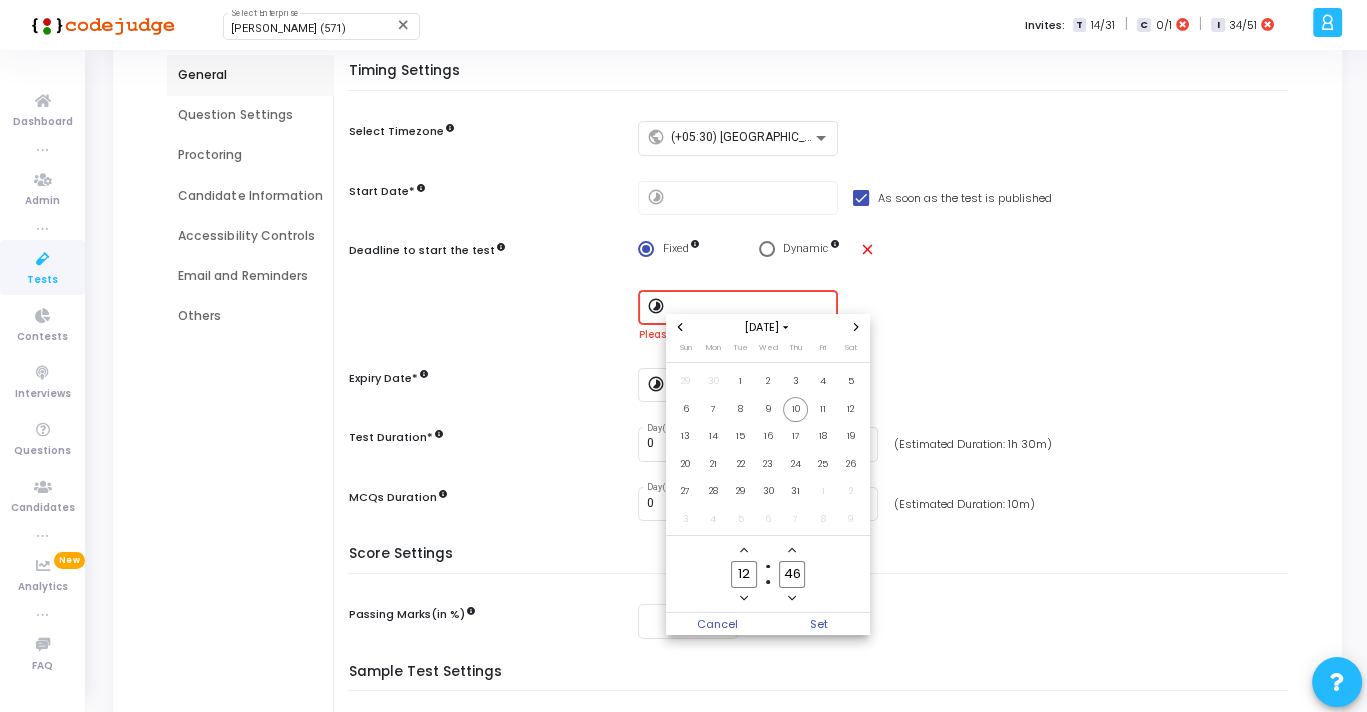 scroll, scrollTop: 0, scrollLeft: 0, axis: both 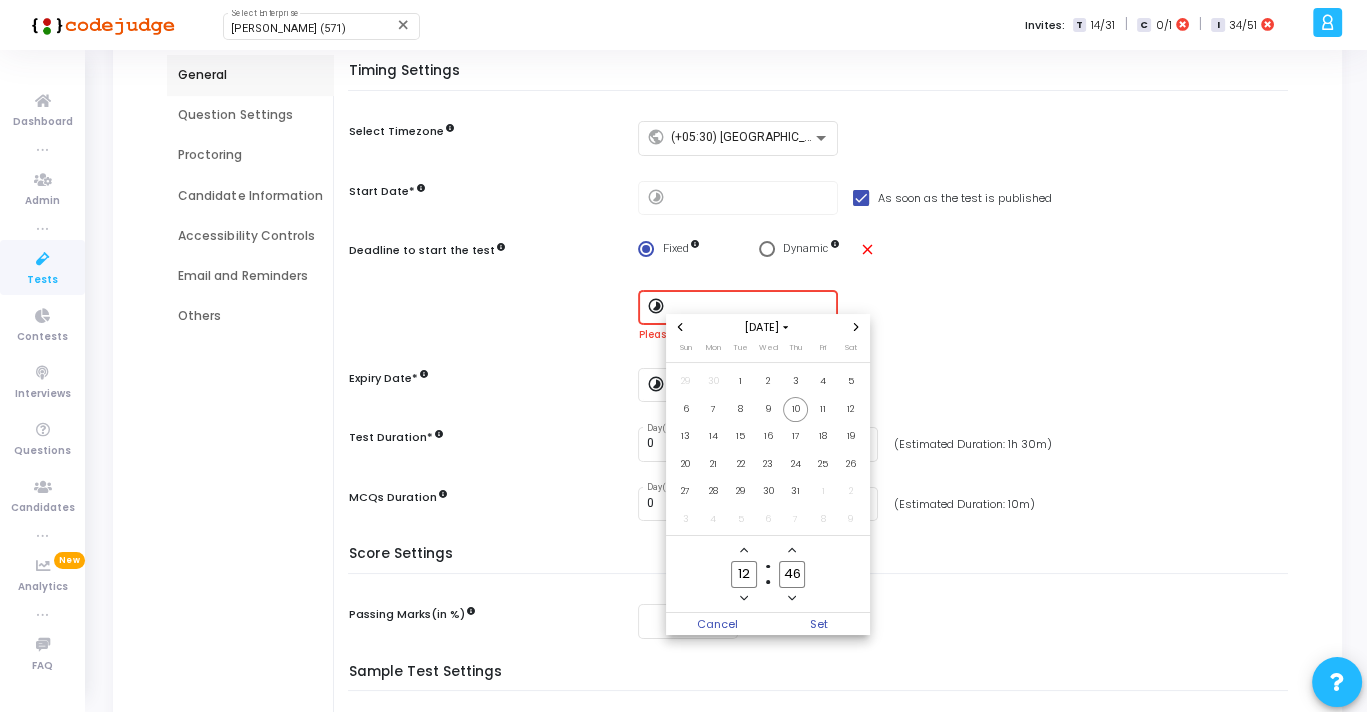 click 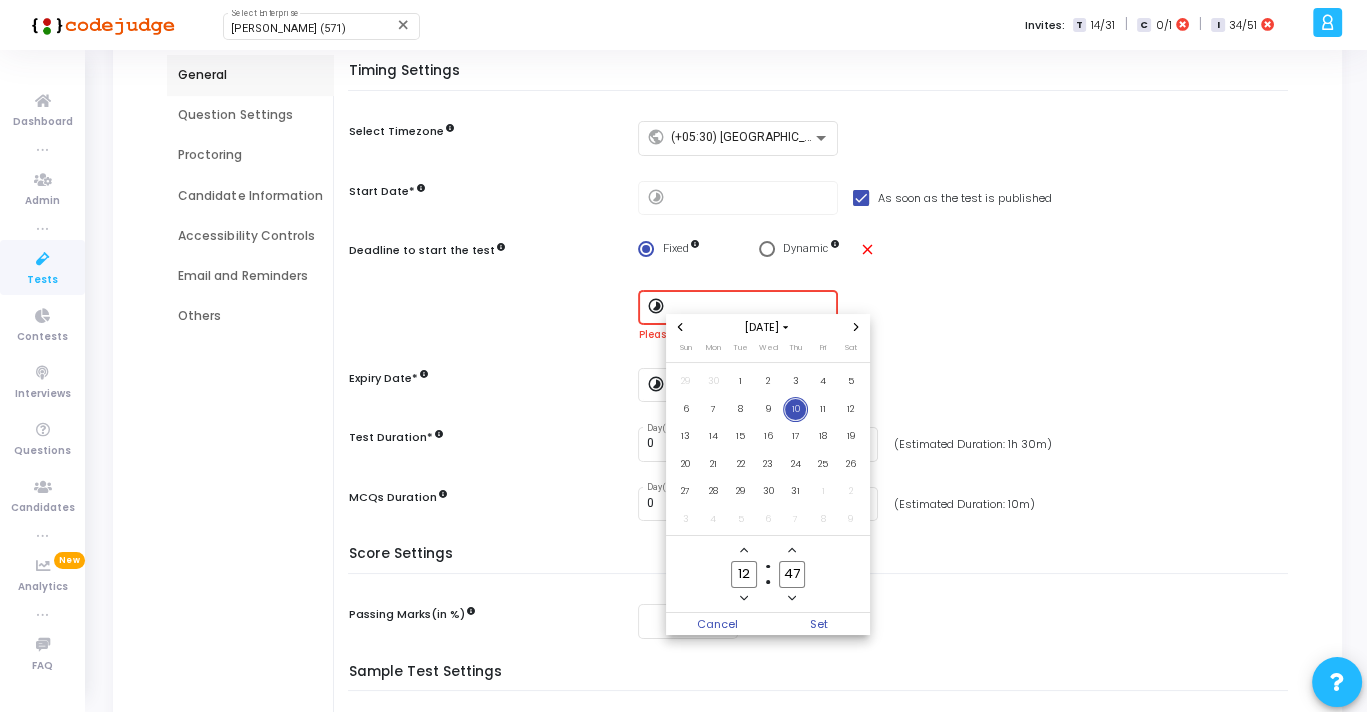 click 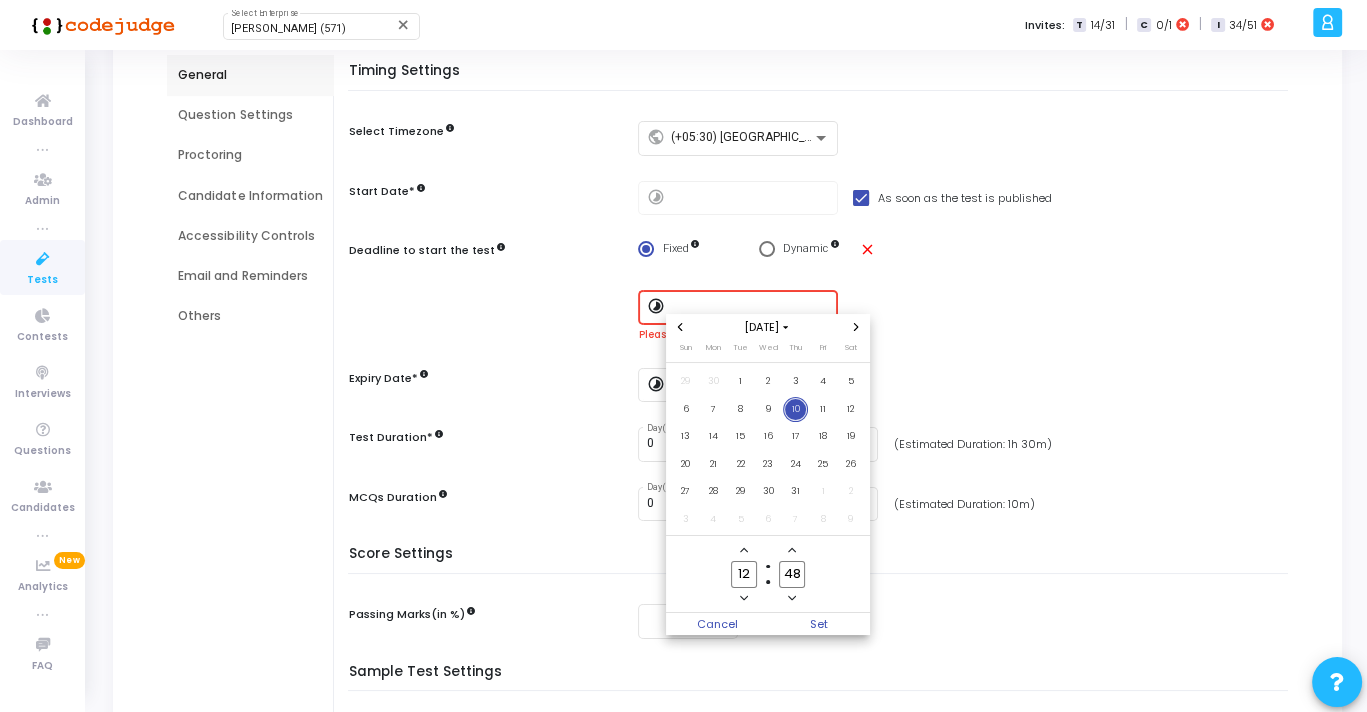 click 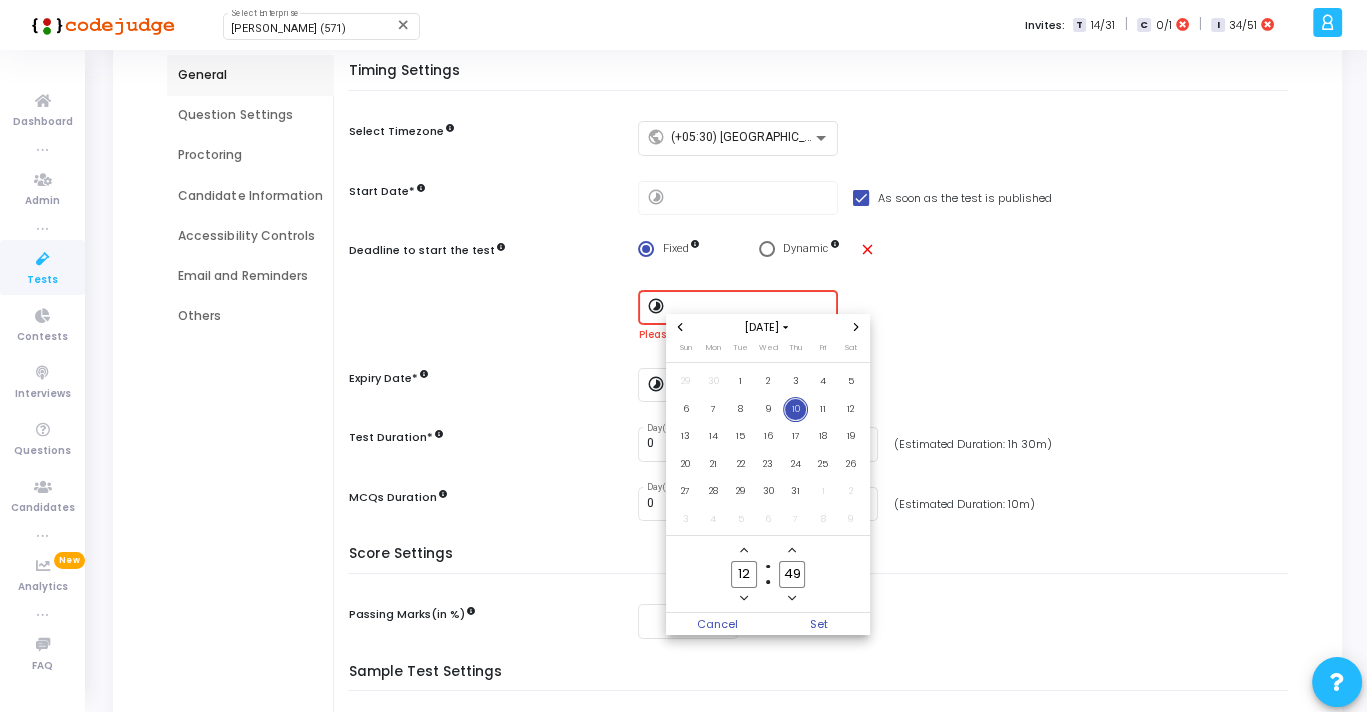 click 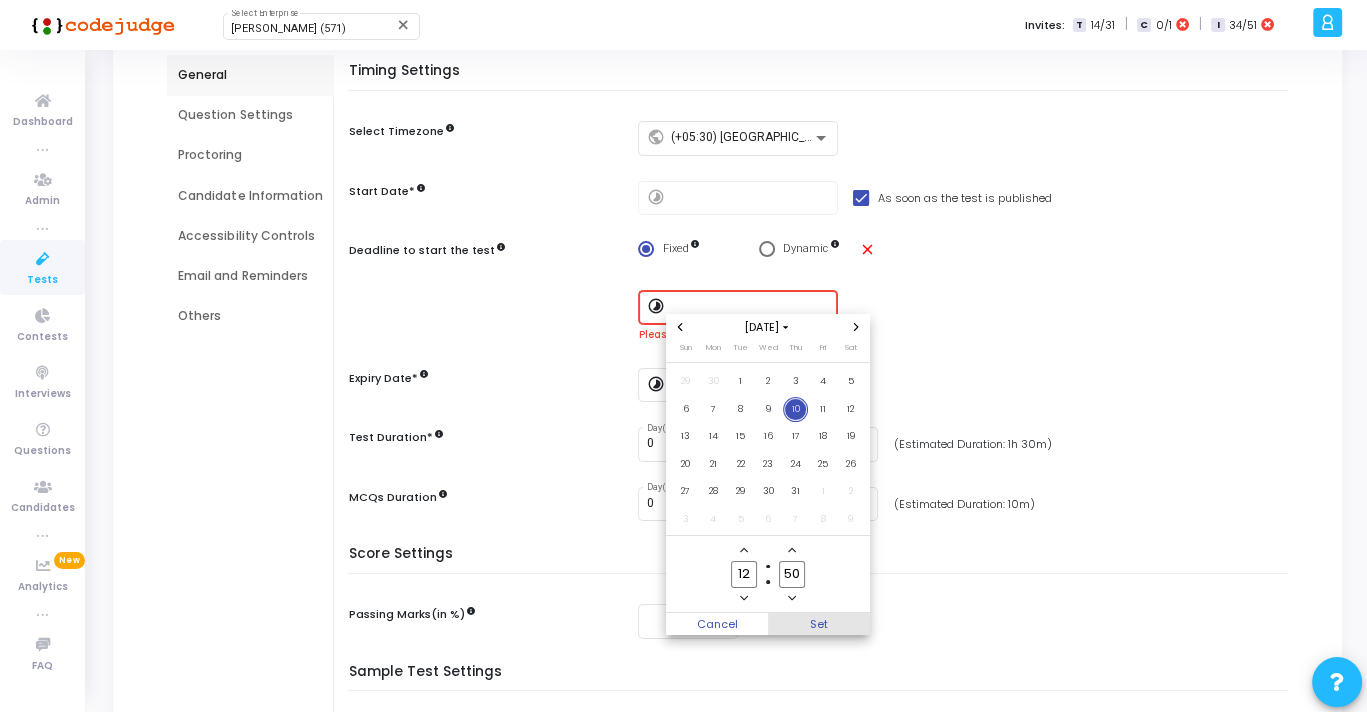 click on "Set" at bounding box center (819, 624) 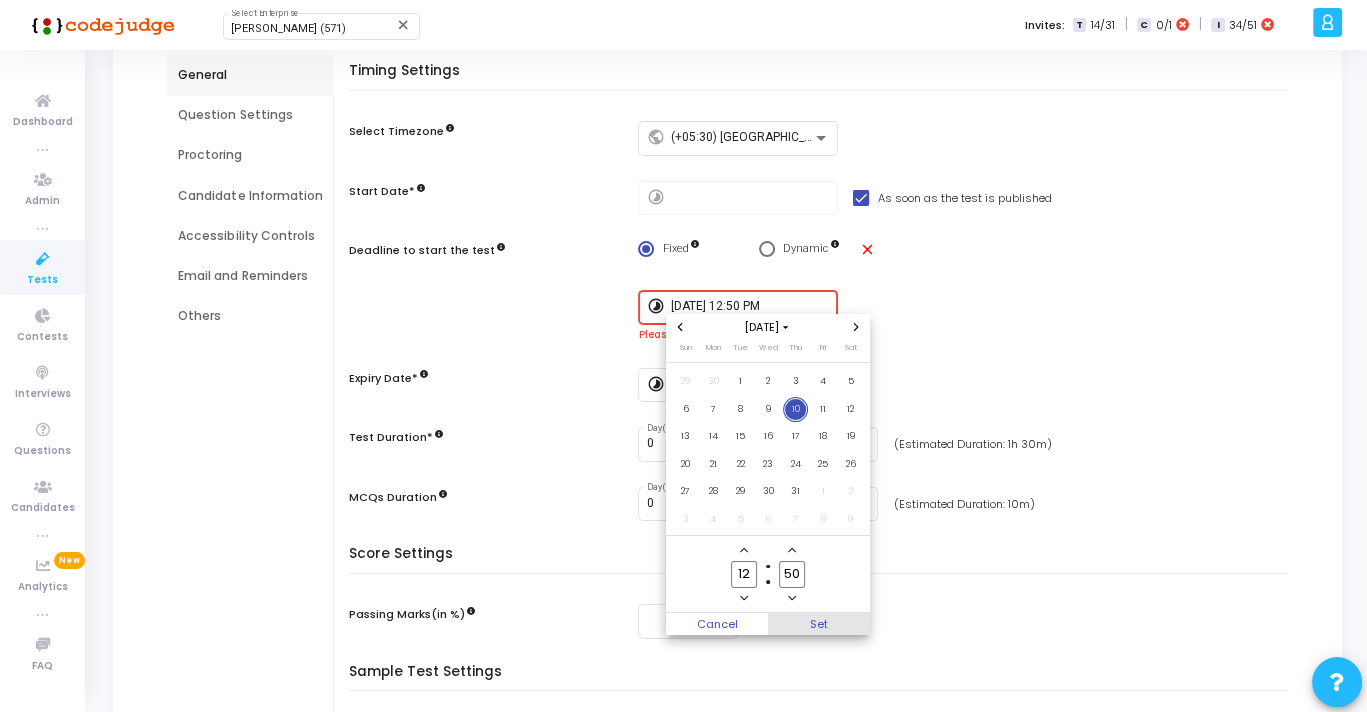 scroll, scrollTop: 184, scrollLeft: 0, axis: vertical 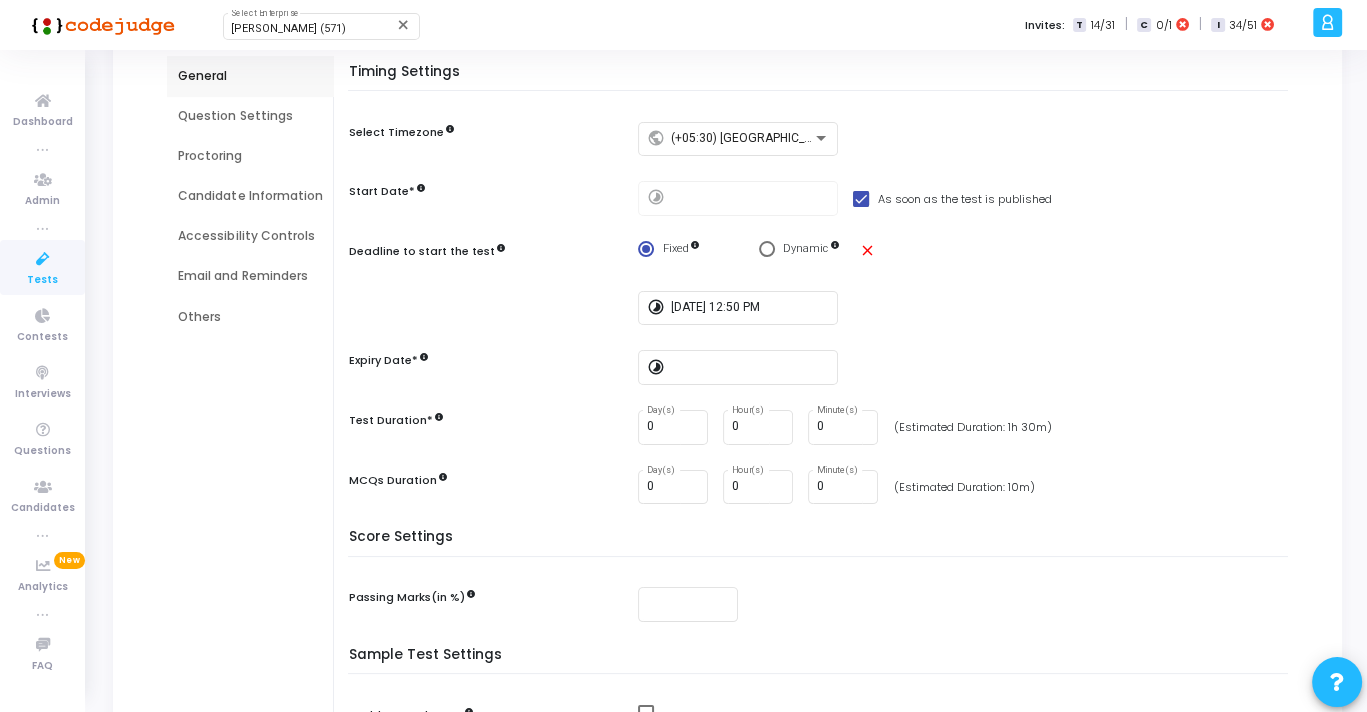click on "timelapse [DATE] 12:50 PM" at bounding box center (967, 308) 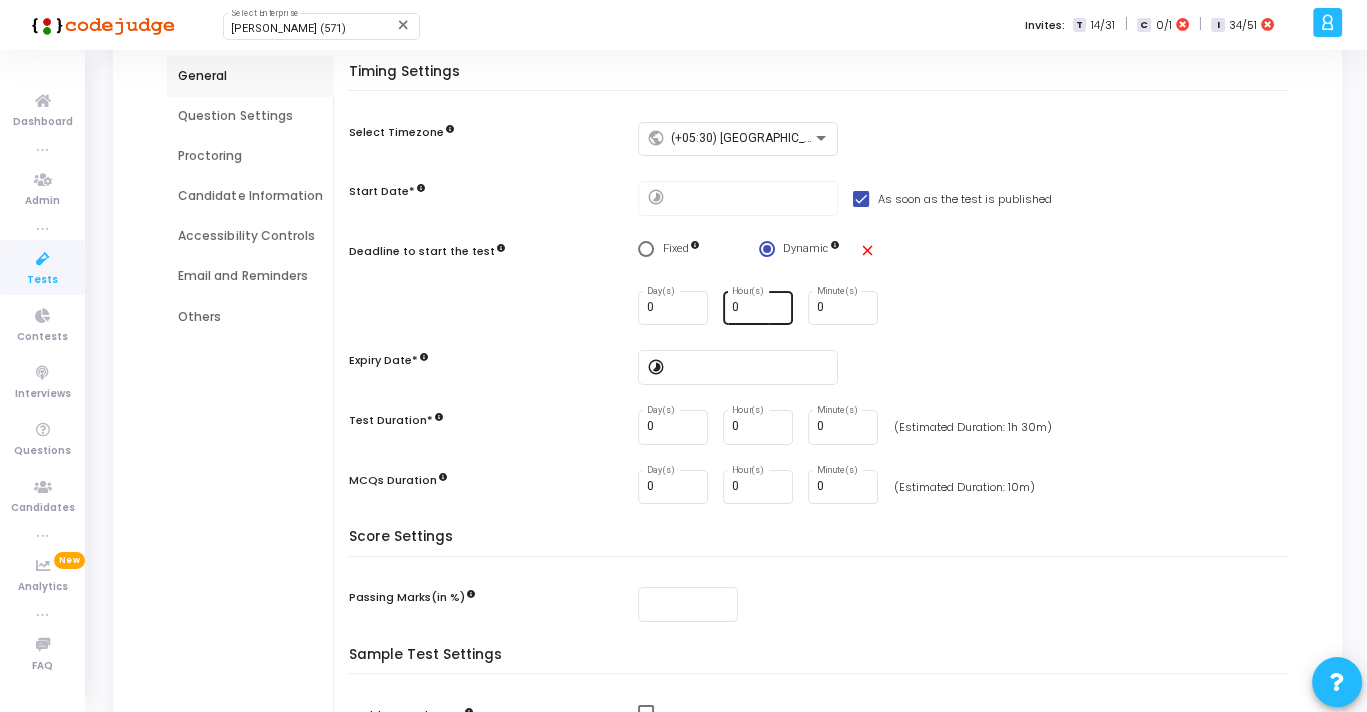 click on "0" at bounding box center (759, 308) 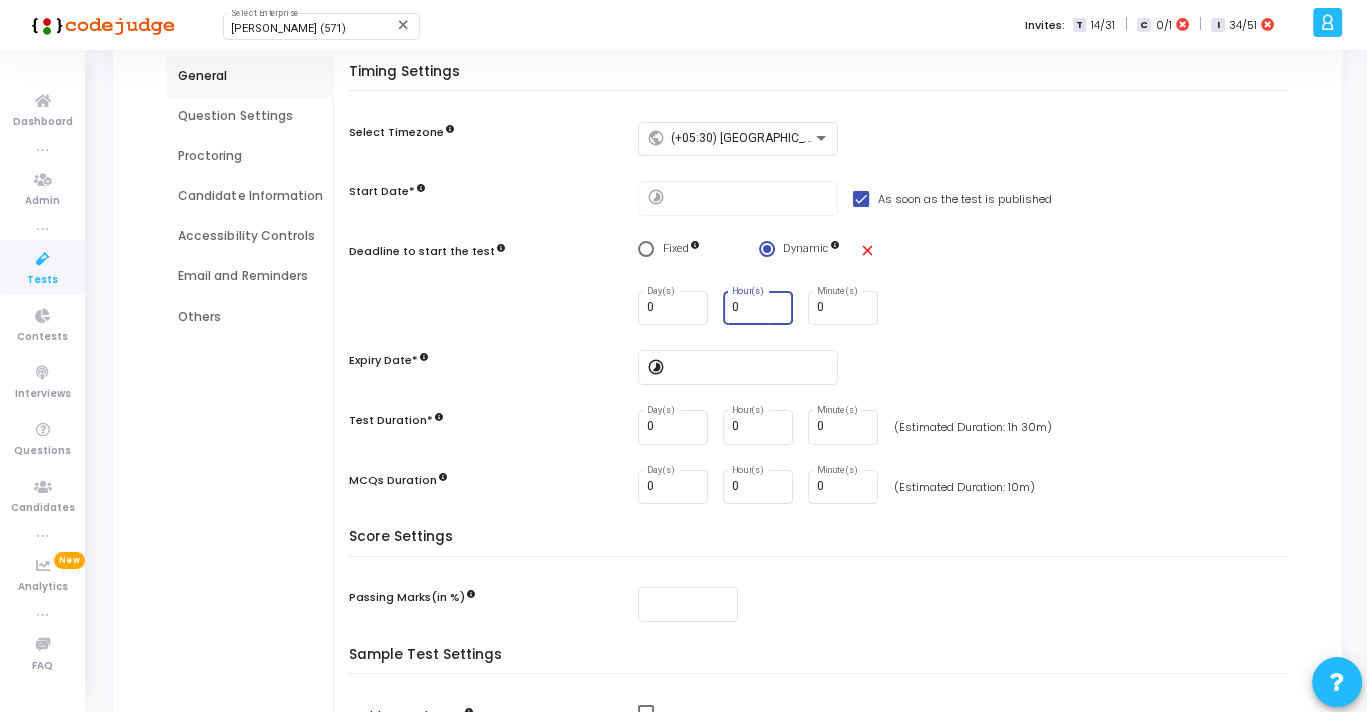 type on "1" 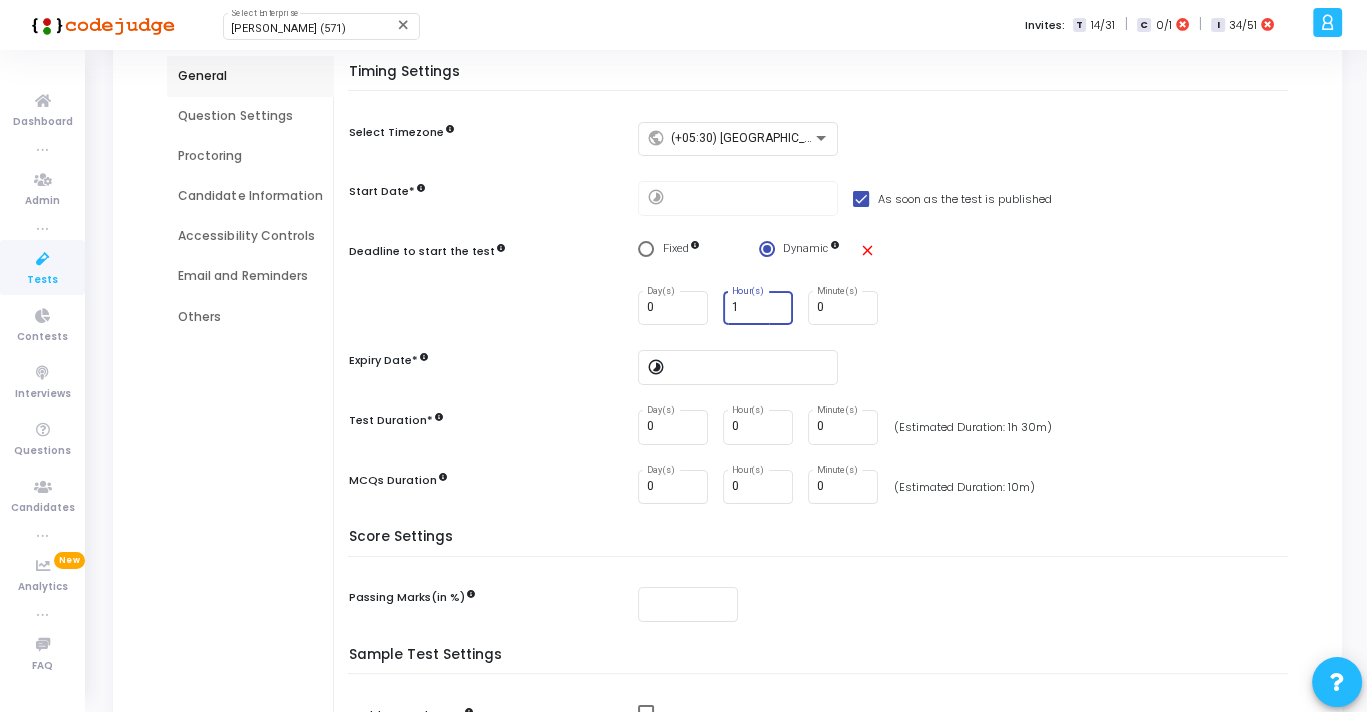 click on "0 Day(s) 1 Hour(s) 0 Minute(s)" at bounding box center [967, 308] 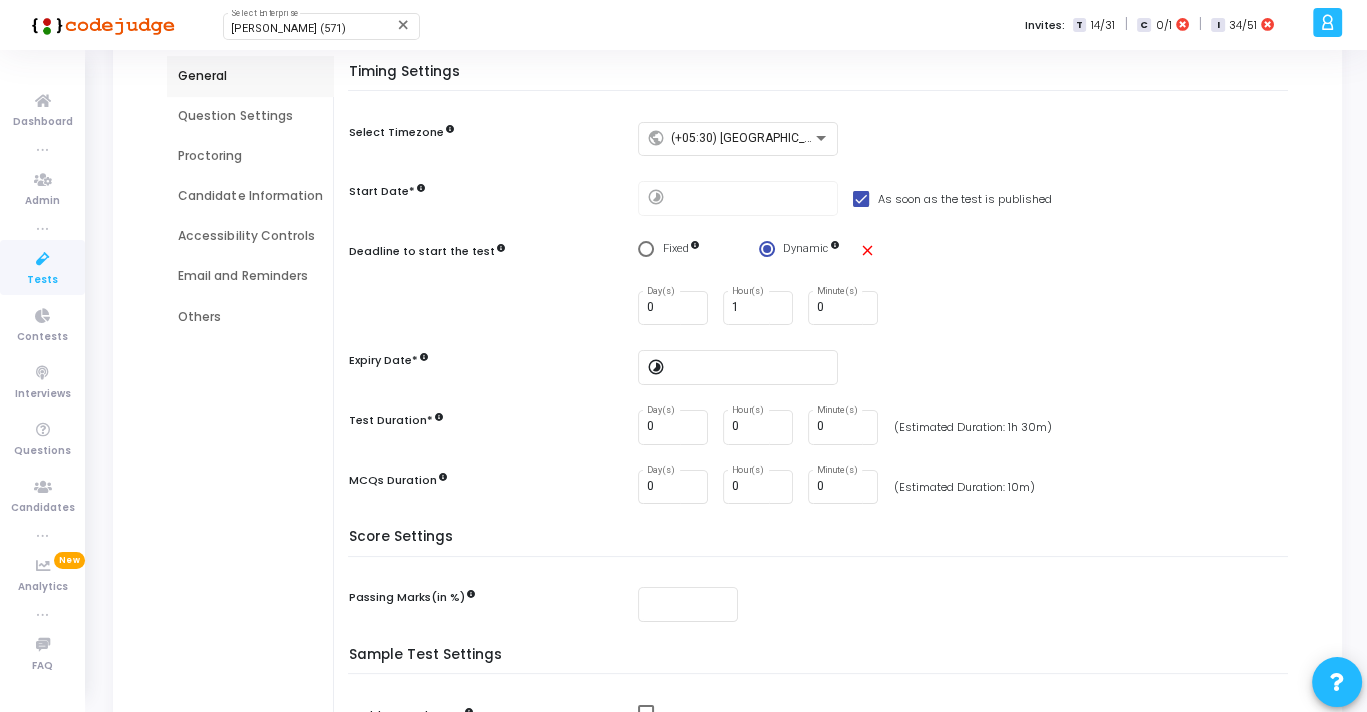 click on "0 Day(s) 1 Hour(s) 0 Minute(s)" at bounding box center (967, 308) 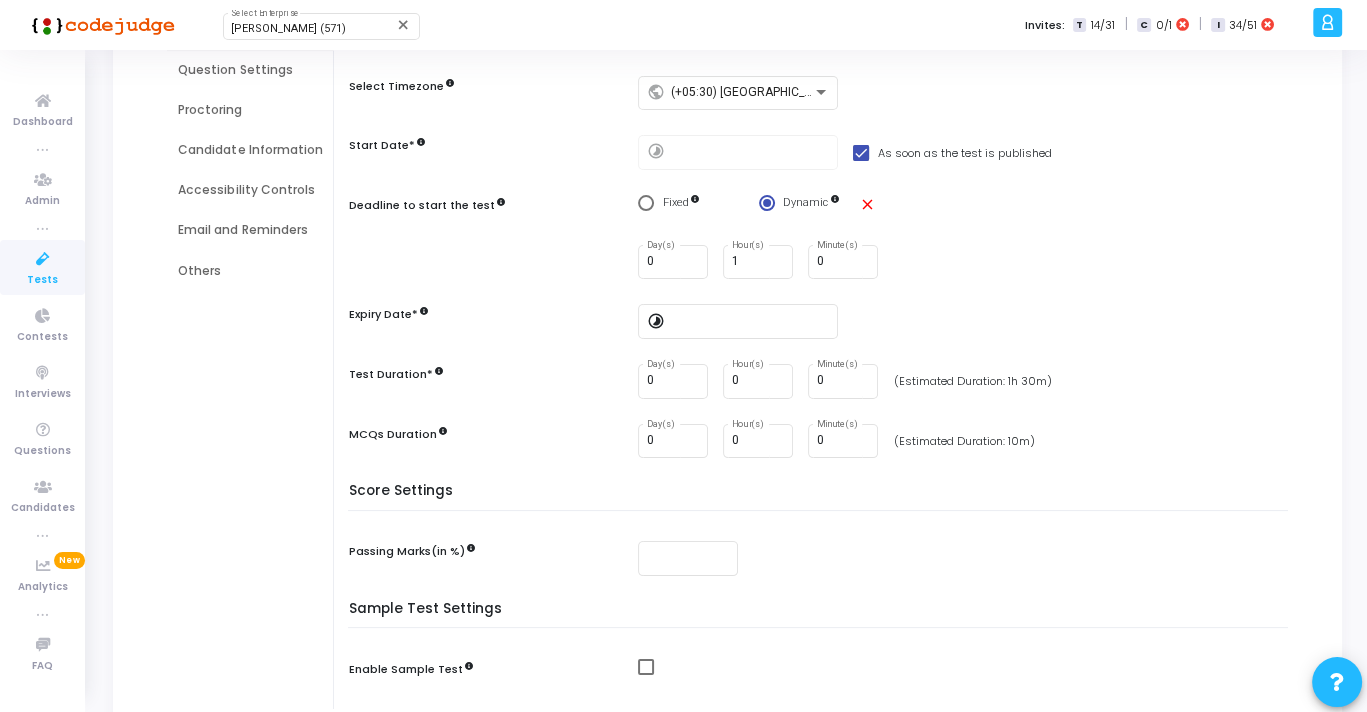 scroll, scrollTop: 232, scrollLeft: 0, axis: vertical 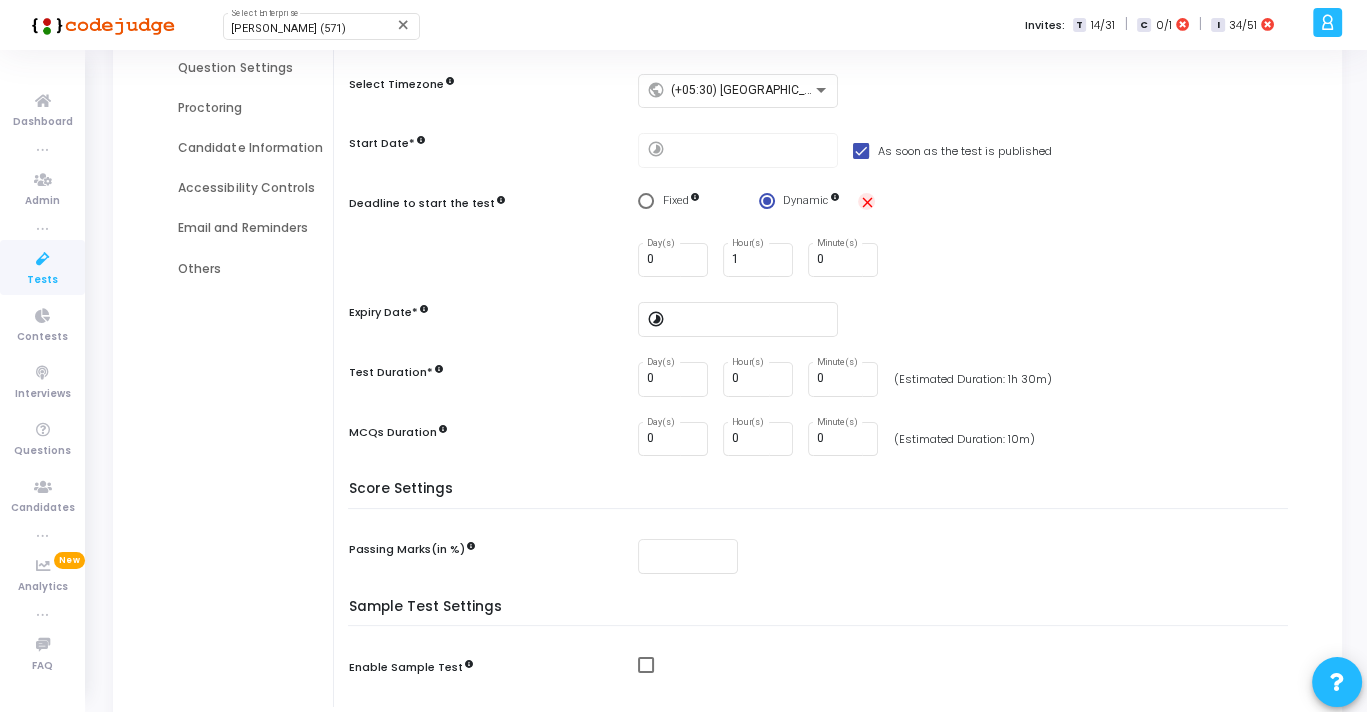 click on "close" at bounding box center (866, 202) 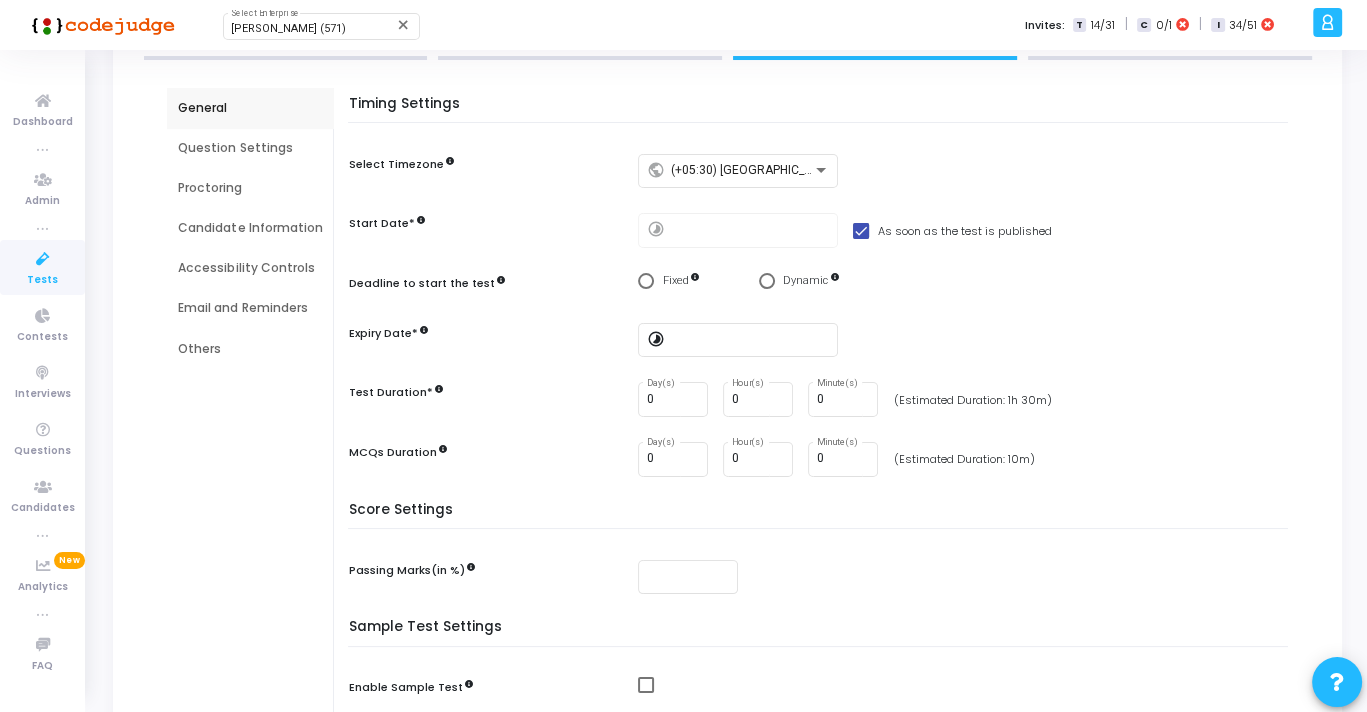 scroll, scrollTop: 0, scrollLeft: 0, axis: both 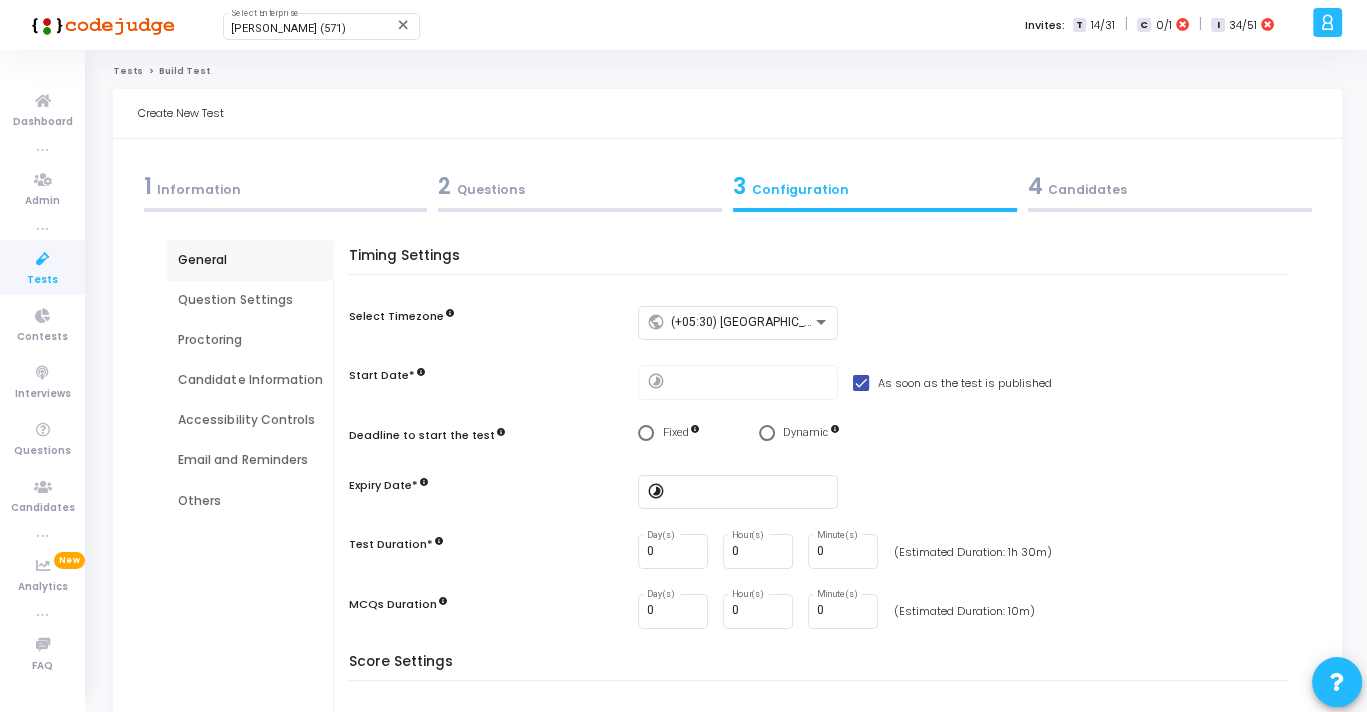 click on "2  Questions" at bounding box center (580, 186) 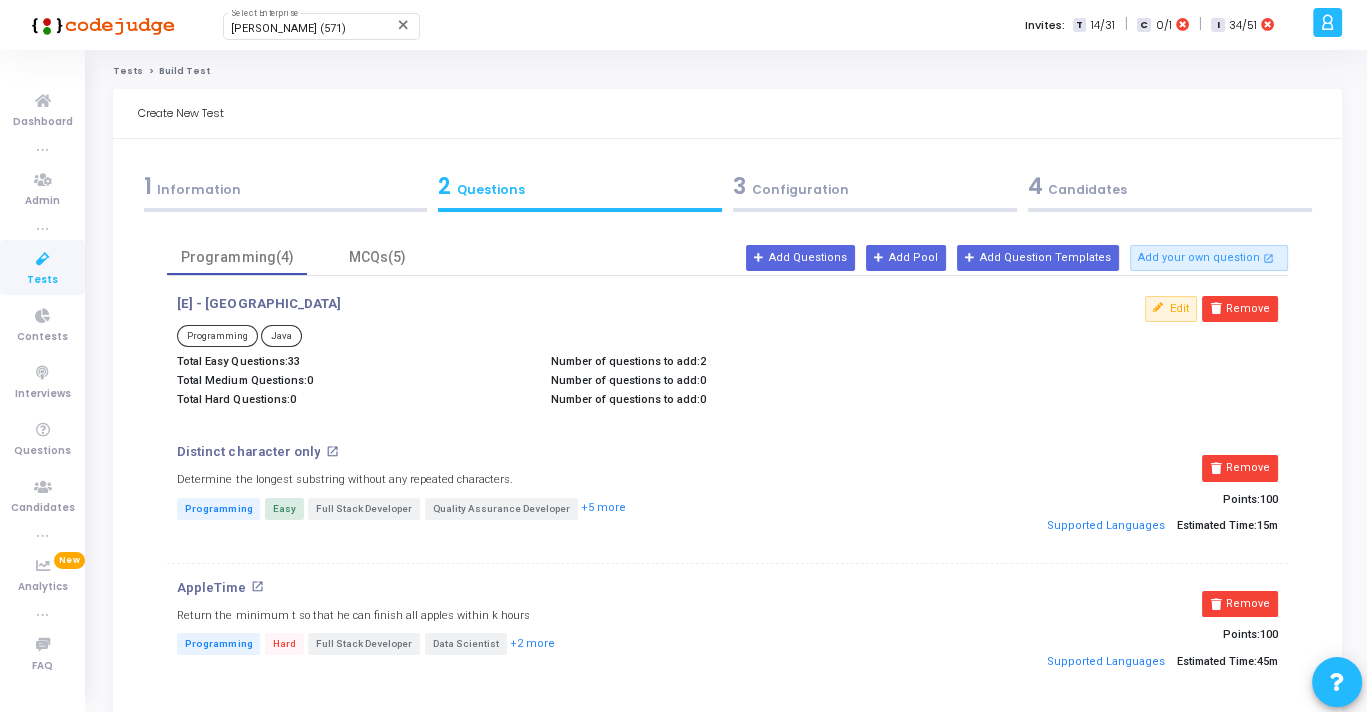 click on "3  Configuration" at bounding box center (875, 186) 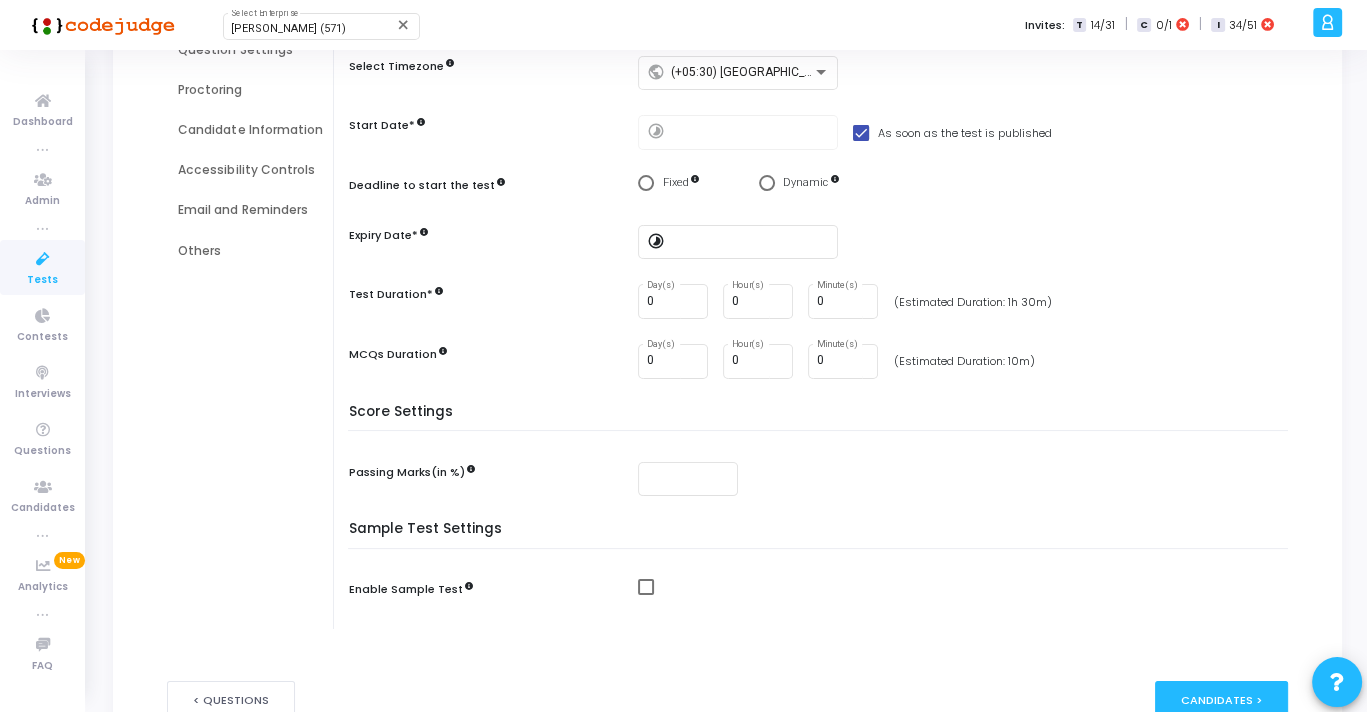 scroll, scrollTop: 252, scrollLeft: 0, axis: vertical 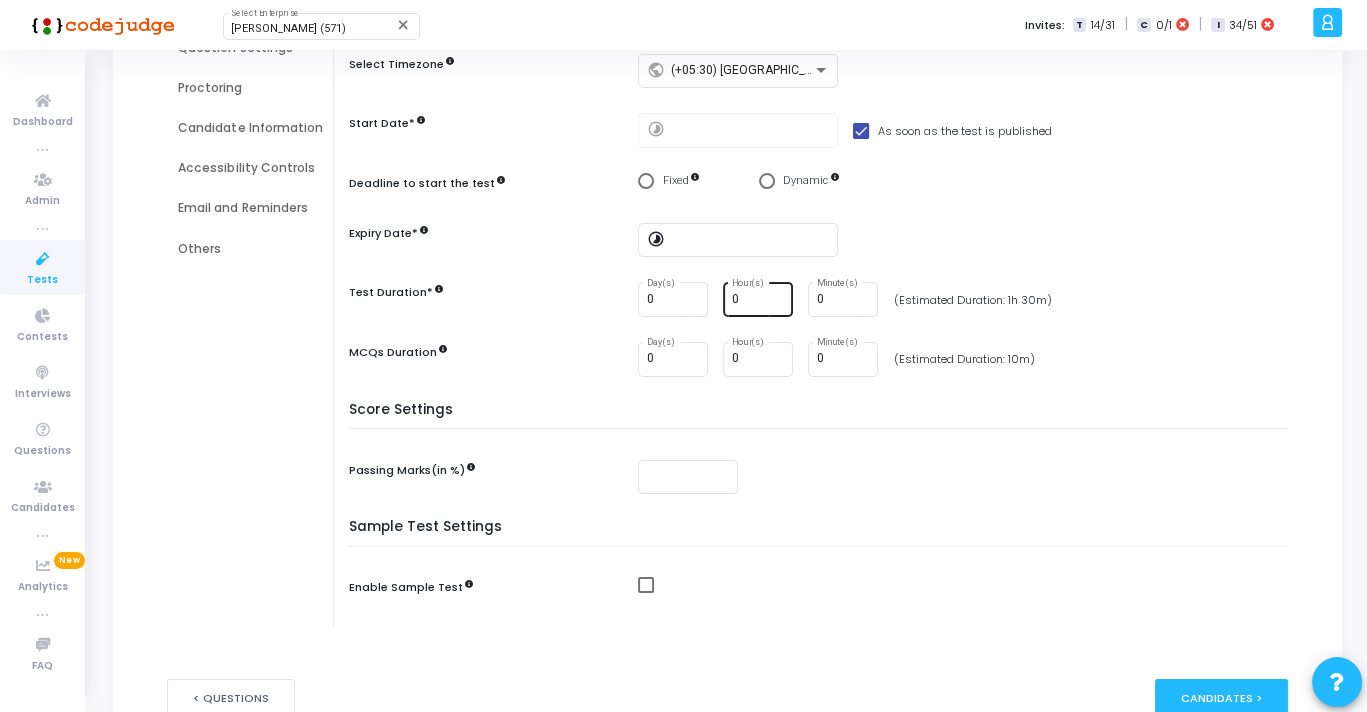 click on "0" at bounding box center (759, 300) 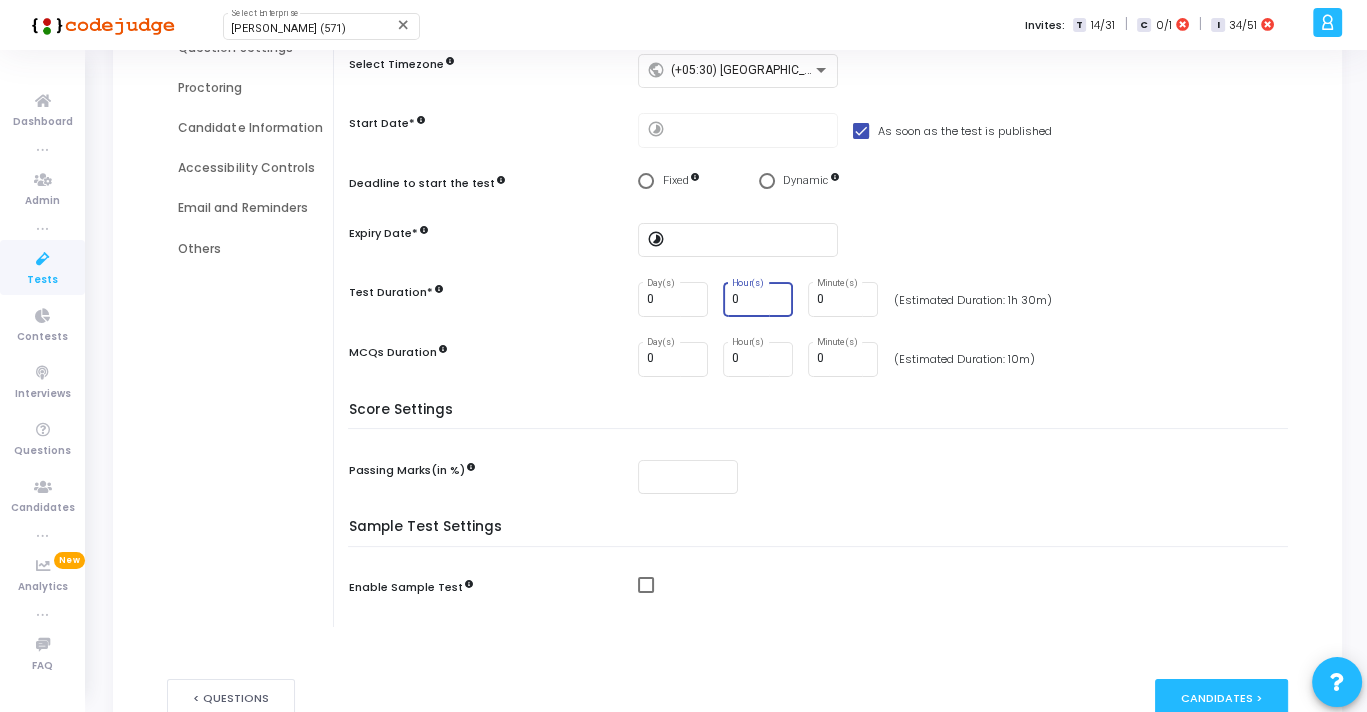 type on "1" 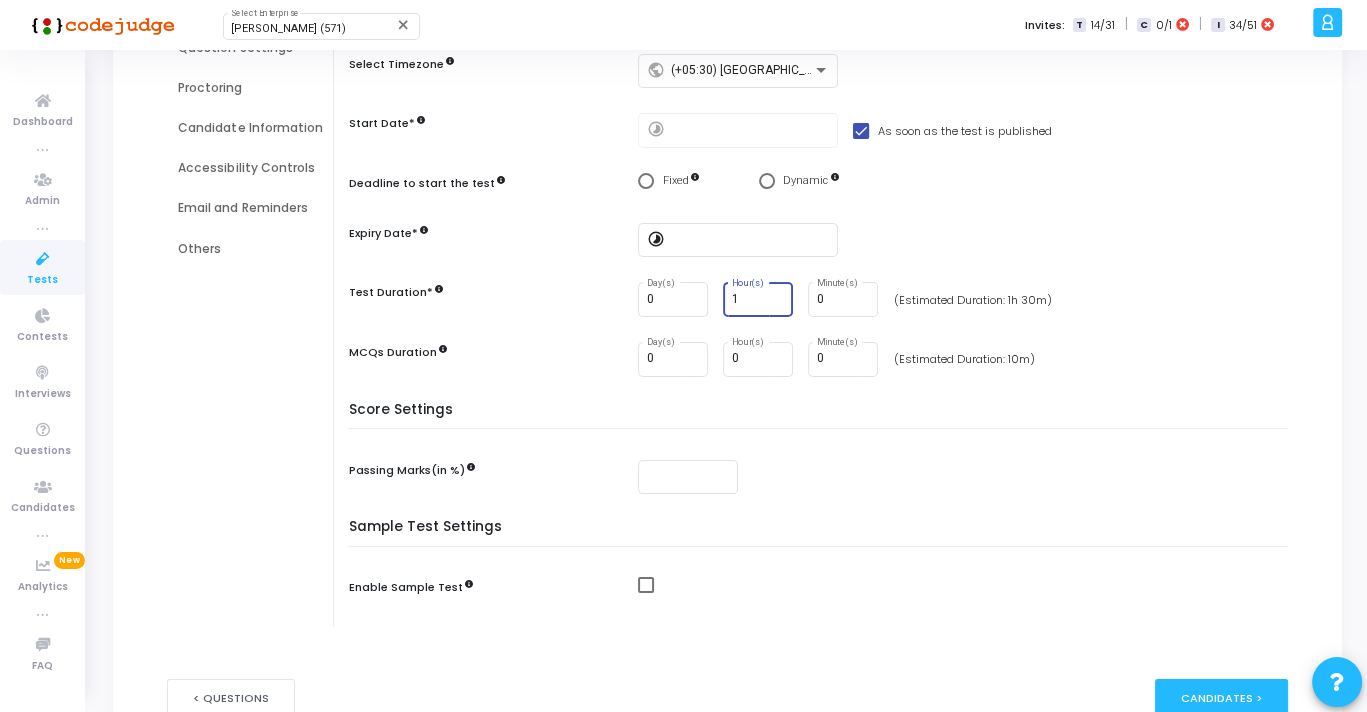 click on "Test Duration*  0 Day(s) 1 Hour(s) 0 Minute(s)  (Estimated Duration: 1h 30m)" at bounding box center (822, 299) 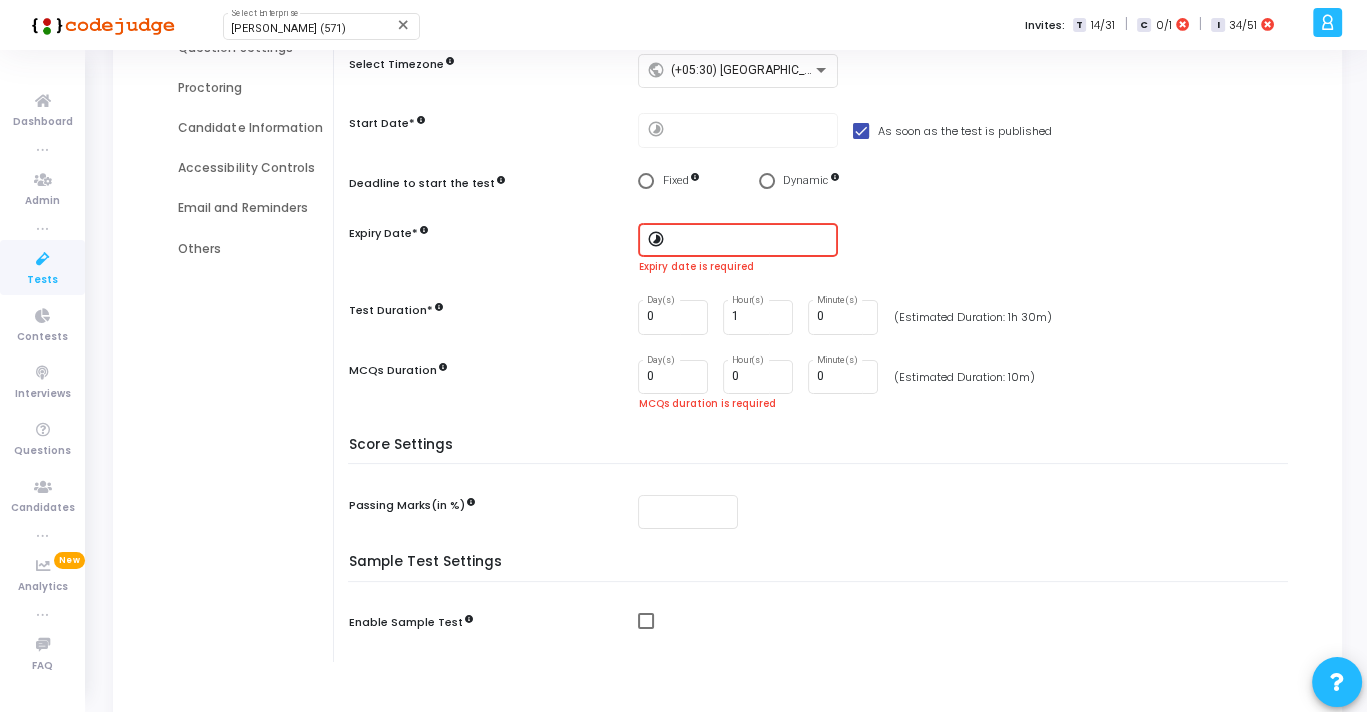 click at bounding box center [751, 240] 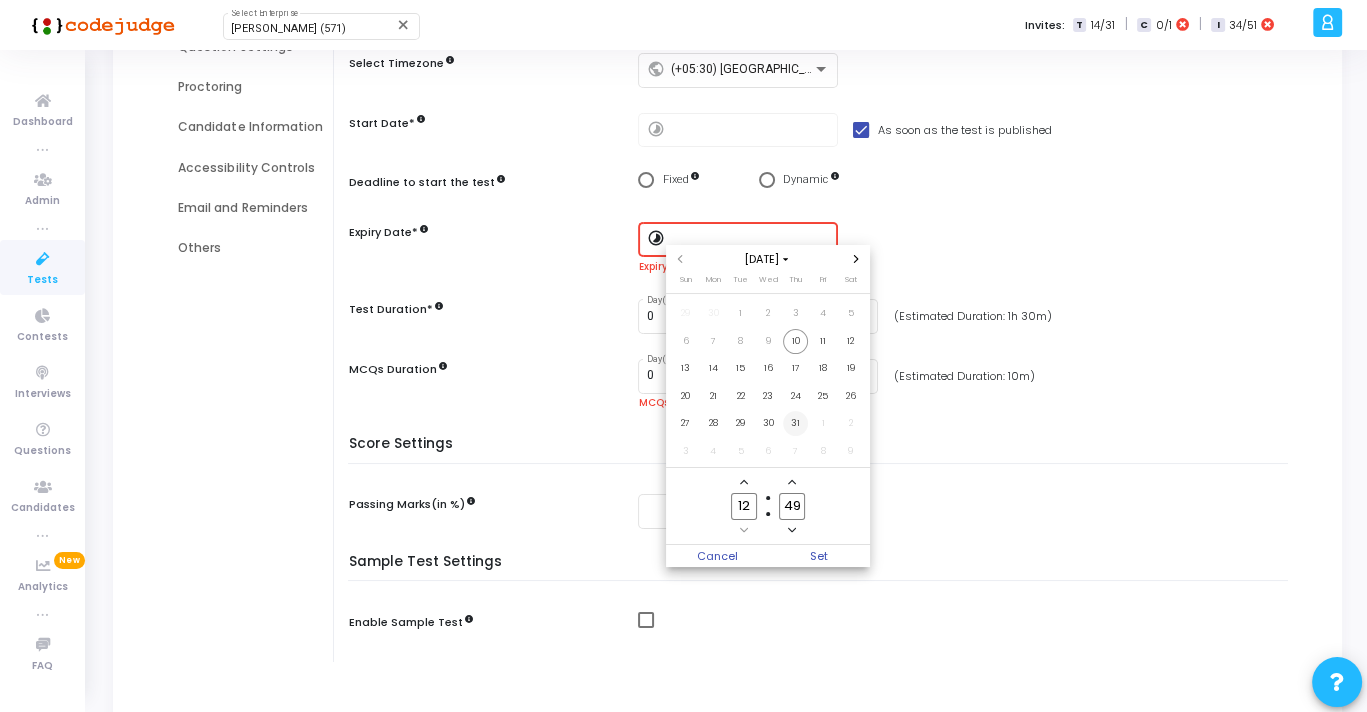 click on "31" at bounding box center [795, 423] 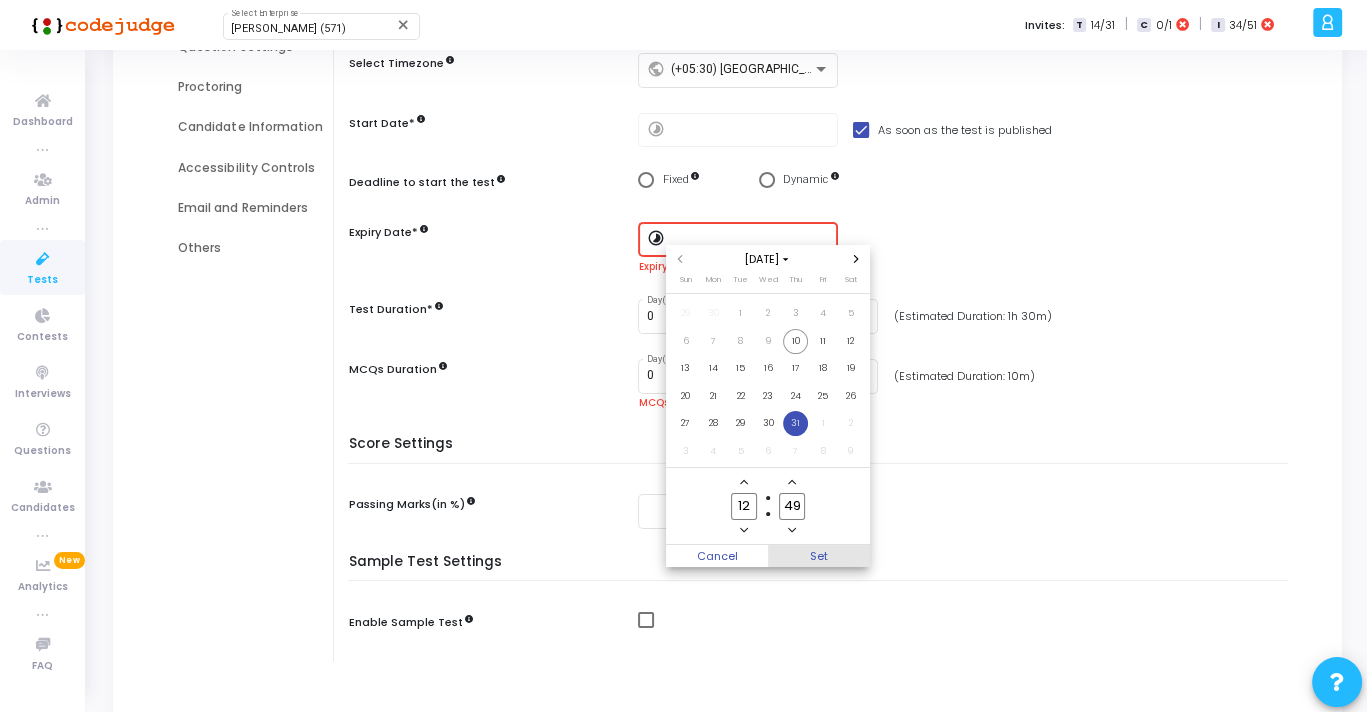 click on "Set" at bounding box center [819, 556] 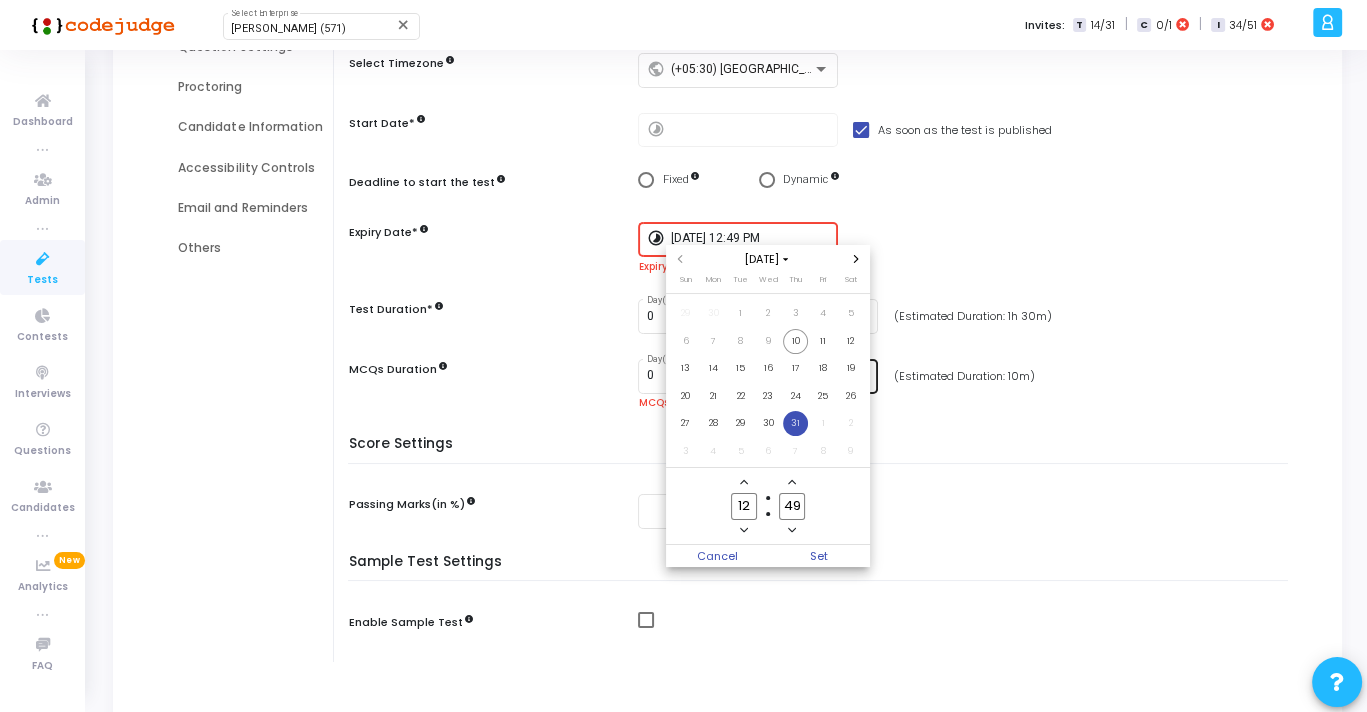 scroll, scrollTop: 252, scrollLeft: 0, axis: vertical 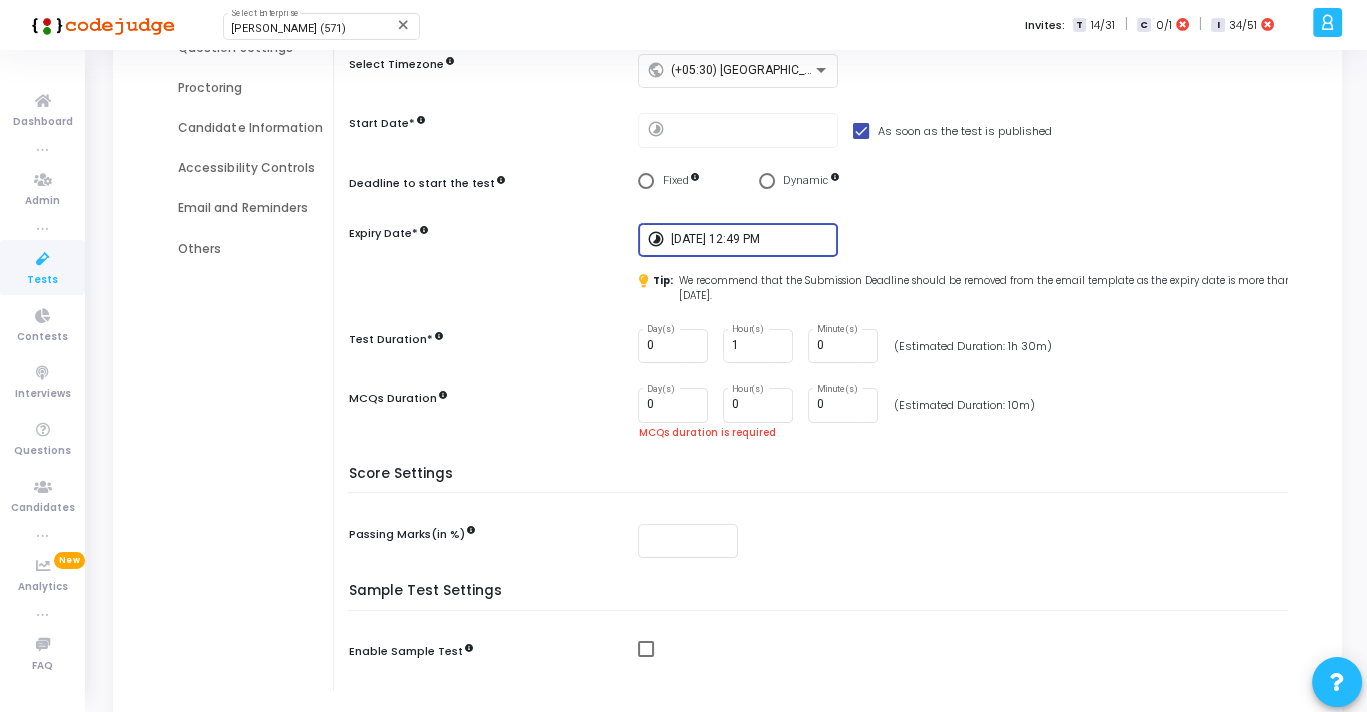 click on "timelapse [DATE] 12:49 PM" at bounding box center [967, 240] 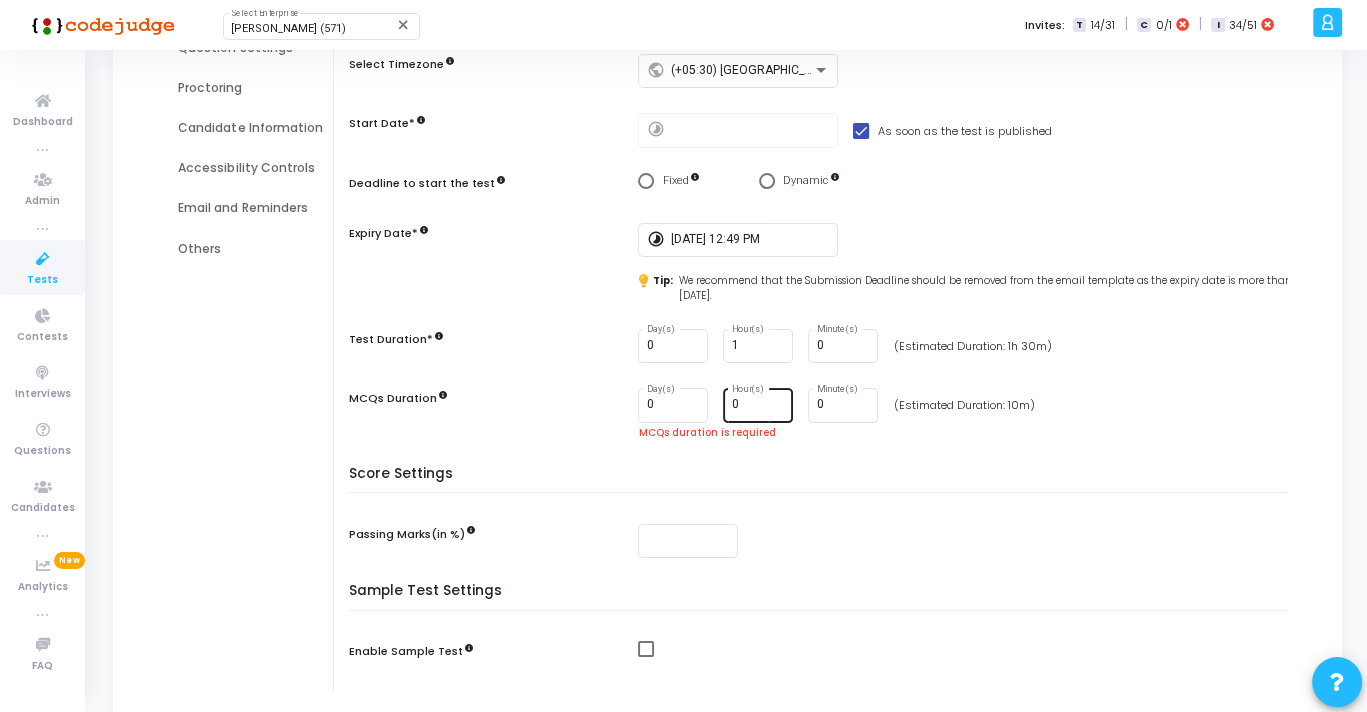 click on "0" at bounding box center [759, 405] 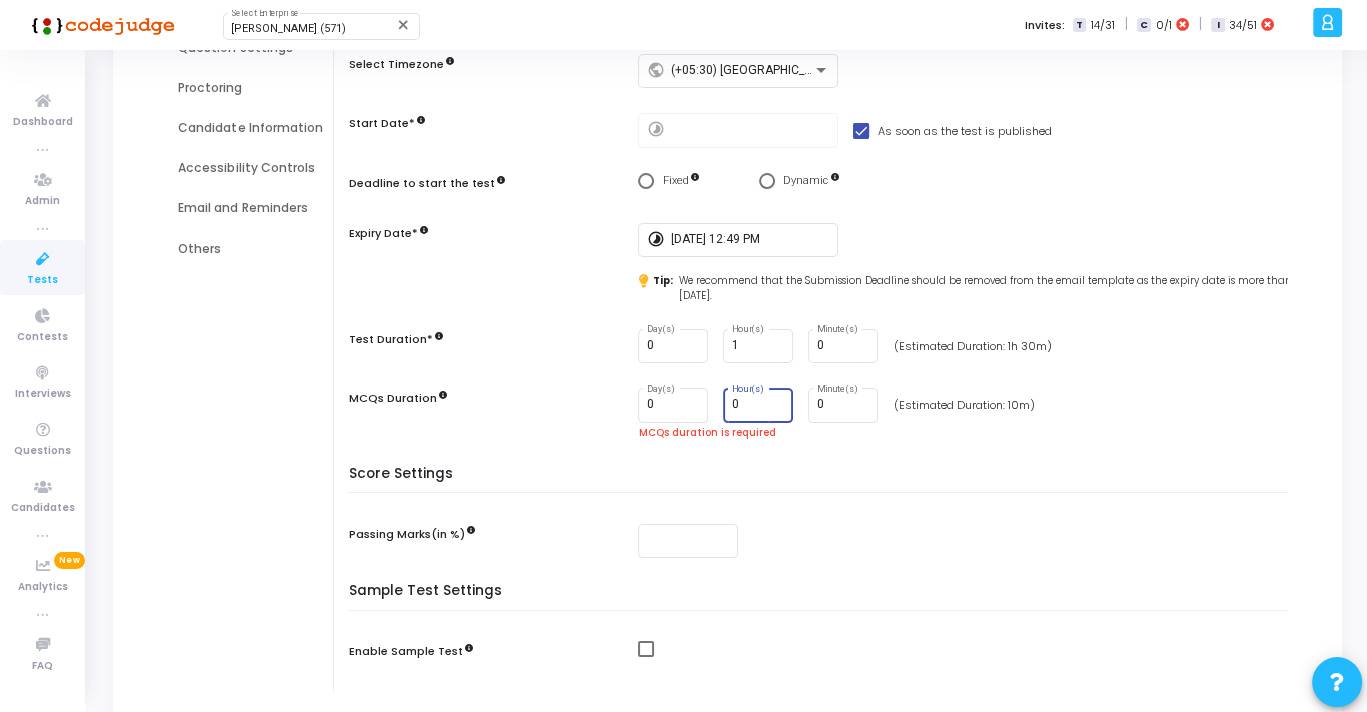 type on "1" 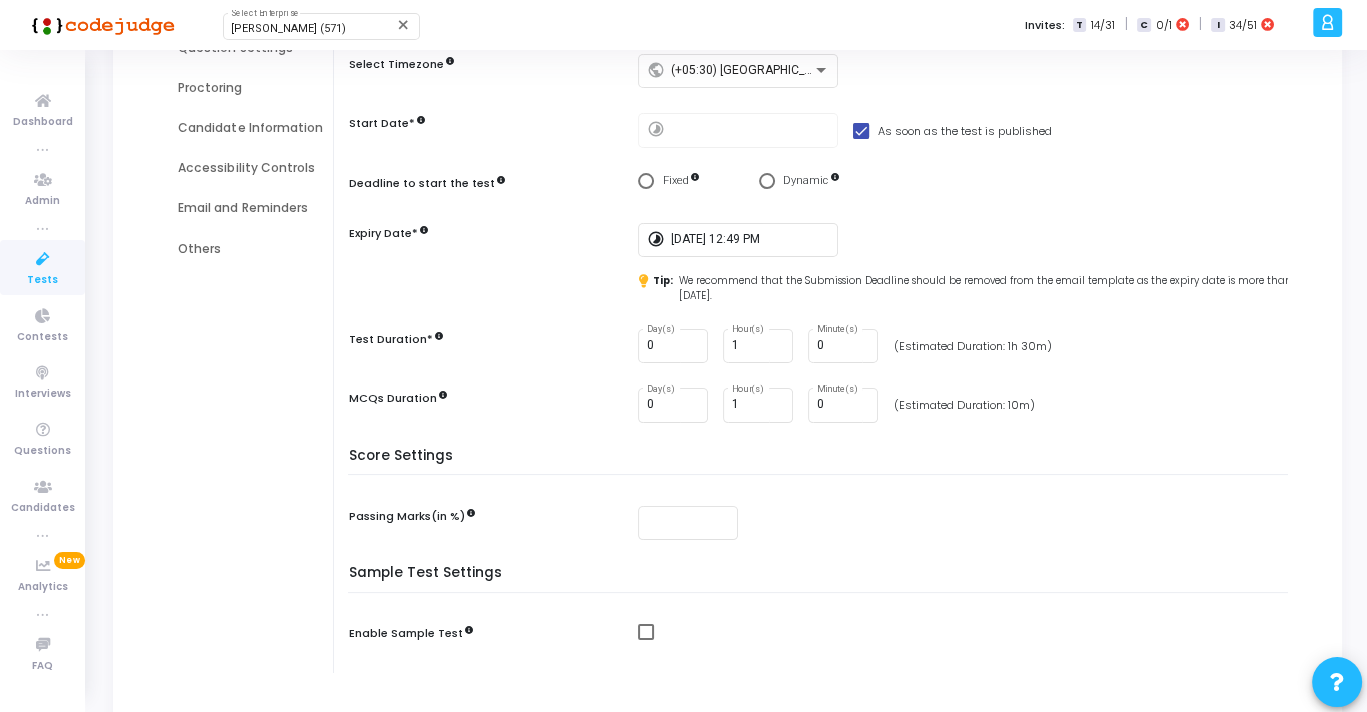 click on "Timing Settings   Select Timezone  public (+05:30) [GEOGRAPHIC_DATA]/[GEOGRAPHIC_DATA] Start Date* timelapse    As soon as the test is published  Deadline to start the test   Fixed   Dynamic  Expiry Date*  timelapse [DATE] 12:49 PM Tip:  We recommend that the Submission Deadline should be removed from the email template as the expiry date is more than [DATE].   Test Duration*  0 Day(s) 1 Hour(s) 0 Minute(s)  (Estimated Duration: 1h 30m)   MCQs Duration  0 Day(s) 1 Hour(s) 0 Minute(s)  (Estimated Duration: 10m)" at bounding box center (822, 222) 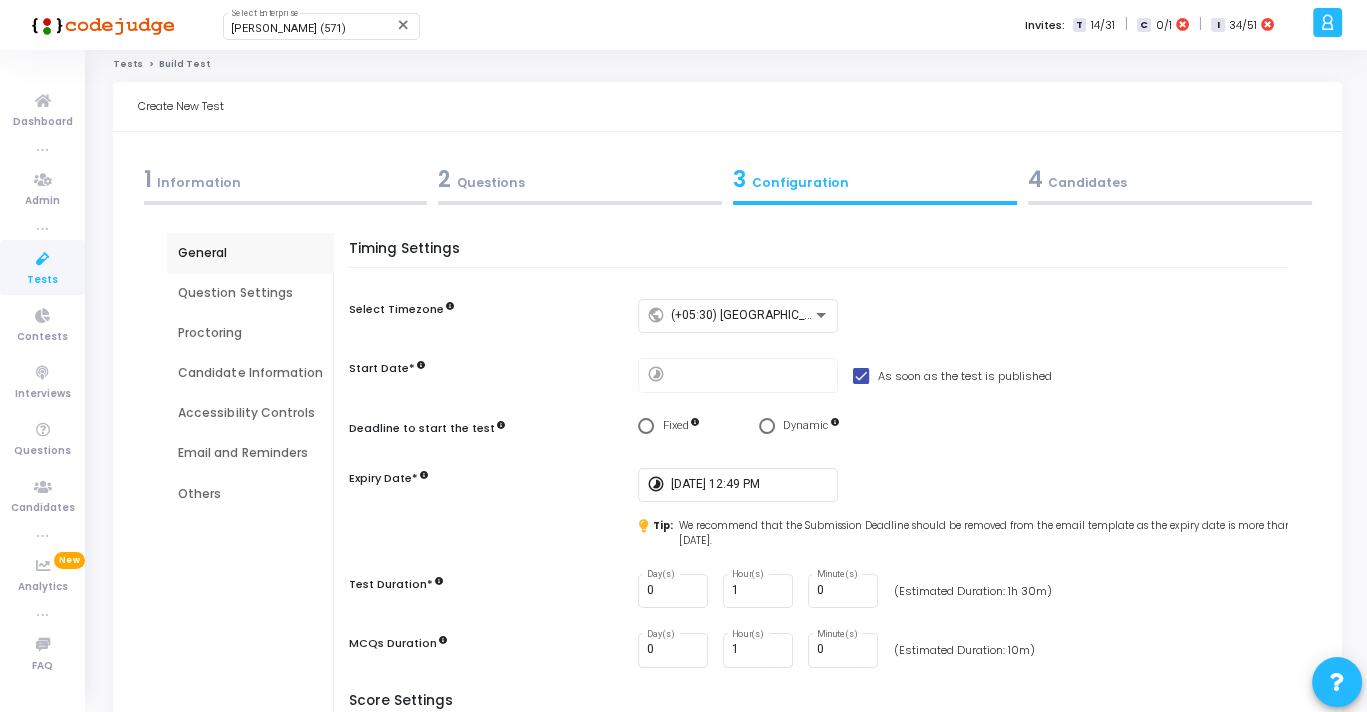 scroll, scrollTop: 0, scrollLeft: 0, axis: both 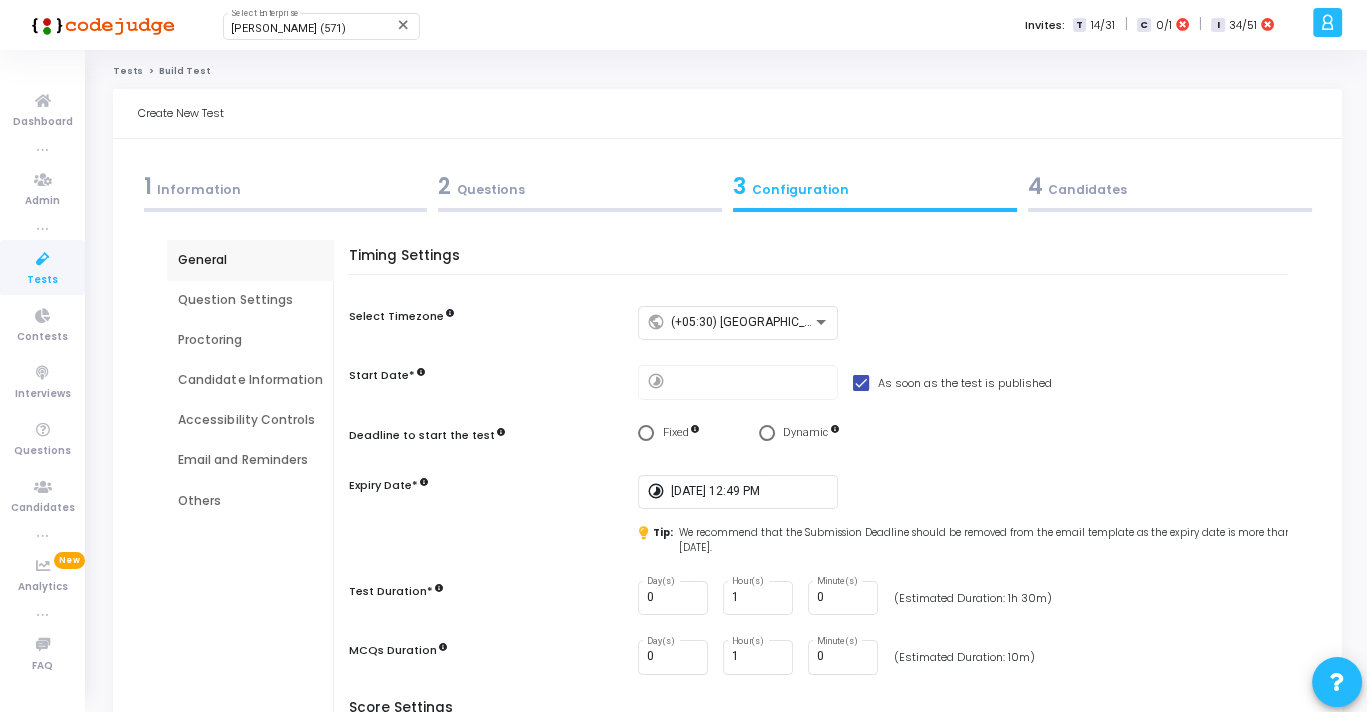click on "2  Questions" at bounding box center [580, 191] 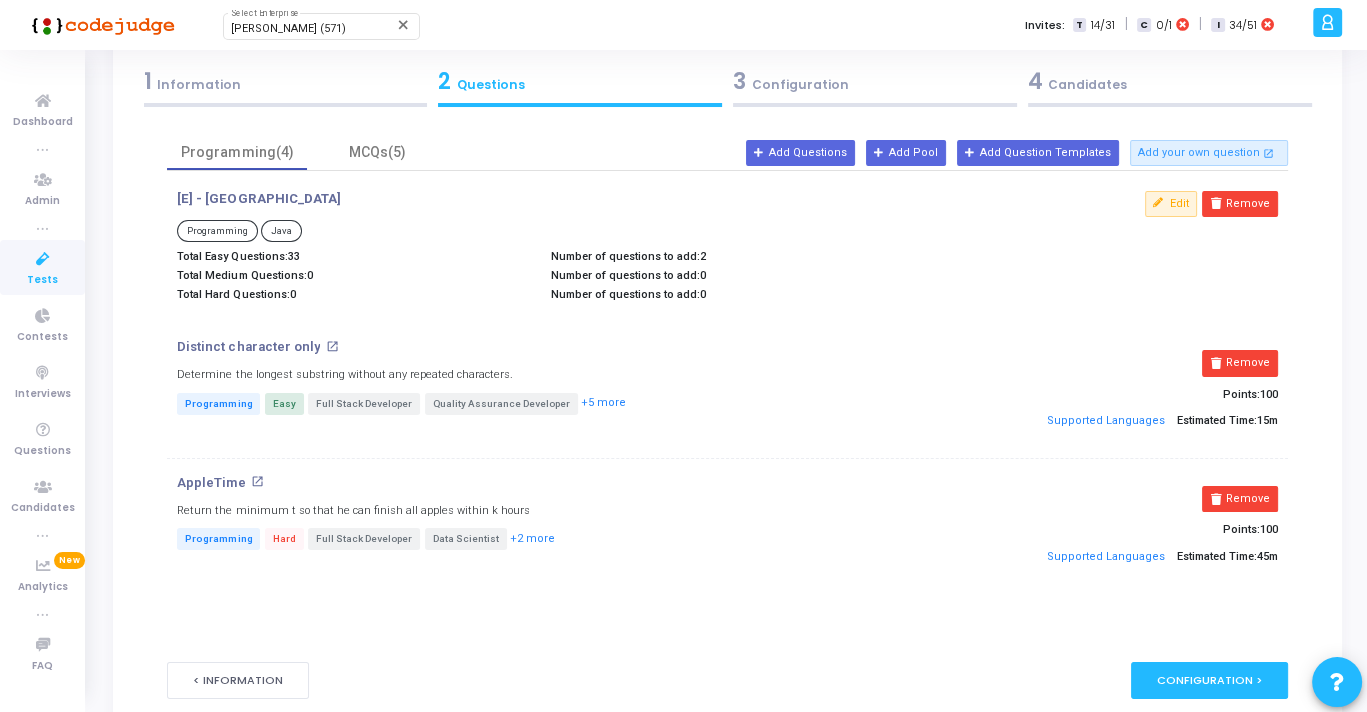 scroll, scrollTop: 110, scrollLeft: 0, axis: vertical 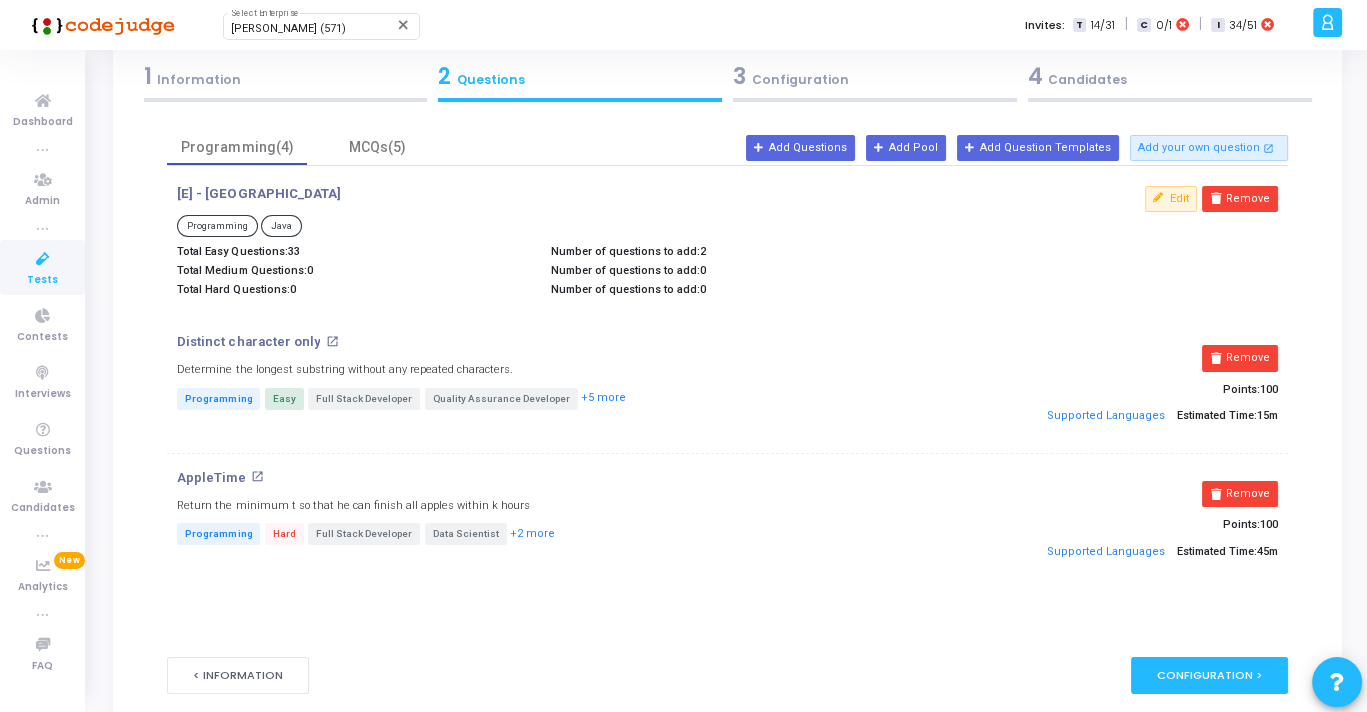 click on "3  Configuration" at bounding box center [875, 76] 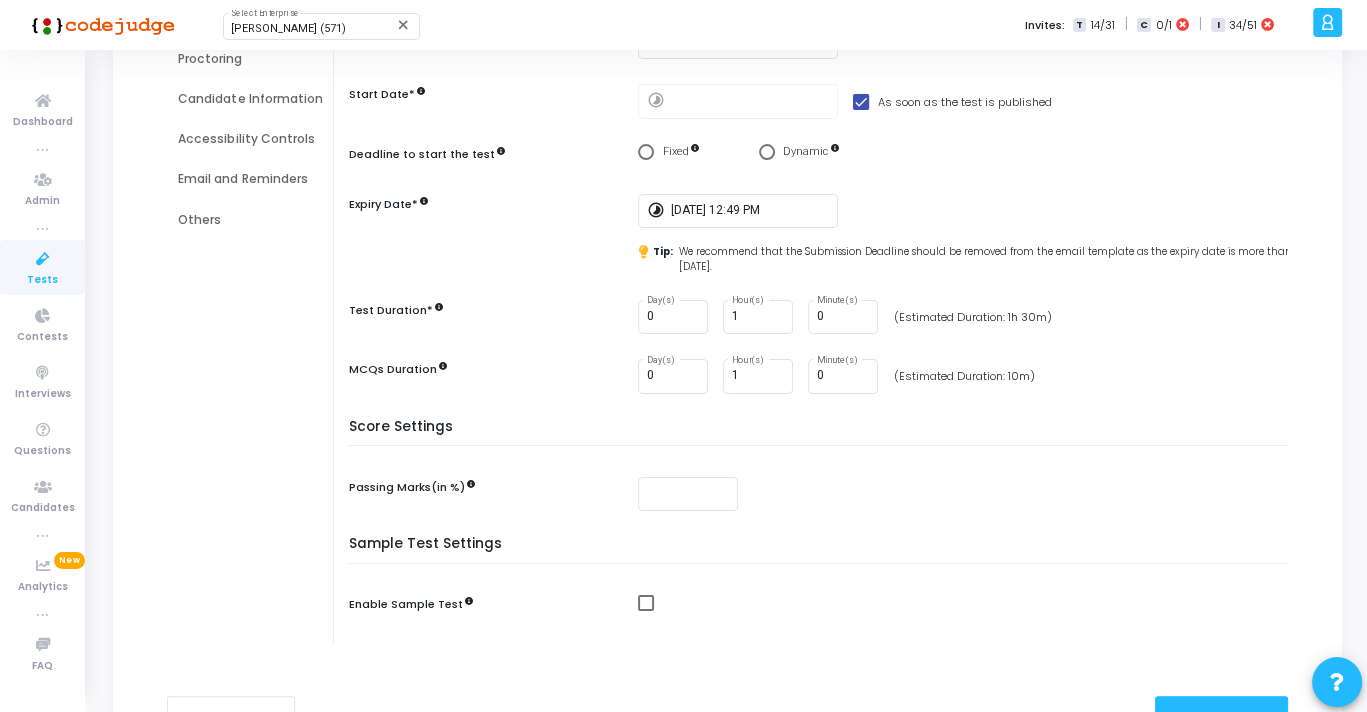 scroll, scrollTop: 289, scrollLeft: 0, axis: vertical 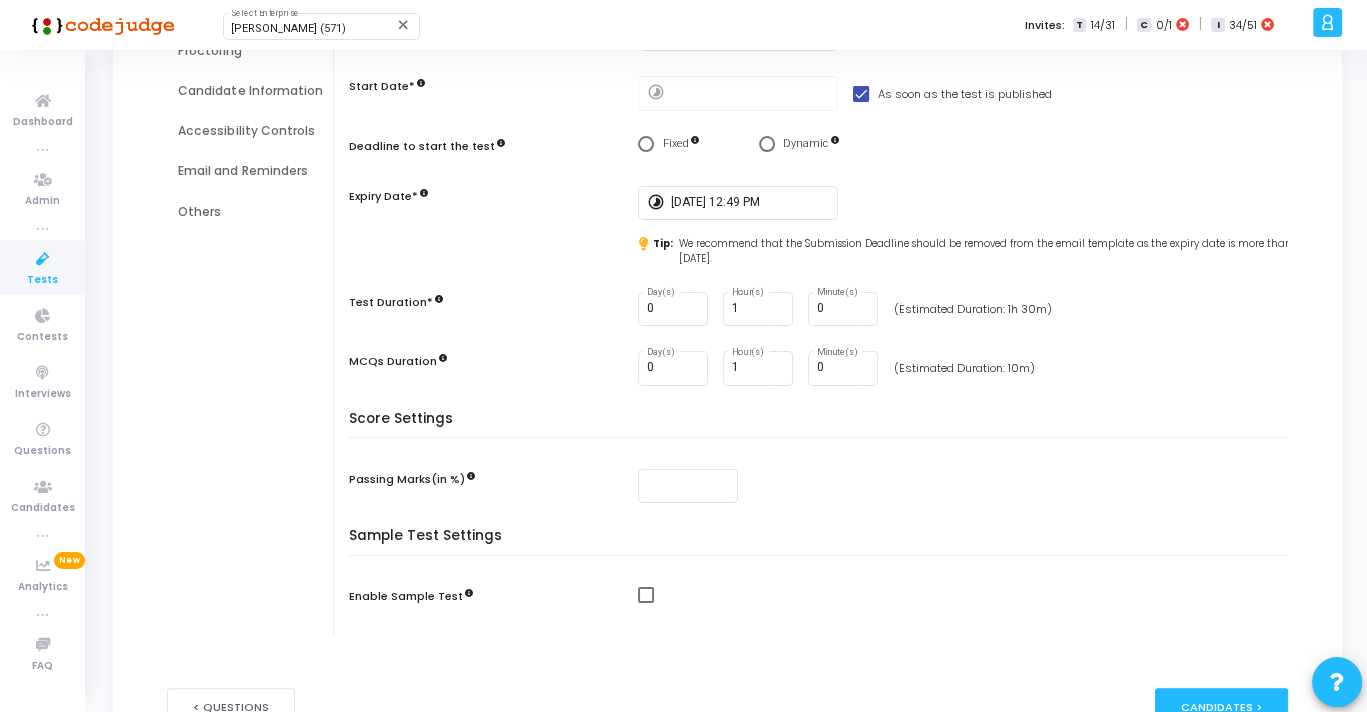 click on "Score Settings Passing Marks(in %)" at bounding box center [822, 470] 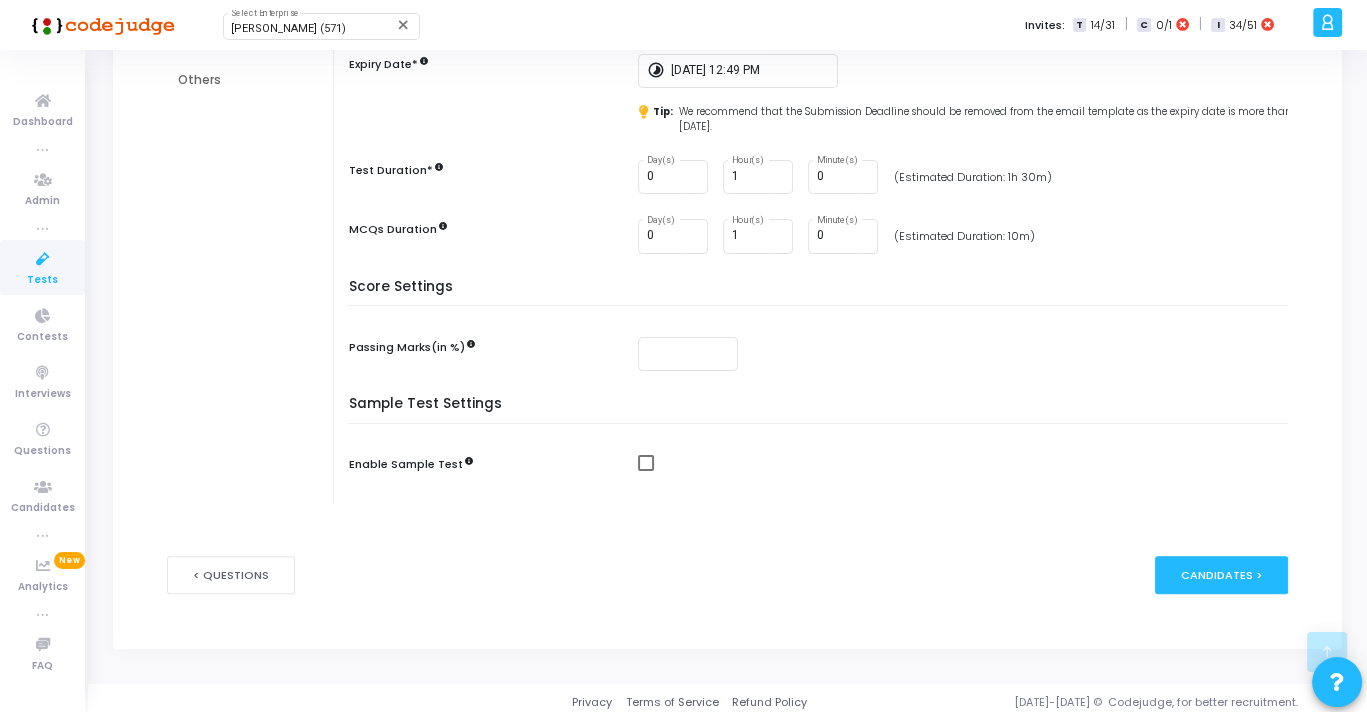 scroll, scrollTop: 423, scrollLeft: 0, axis: vertical 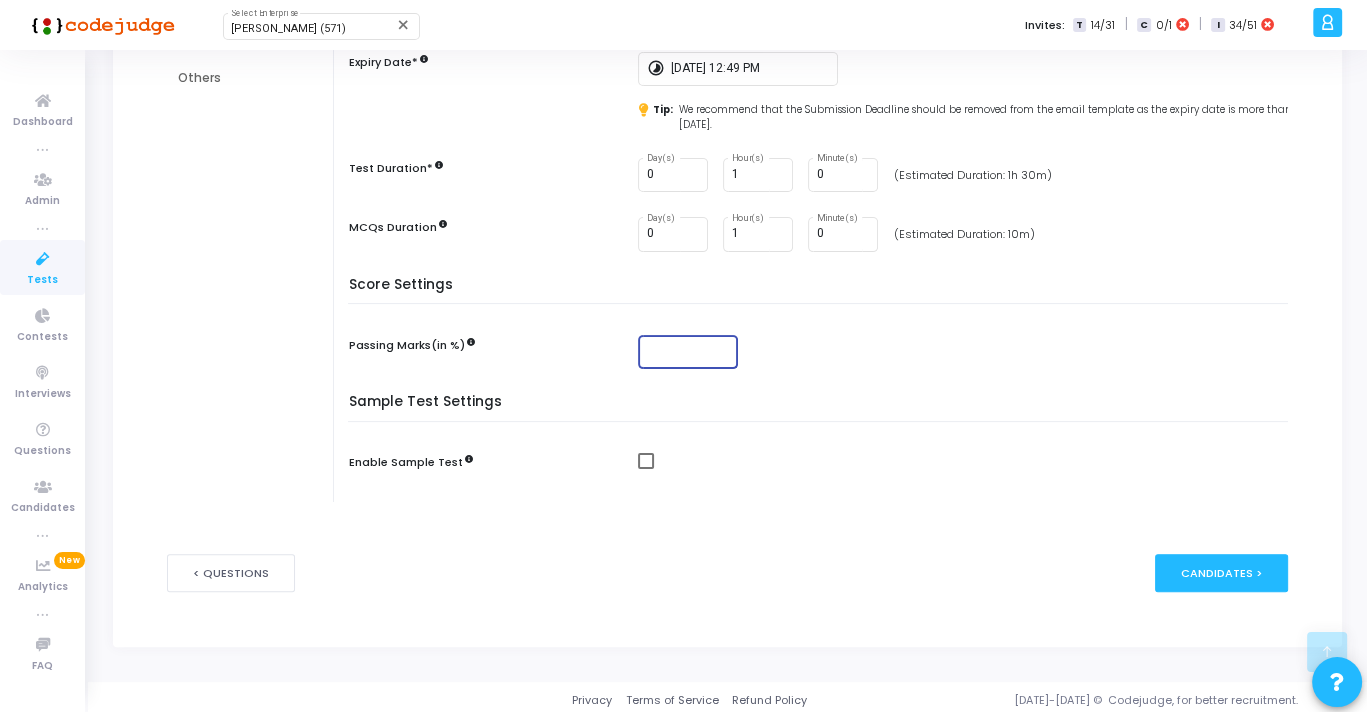click at bounding box center [689, 352] 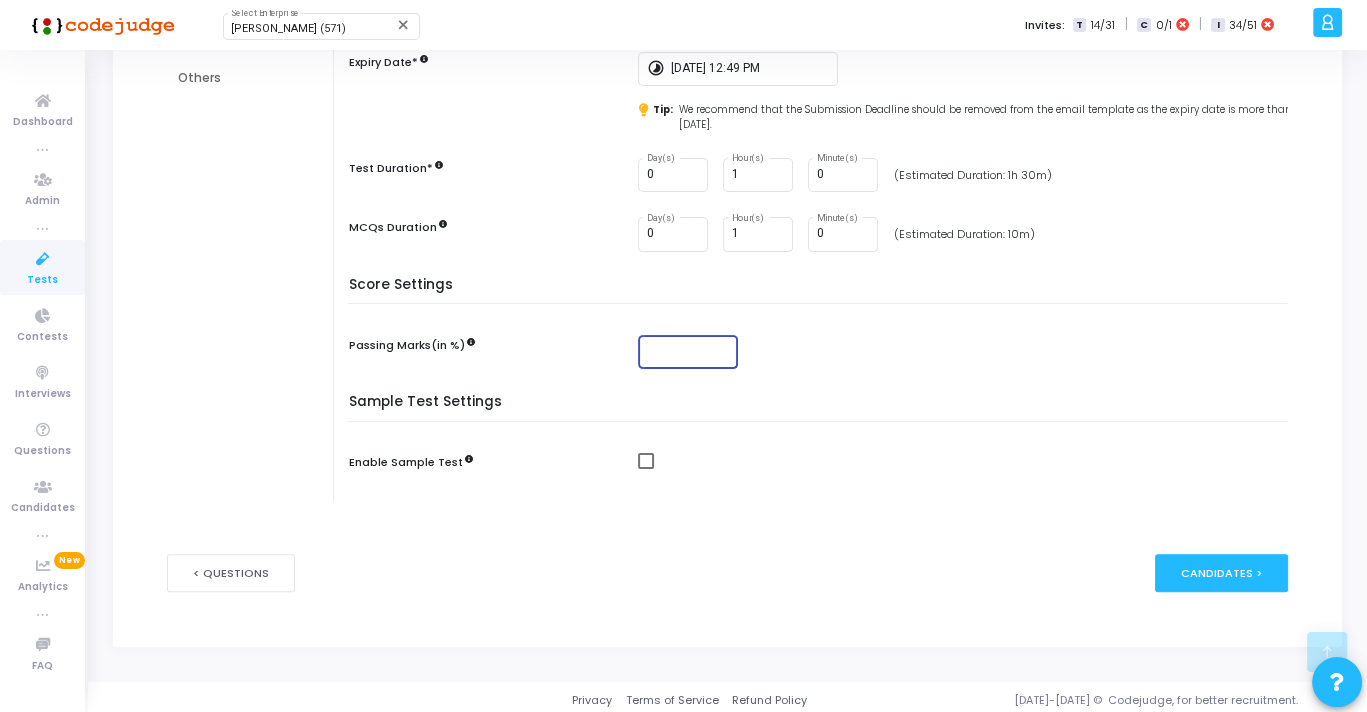 scroll, scrollTop: 427, scrollLeft: 0, axis: vertical 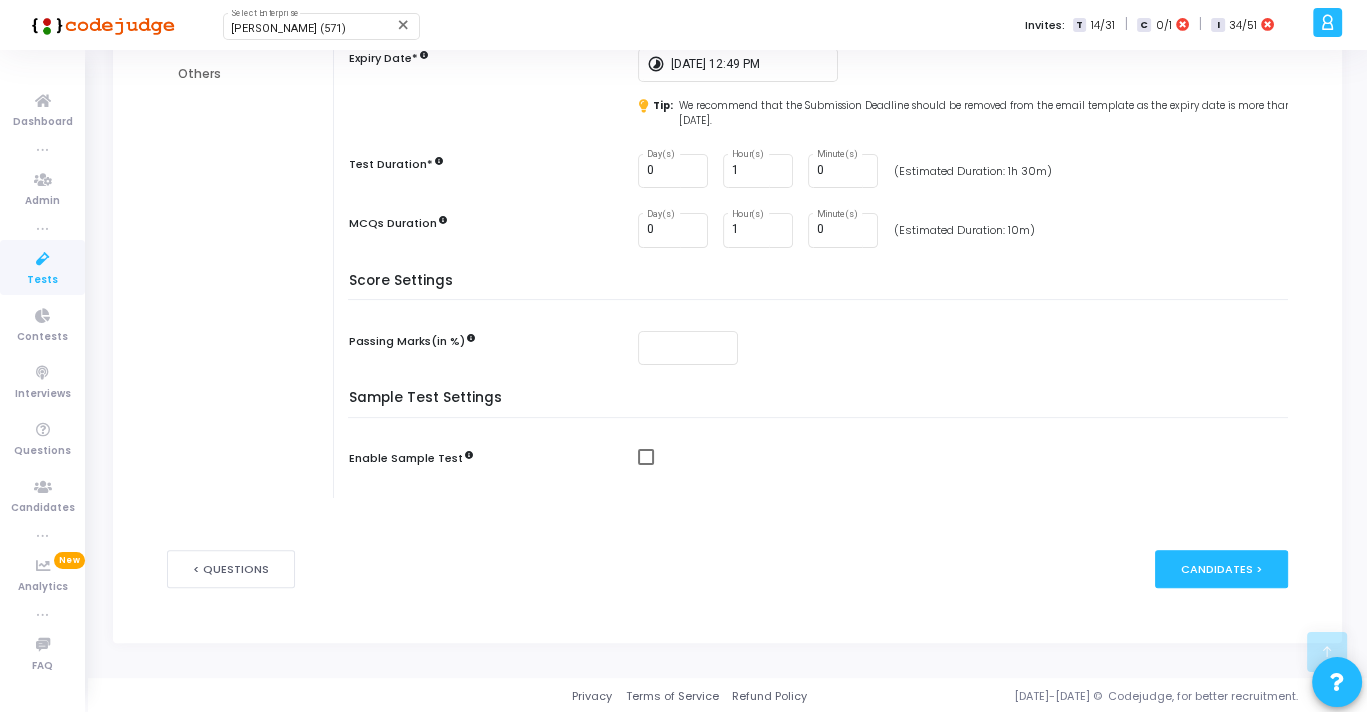 click on "Sample Test Settings" at bounding box center (822, 404) 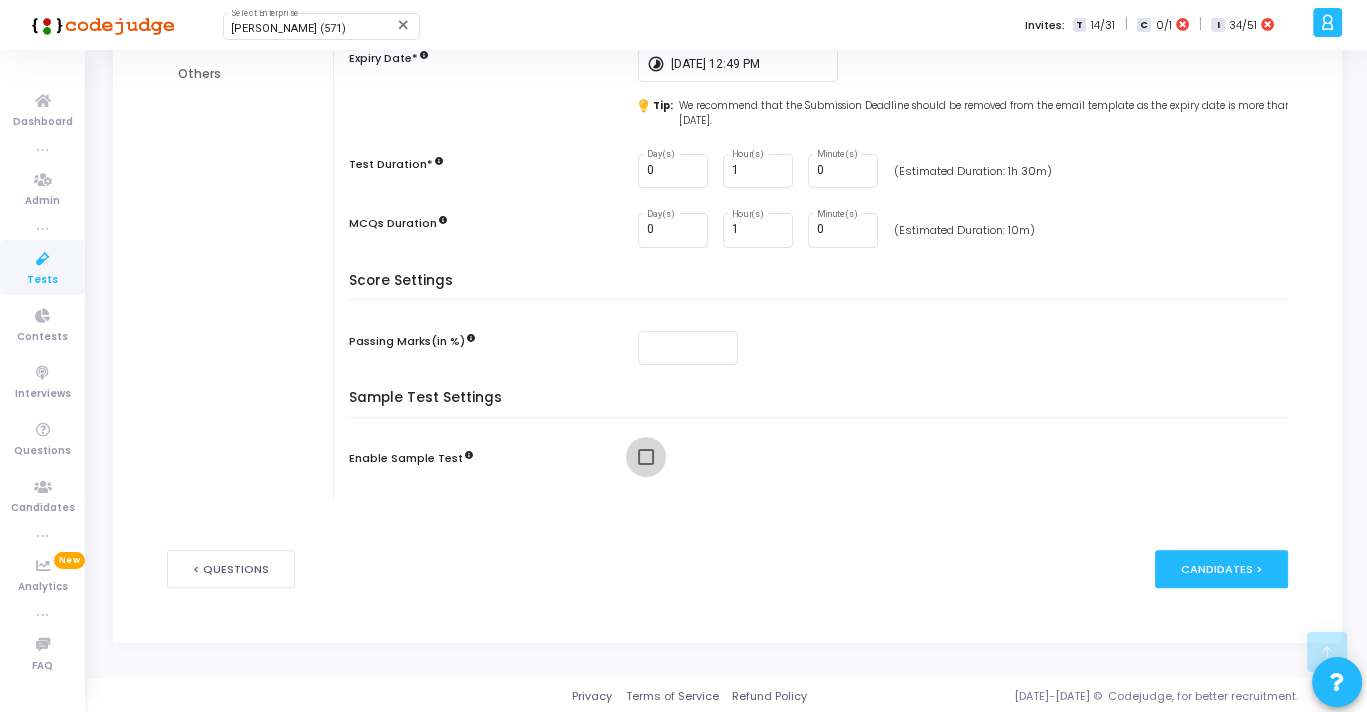 click at bounding box center [646, 457] 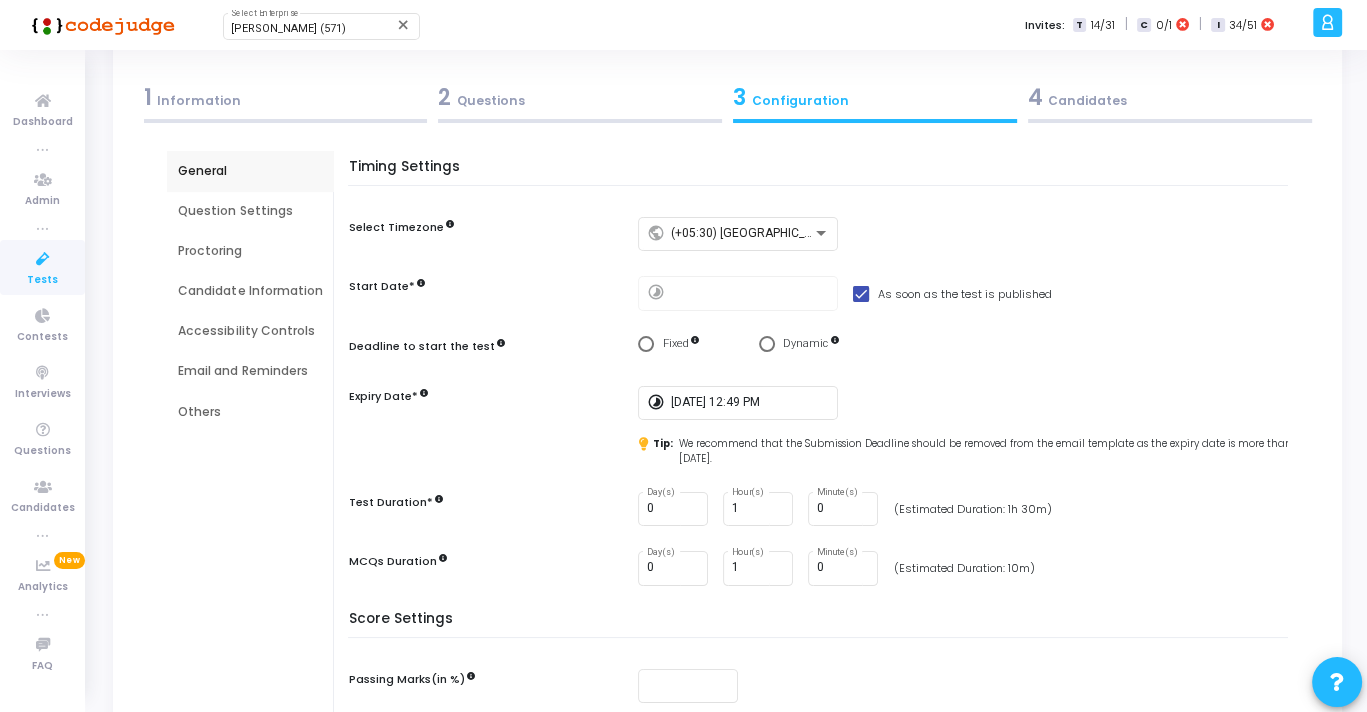 scroll, scrollTop: 92, scrollLeft: 0, axis: vertical 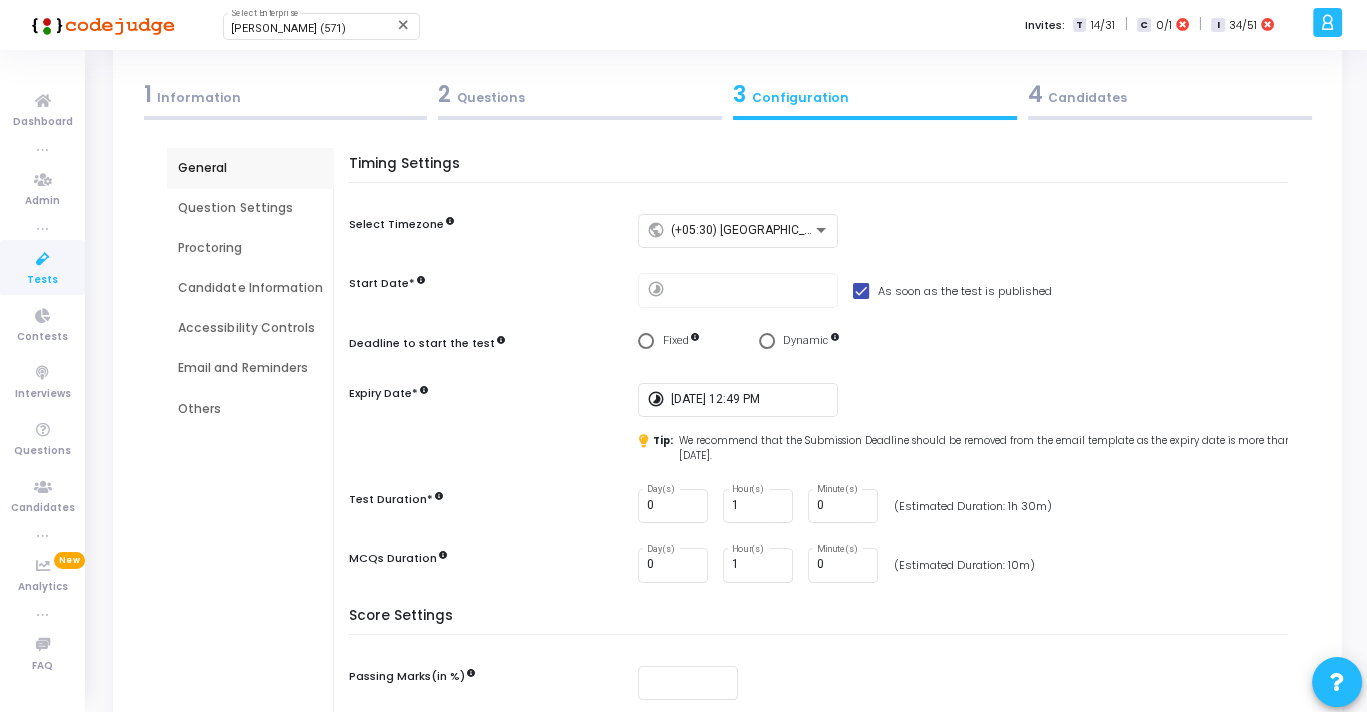 click on "Question Settings" at bounding box center (250, 208) 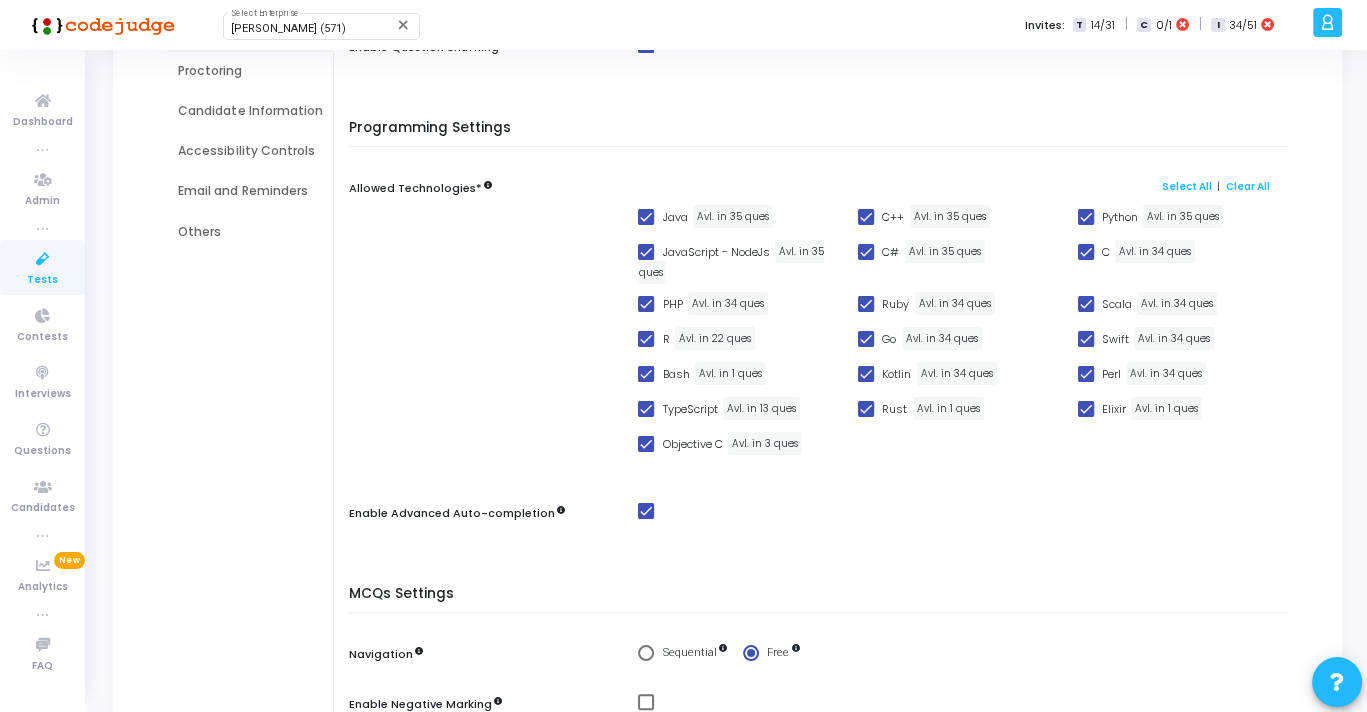 scroll, scrollTop: 250, scrollLeft: 0, axis: vertical 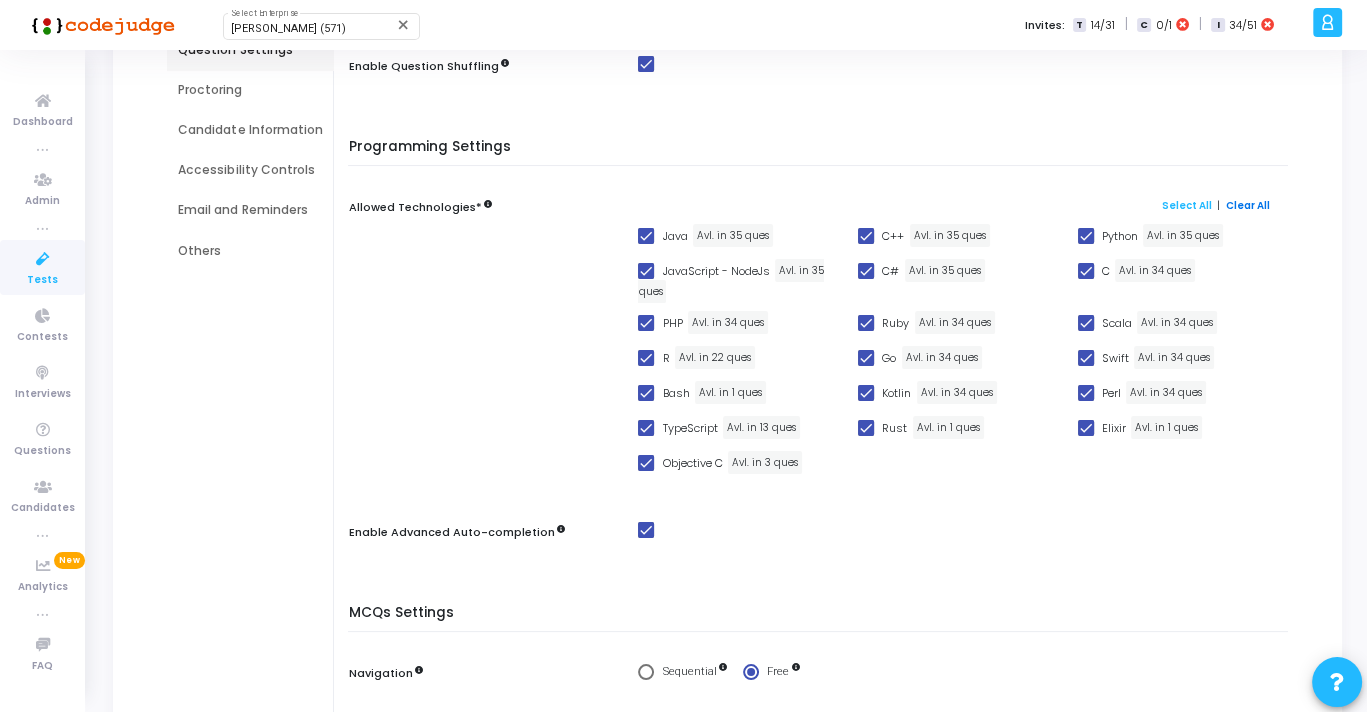 click on "Clear All" at bounding box center [1248, 205] 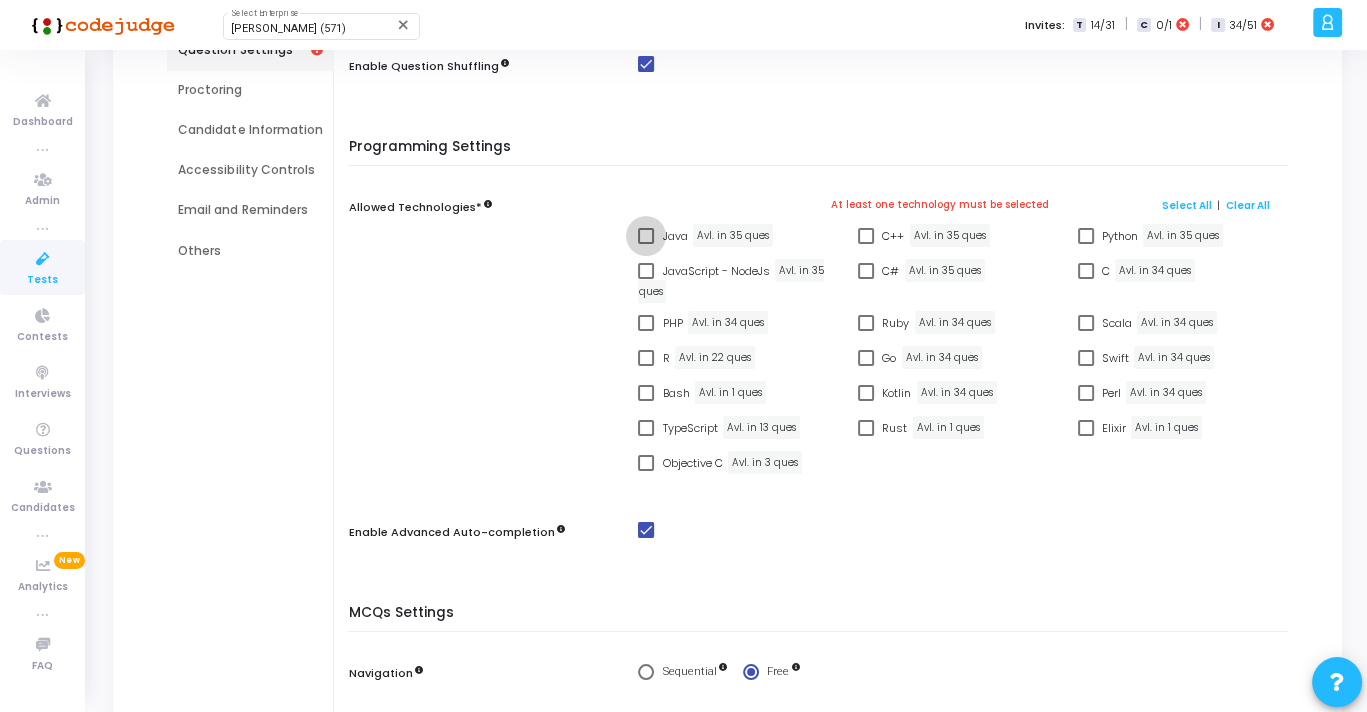 click on "Java" at bounding box center [674, 236] 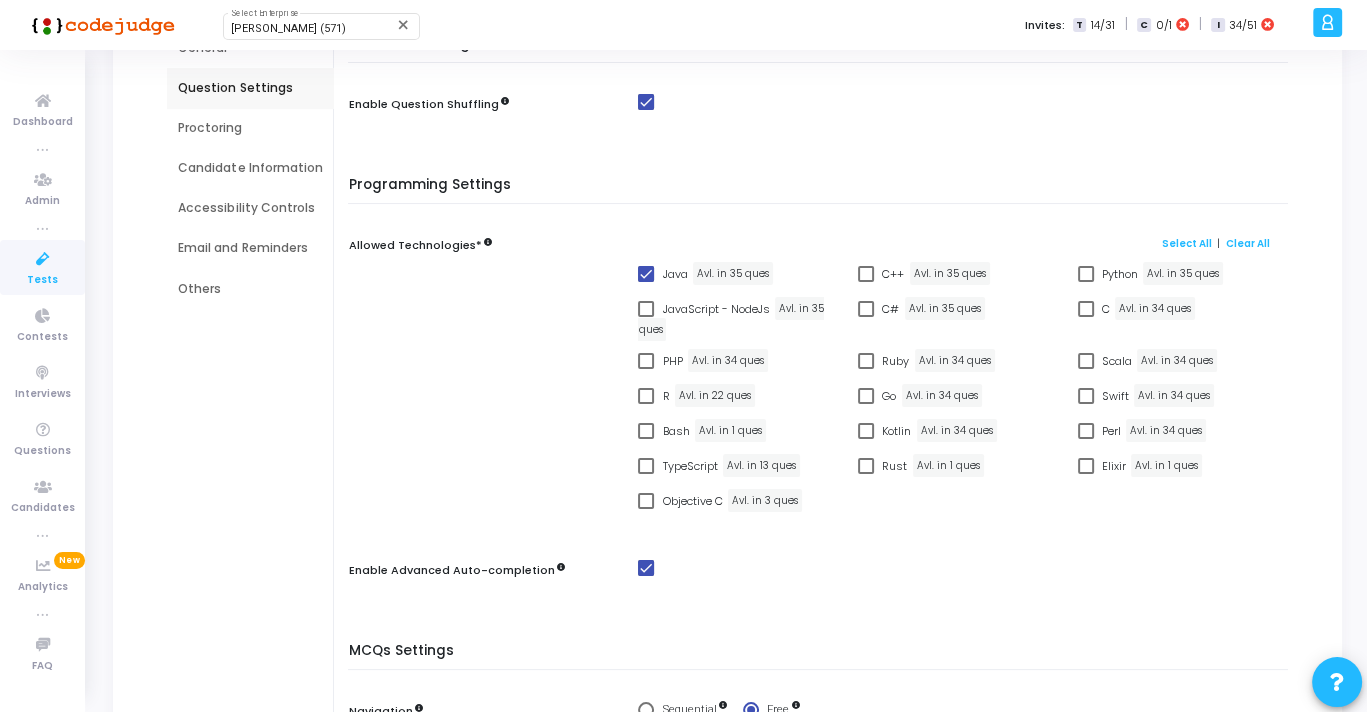 scroll, scrollTop: 215, scrollLeft: 0, axis: vertical 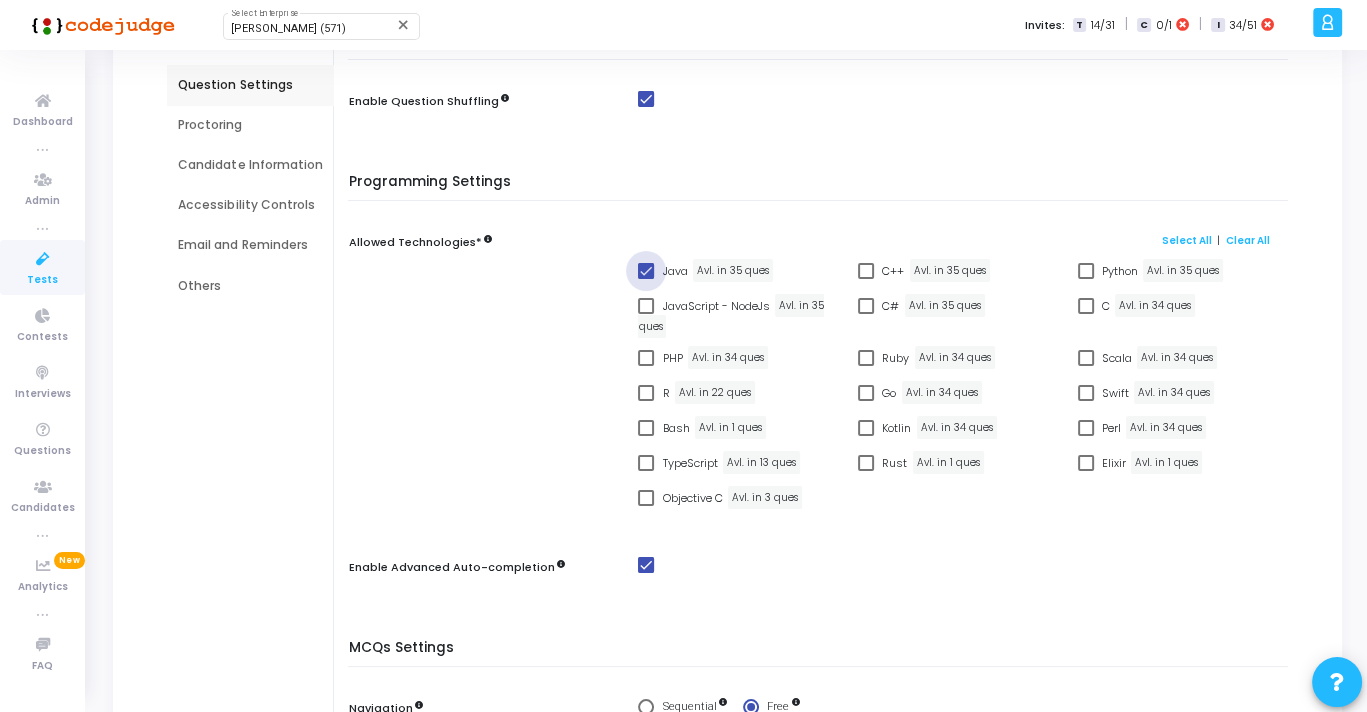 click at bounding box center [646, 271] 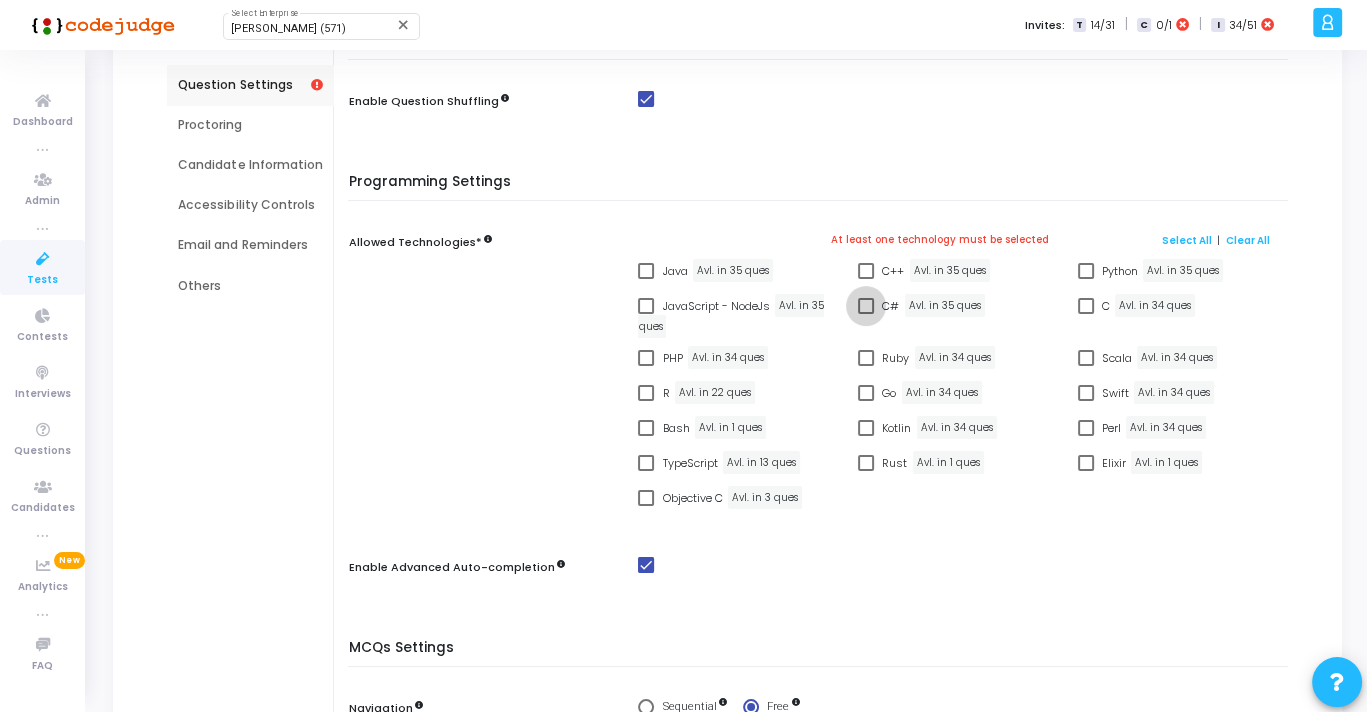 click at bounding box center [866, 306] 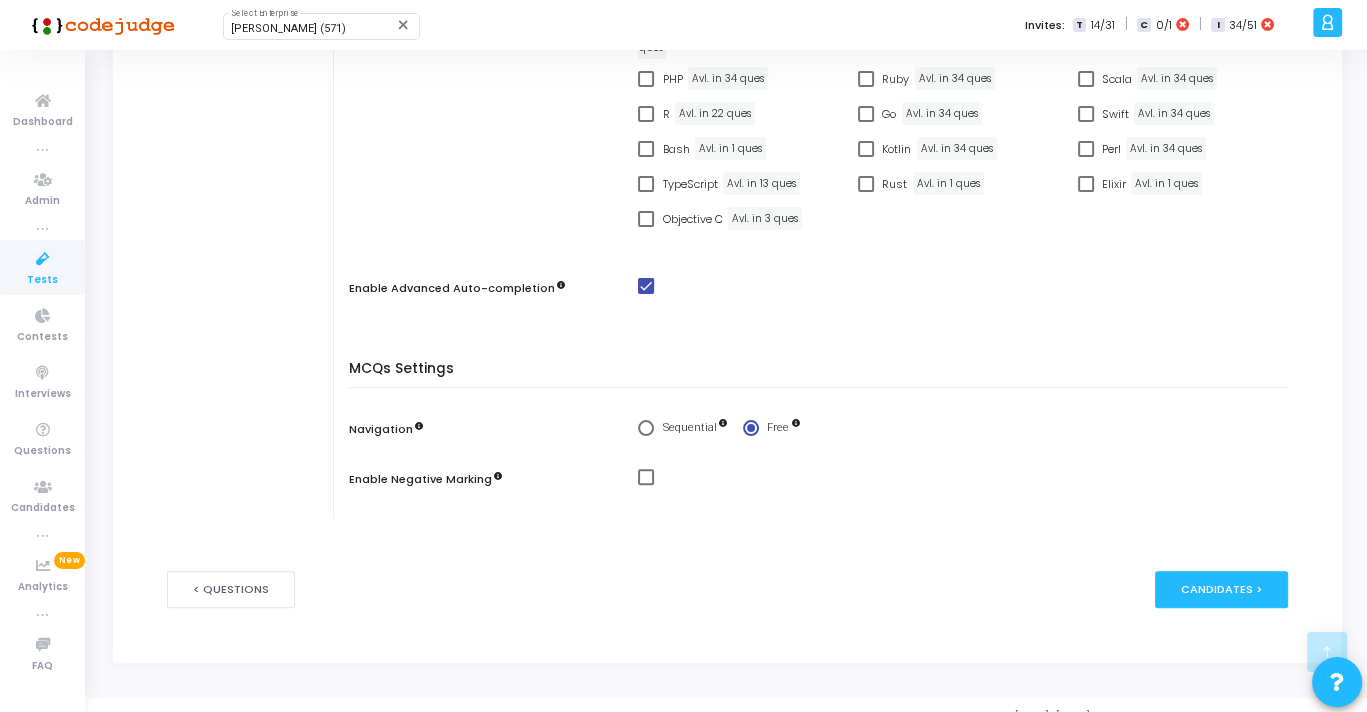 scroll, scrollTop: 515, scrollLeft: 0, axis: vertical 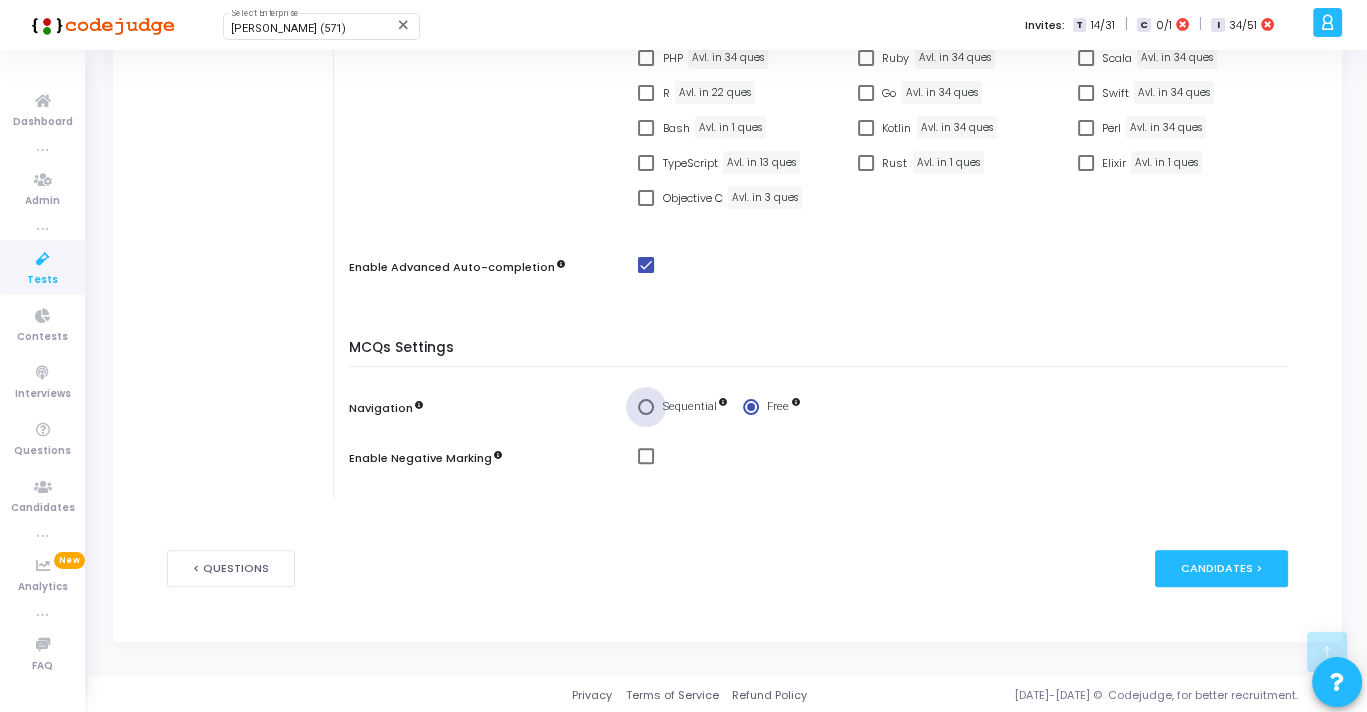 click at bounding box center [646, 407] 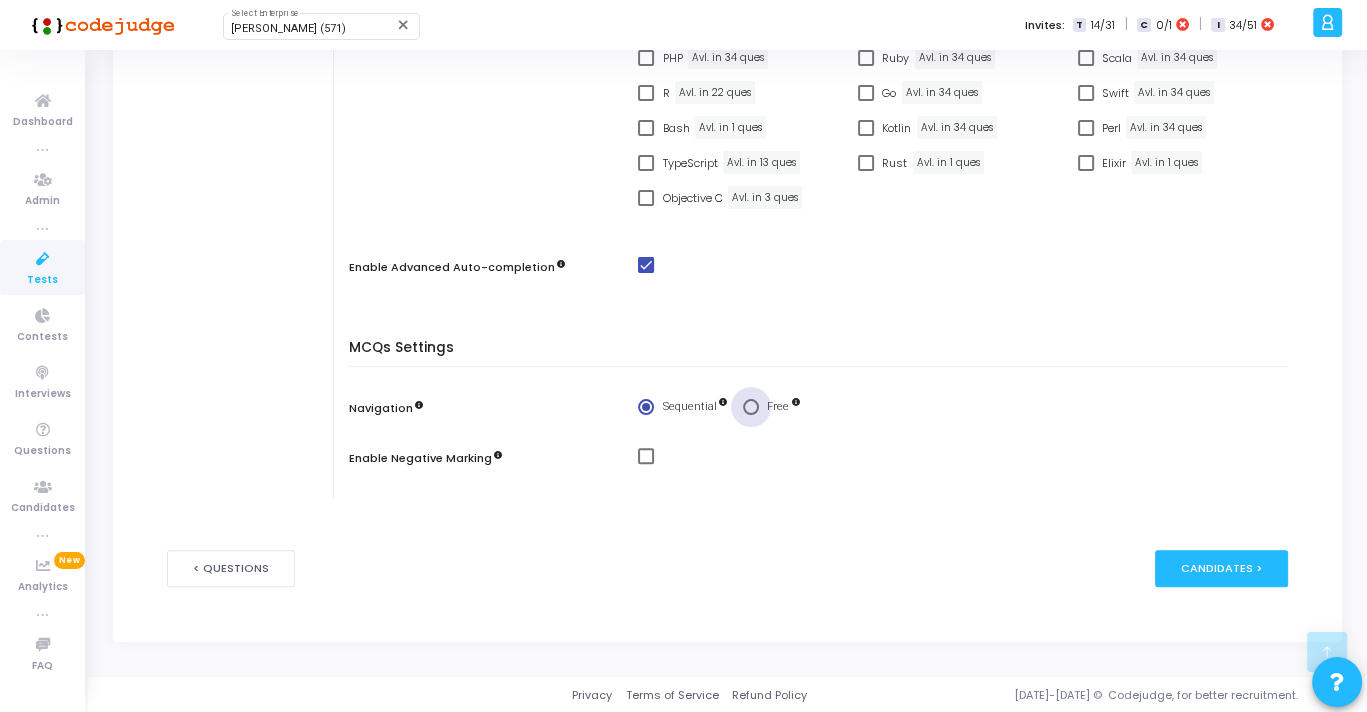 click at bounding box center (751, 407) 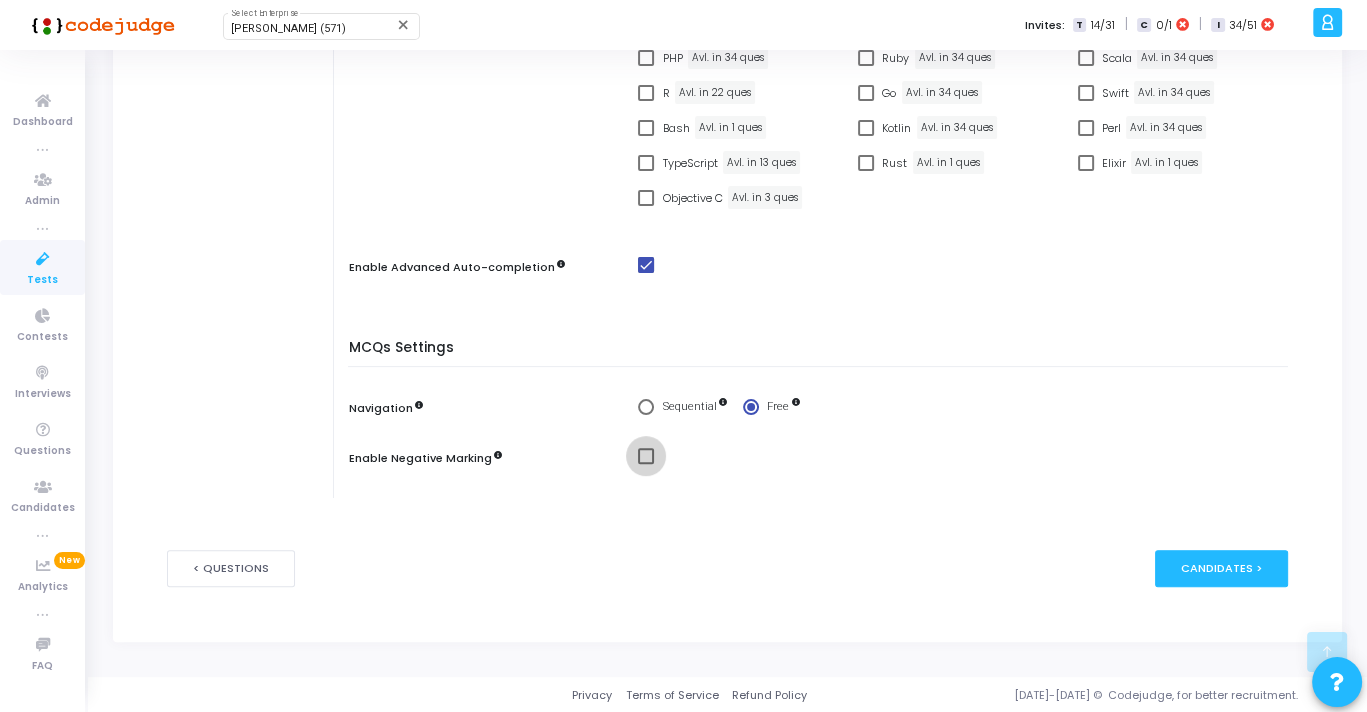 click at bounding box center [646, 456] 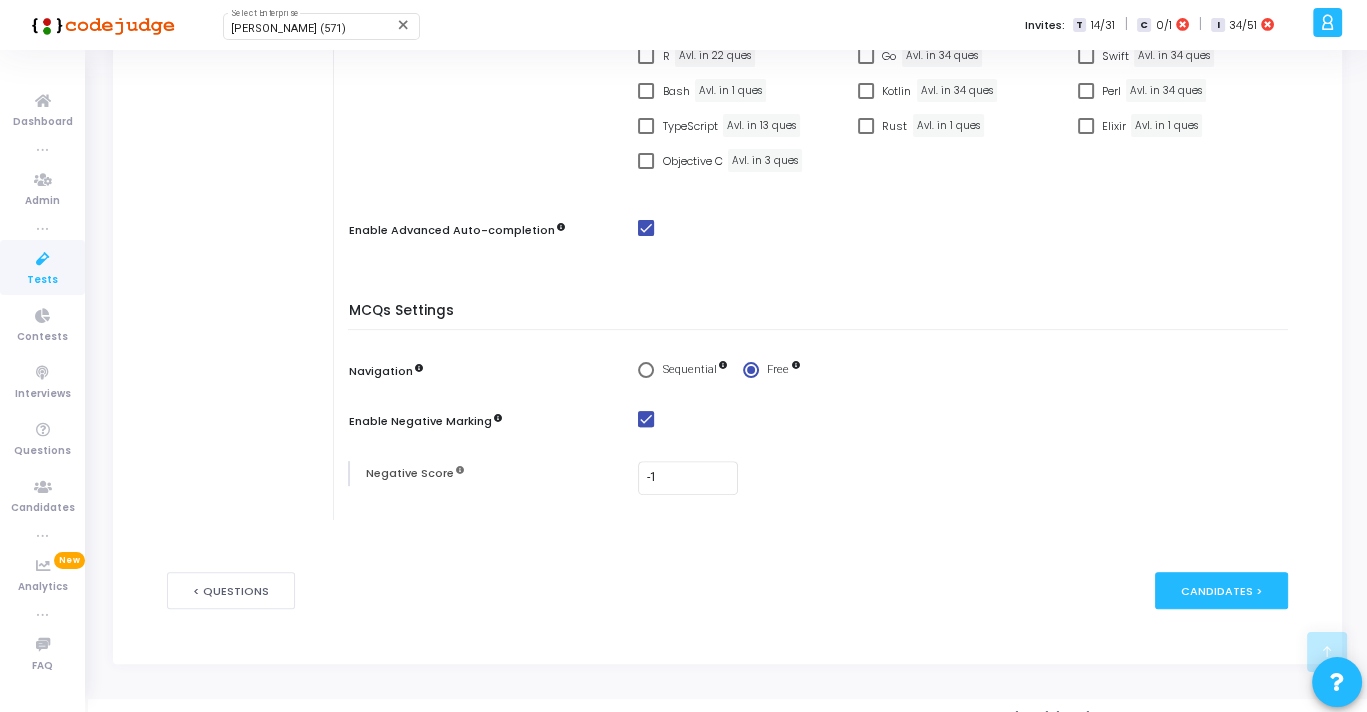 scroll, scrollTop: 558, scrollLeft: 0, axis: vertical 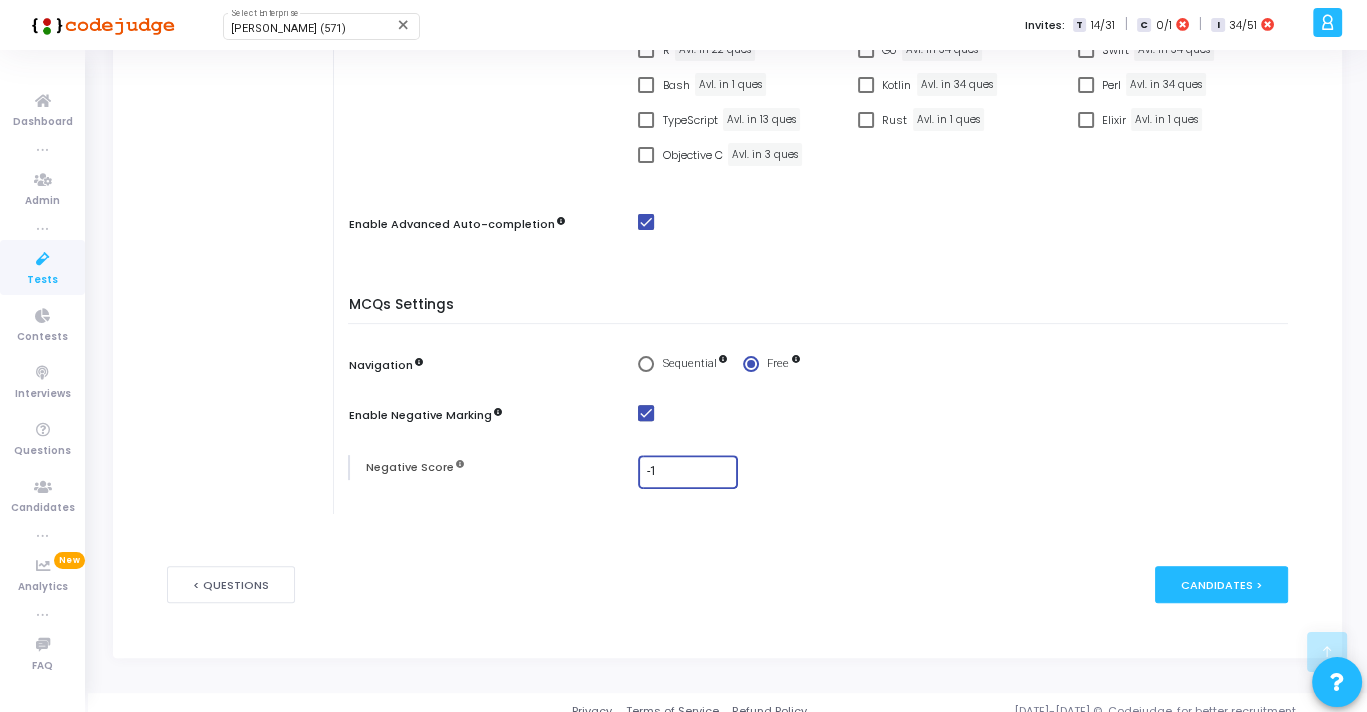 click on "-1" at bounding box center (689, 472) 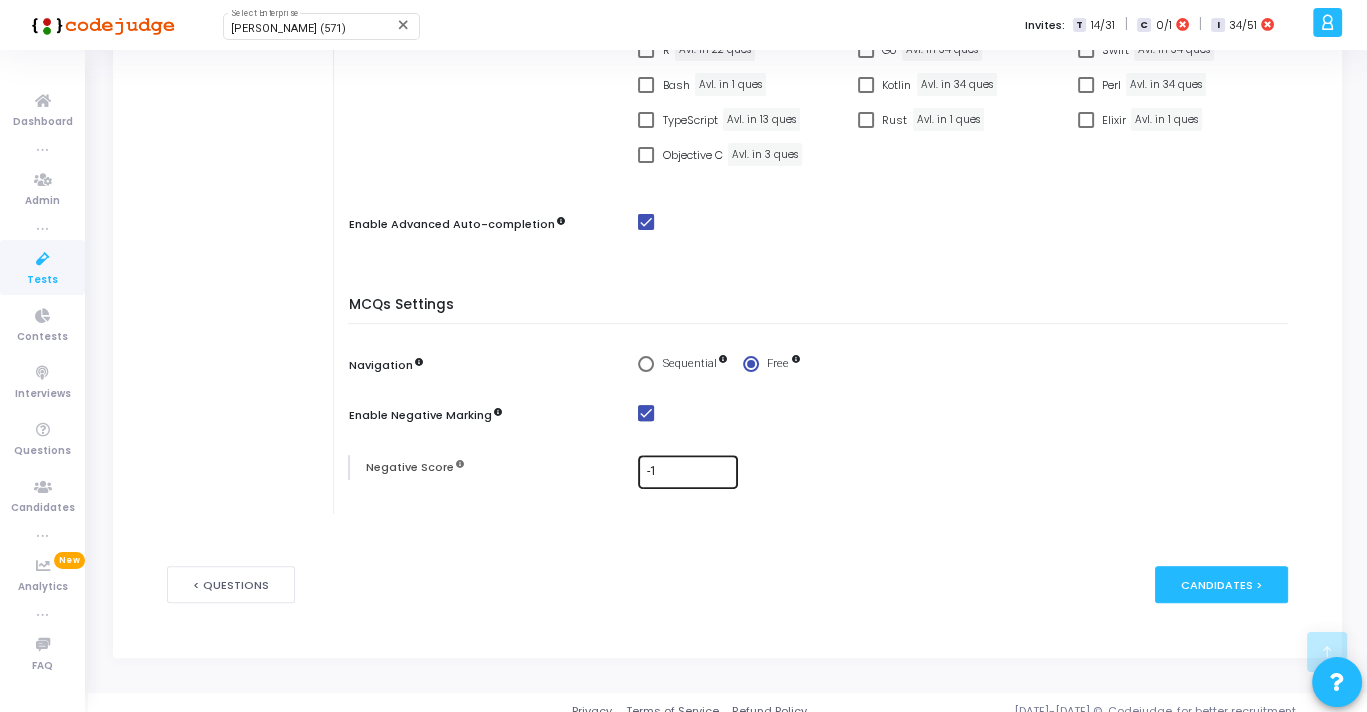 click on "-1" at bounding box center (689, 472) 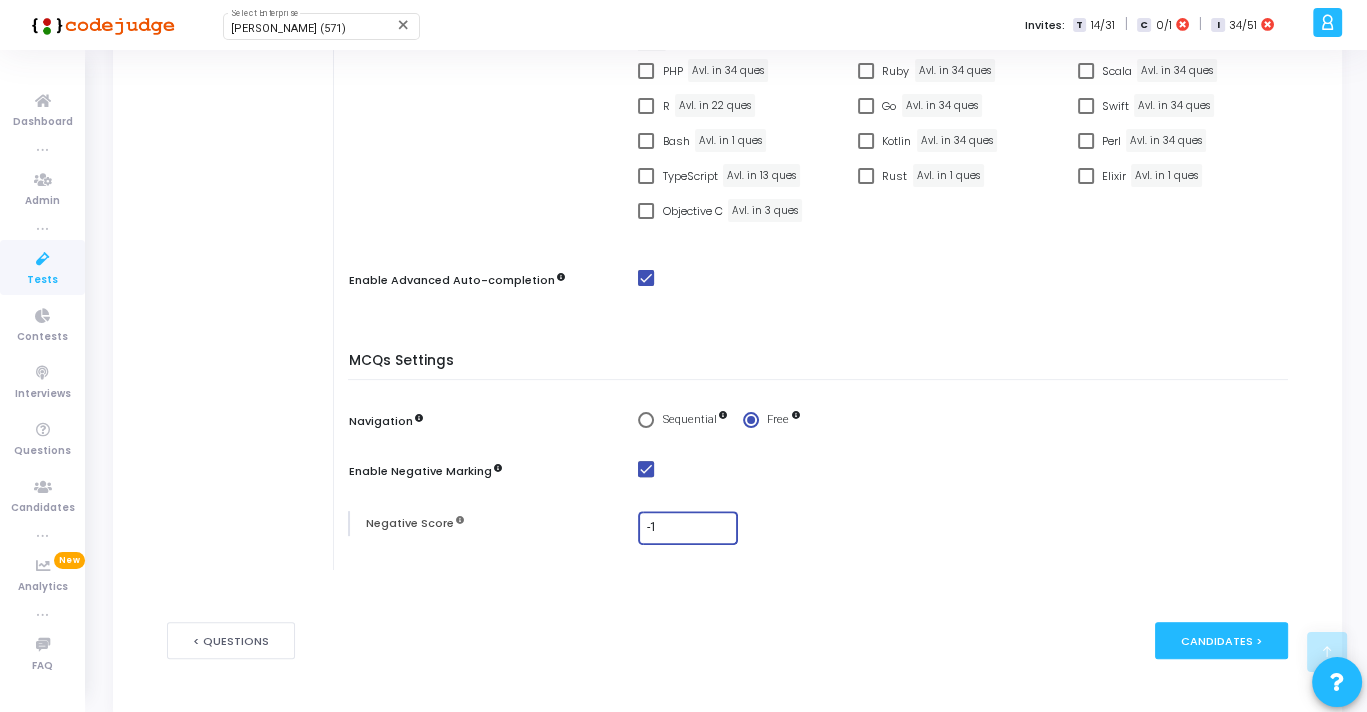 scroll, scrollTop: 574, scrollLeft: 0, axis: vertical 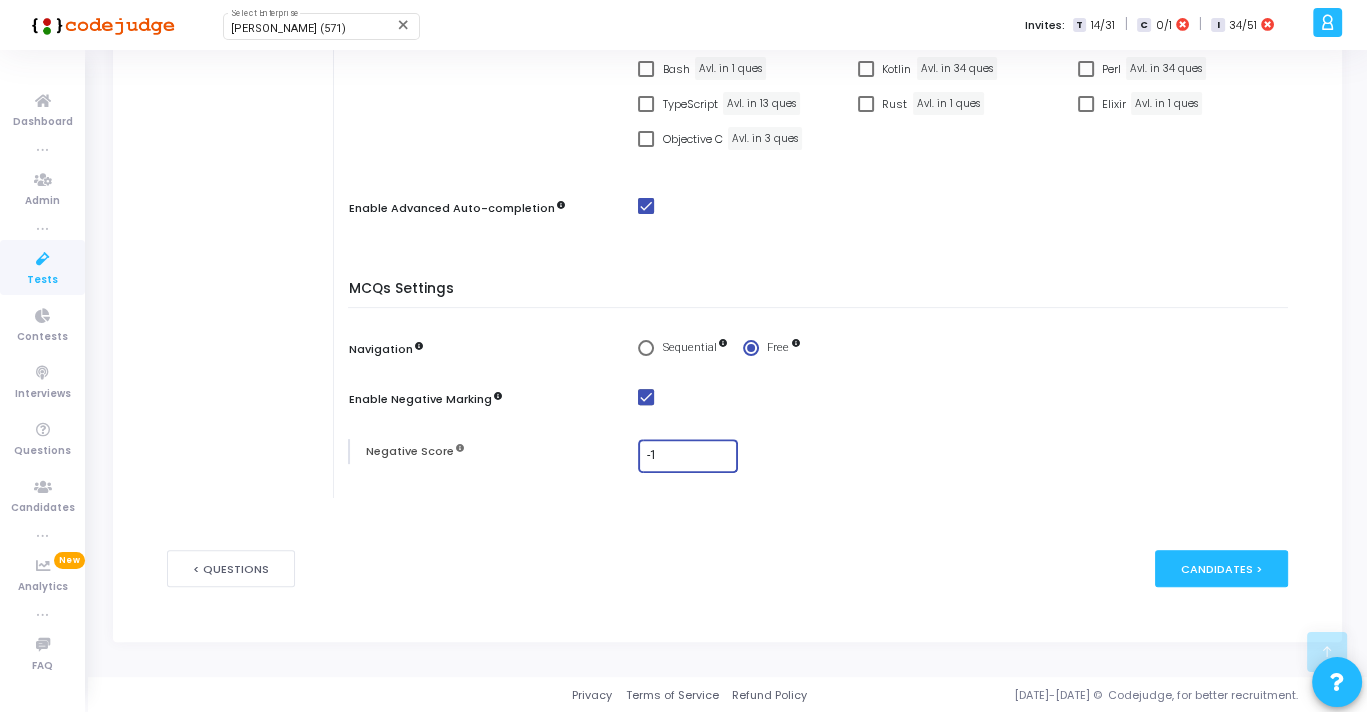 click at bounding box center (646, 397) 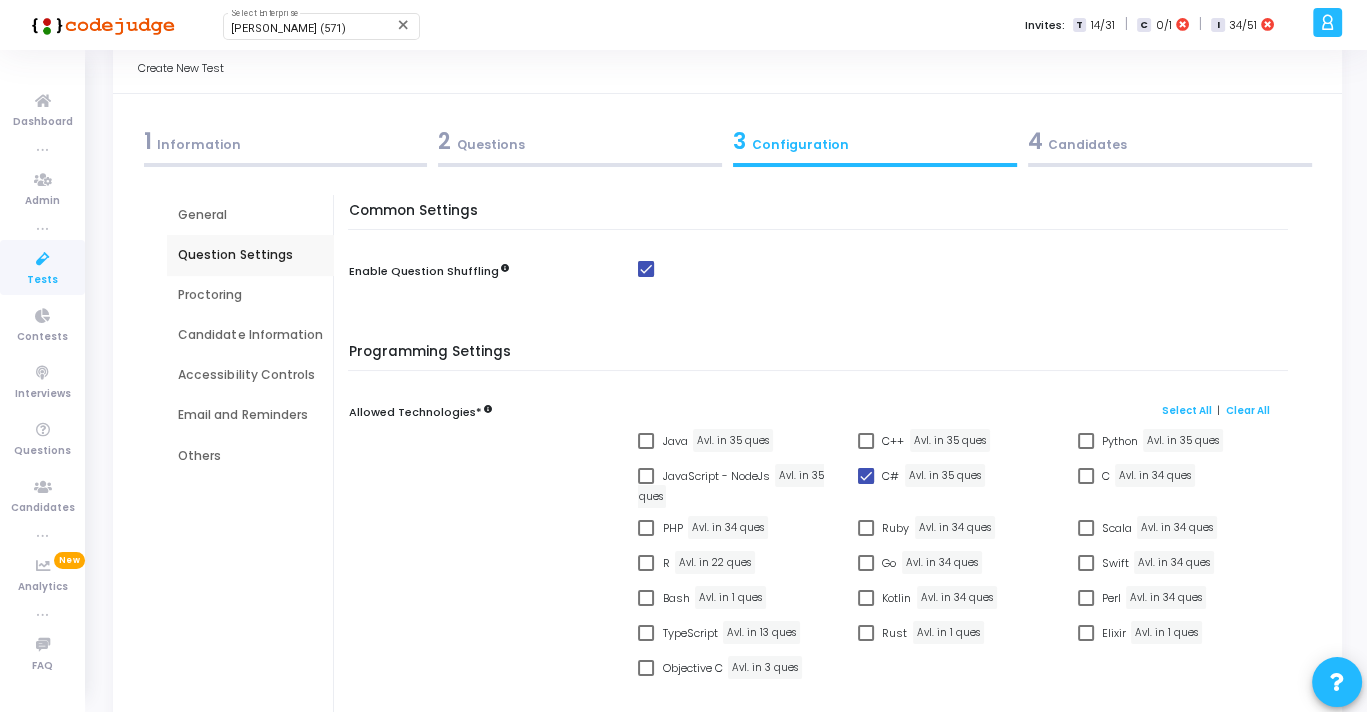 scroll, scrollTop: 0, scrollLeft: 0, axis: both 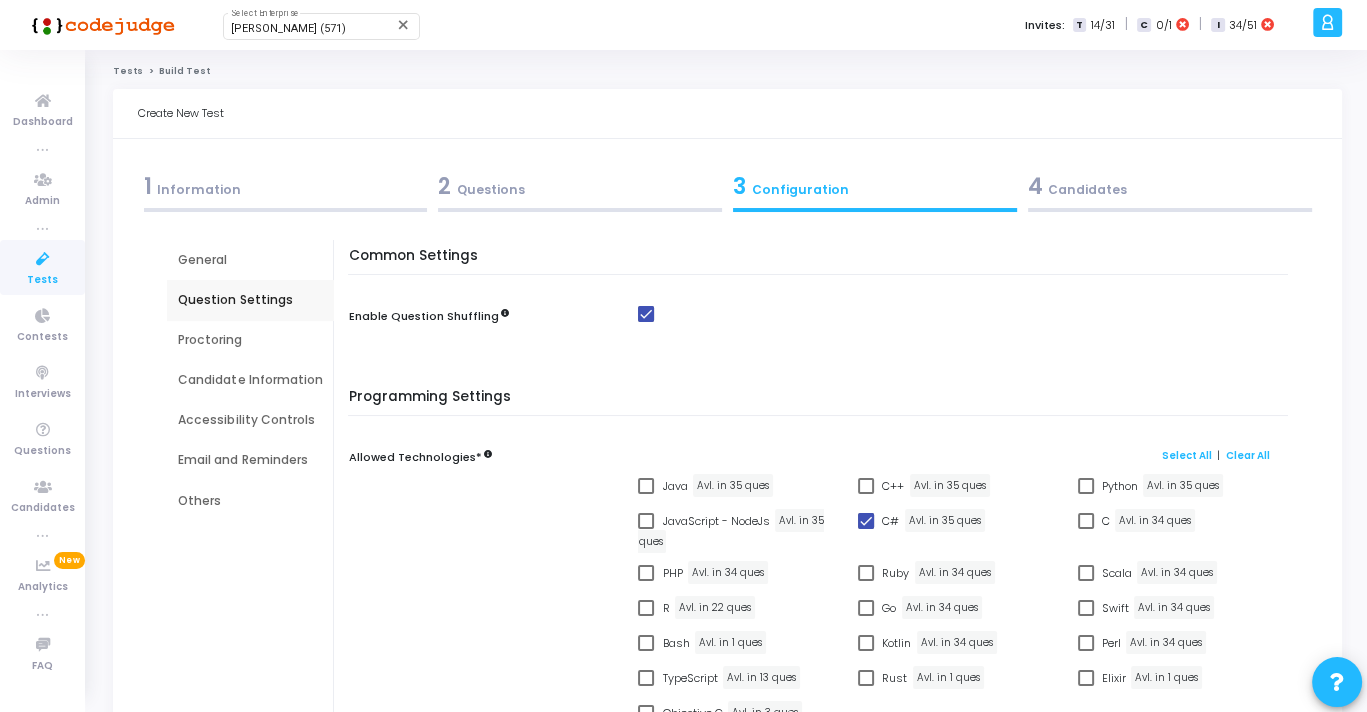click on "Proctoring" at bounding box center (250, 340) 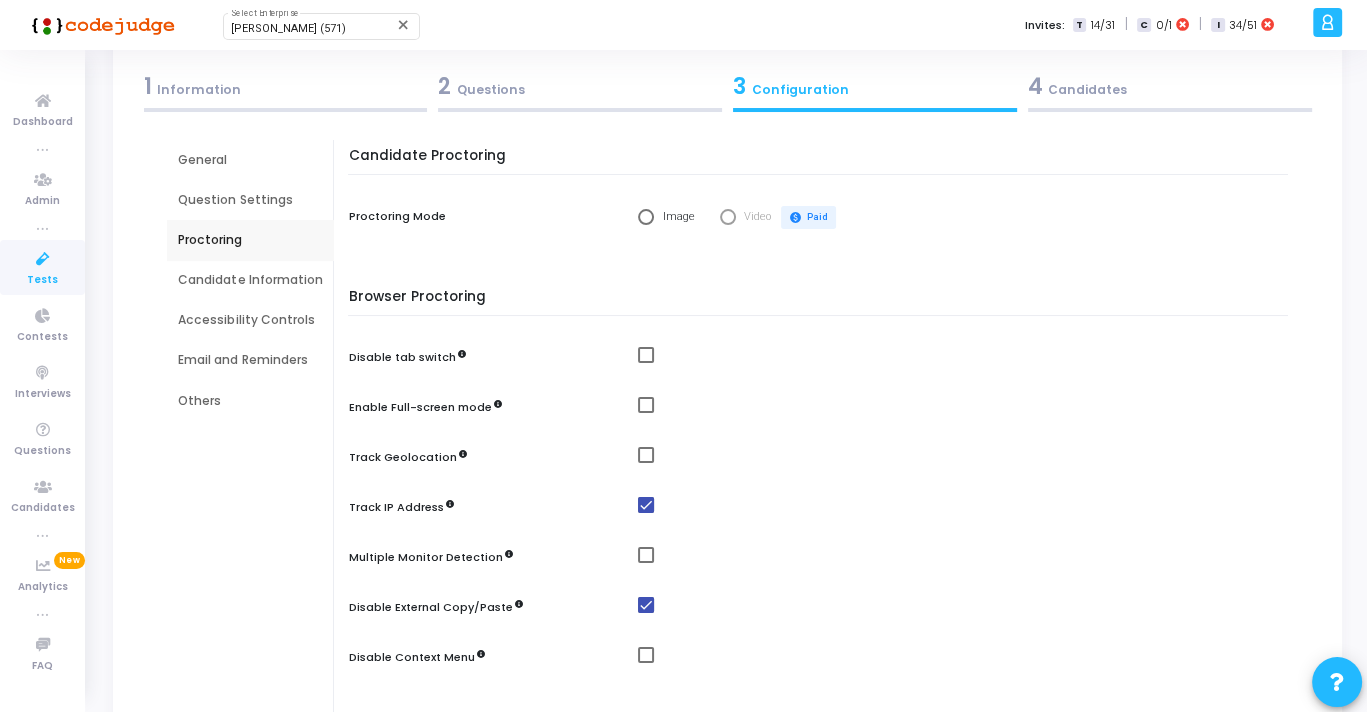 scroll, scrollTop: 117, scrollLeft: 0, axis: vertical 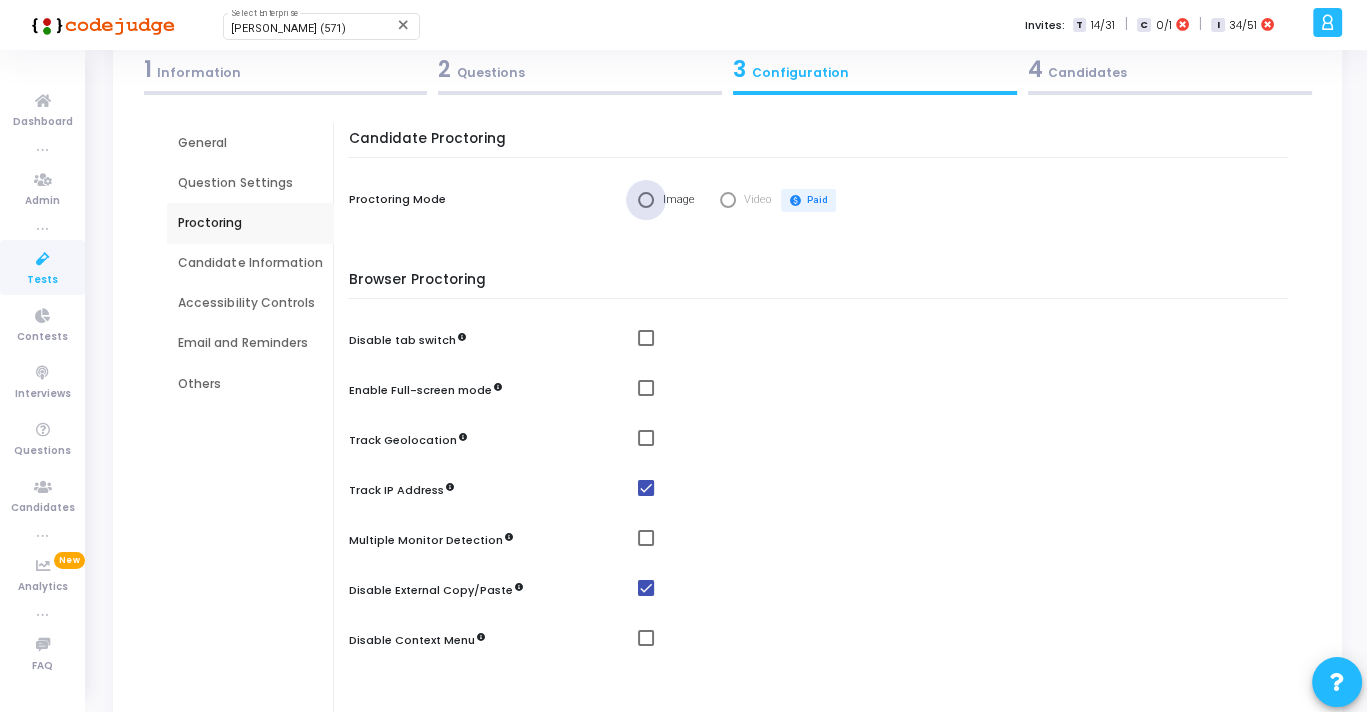 click at bounding box center [646, 200] 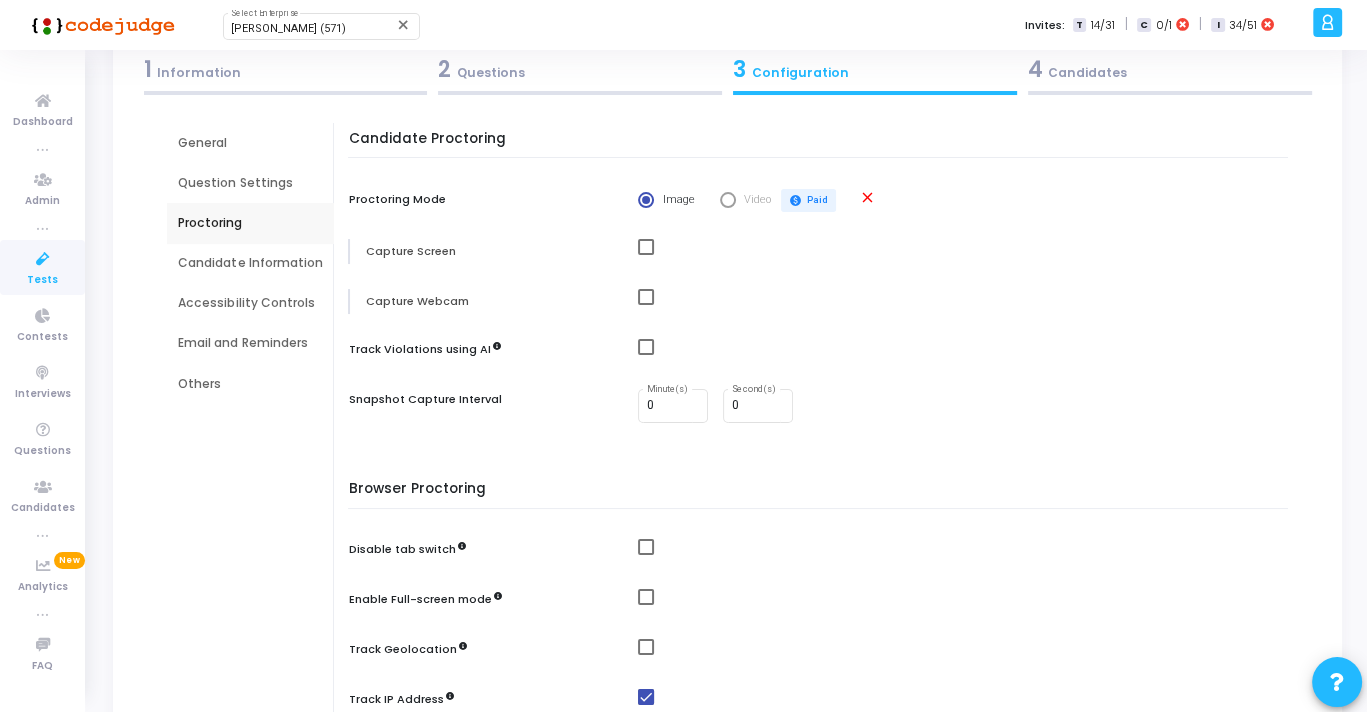 click at bounding box center [646, 247] 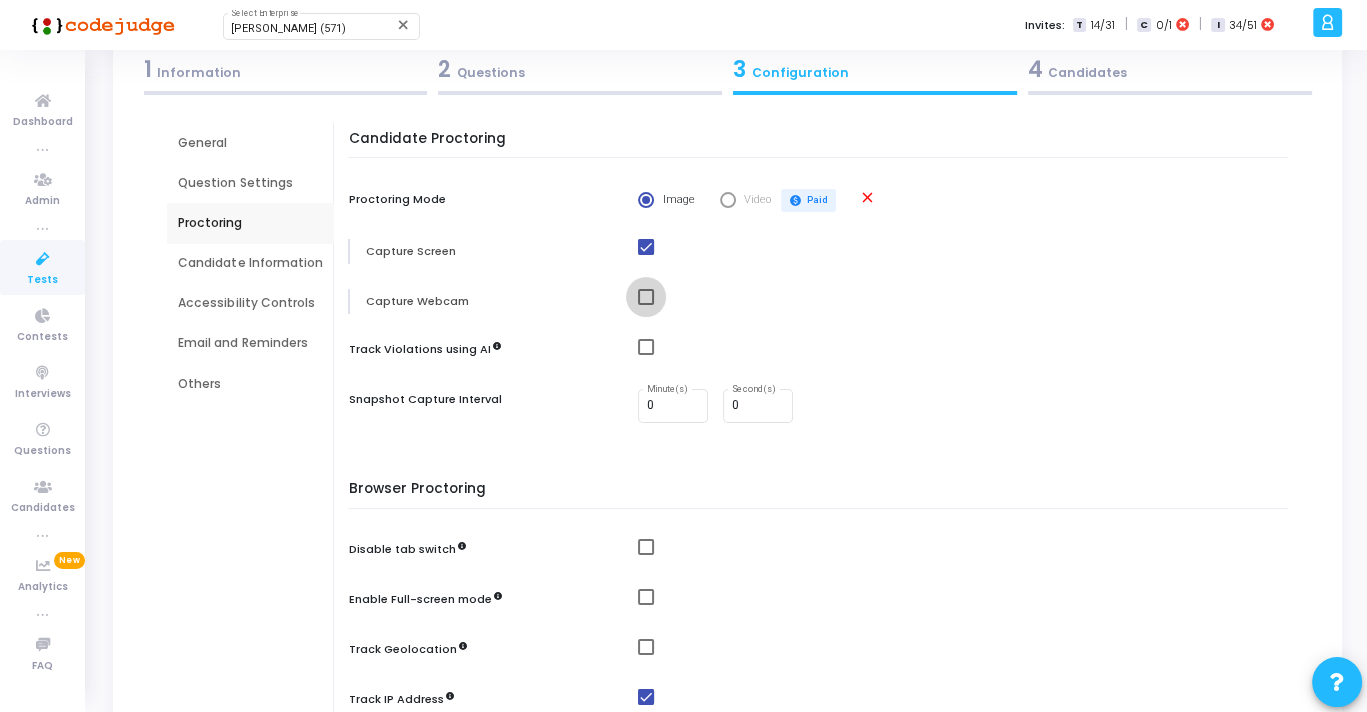 click at bounding box center (646, 297) 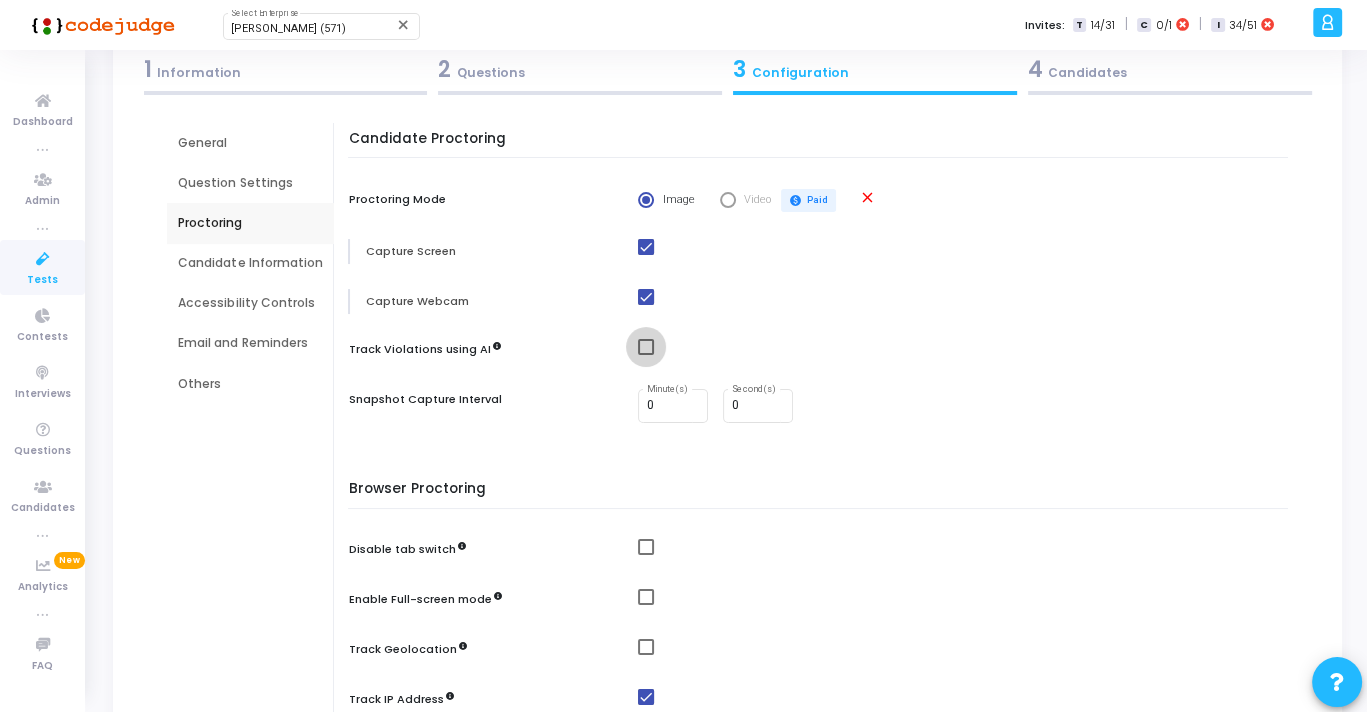 click at bounding box center (646, 347) 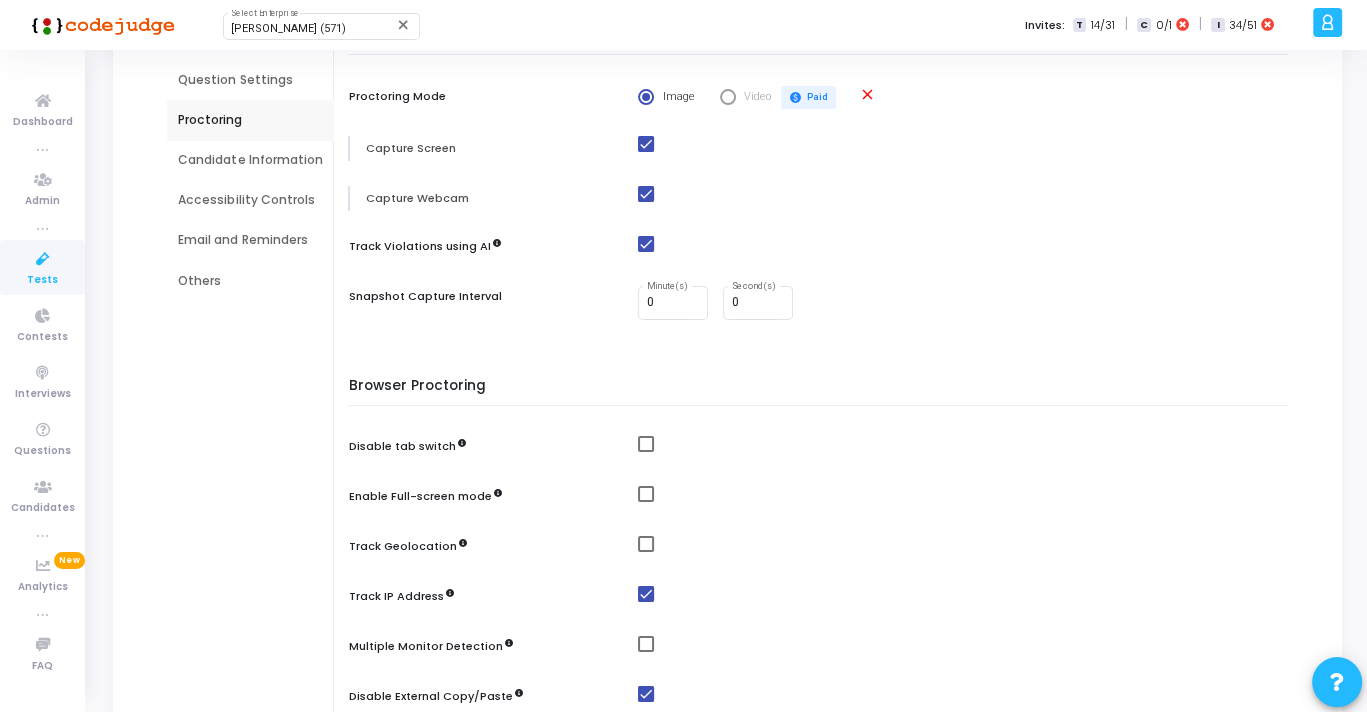 scroll, scrollTop: 264, scrollLeft: 0, axis: vertical 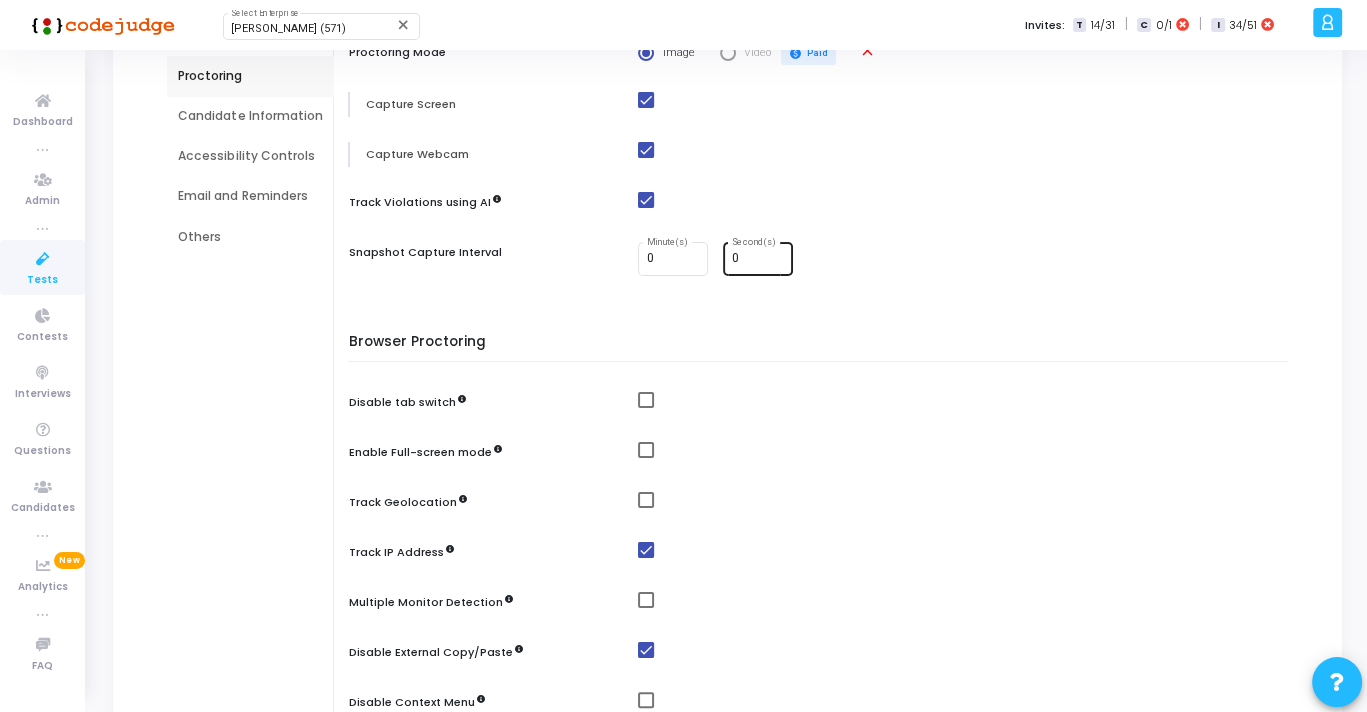 click on "0" at bounding box center (759, 259) 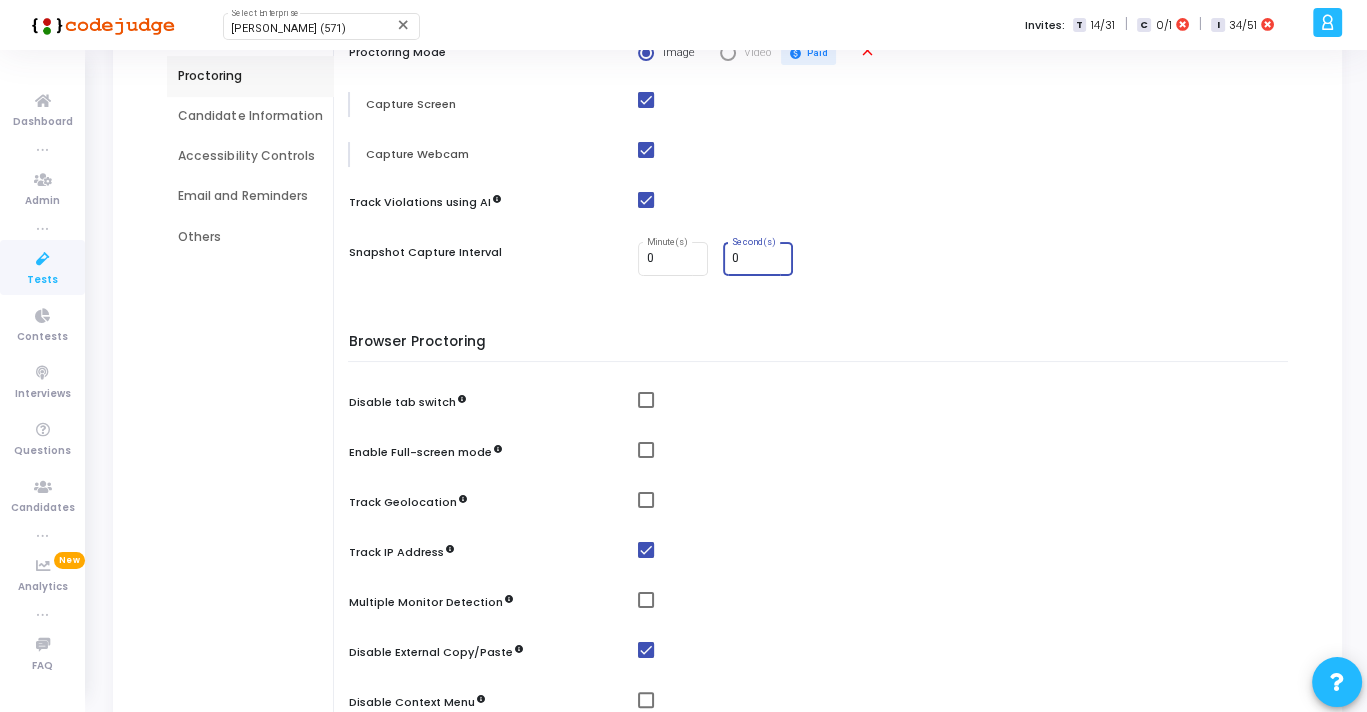 type on "1" 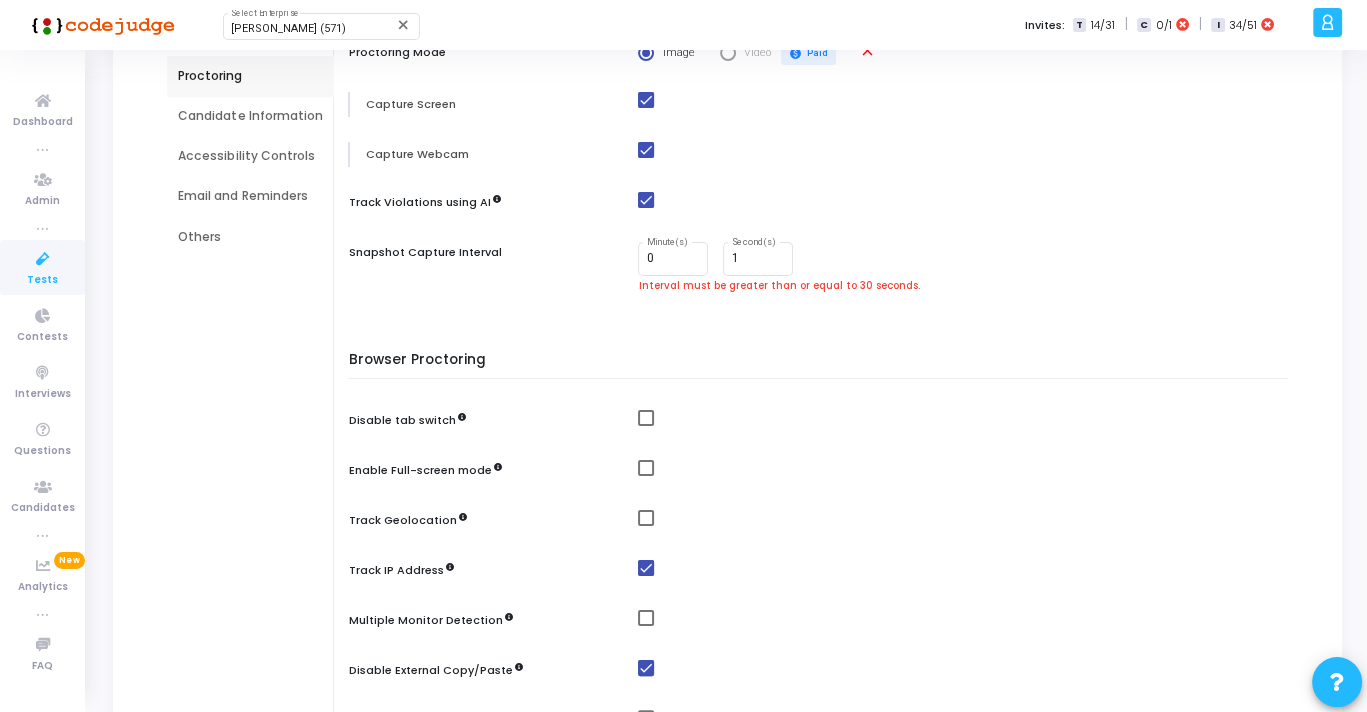 click on "0 Minute(s) 1 Second(s)" at bounding box center [967, 259] 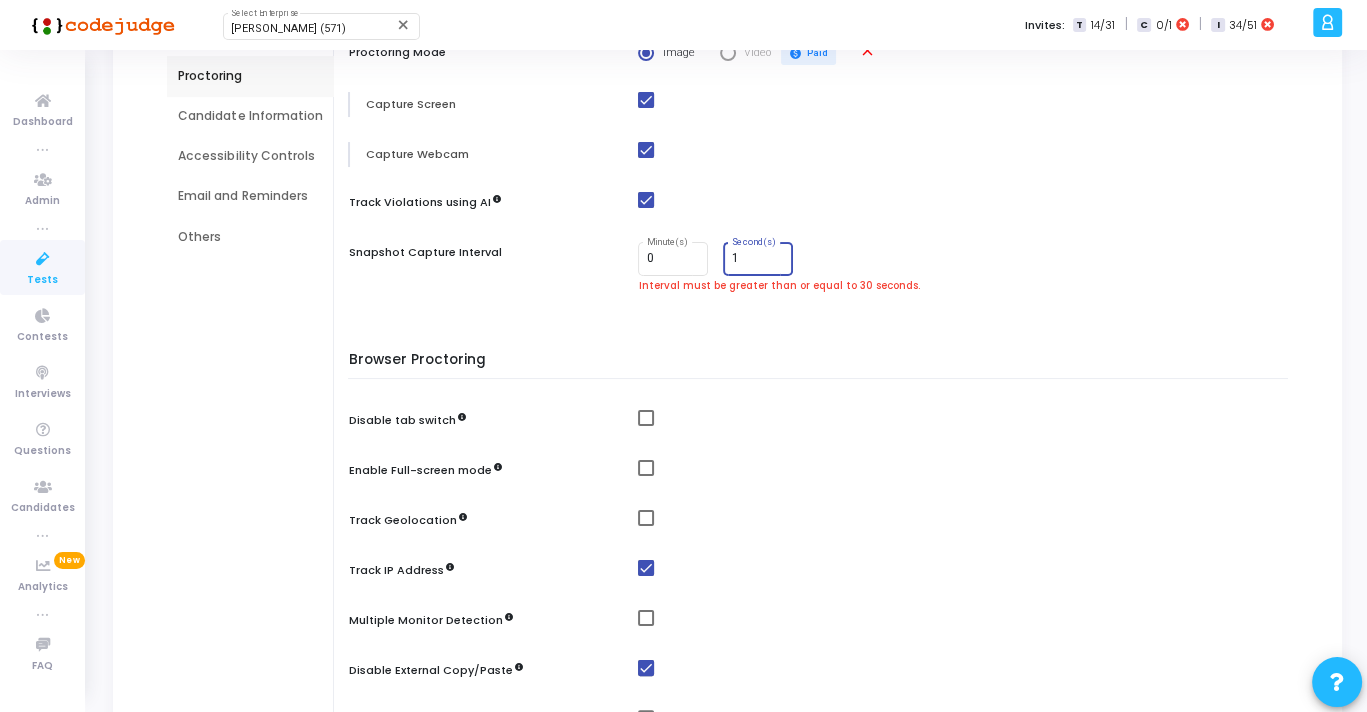 click on "1" at bounding box center (759, 259) 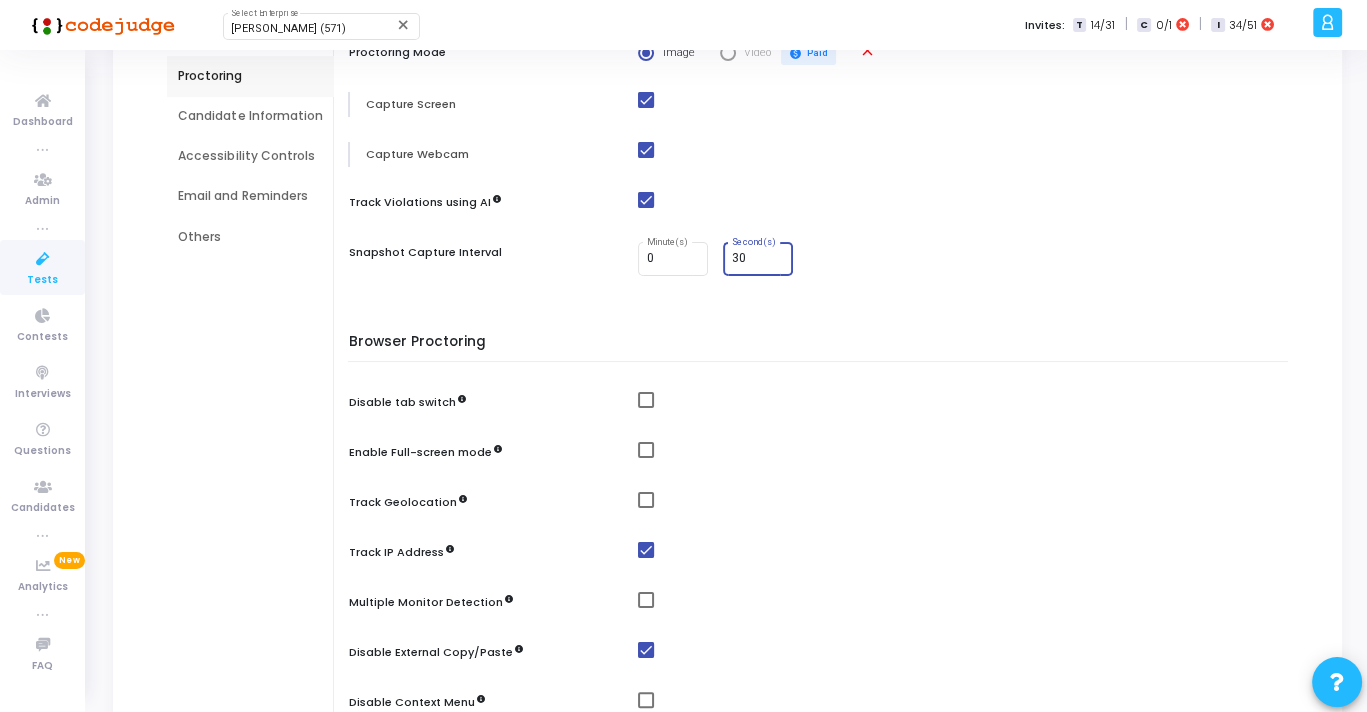 type on "30" 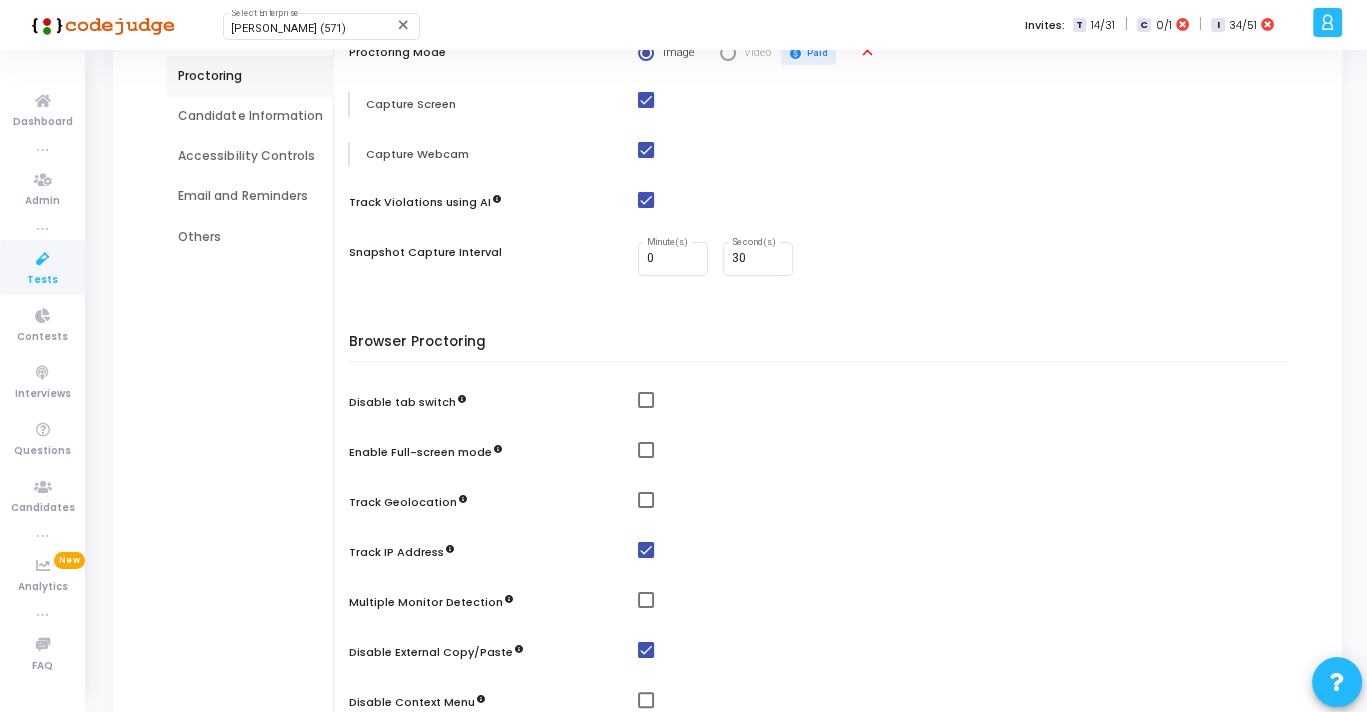 click on "0 Minute(s) 30 Second(s)" at bounding box center (967, 259) 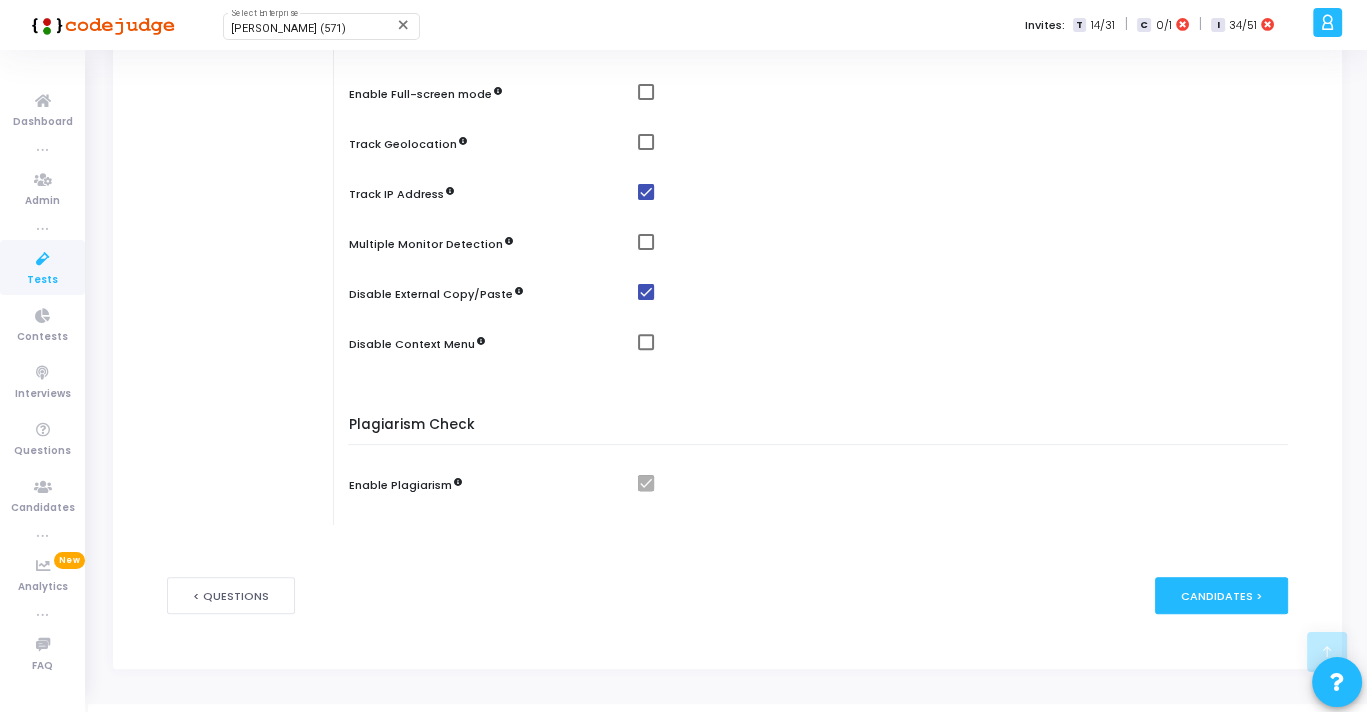 scroll, scrollTop: 649, scrollLeft: 0, axis: vertical 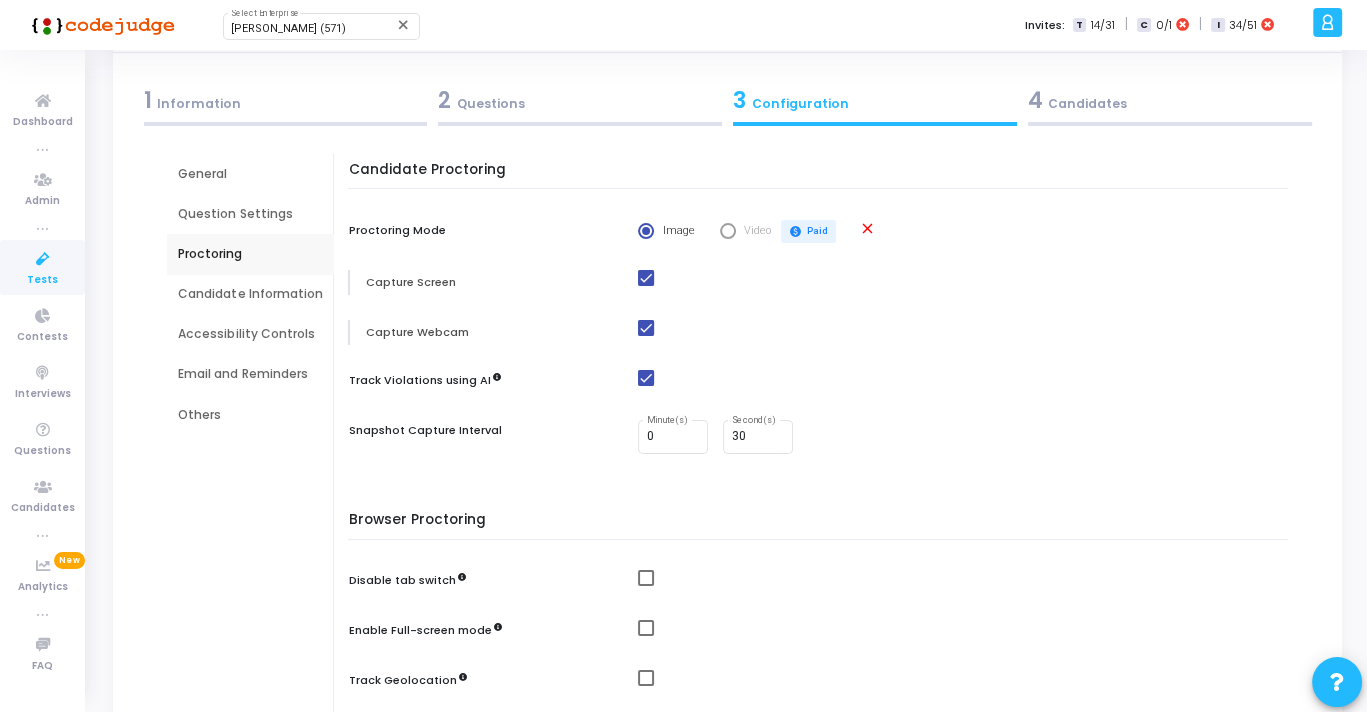 click on "Candidate Information" at bounding box center [250, 294] 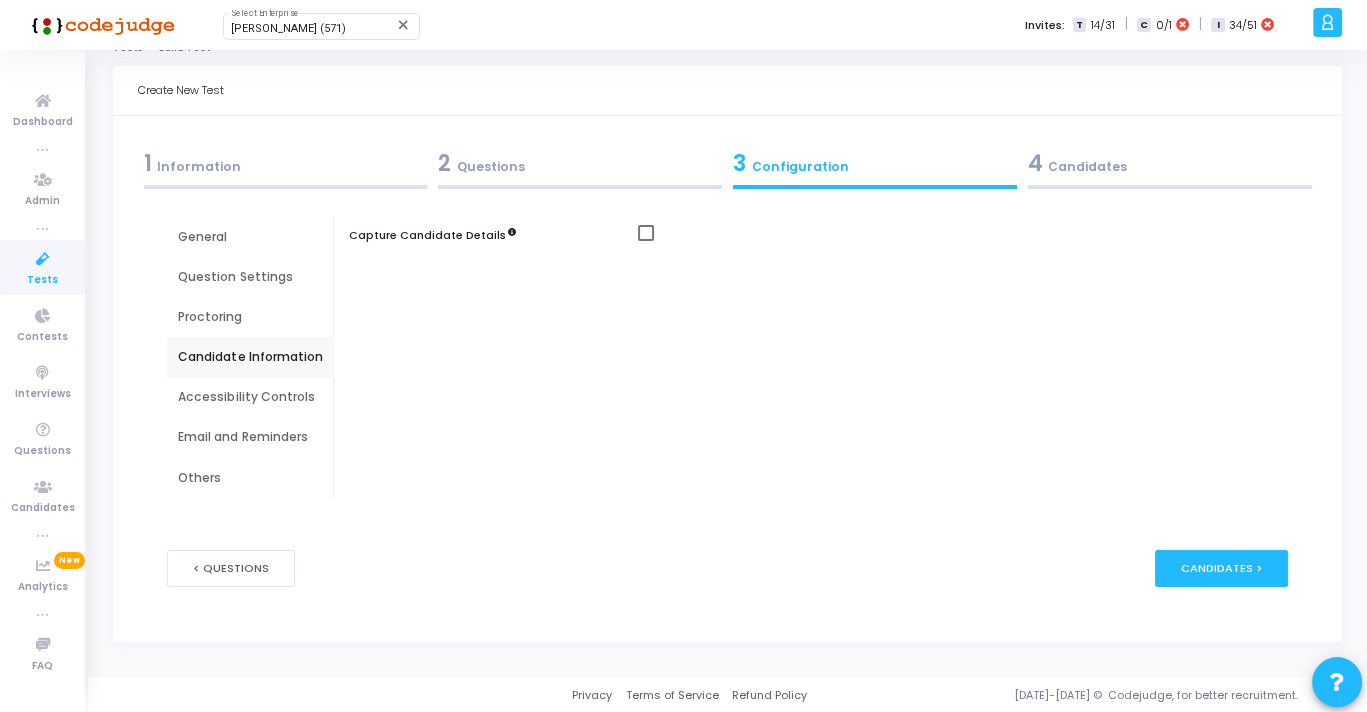 click at bounding box center (646, 233) 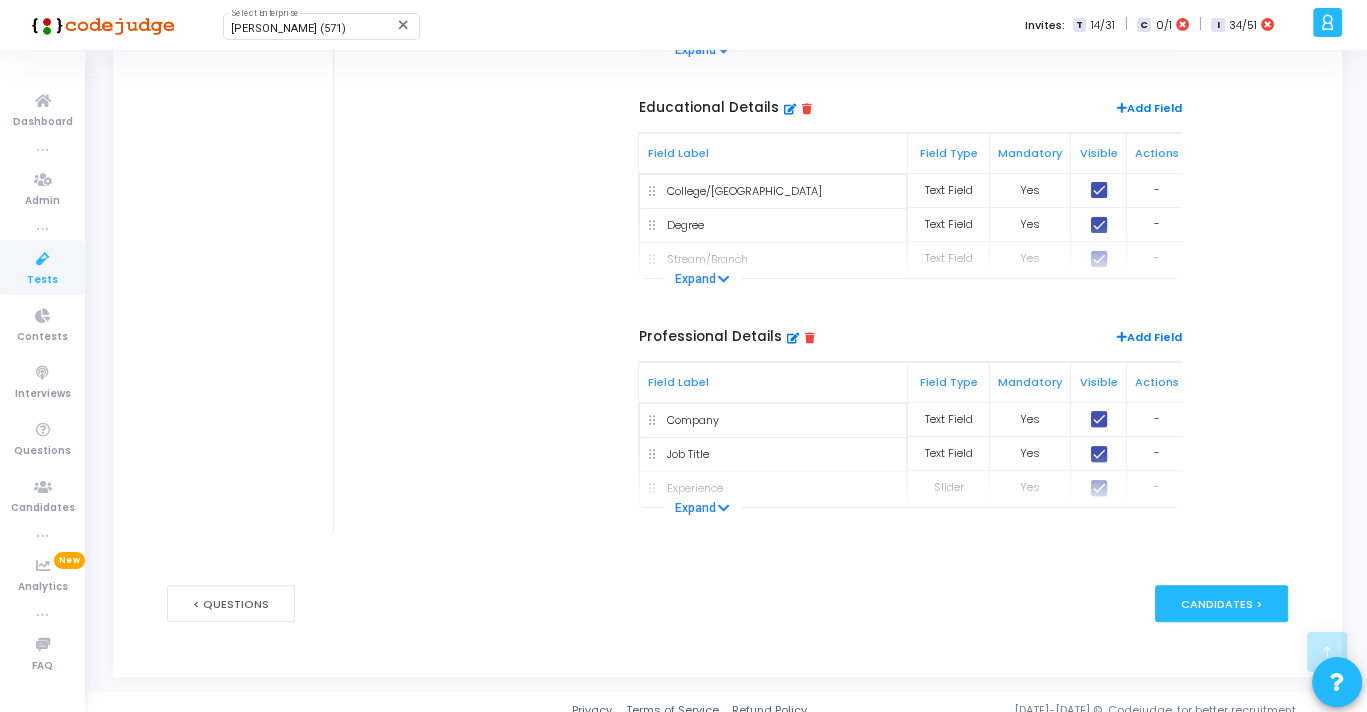 scroll, scrollTop: 552, scrollLeft: 0, axis: vertical 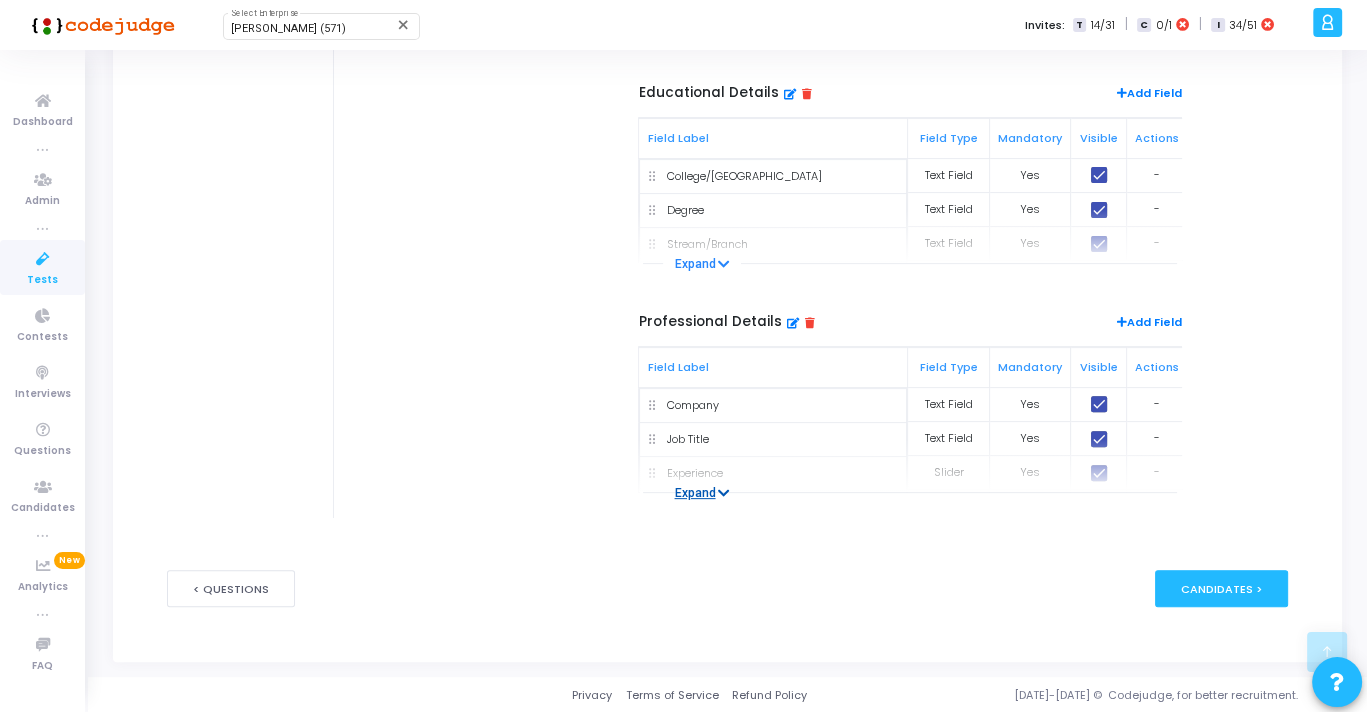 click on "Expand" at bounding box center [702, 493] 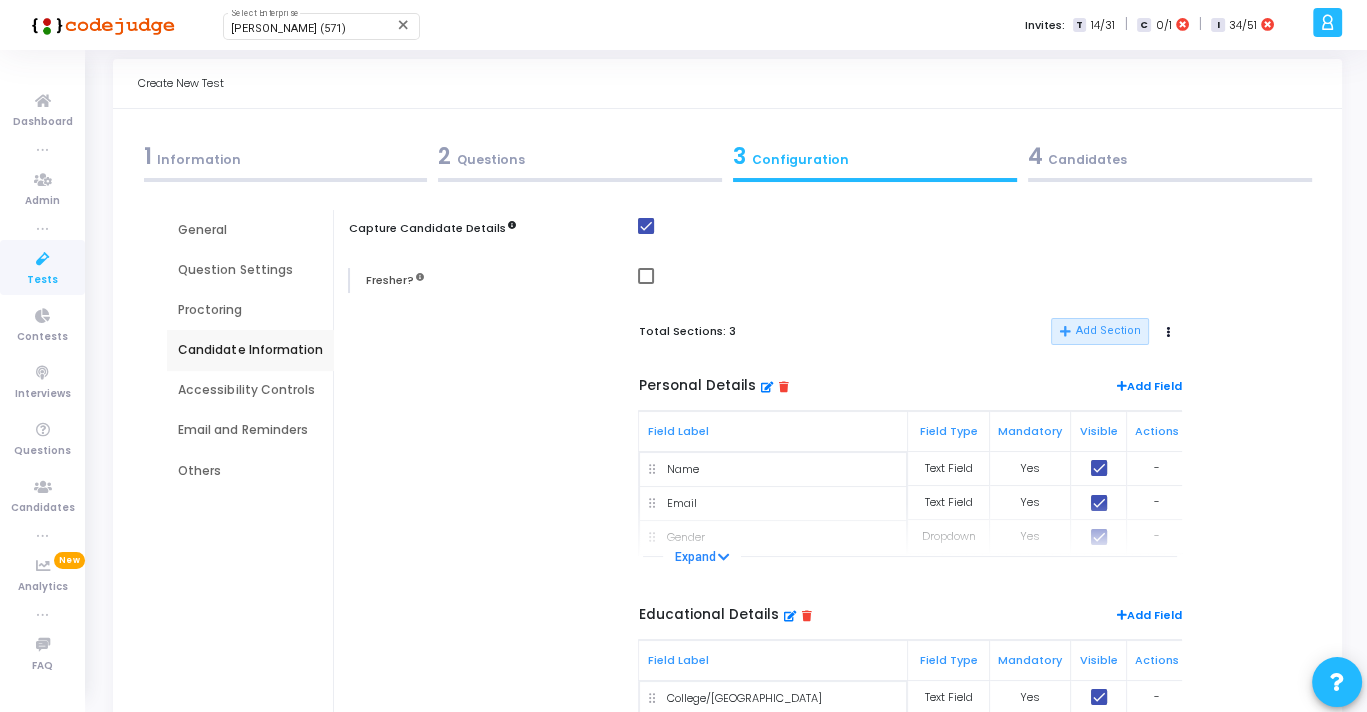 scroll, scrollTop: 0, scrollLeft: 0, axis: both 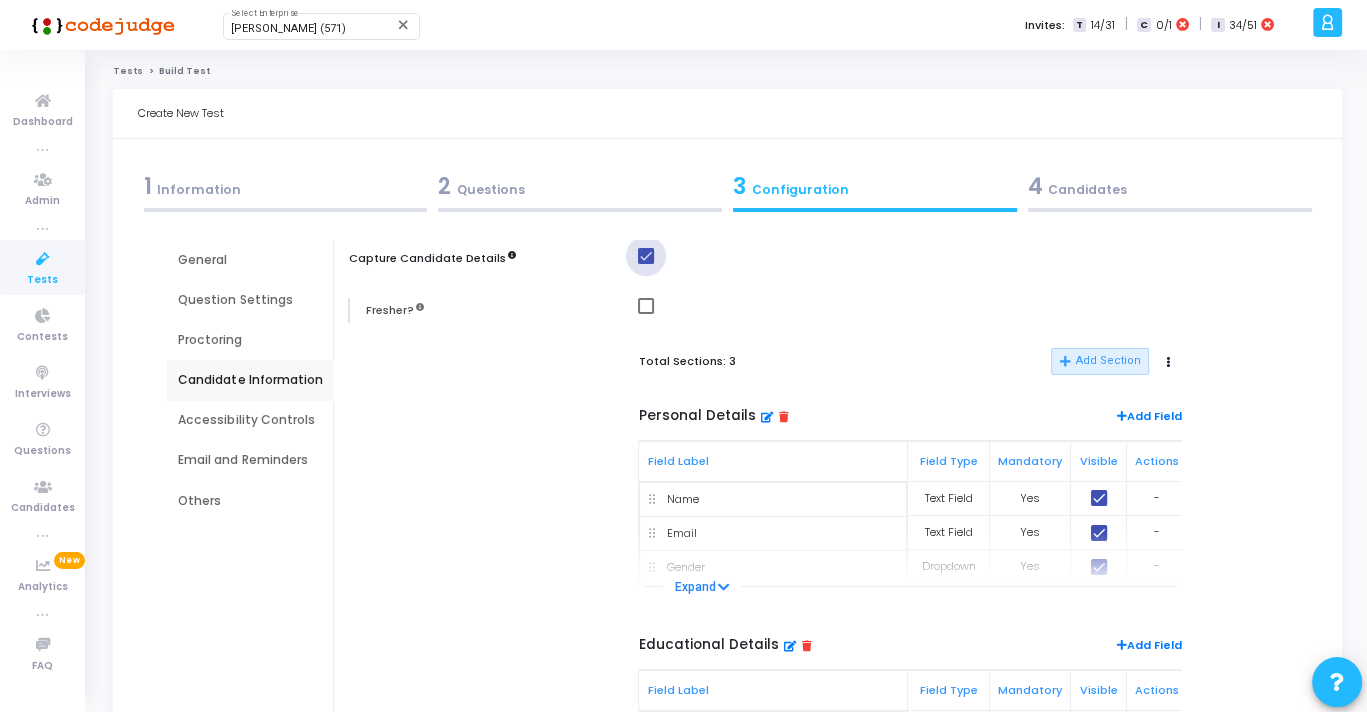 click at bounding box center [646, 256] 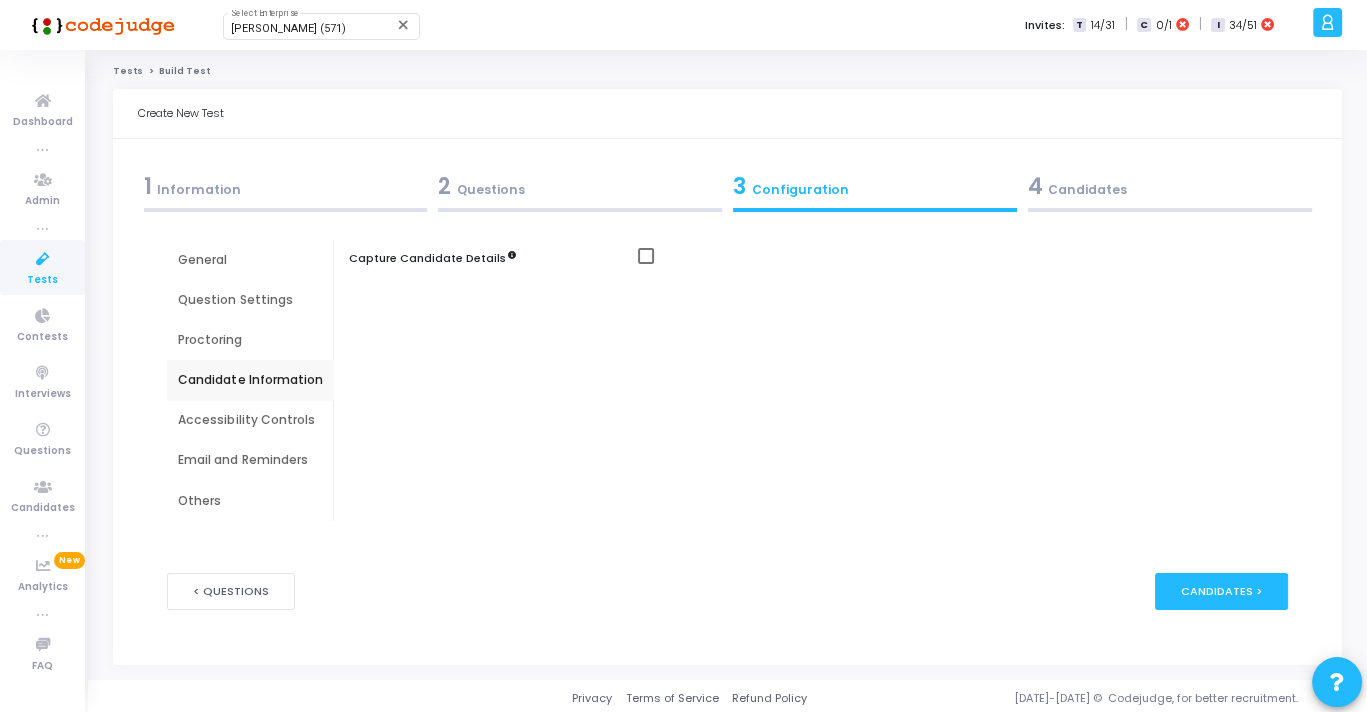 click on "Accessibility Controls" at bounding box center [250, 420] 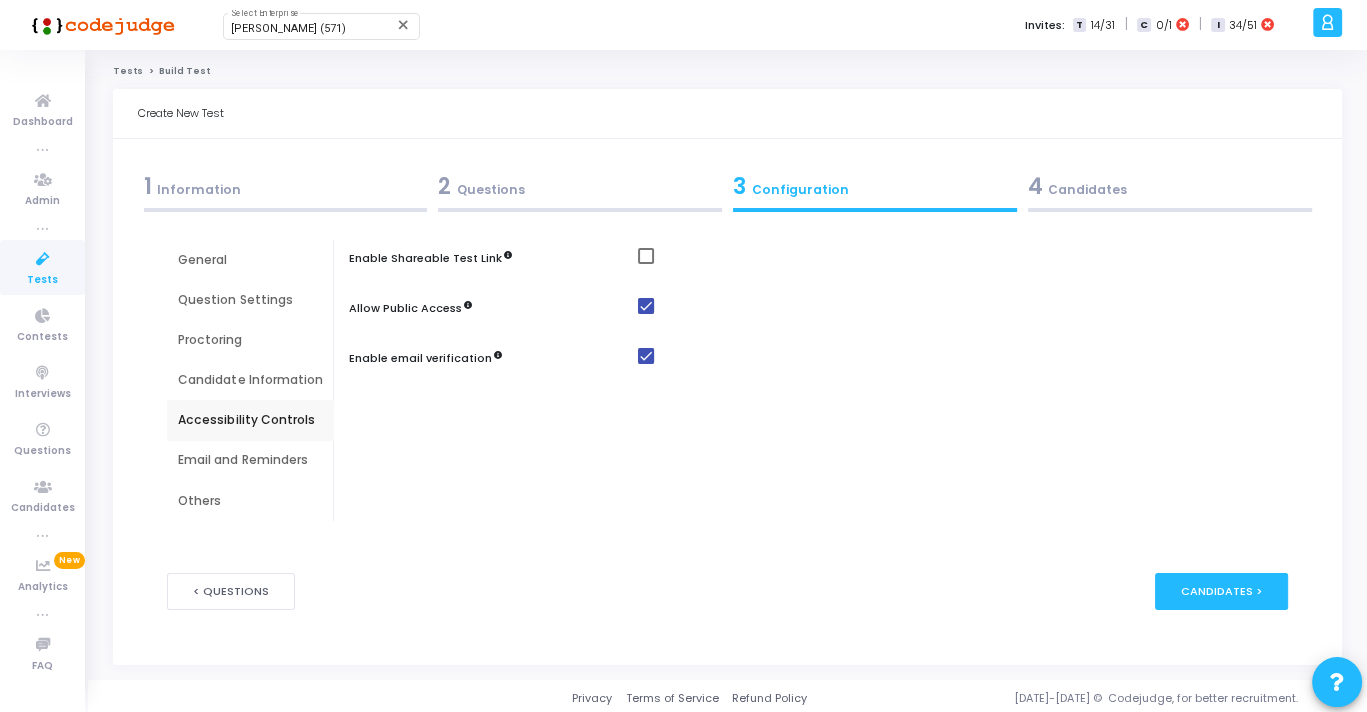 click on "Enable Shareable Test Link     Allow Public Access     Enable email verification" at bounding box center [822, 380] 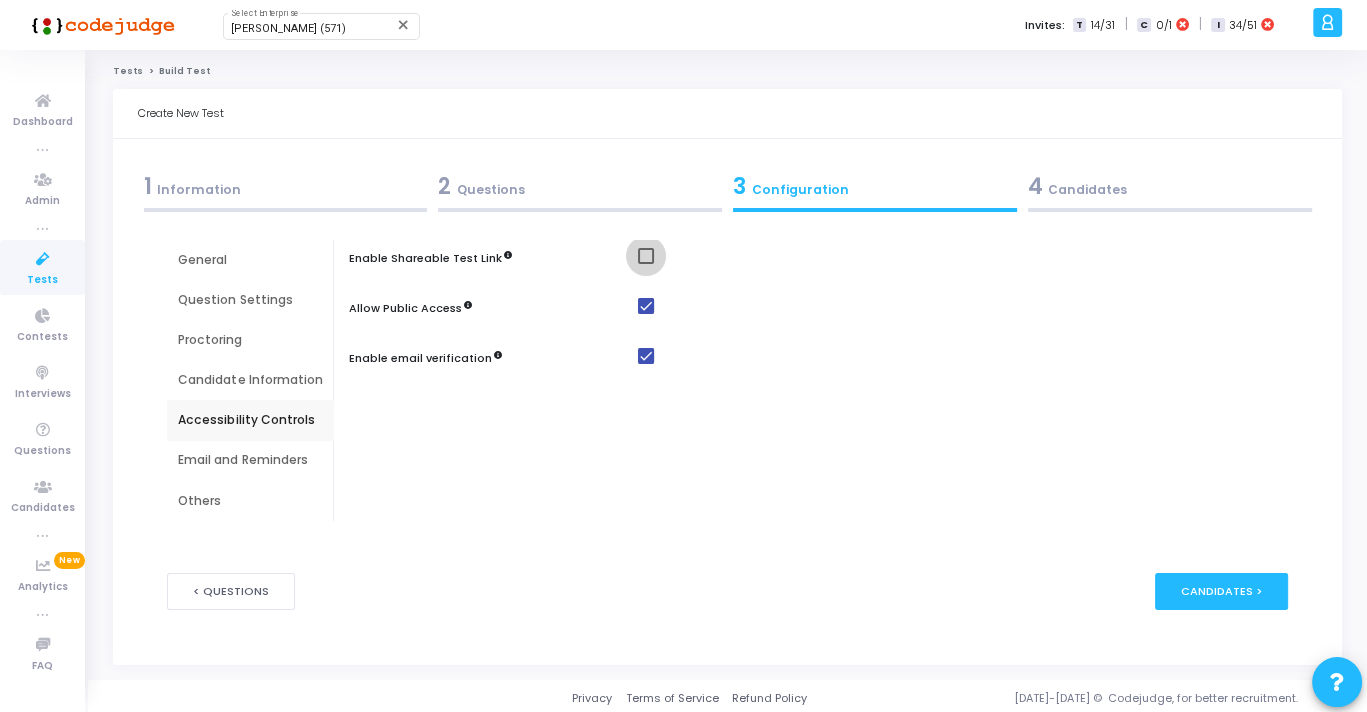 click at bounding box center (646, 256) 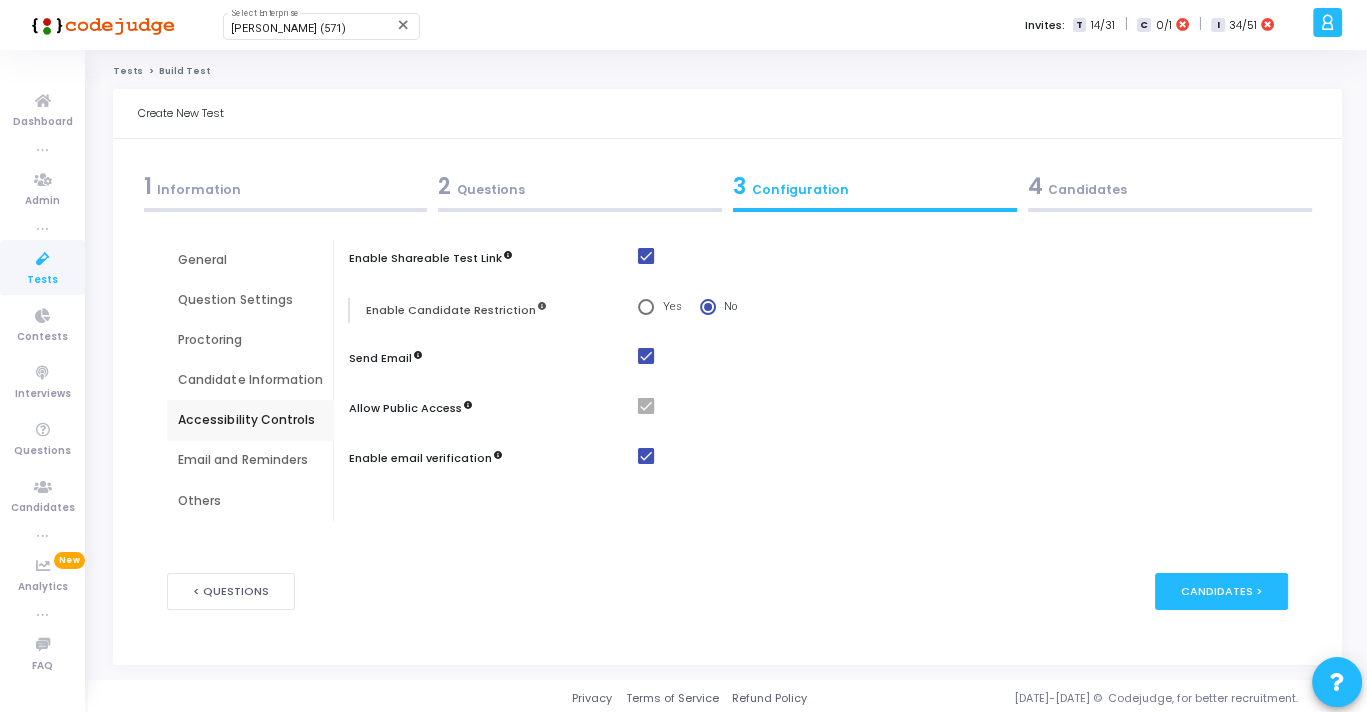 scroll, scrollTop: 3, scrollLeft: 0, axis: vertical 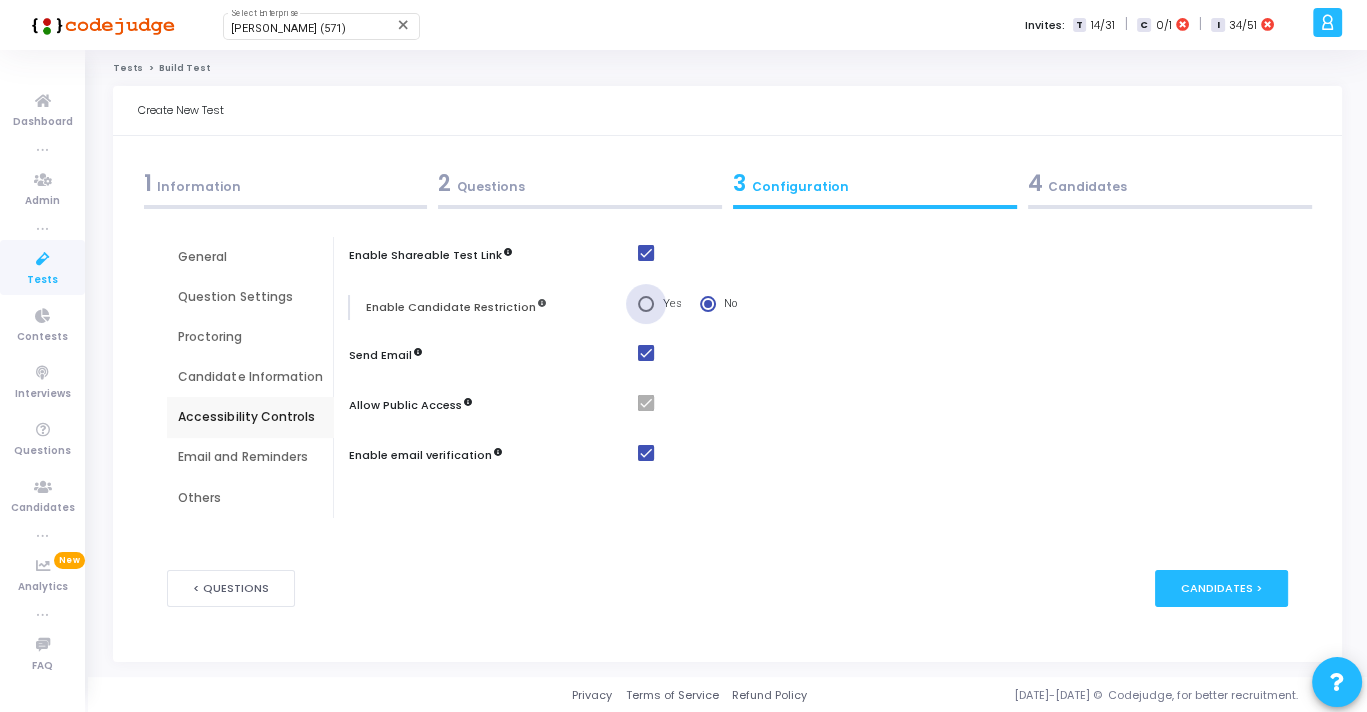 click at bounding box center (646, 304) 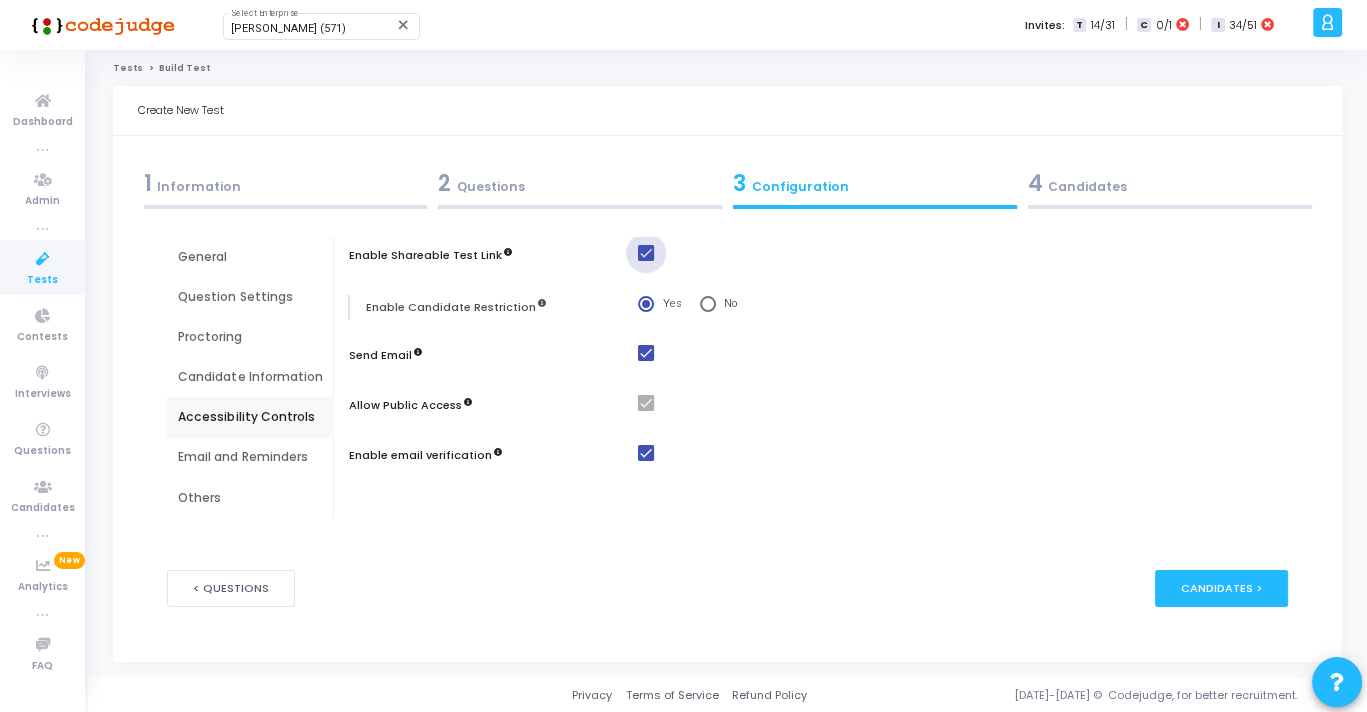 click at bounding box center [646, 253] 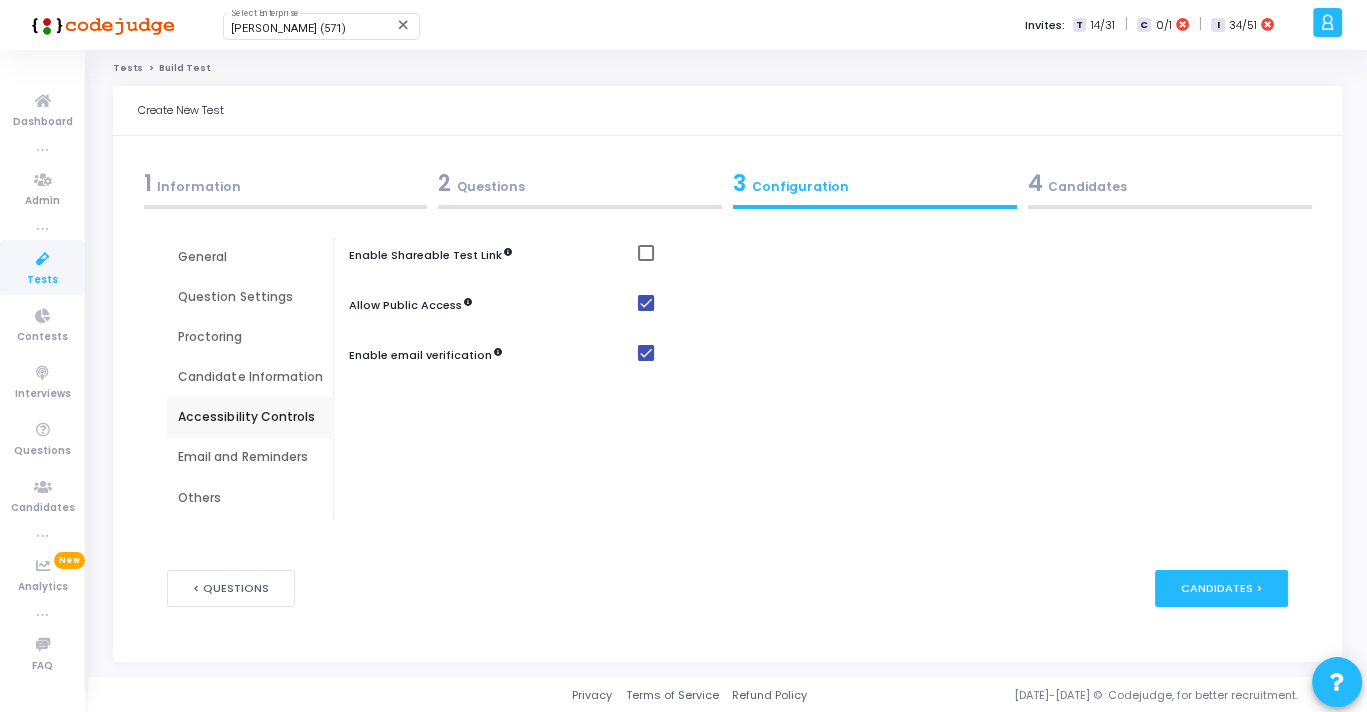click on "Email and Reminders" at bounding box center [250, 457] 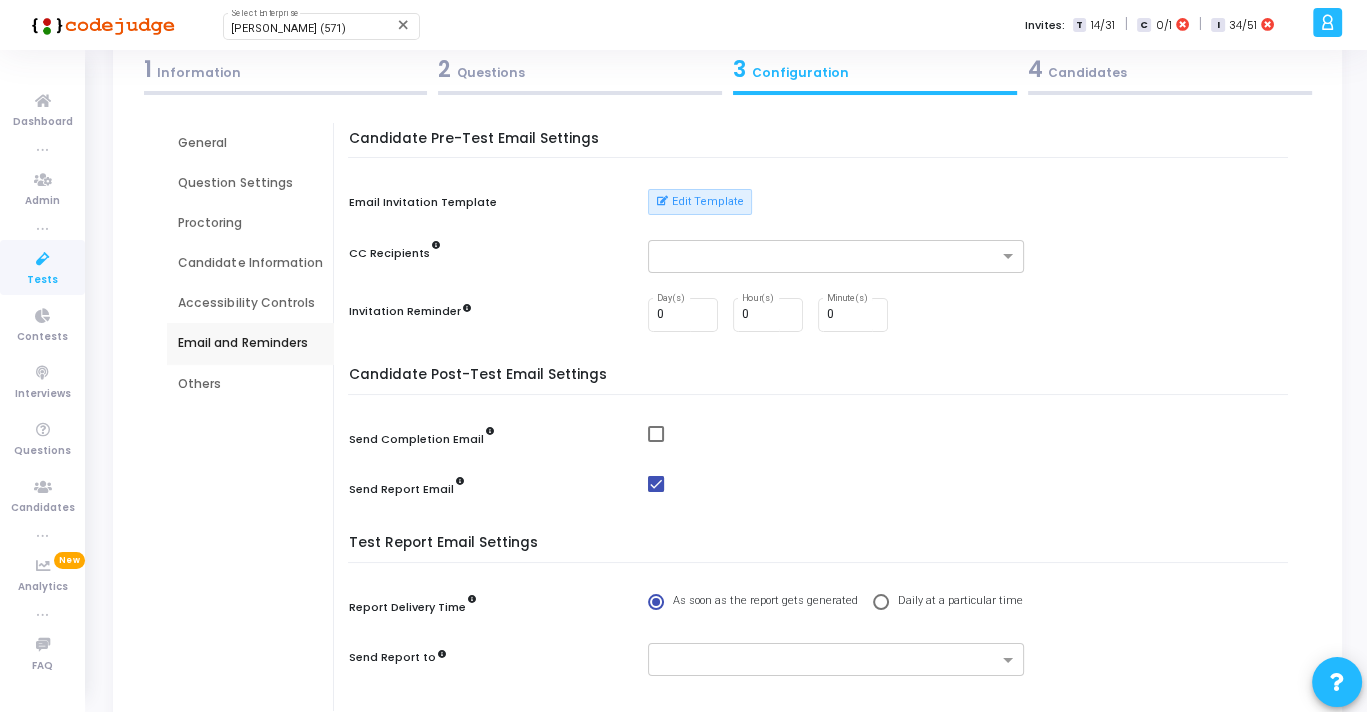 scroll, scrollTop: 119, scrollLeft: 0, axis: vertical 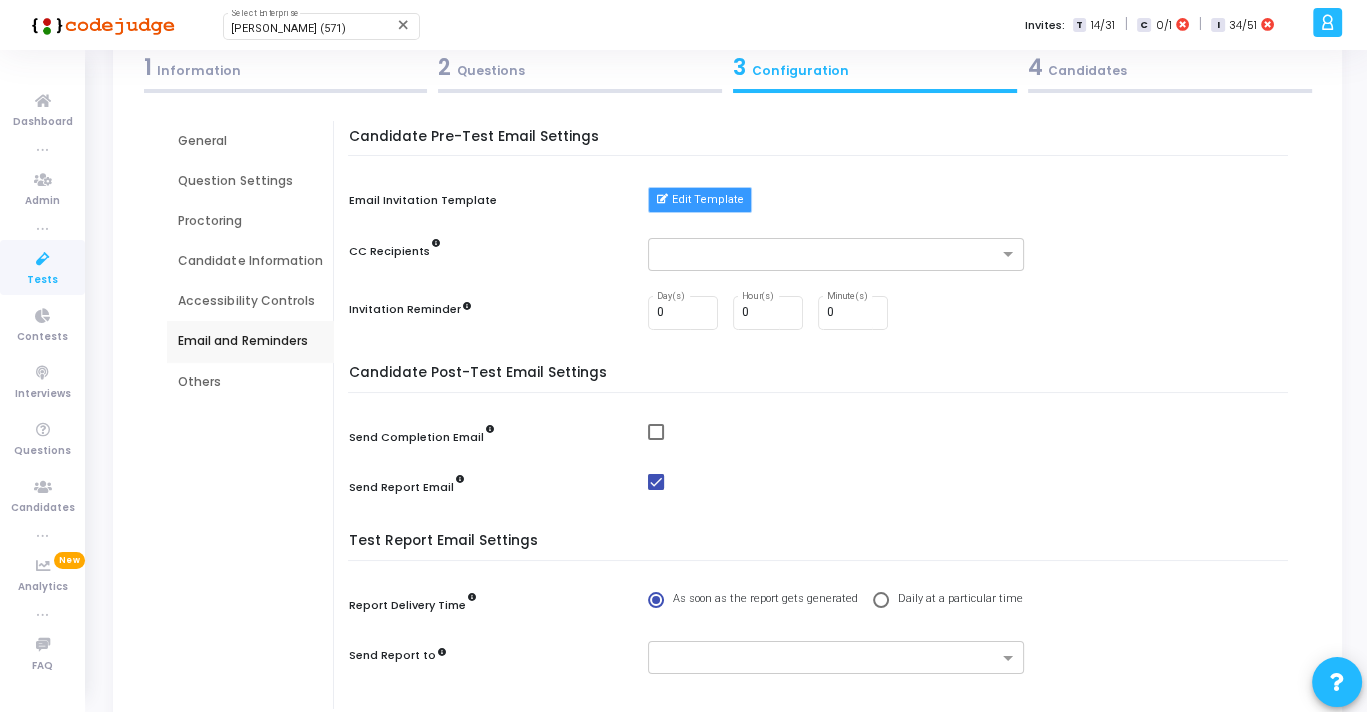 click on "Edit Template" at bounding box center (699, 200) 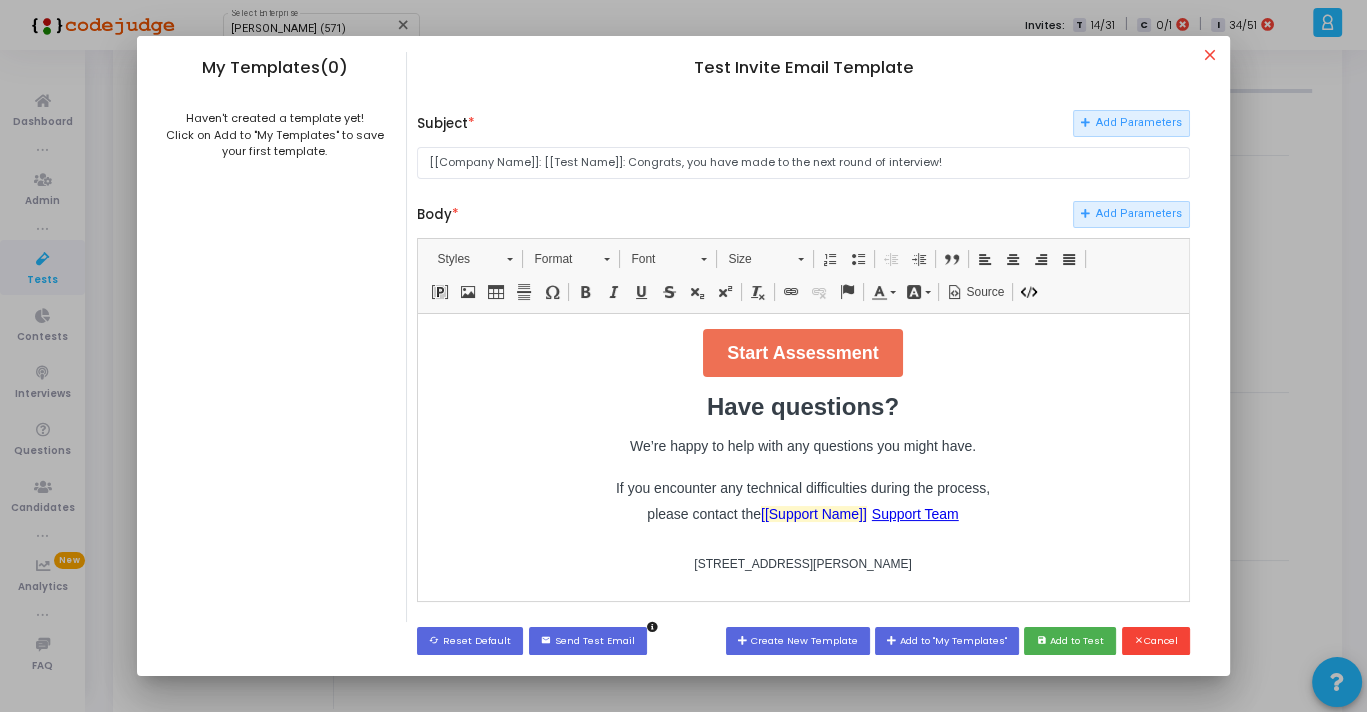 scroll, scrollTop: 447, scrollLeft: 0, axis: vertical 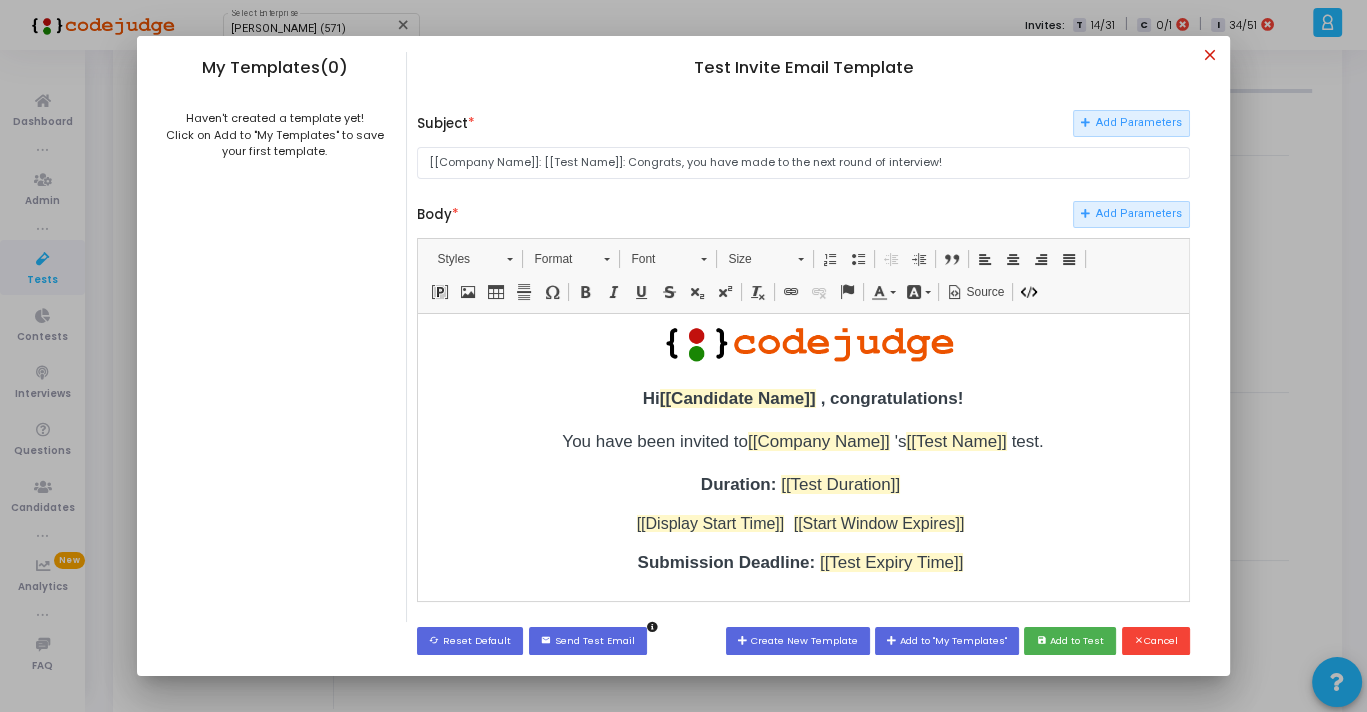click on "close" at bounding box center (1213, 58) 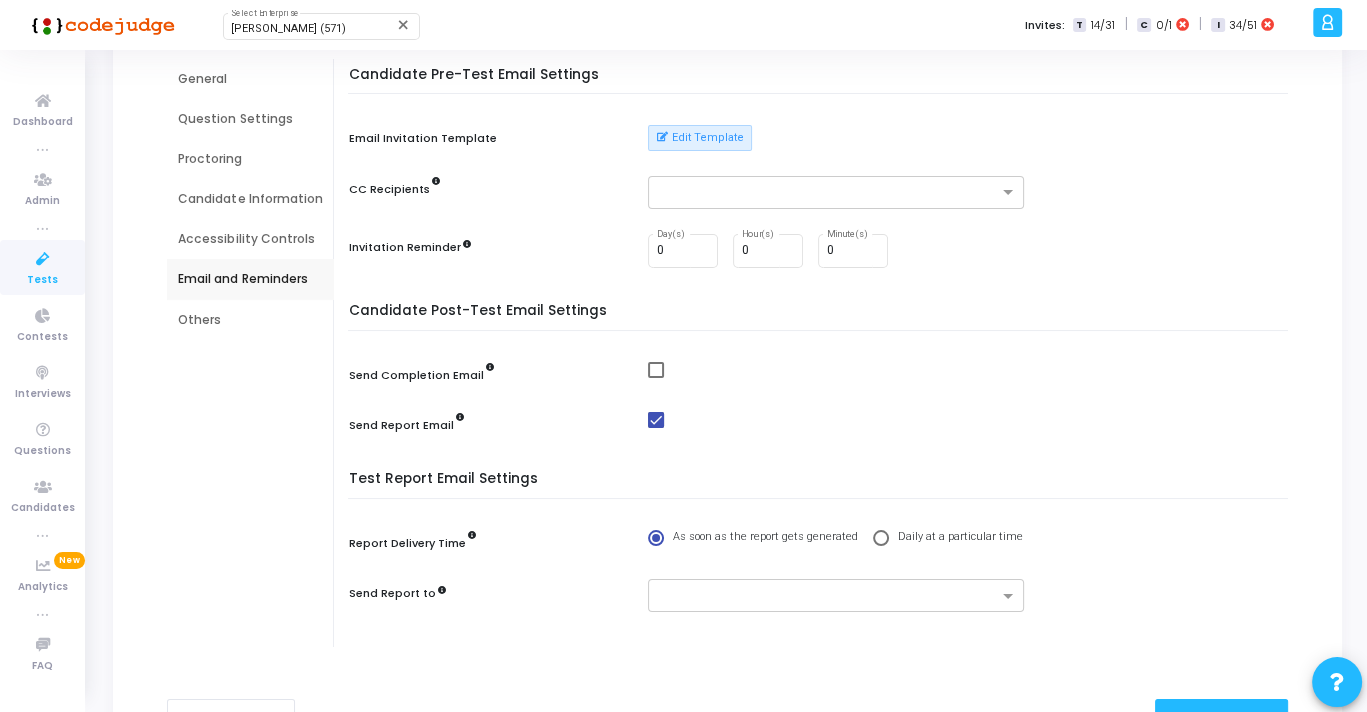 scroll, scrollTop: 182, scrollLeft: 0, axis: vertical 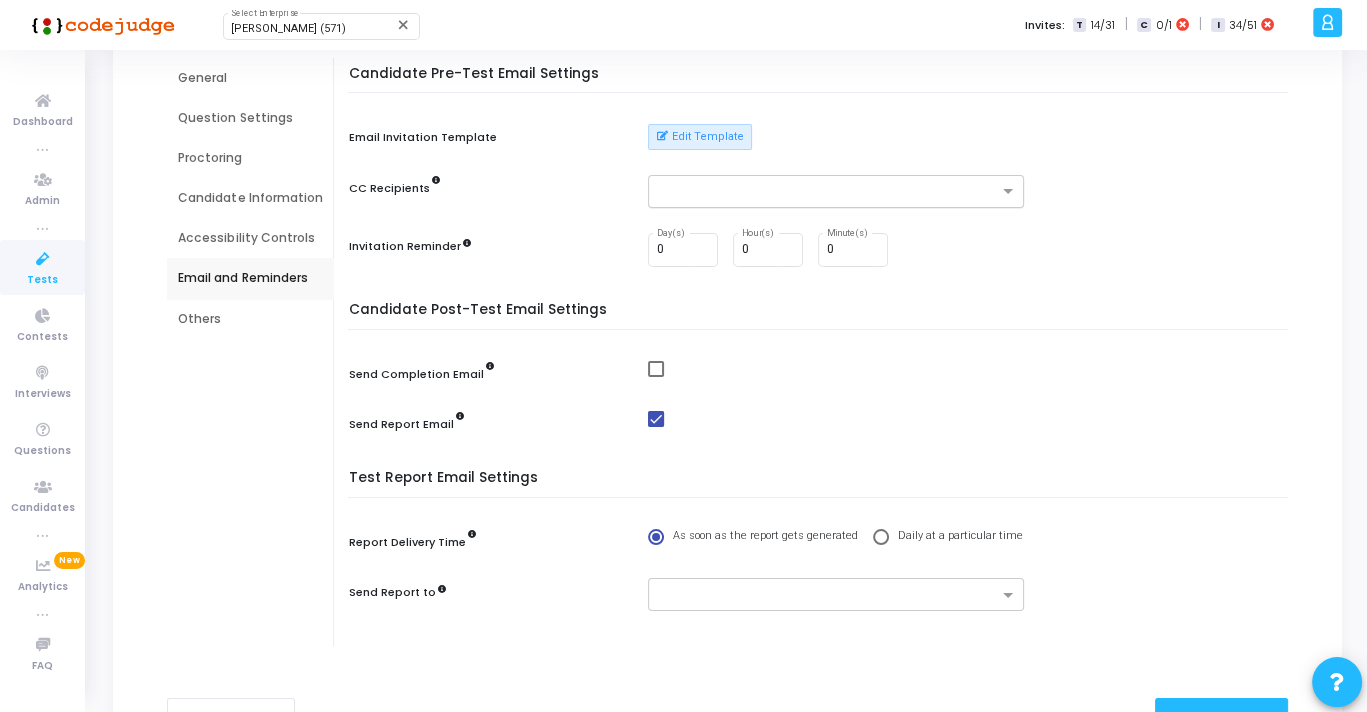click at bounding box center (828, 192) 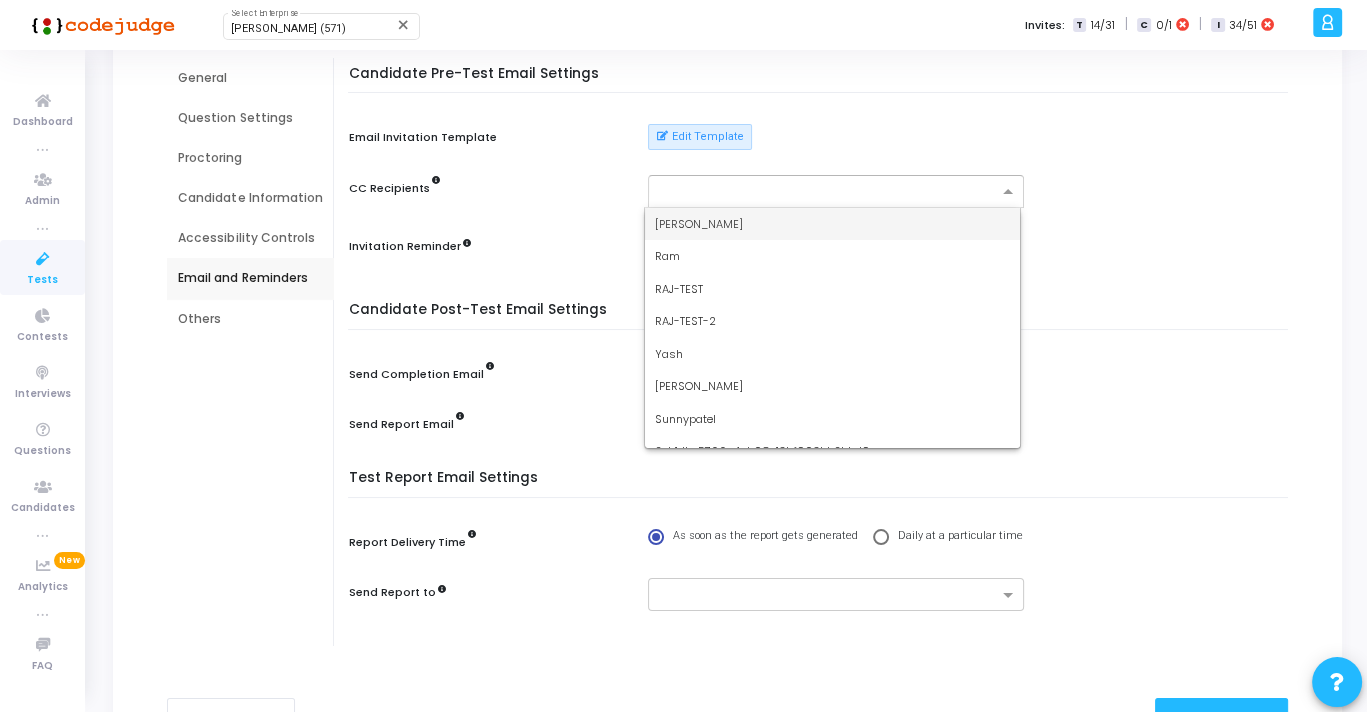 click on "CC Recipients" at bounding box center [822, 191] 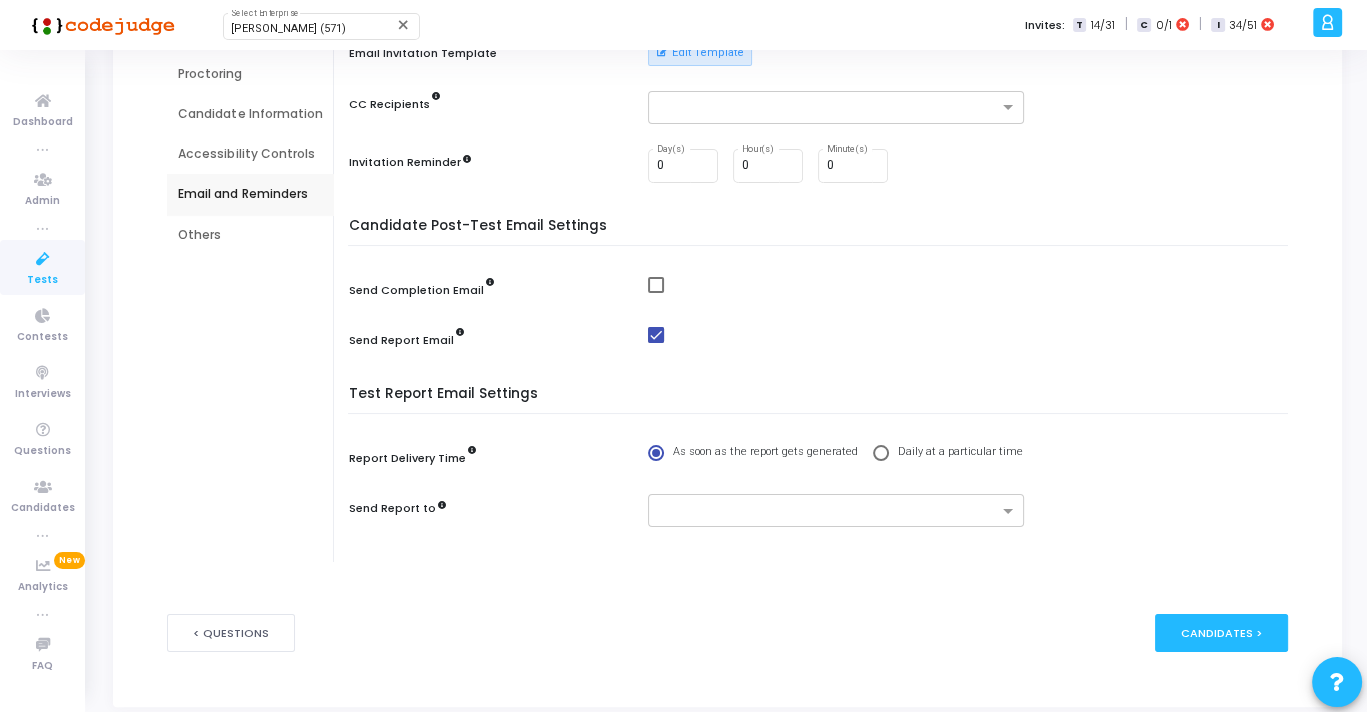 scroll, scrollTop: 268, scrollLeft: 0, axis: vertical 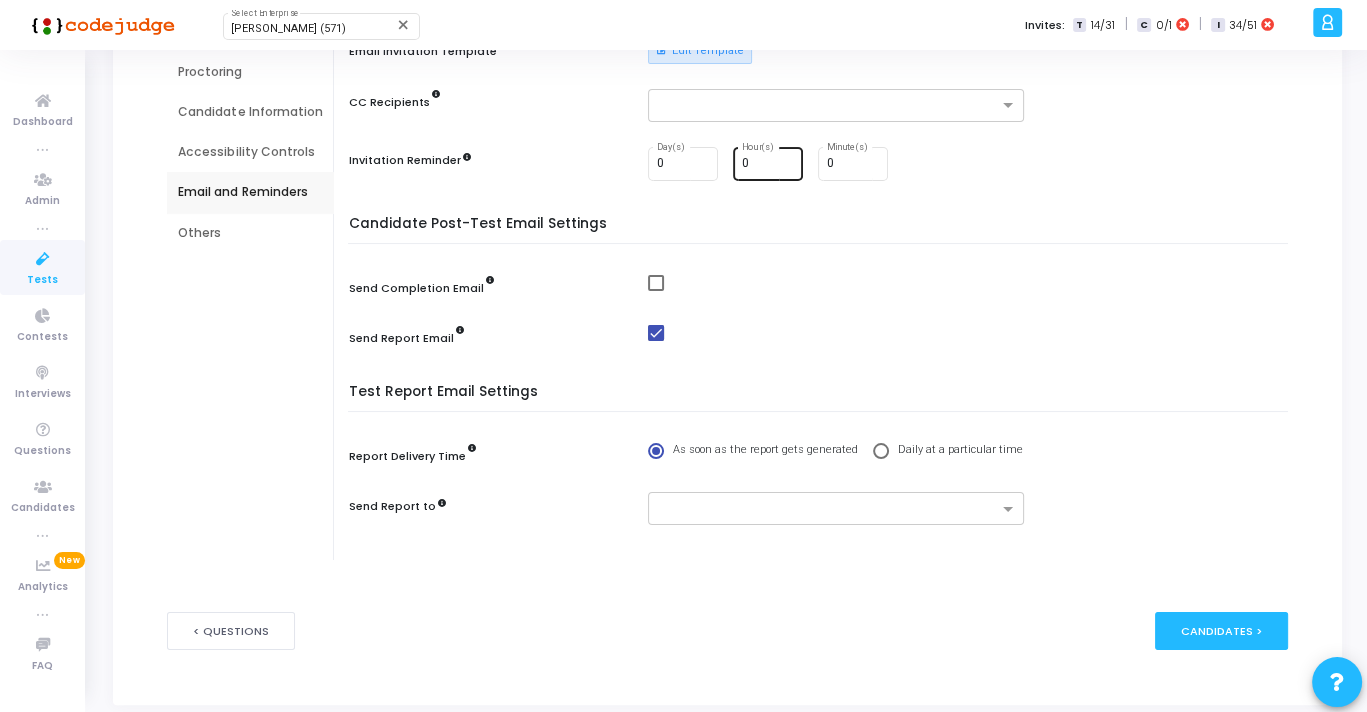 click on "0" at bounding box center (769, 164) 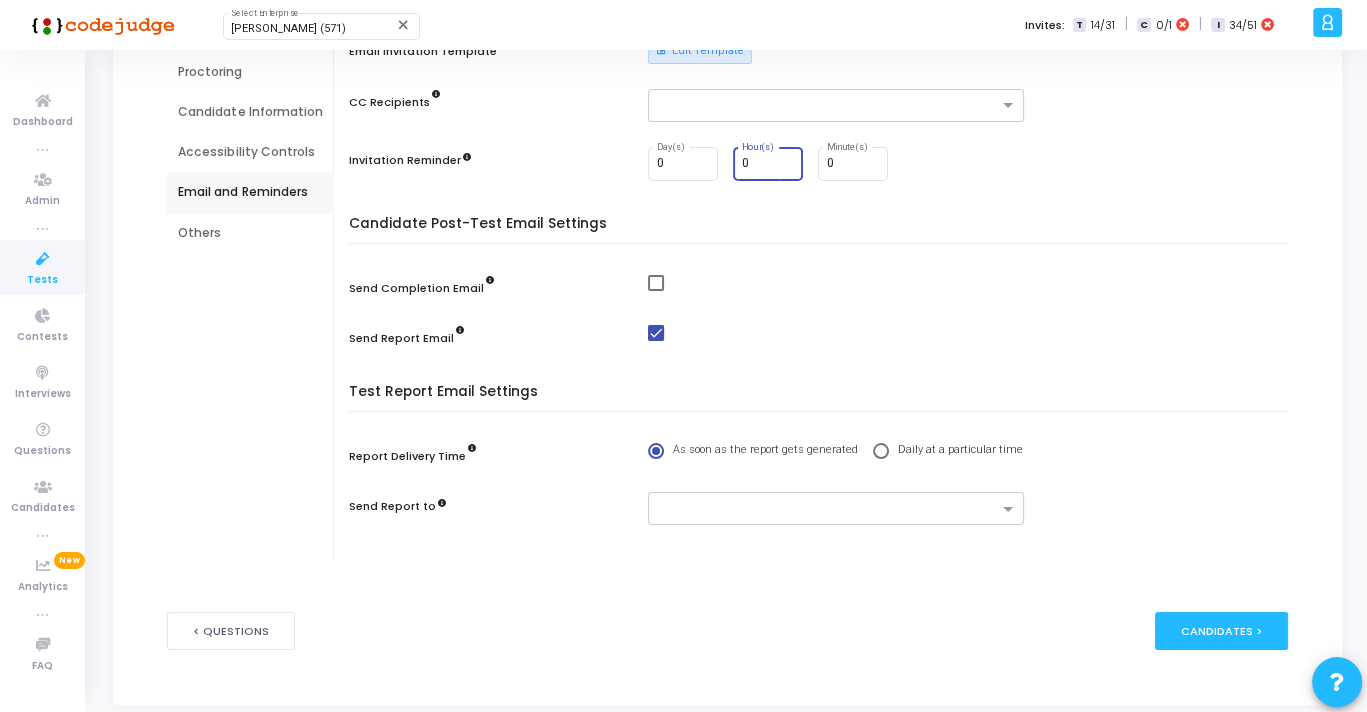 scroll, scrollTop: 310, scrollLeft: 0, axis: vertical 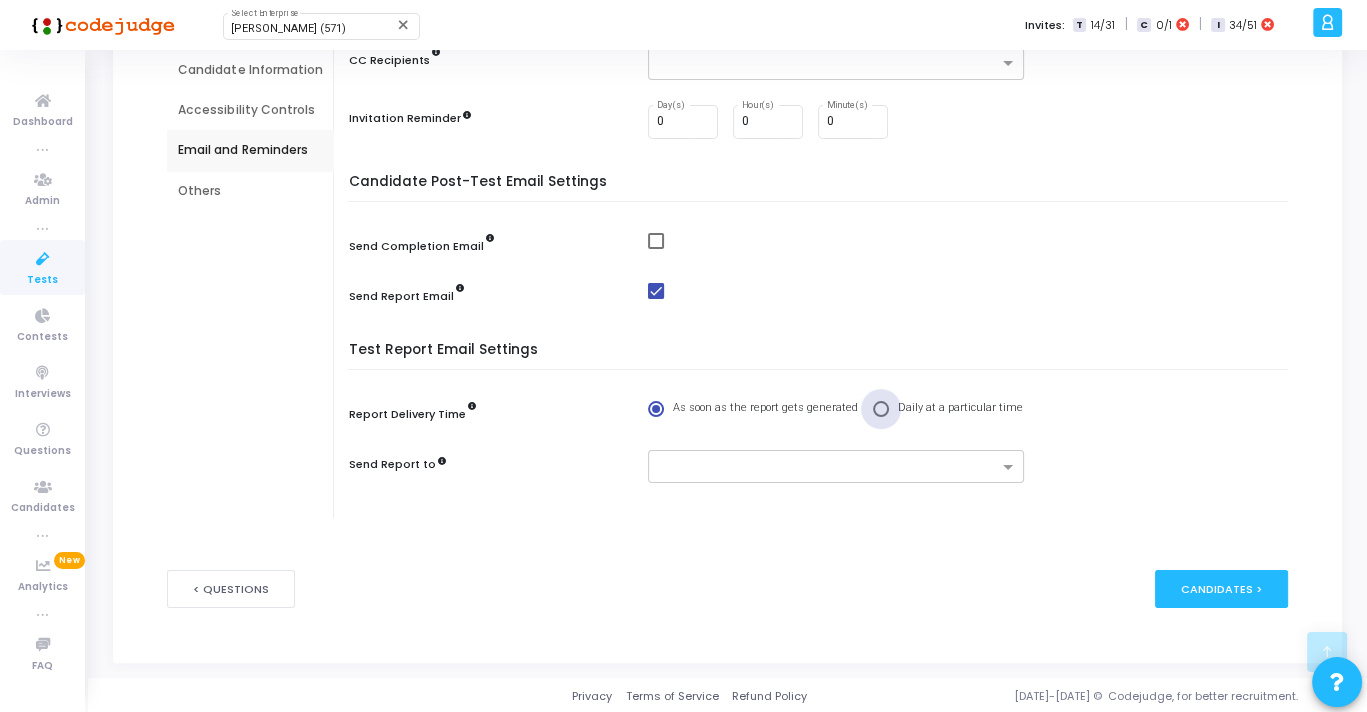 click on "Daily at a particular time" at bounding box center [955, 408] 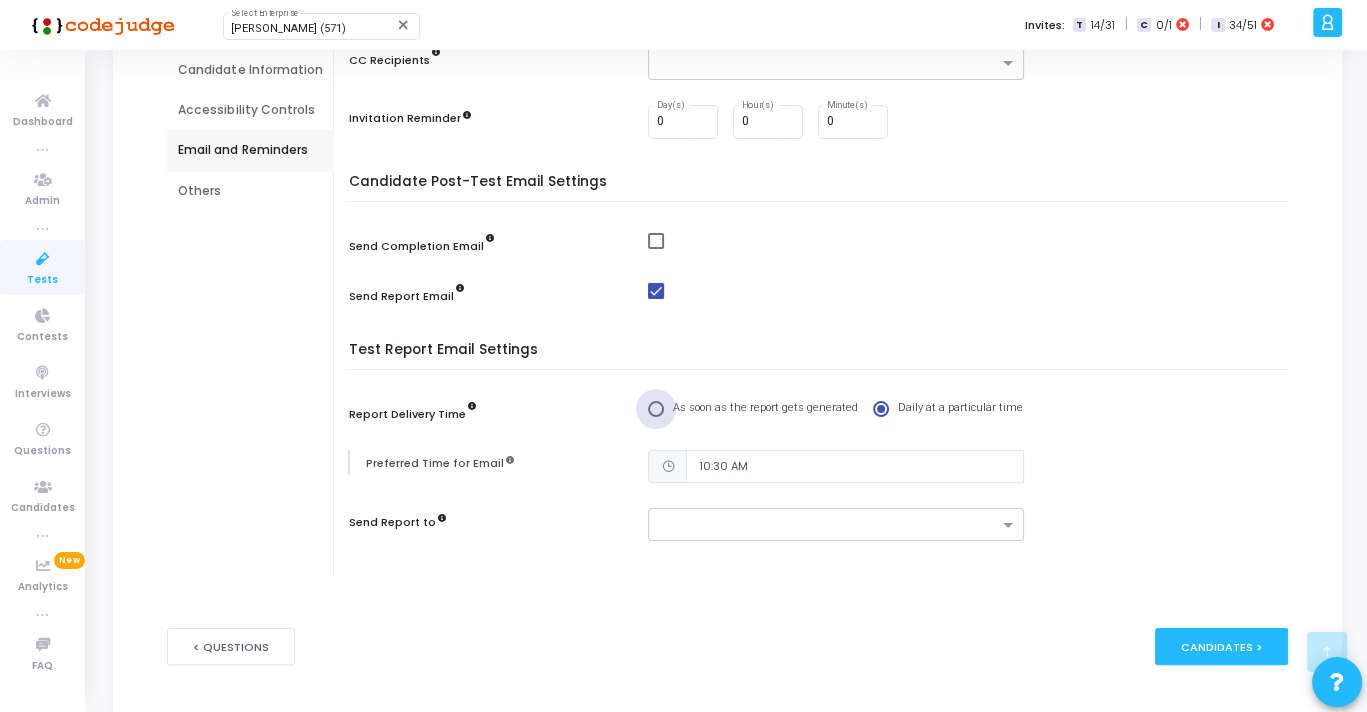 click on "As soon as the report gets generated" at bounding box center [760, 408] 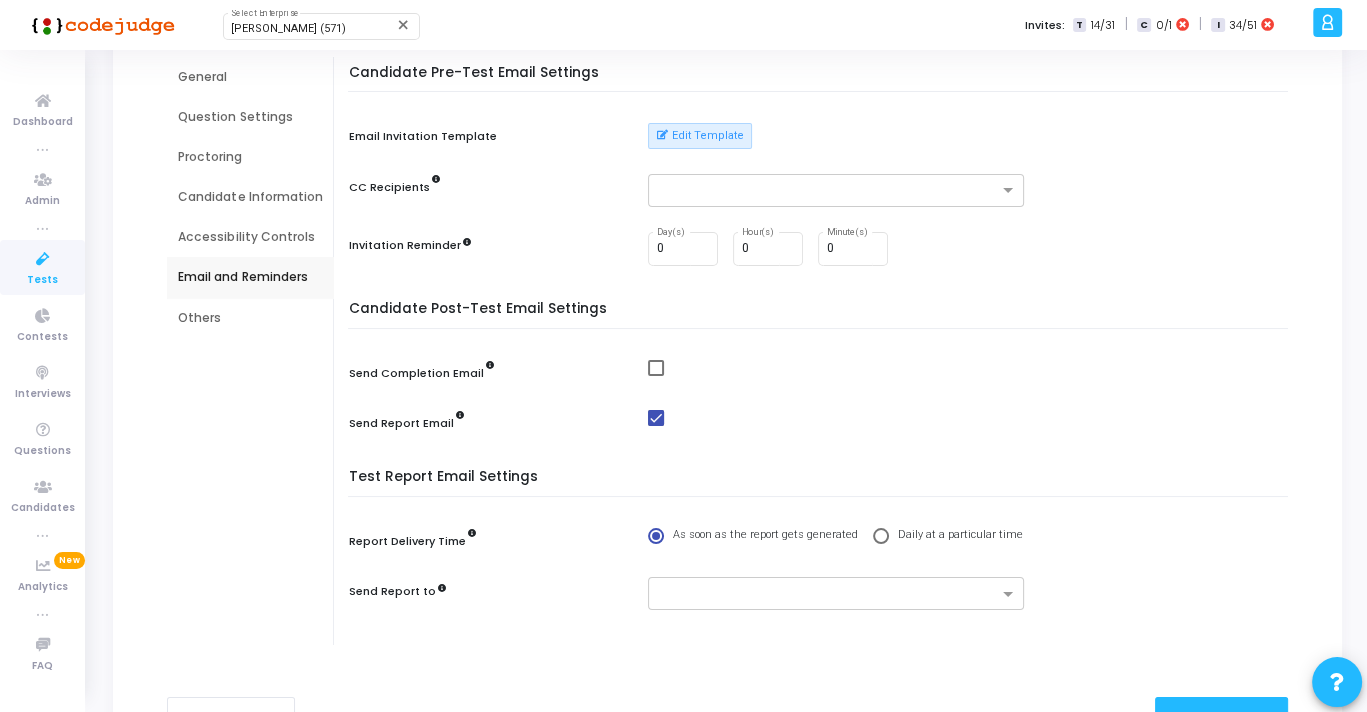 scroll, scrollTop: 310, scrollLeft: 0, axis: vertical 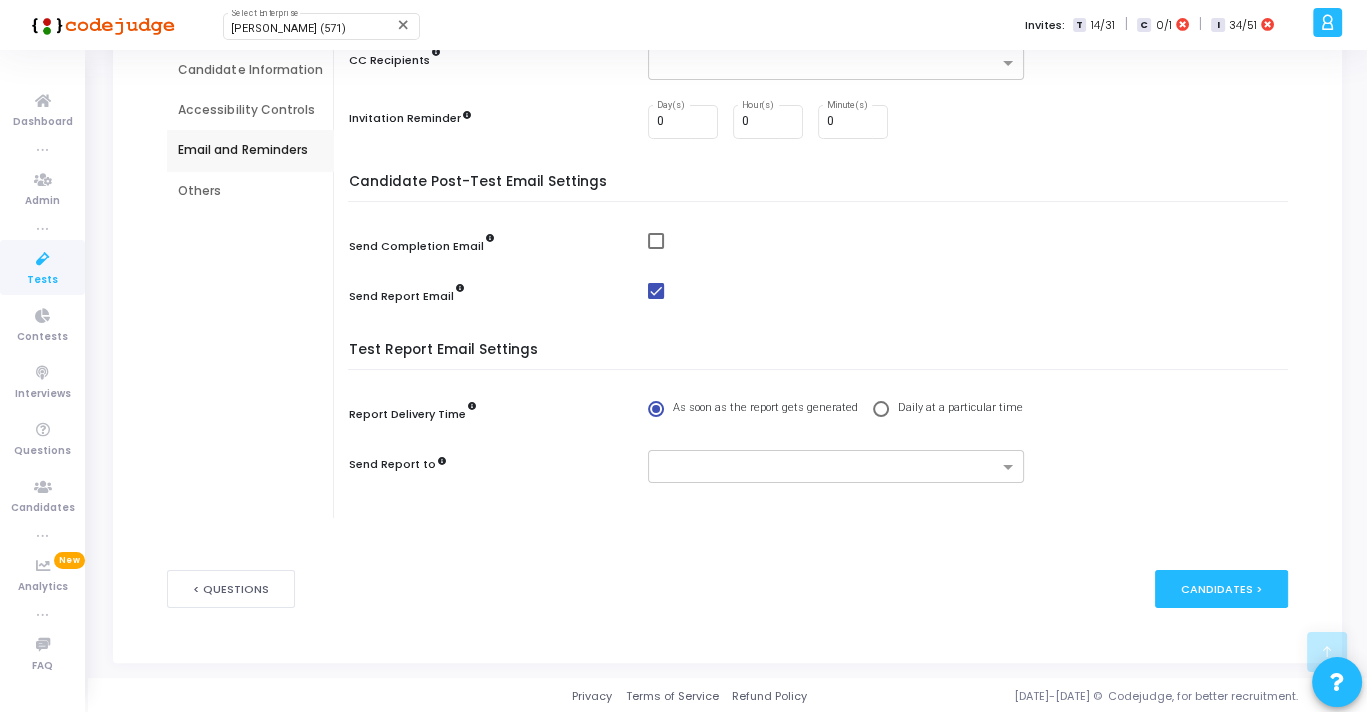 click on "Others" at bounding box center [250, 191] 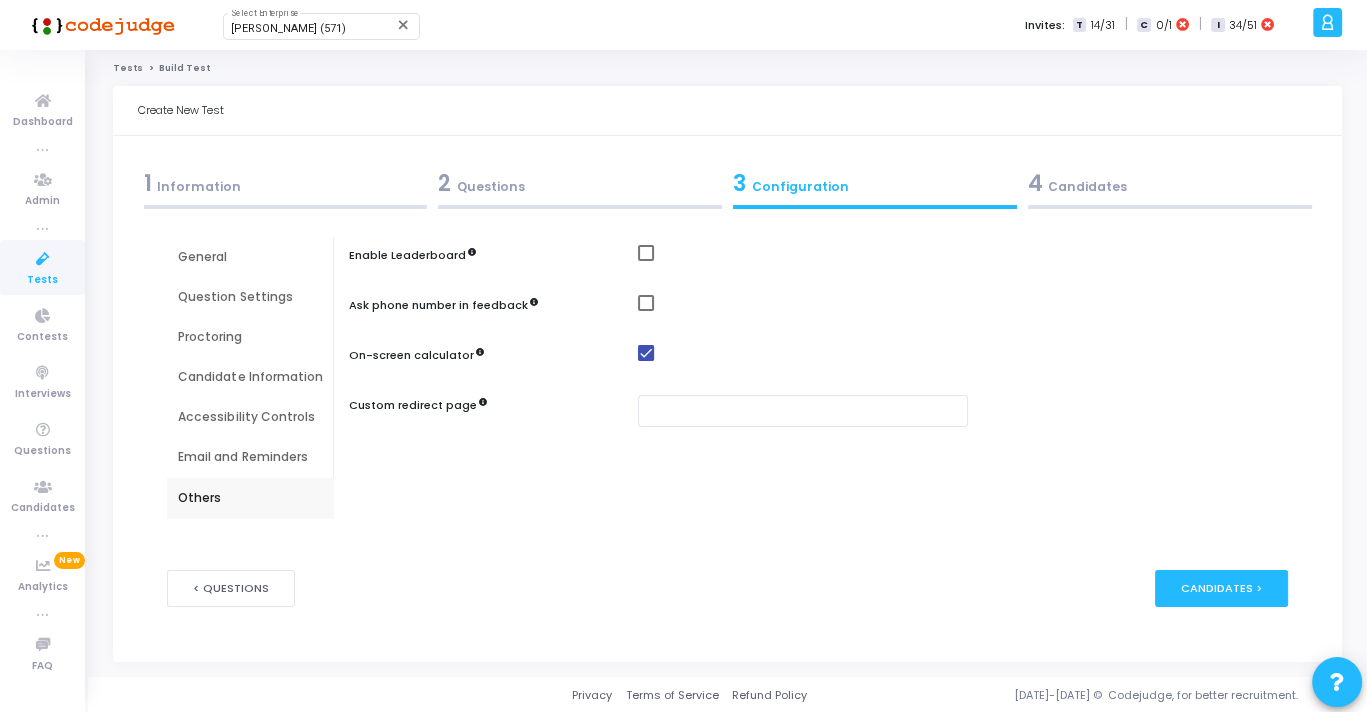 click on "Enable Leaderboard     Ask phone number in feedback     On-screen calculator     Custom redirect page" at bounding box center (822, 377) 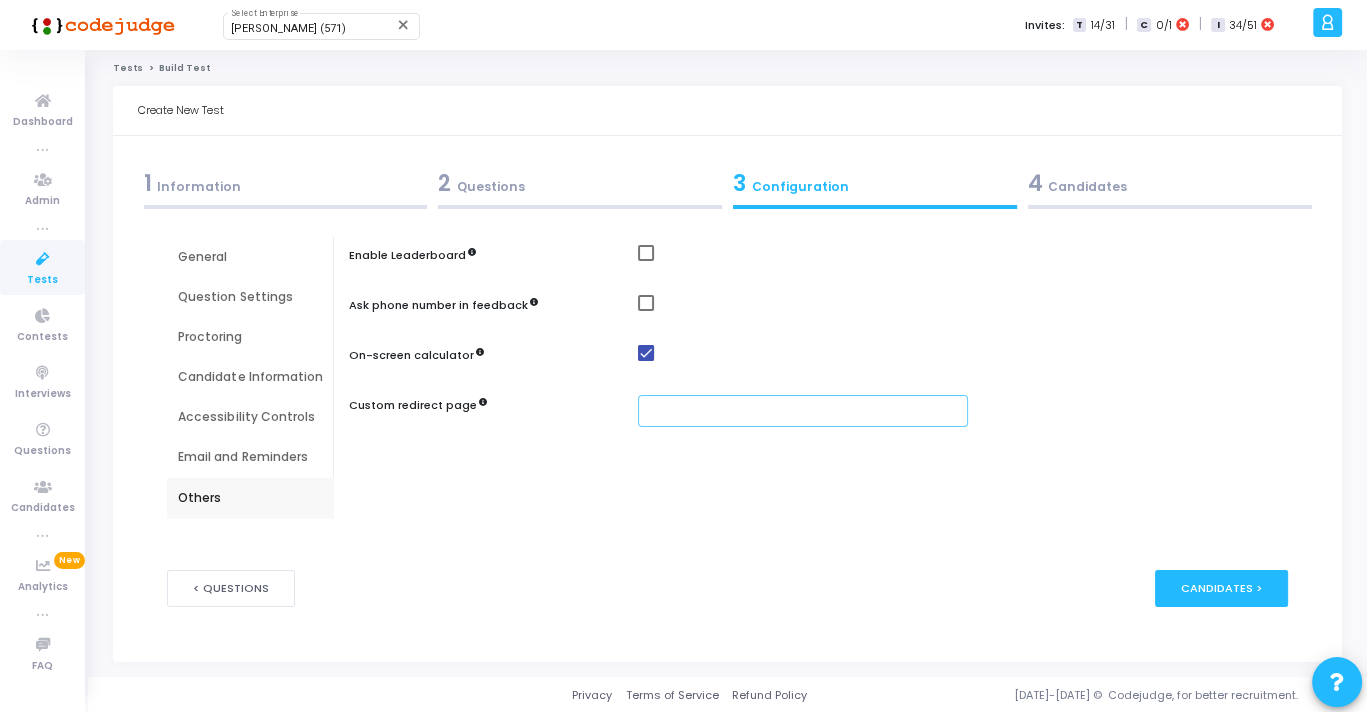 click at bounding box center [803, 411] 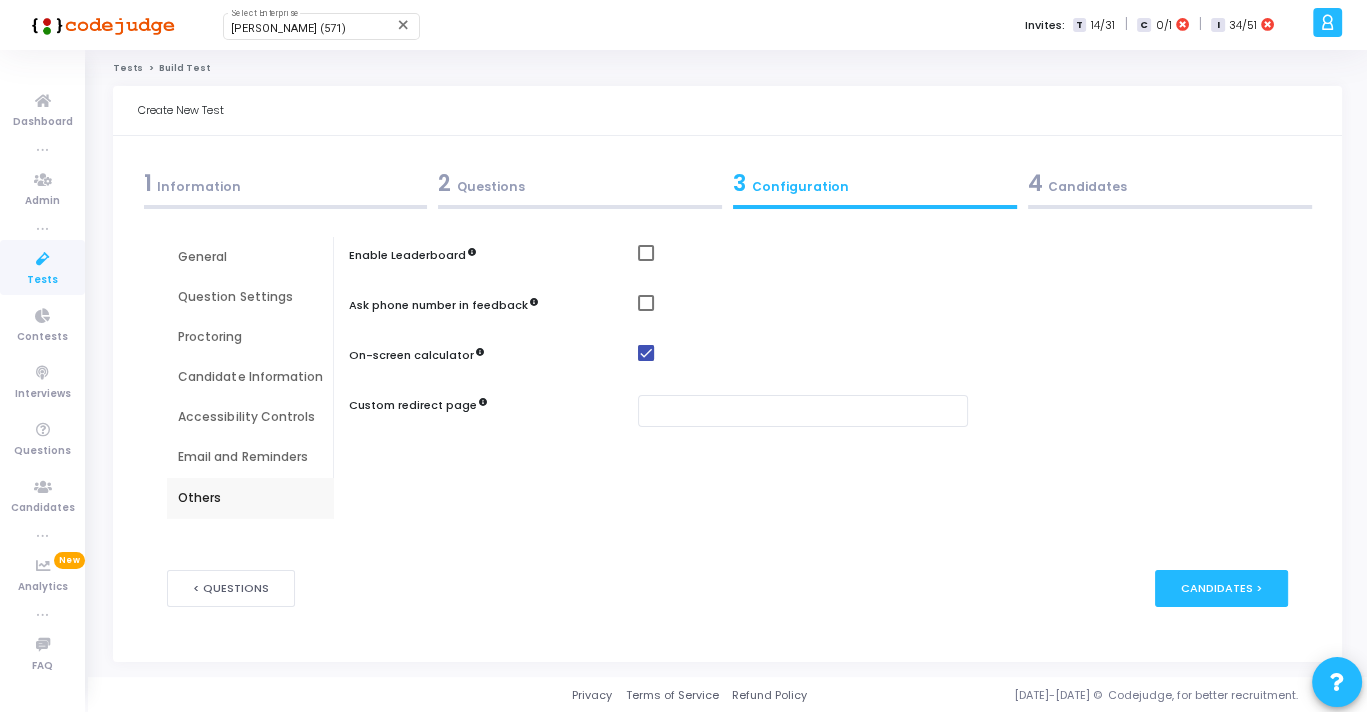 click on "Enable Leaderboard     Ask phone number in feedback     On-screen calculator     Custom redirect page" at bounding box center (822, 377) 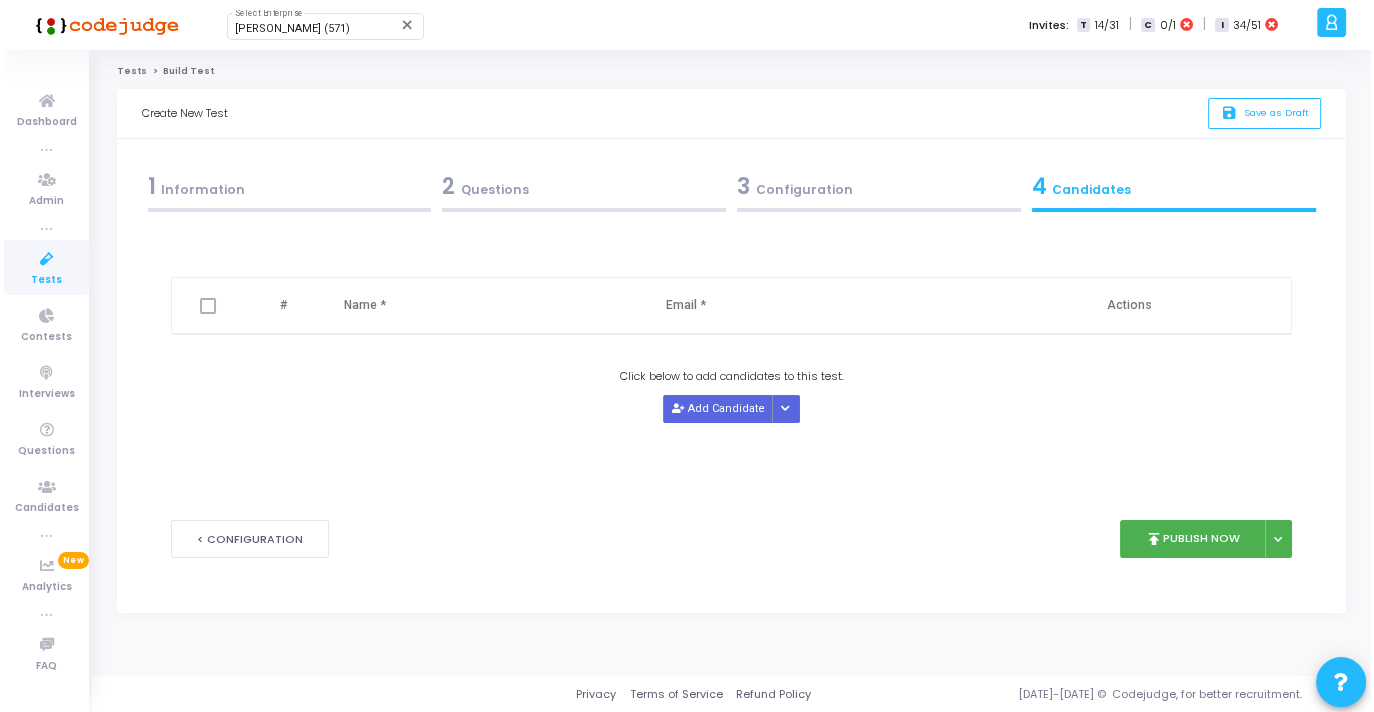 scroll, scrollTop: 0, scrollLeft: 0, axis: both 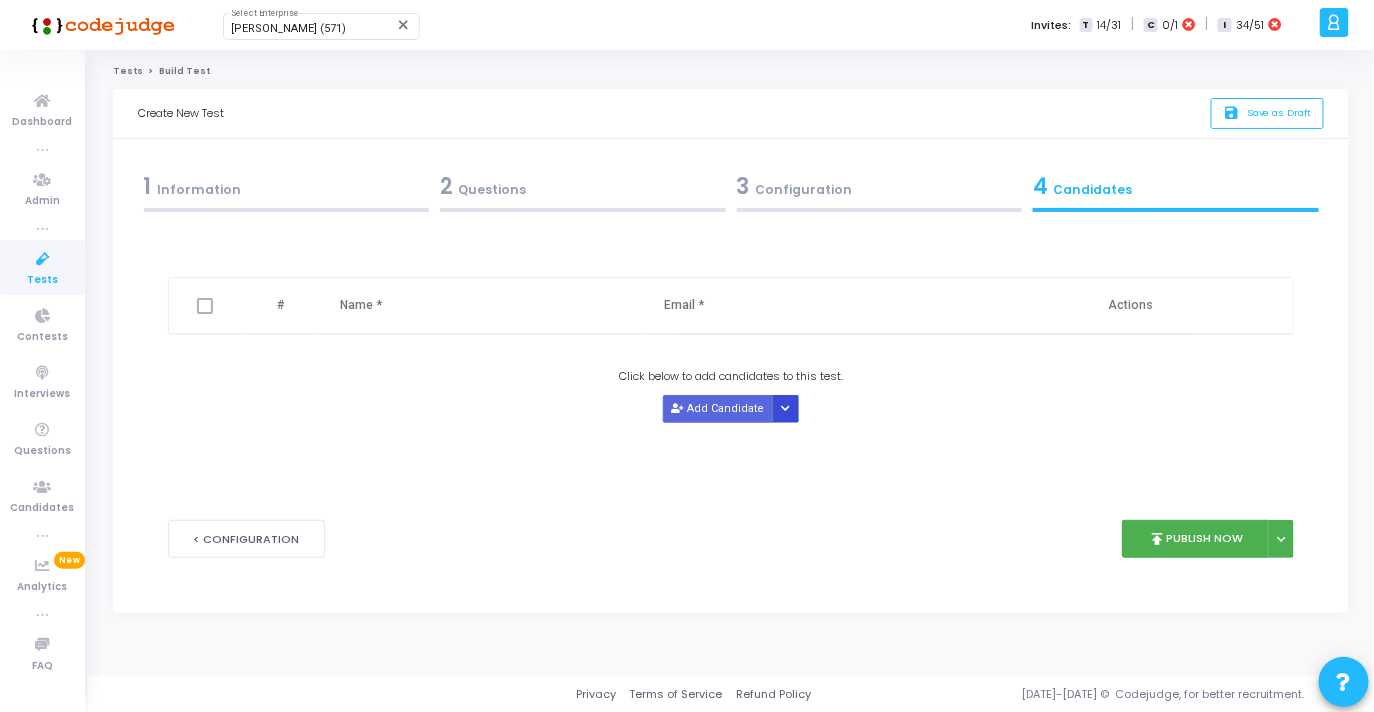 click at bounding box center [785, 409] 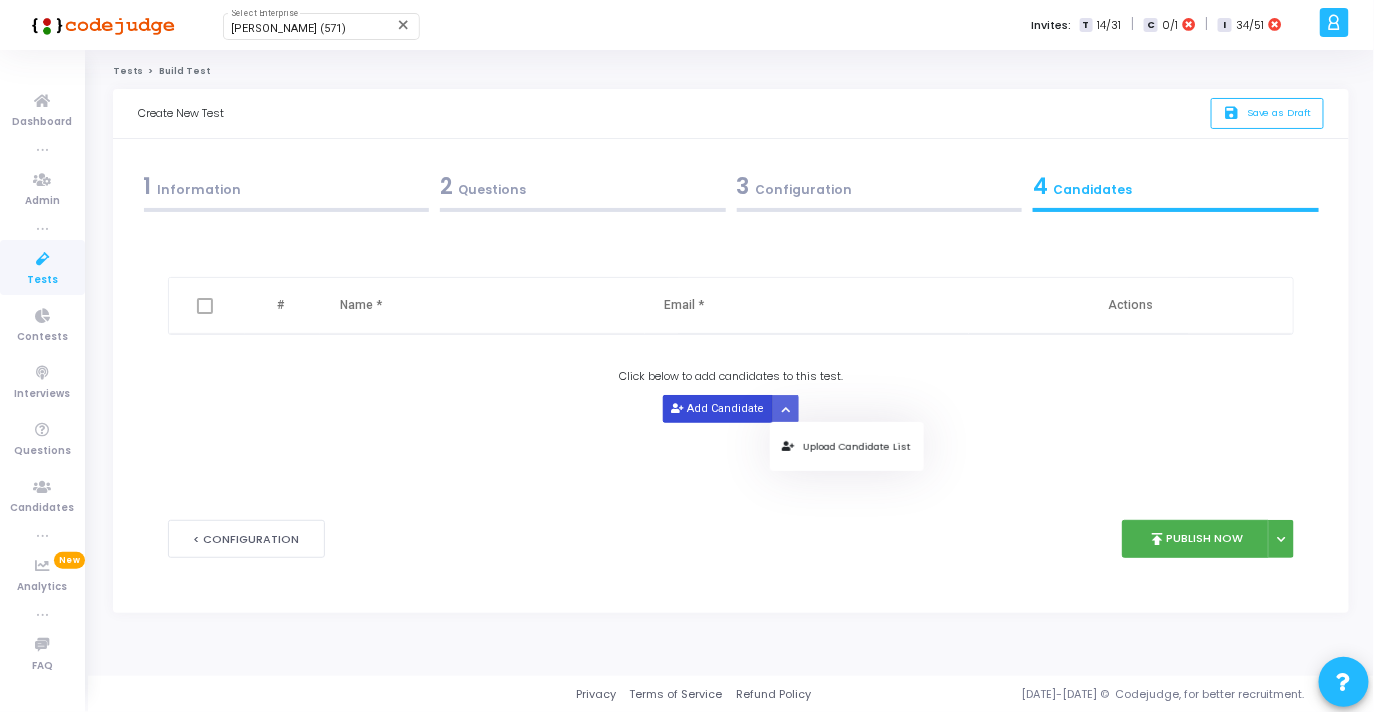 click on "Add Candidate" at bounding box center [718, 408] 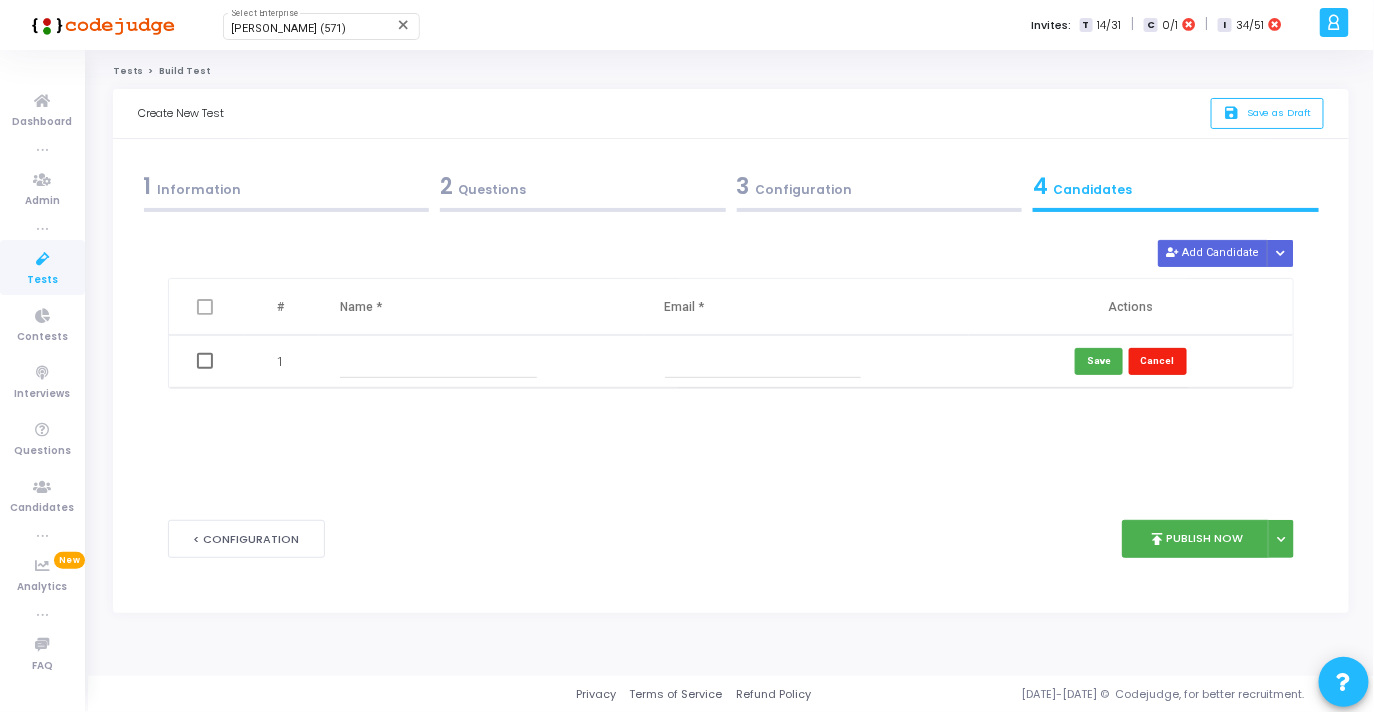click on "Cancel" at bounding box center (1158, 361) 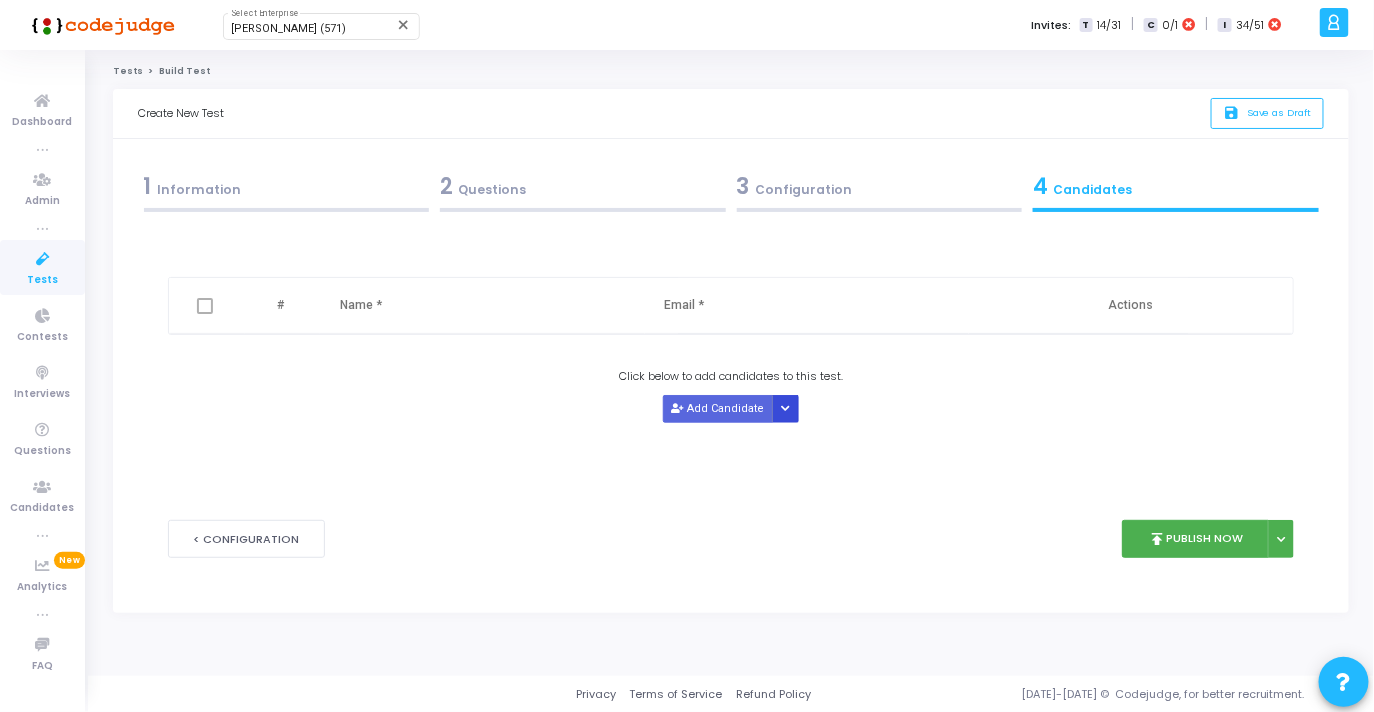 click at bounding box center [785, 409] 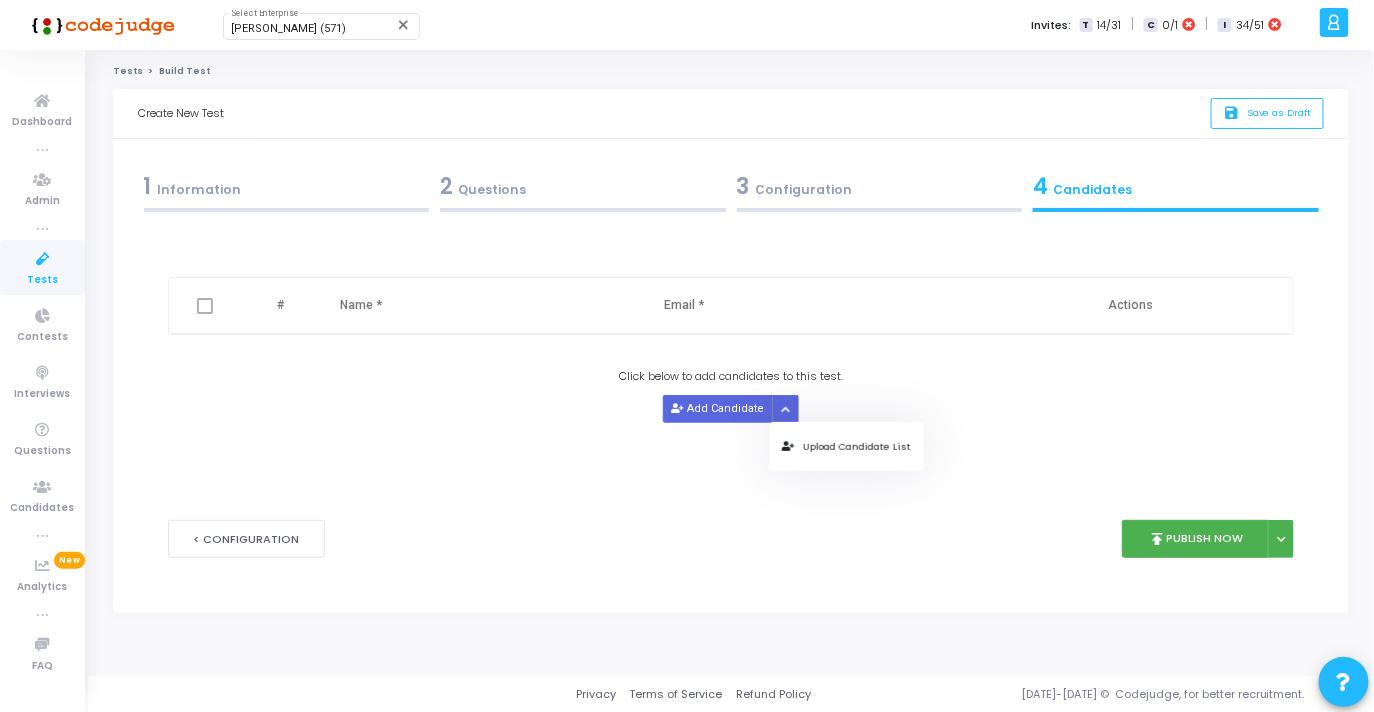 click on "Click below to add candidates to this test.  Add Candidate" at bounding box center (731, 395) 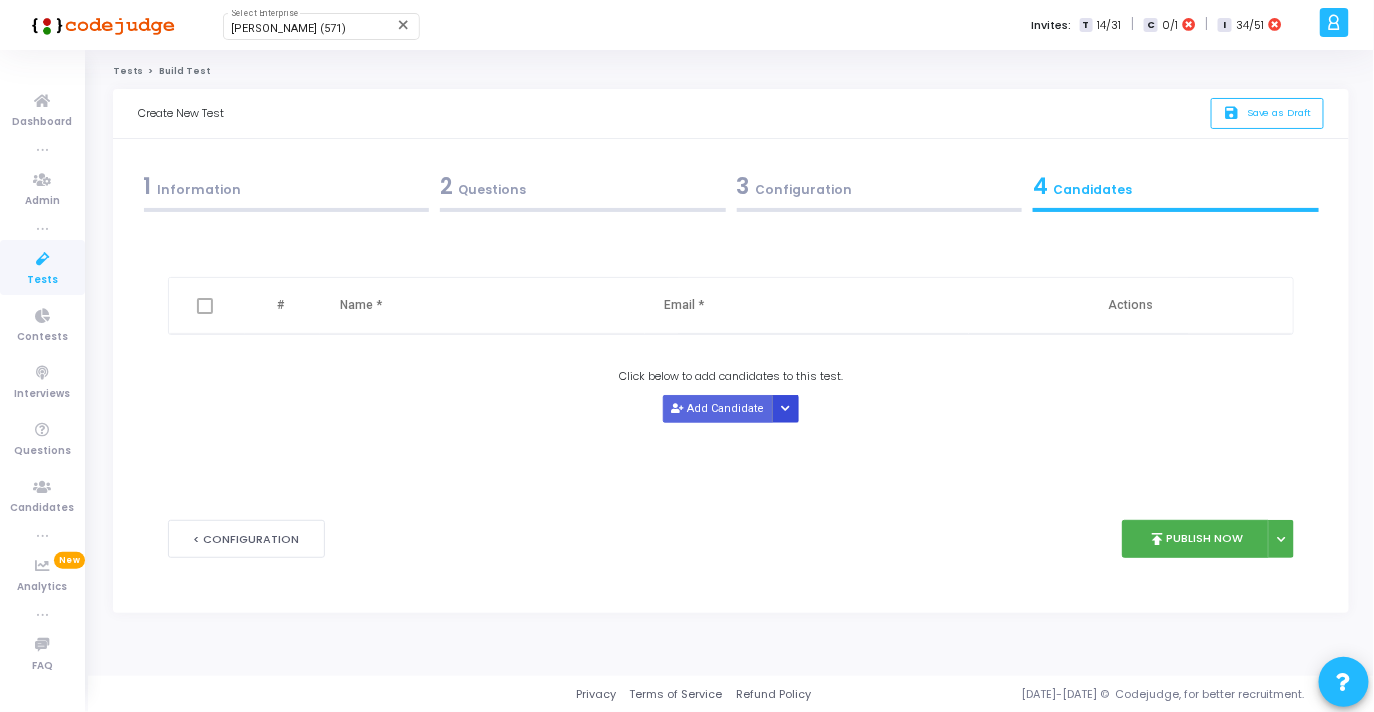 click at bounding box center [786, 408] 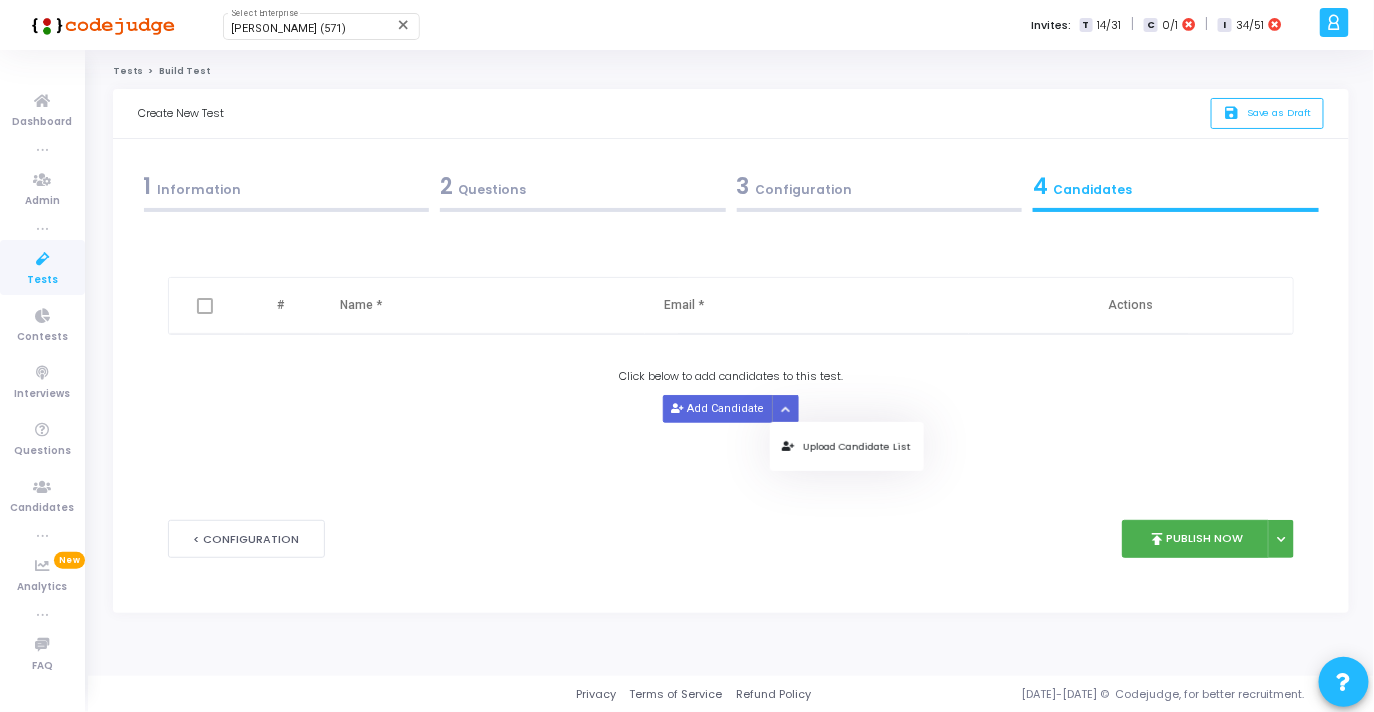 drag, startPoint x: 855, startPoint y: 450, endPoint x: 1027, endPoint y: 412, distance: 176.14766 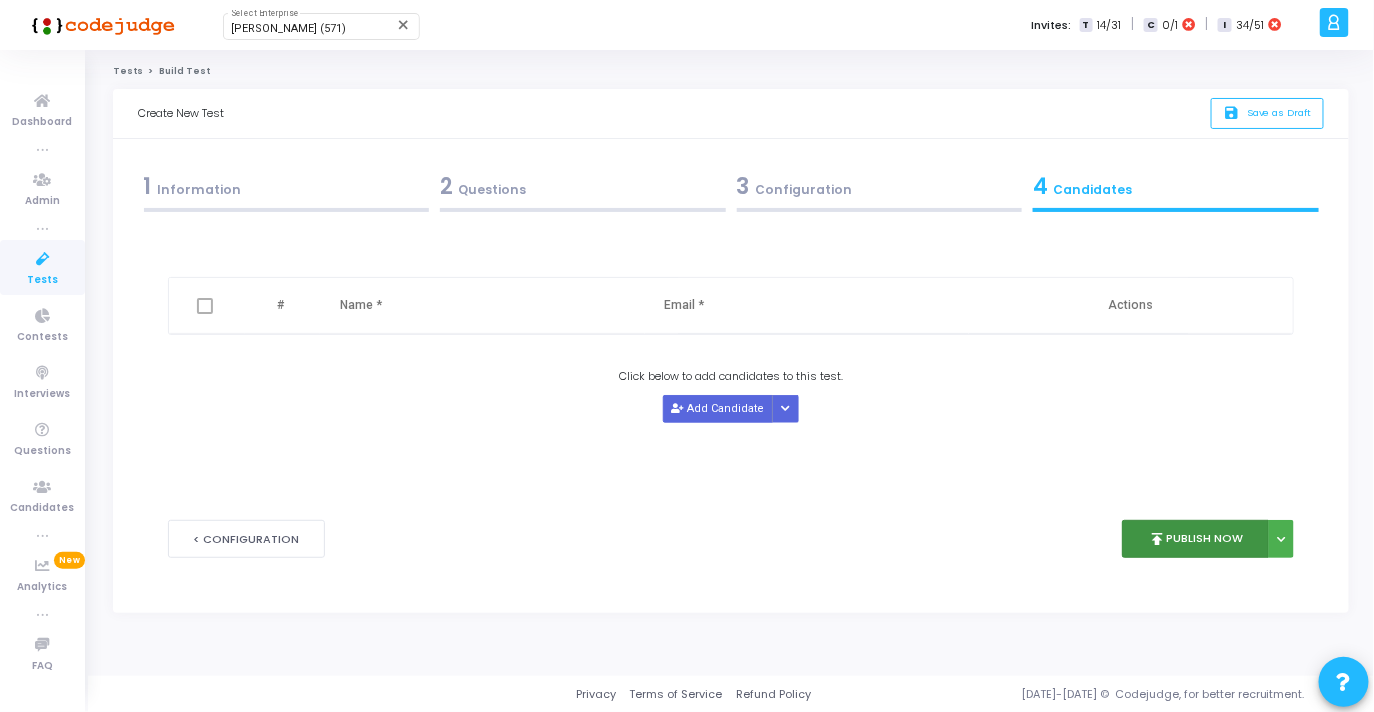 click on "publish  Publish Now" at bounding box center (1195, 539) 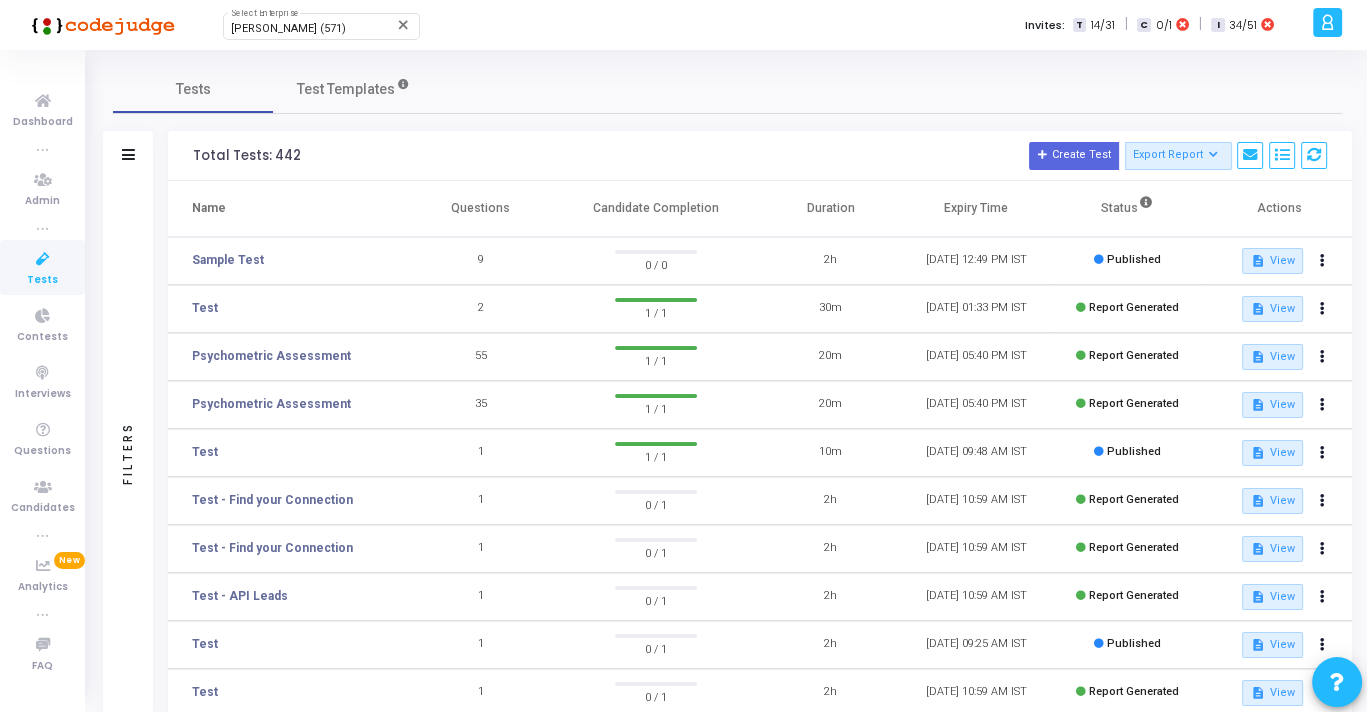 drag, startPoint x: 250, startPoint y: 262, endPoint x: 302, endPoint y: 275, distance: 53.600372 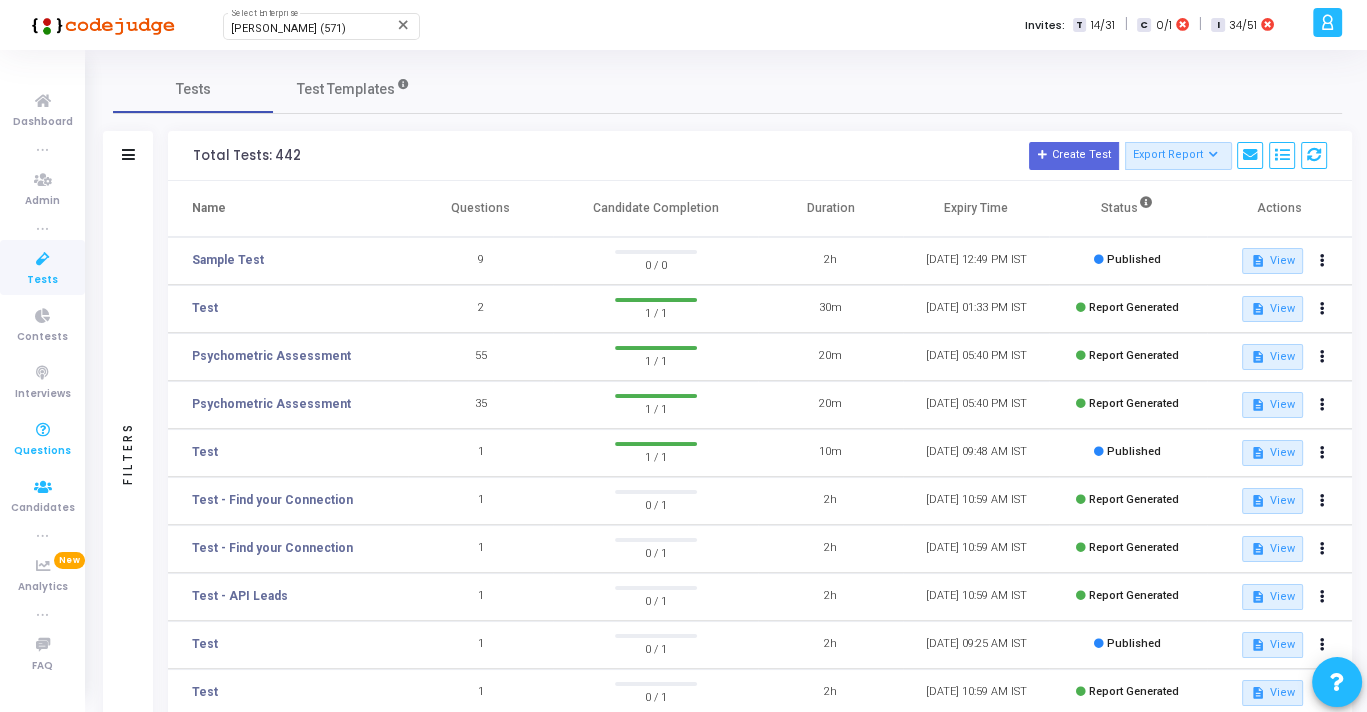 click on "Questions" at bounding box center [42, 451] 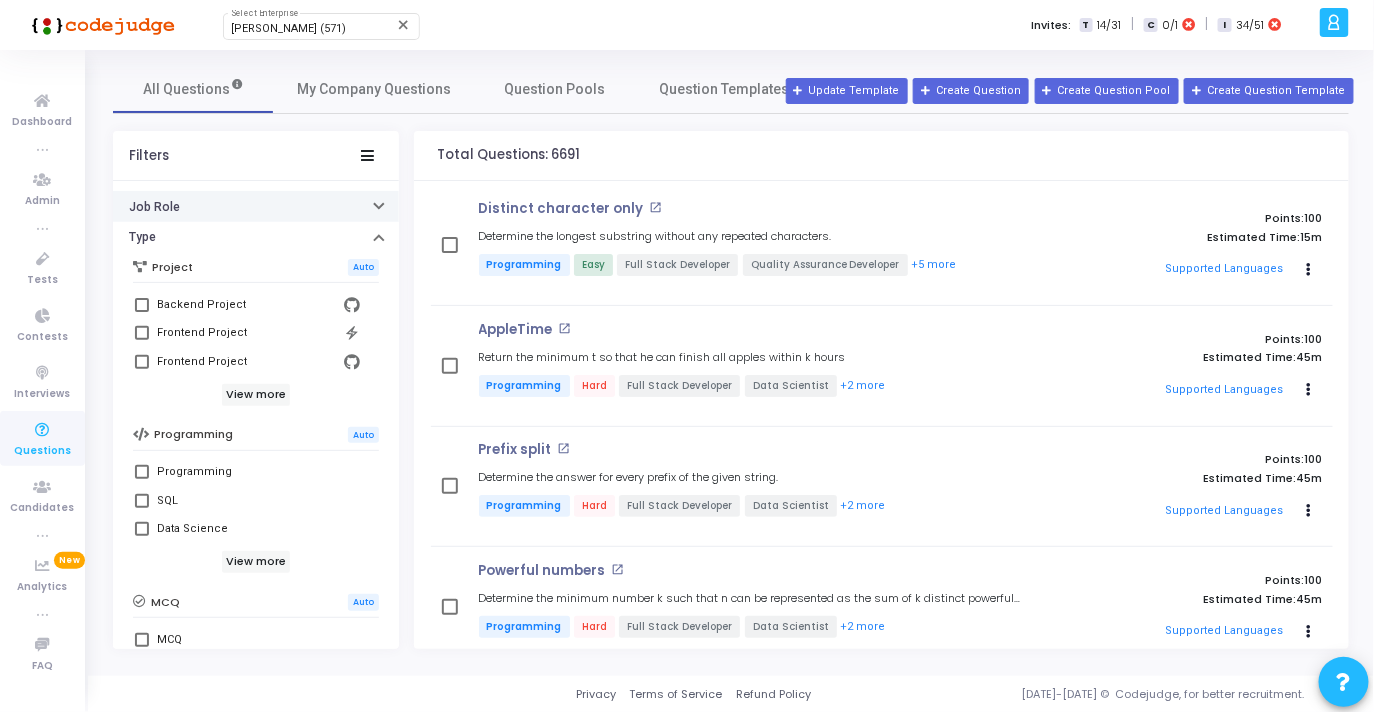 scroll, scrollTop: 129, scrollLeft: 0, axis: vertical 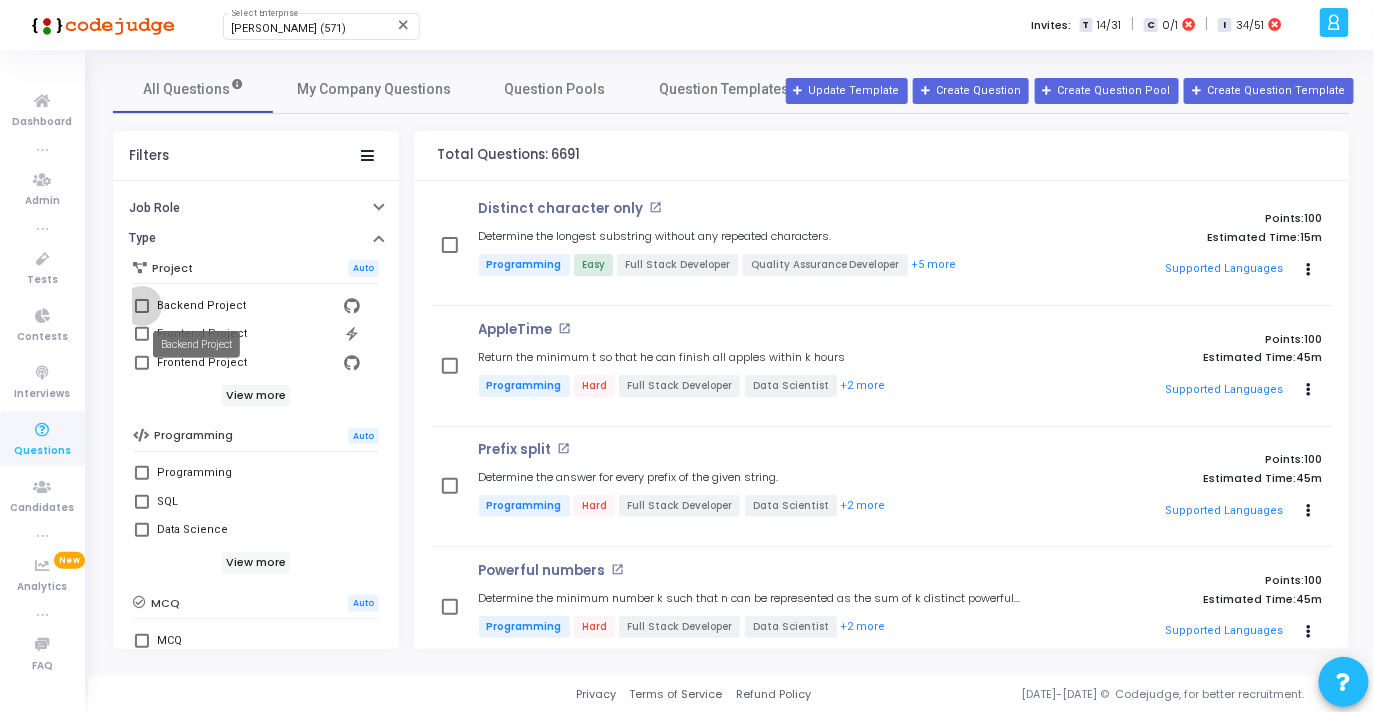click on "Backend Project" at bounding box center [201, 306] 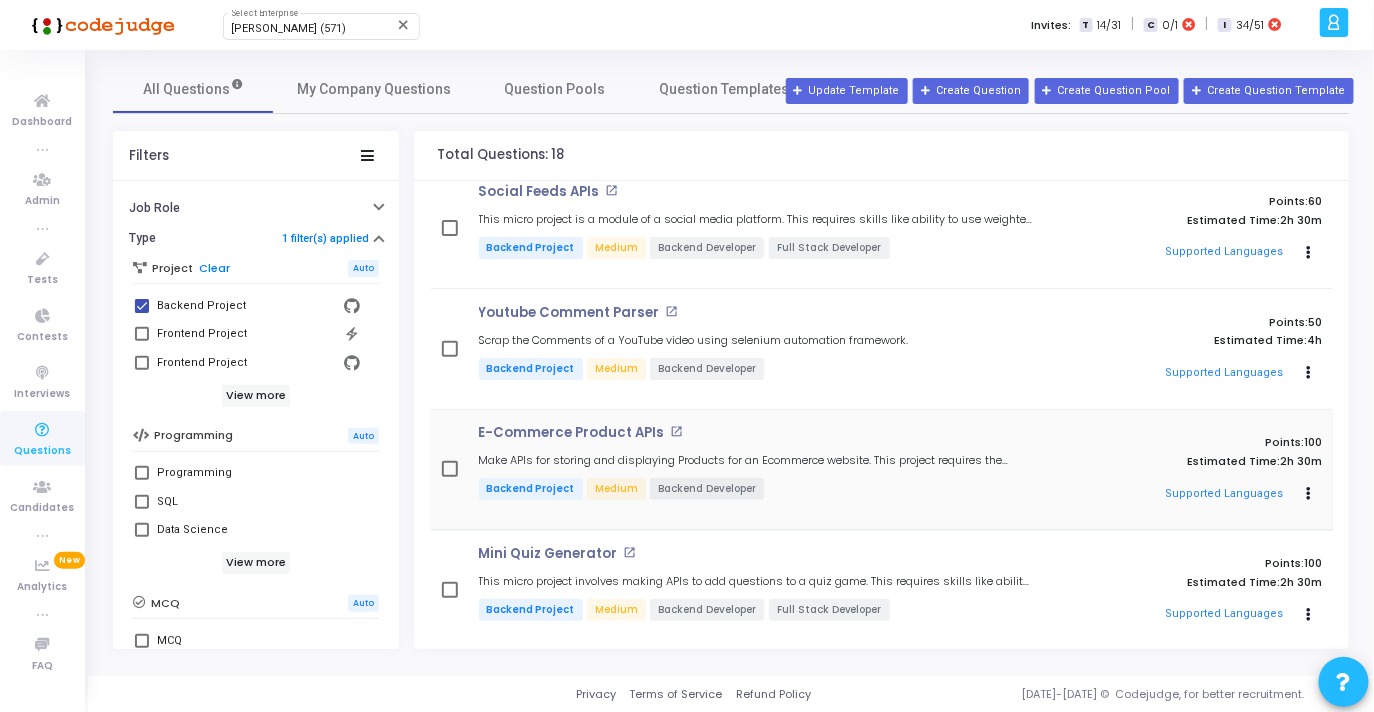 scroll, scrollTop: 0, scrollLeft: 0, axis: both 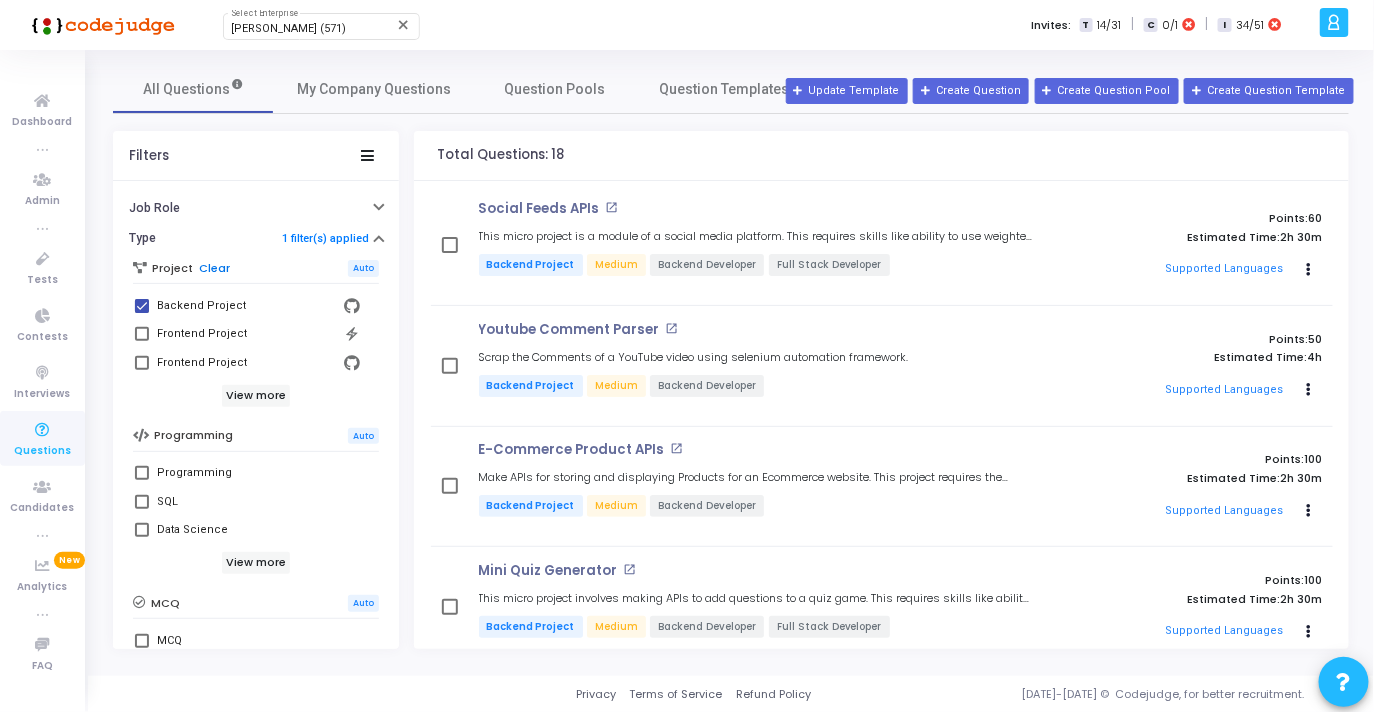 click on "Clear" at bounding box center [214, 268] 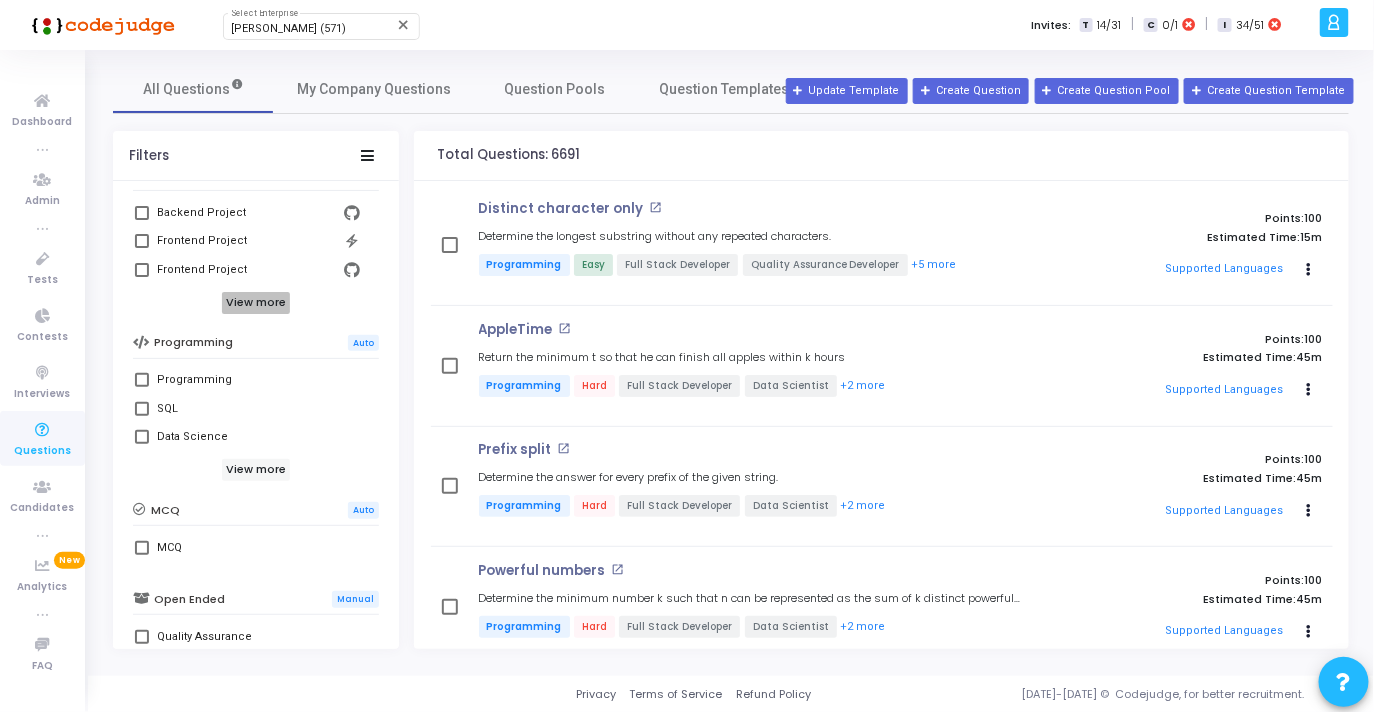 scroll, scrollTop: 246, scrollLeft: 0, axis: vertical 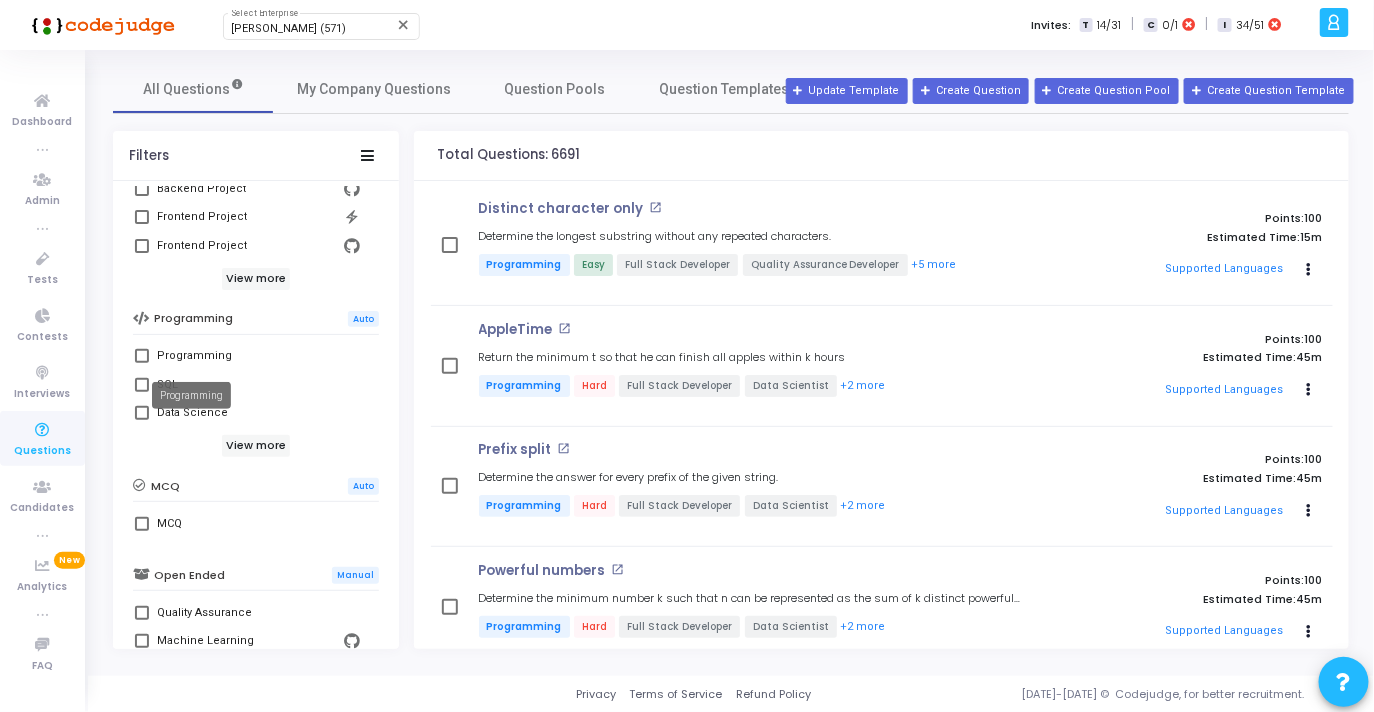 click on "Programming" at bounding box center [194, 356] 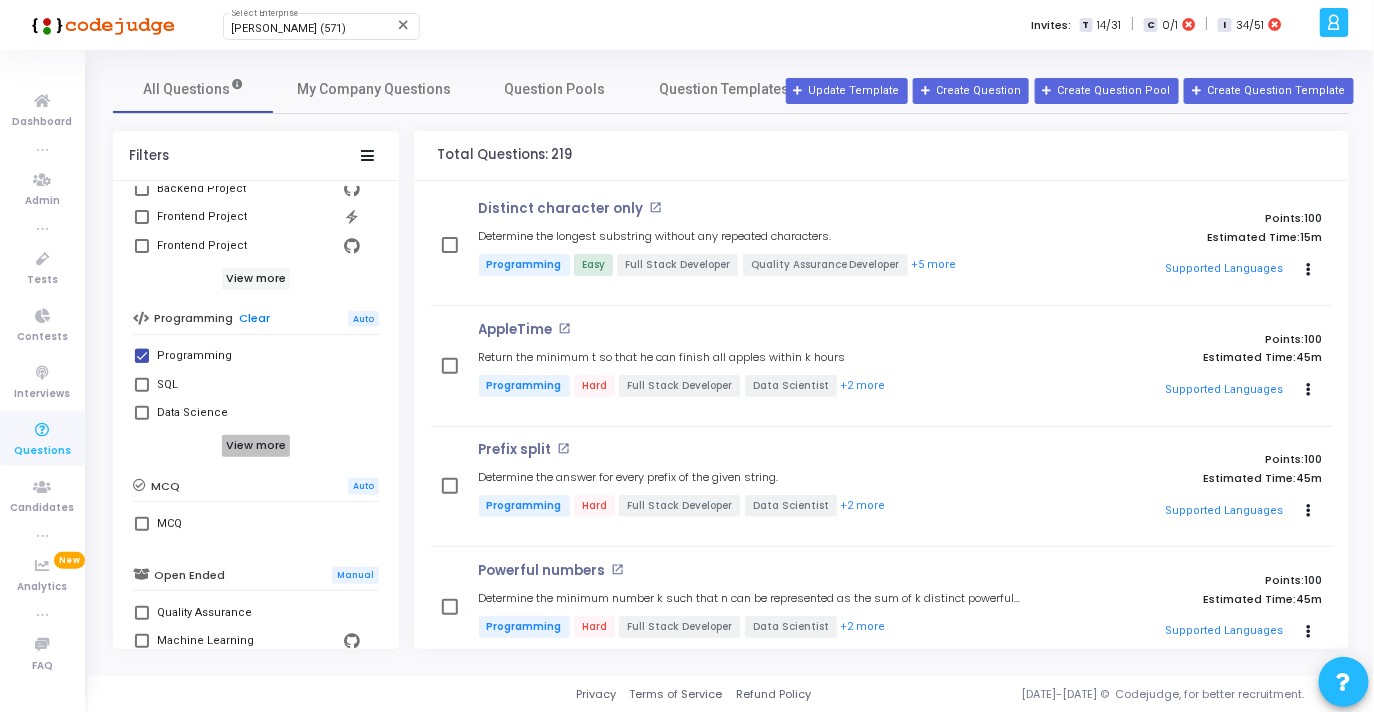 click on "View more" at bounding box center (256, 446) 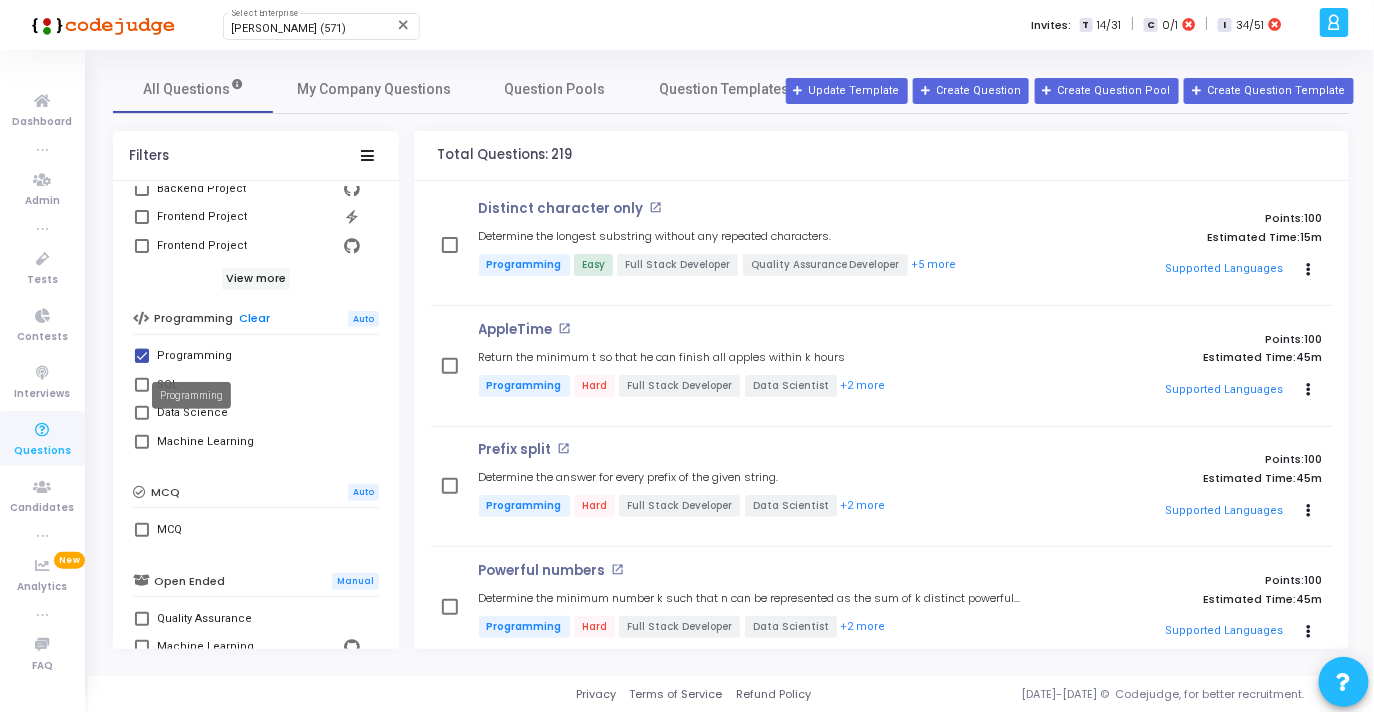 click on "Programming" at bounding box center [194, 356] 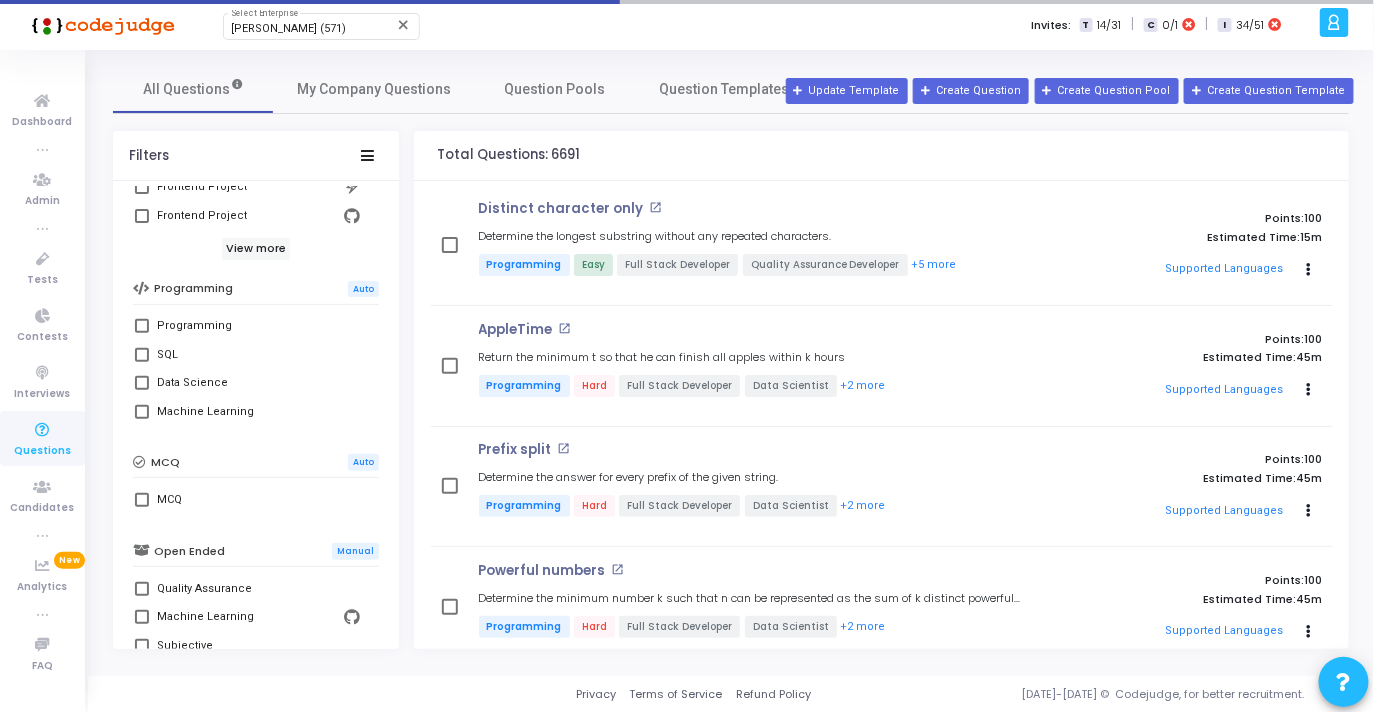 scroll, scrollTop: 278, scrollLeft: 0, axis: vertical 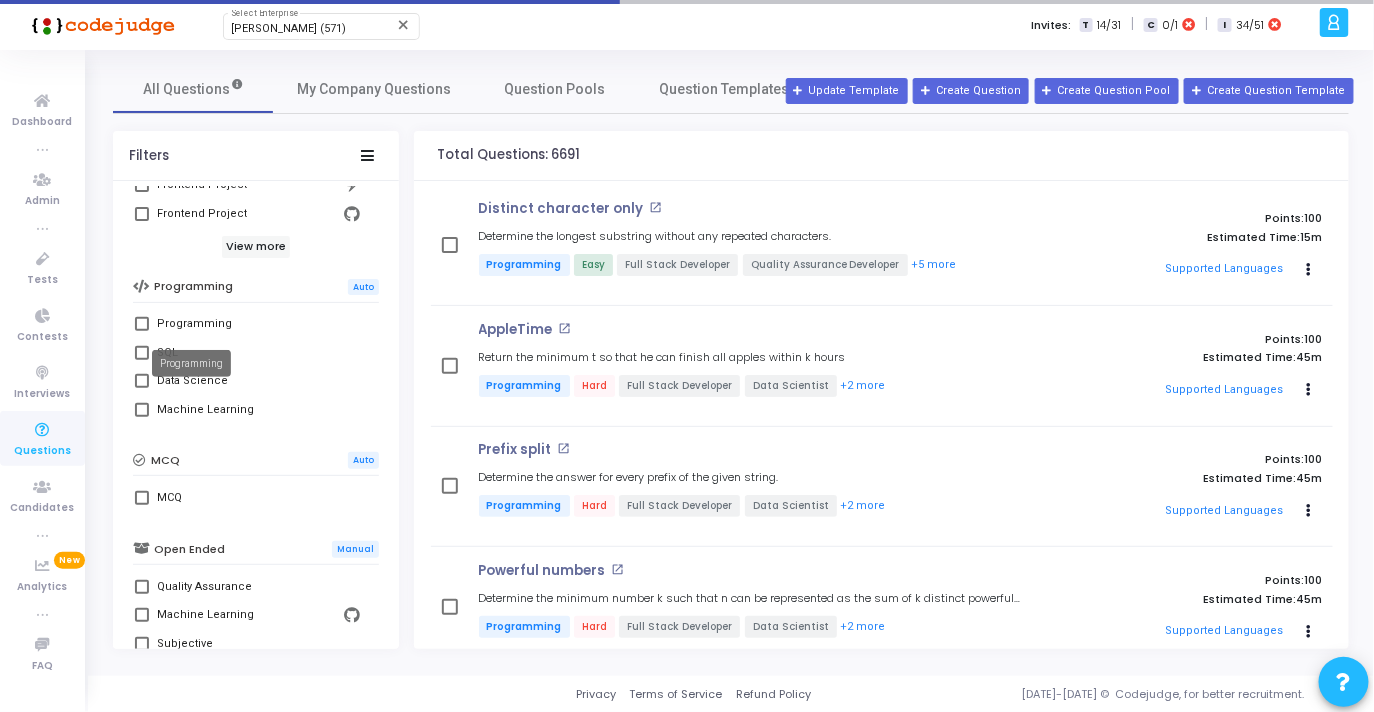 click on "Programming" at bounding box center [194, 324] 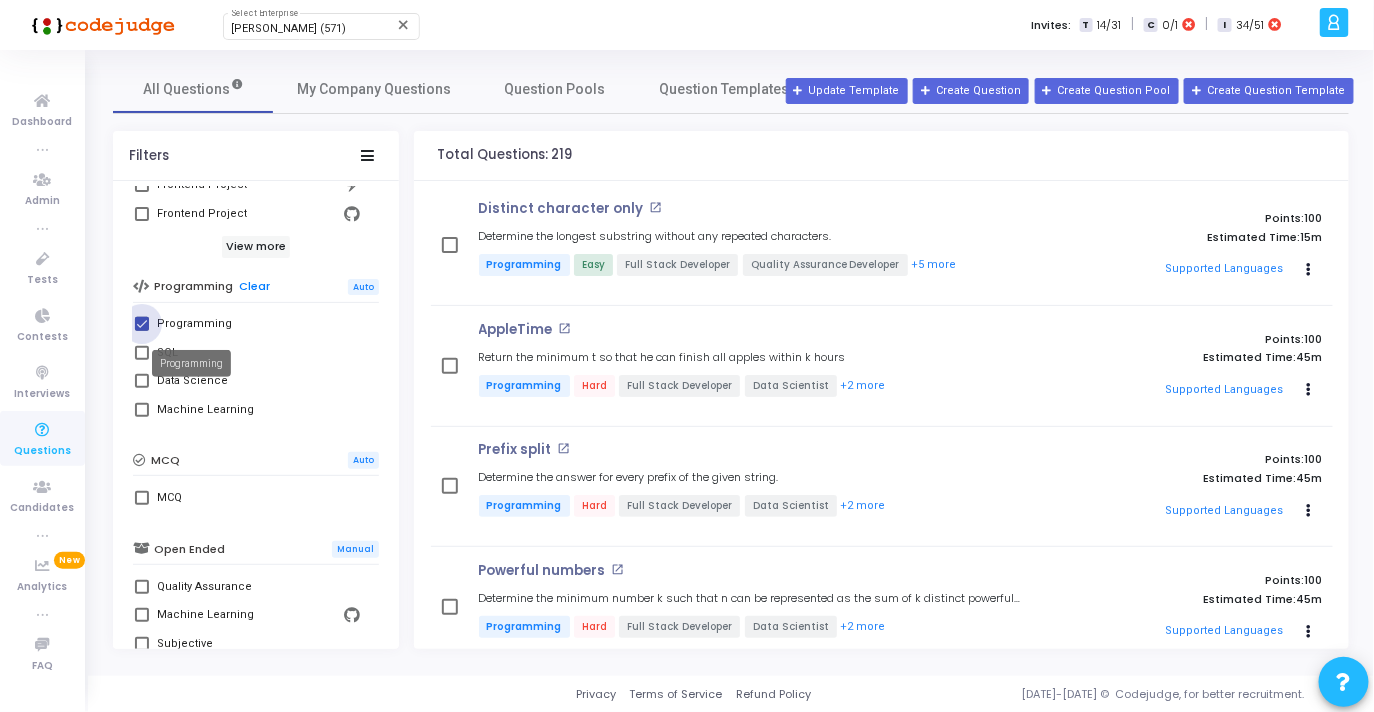 click on "Programming" at bounding box center [194, 324] 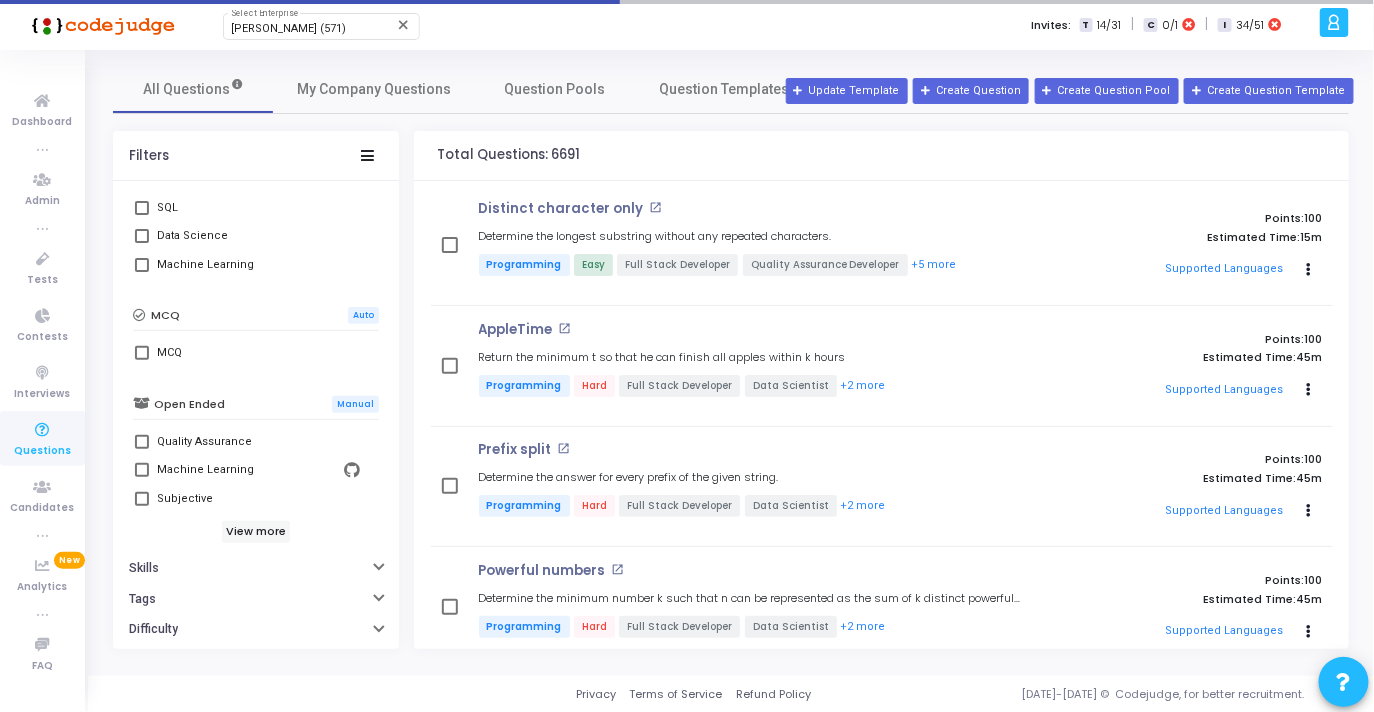 scroll, scrollTop: 460, scrollLeft: 0, axis: vertical 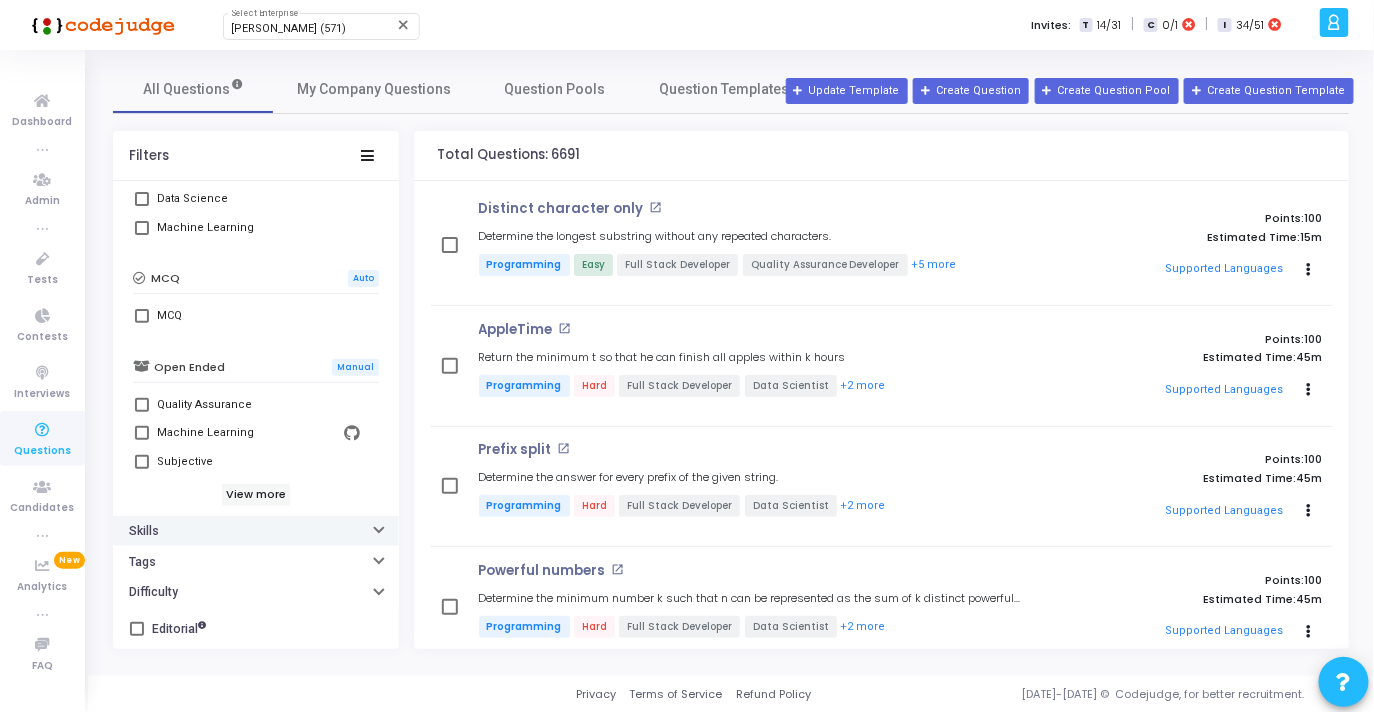 click on "Skills" at bounding box center [256, 531] 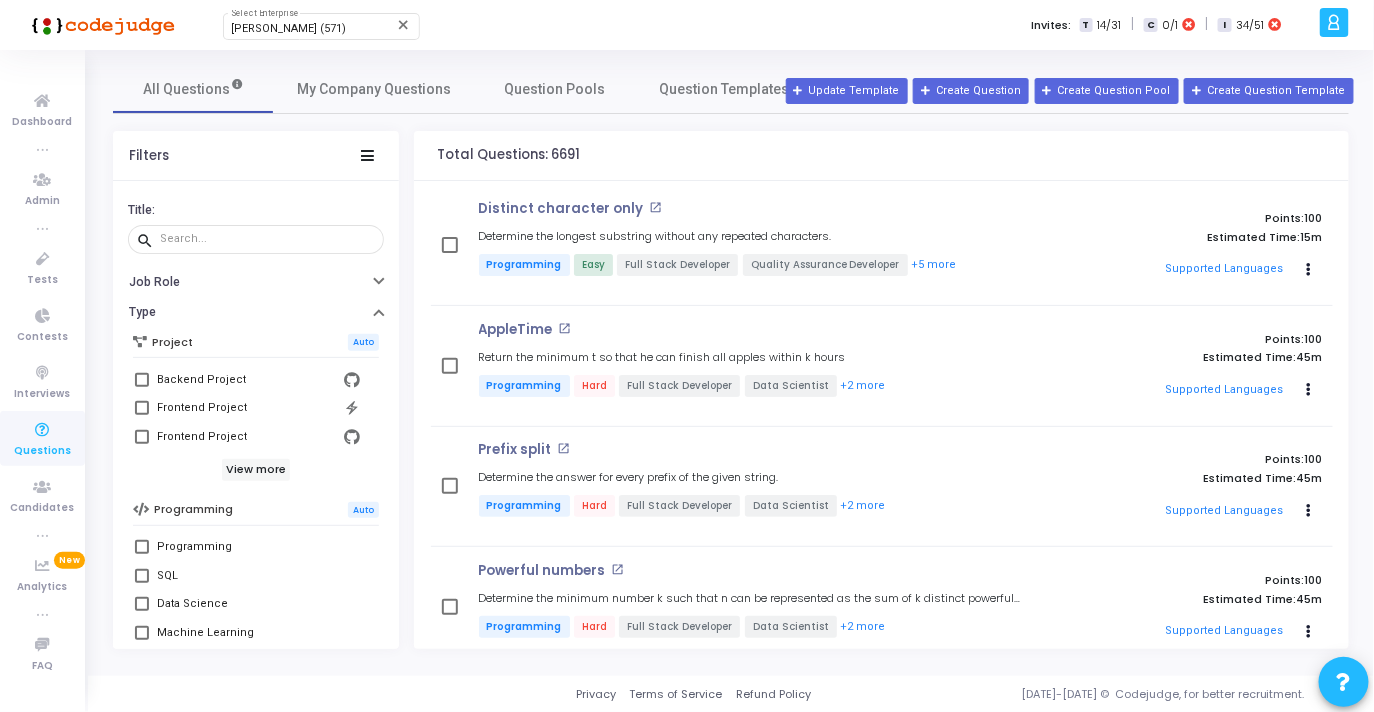 scroll, scrollTop: 0, scrollLeft: 0, axis: both 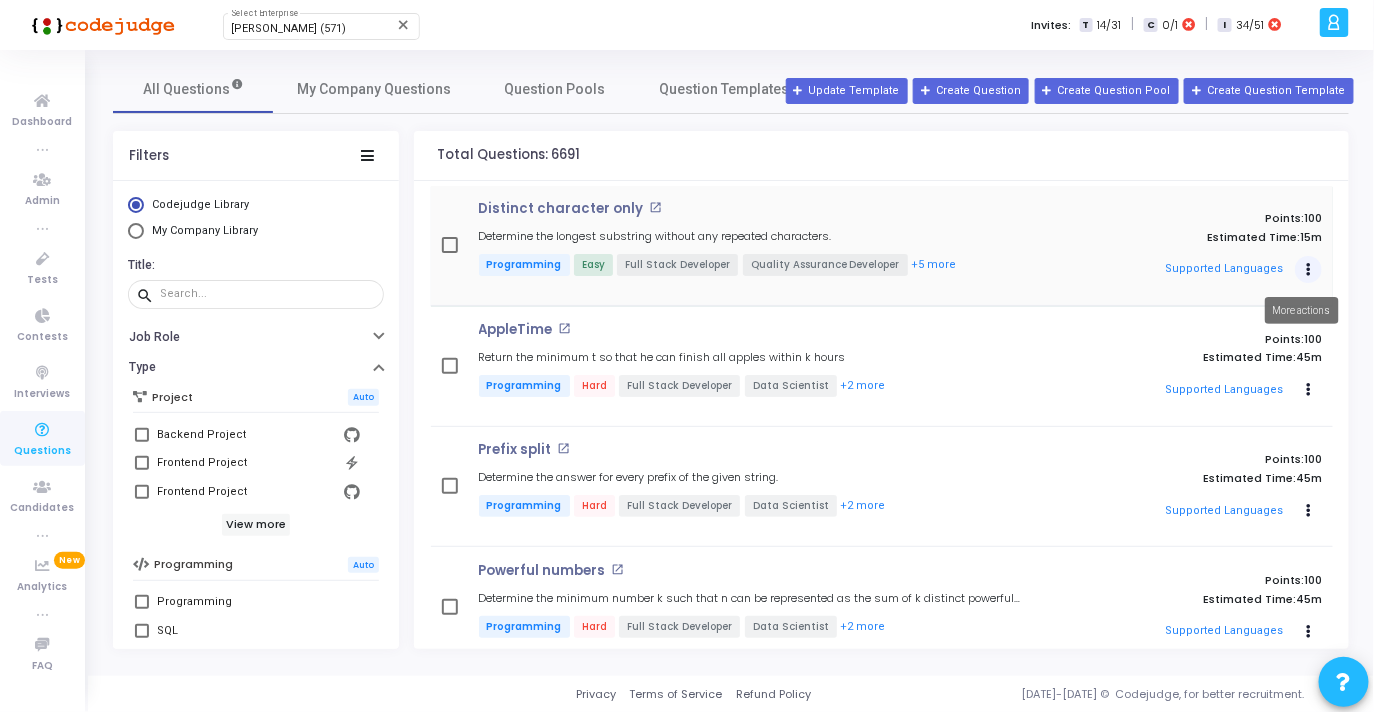 click at bounding box center [1308, 270] 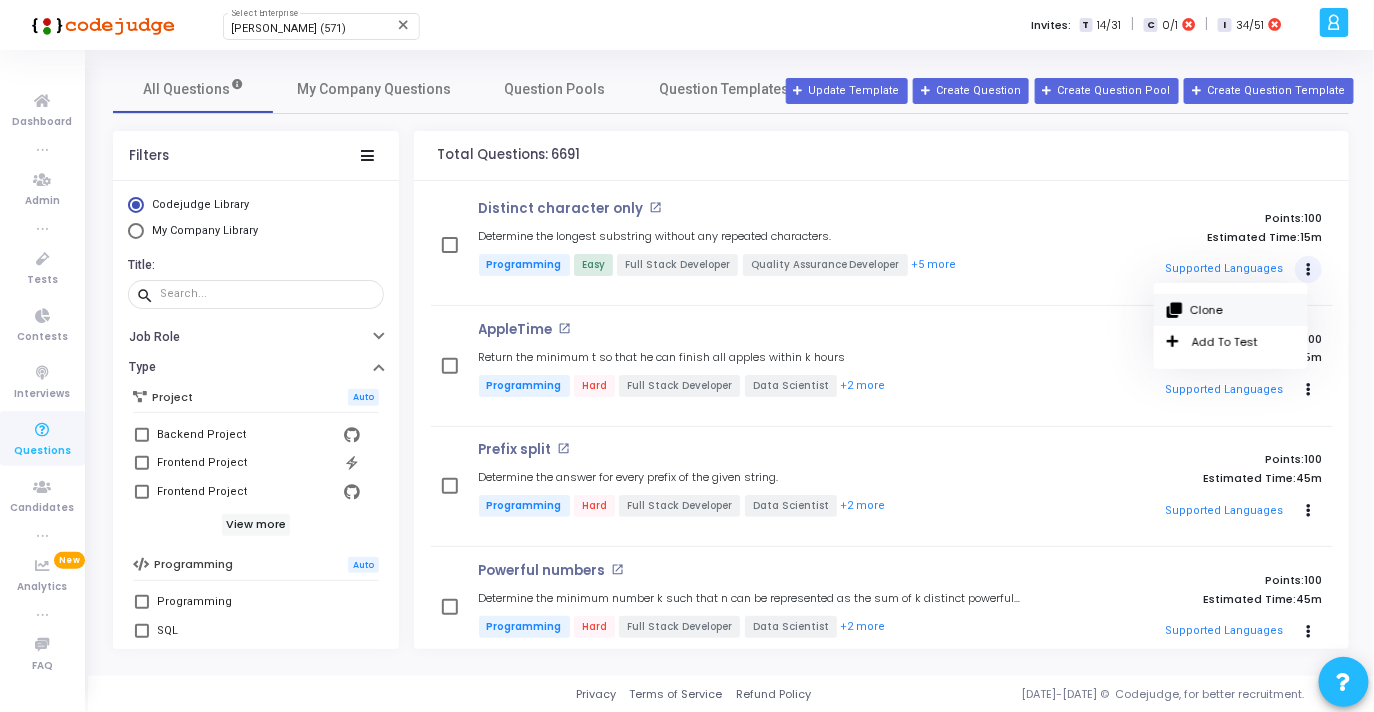 click on "Clone" at bounding box center [1231, 310] 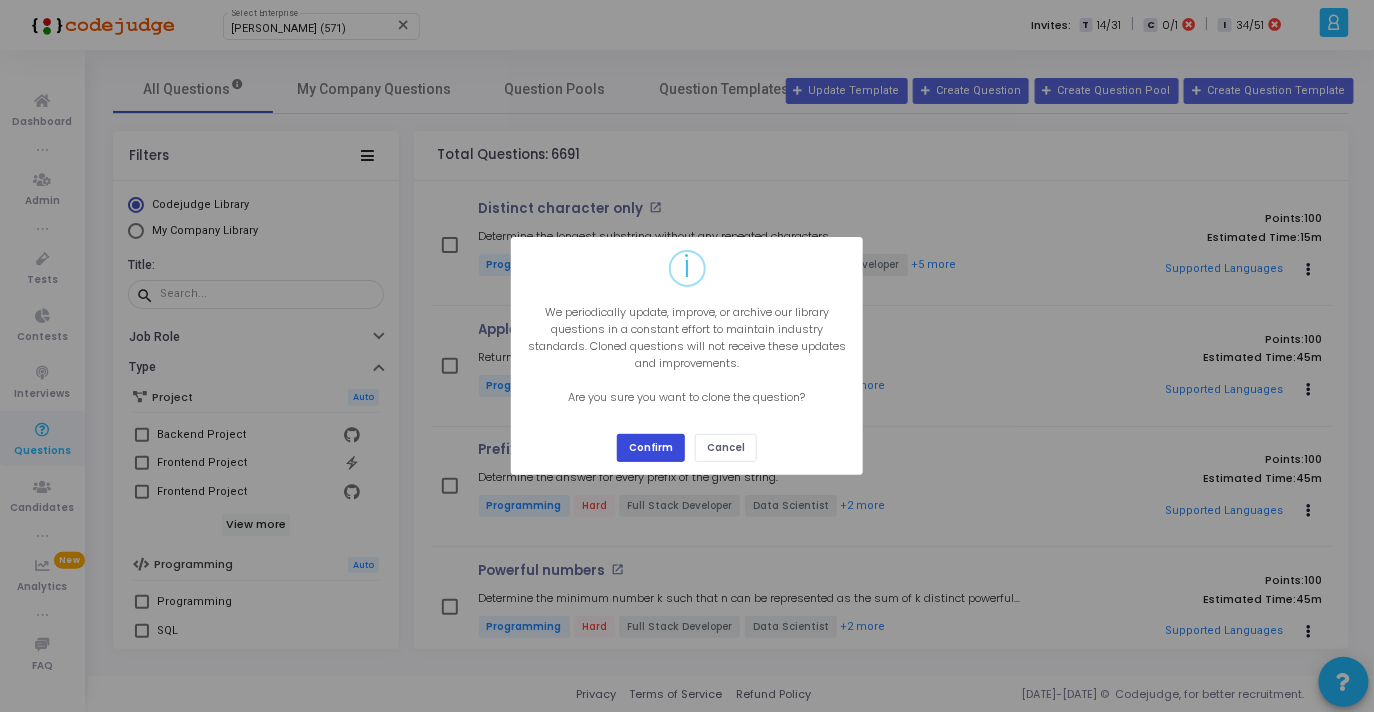 click on "Confirm" at bounding box center (651, 447) 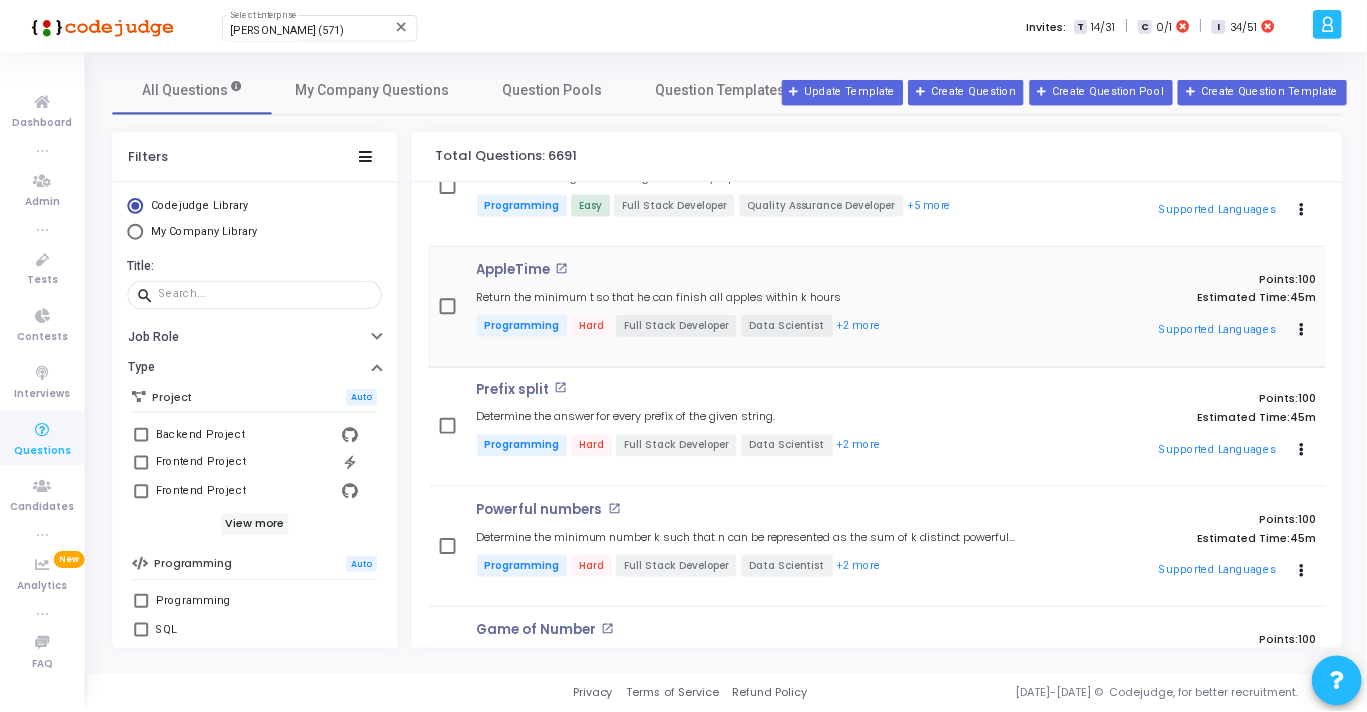 scroll, scrollTop: 65, scrollLeft: 0, axis: vertical 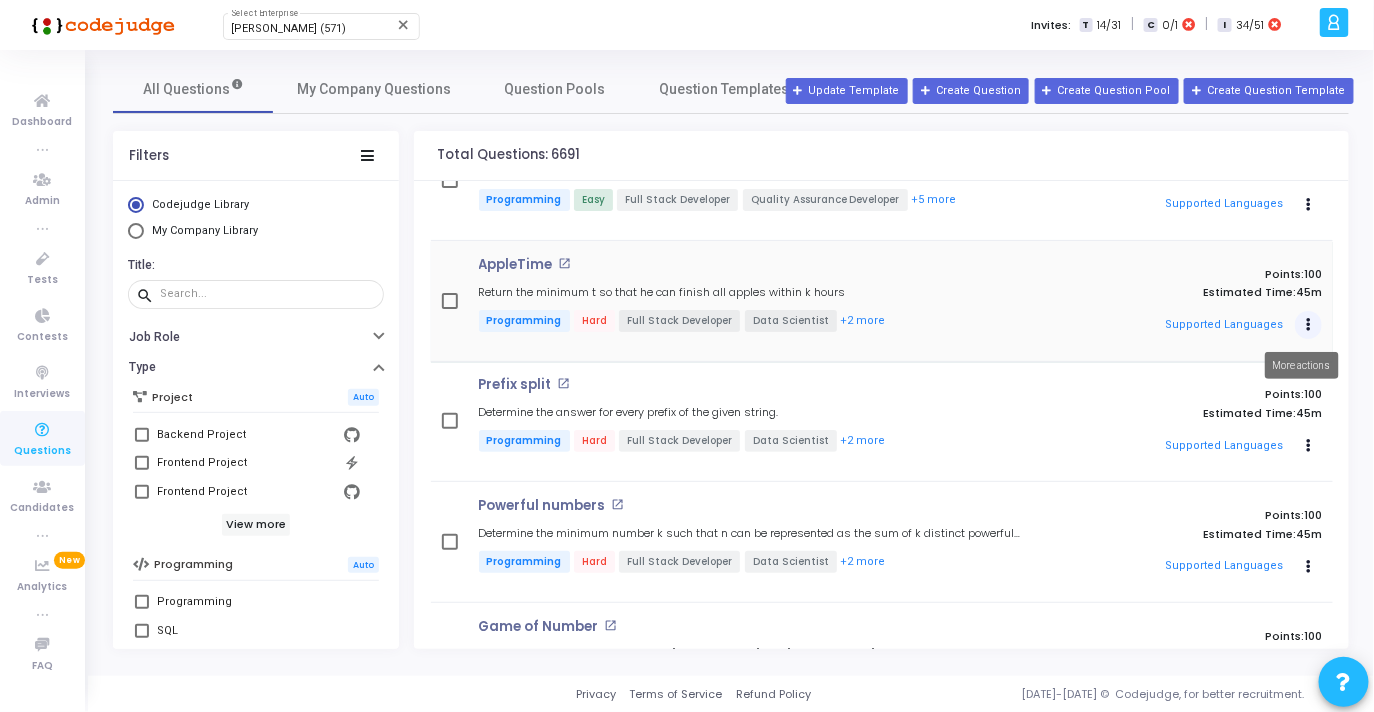 click at bounding box center (1308, 325) 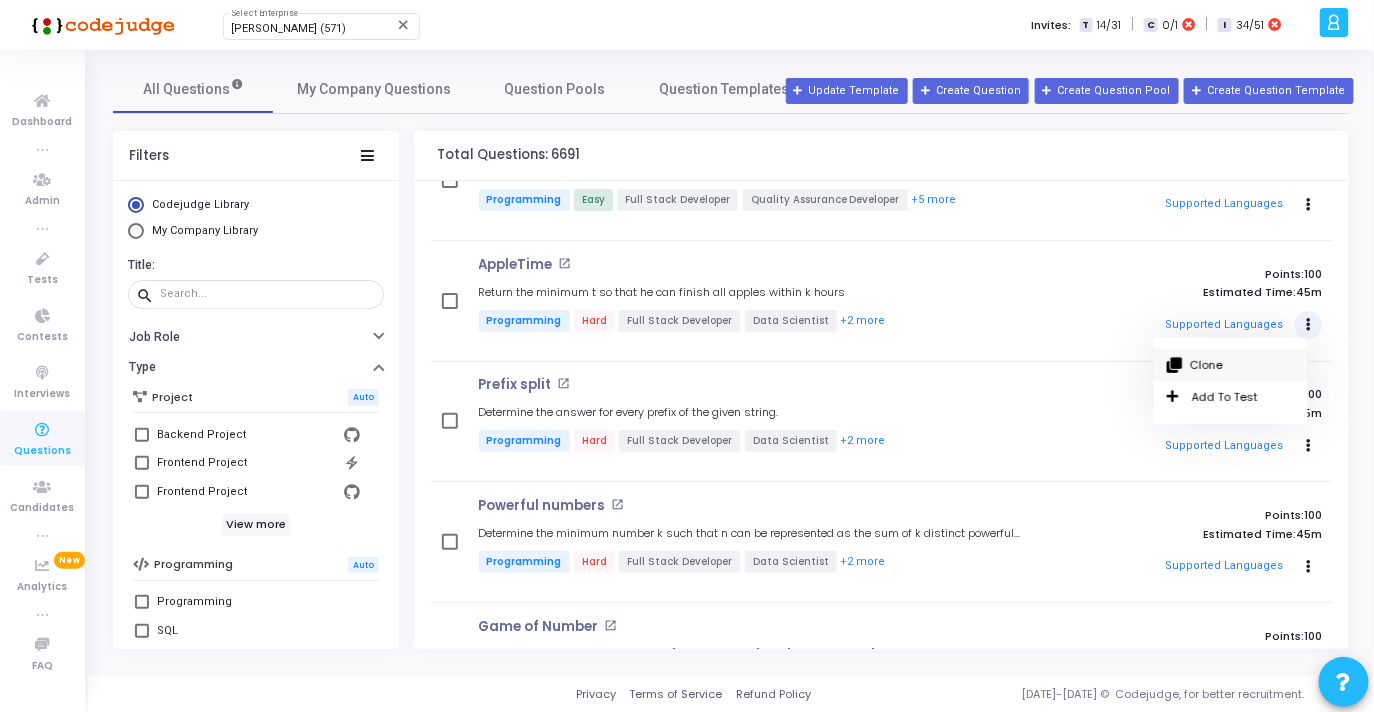 click on "Clone" at bounding box center (1231, 365) 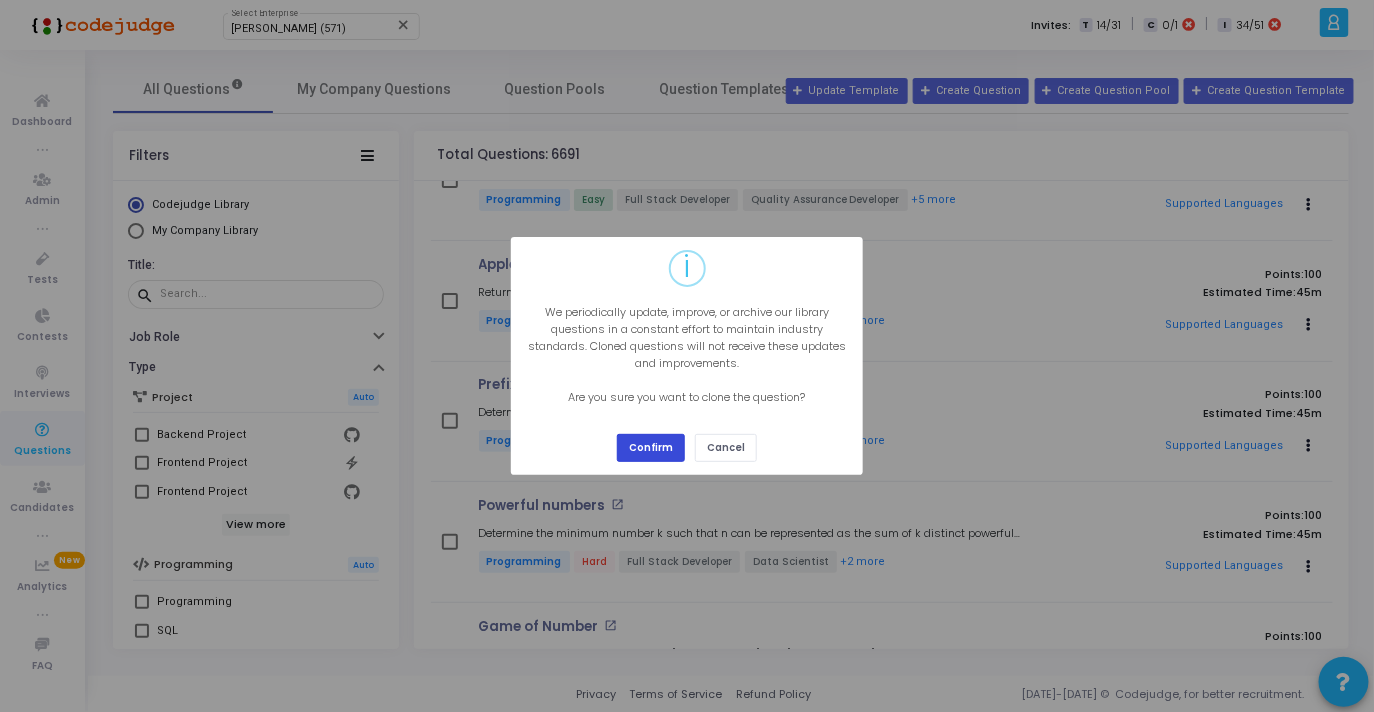 click on "Confirm" at bounding box center (651, 447) 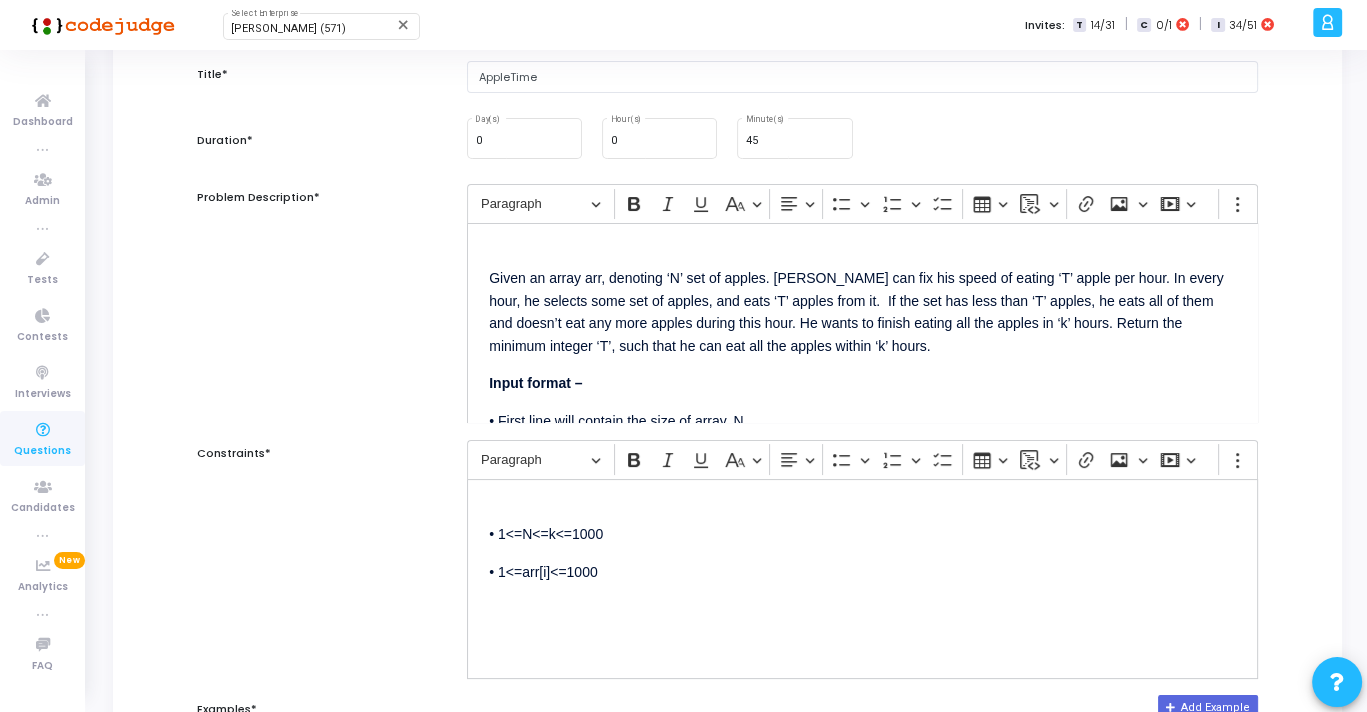 scroll, scrollTop: 183, scrollLeft: 0, axis: vertical 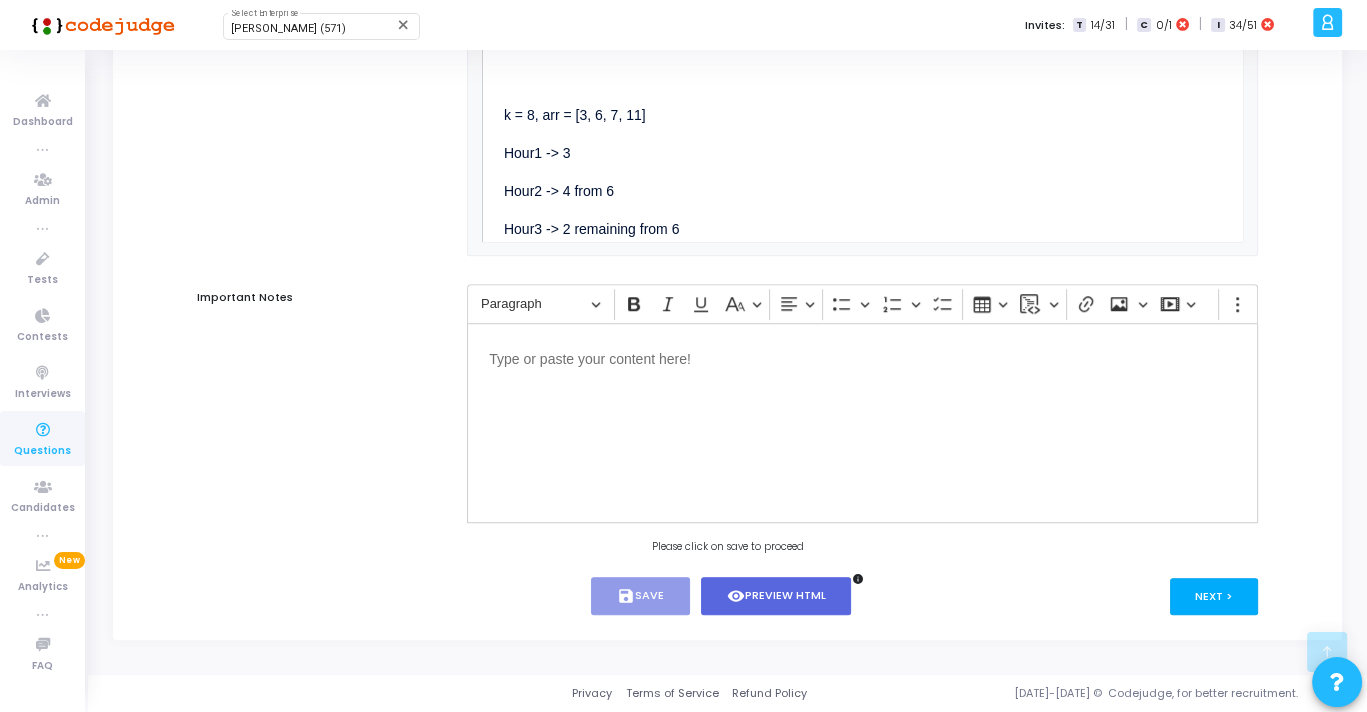 click on "Next >" at bounding box center (1214, 596) 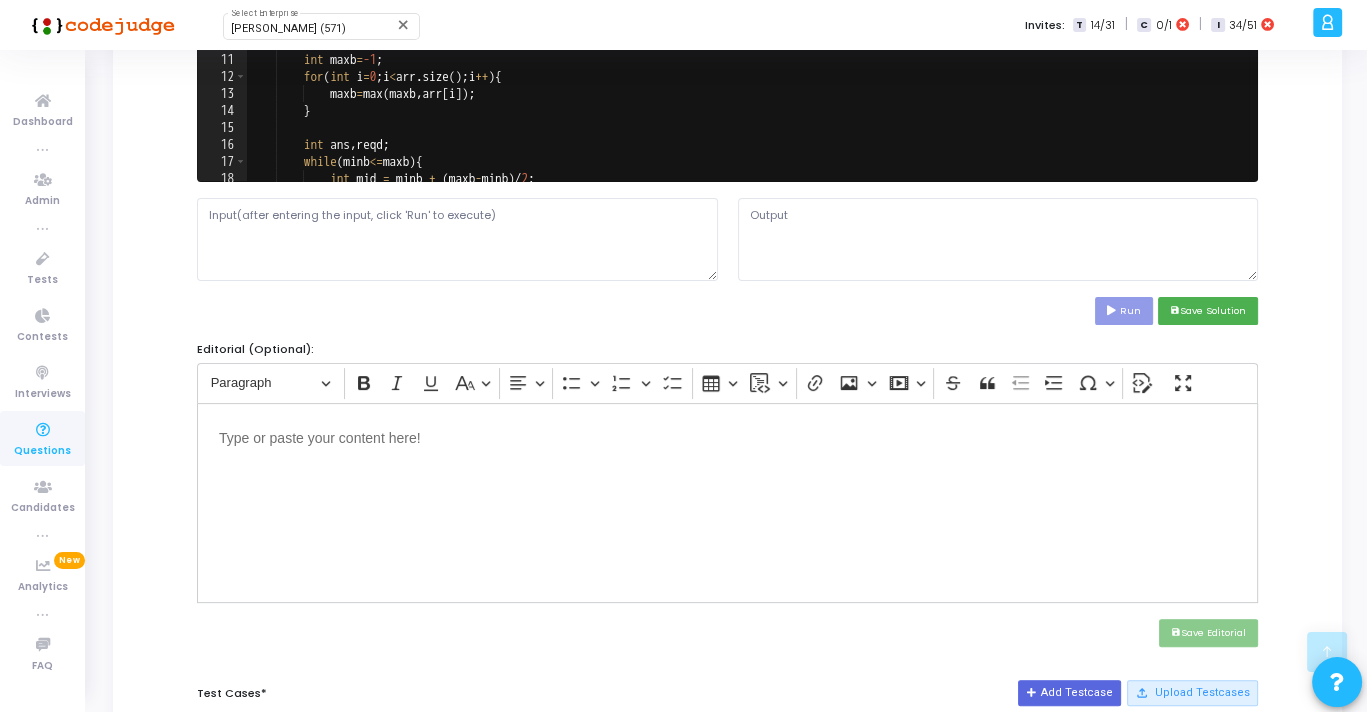 scroll, scrollTop: 0, scrollLeft: 0, axis: both 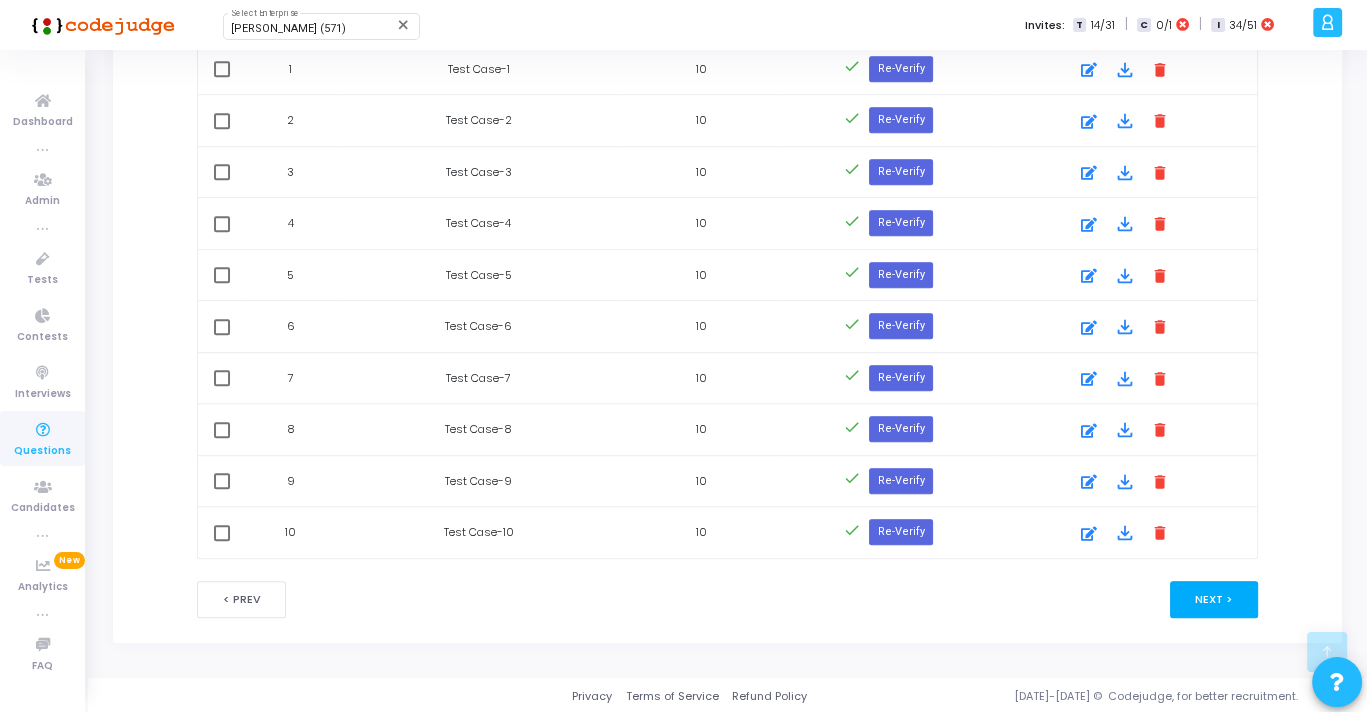 click on "Next >" at bounding box center [1214, 599] 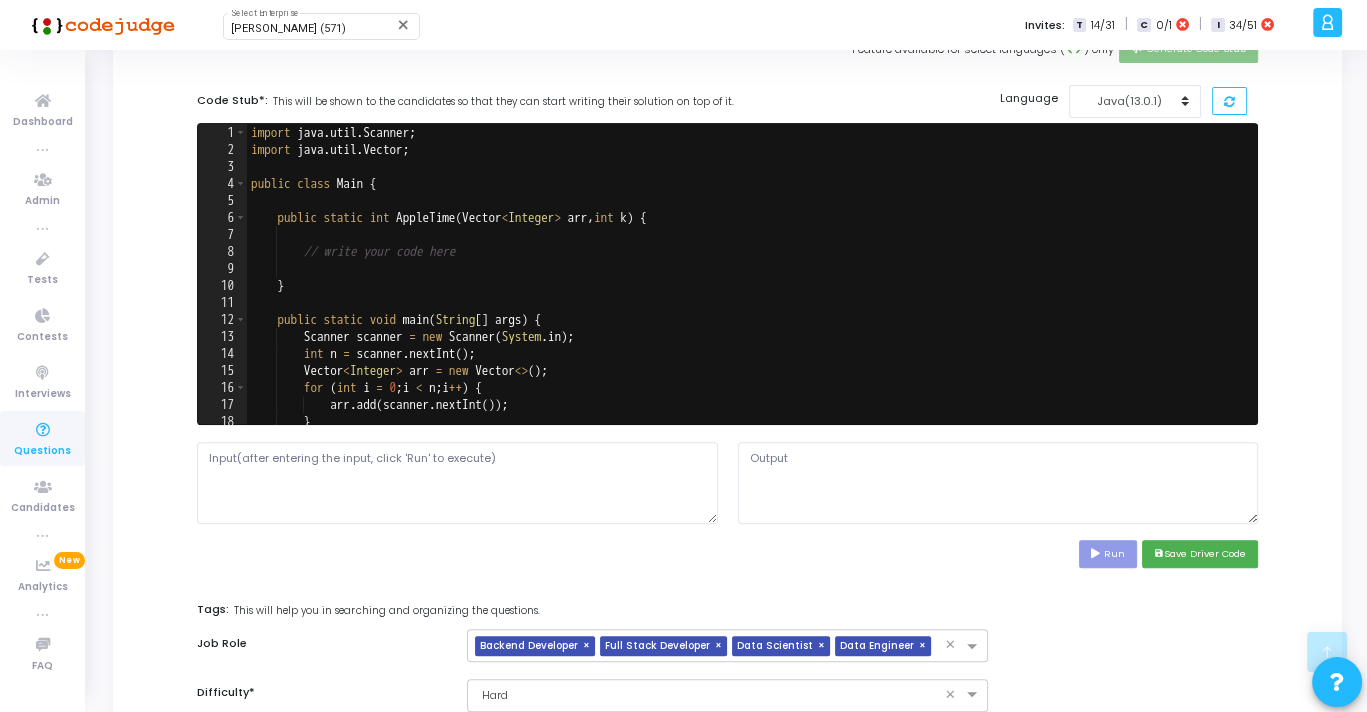 scroll, scrollTop: 299, scrollLeft: 0, axis: vertical 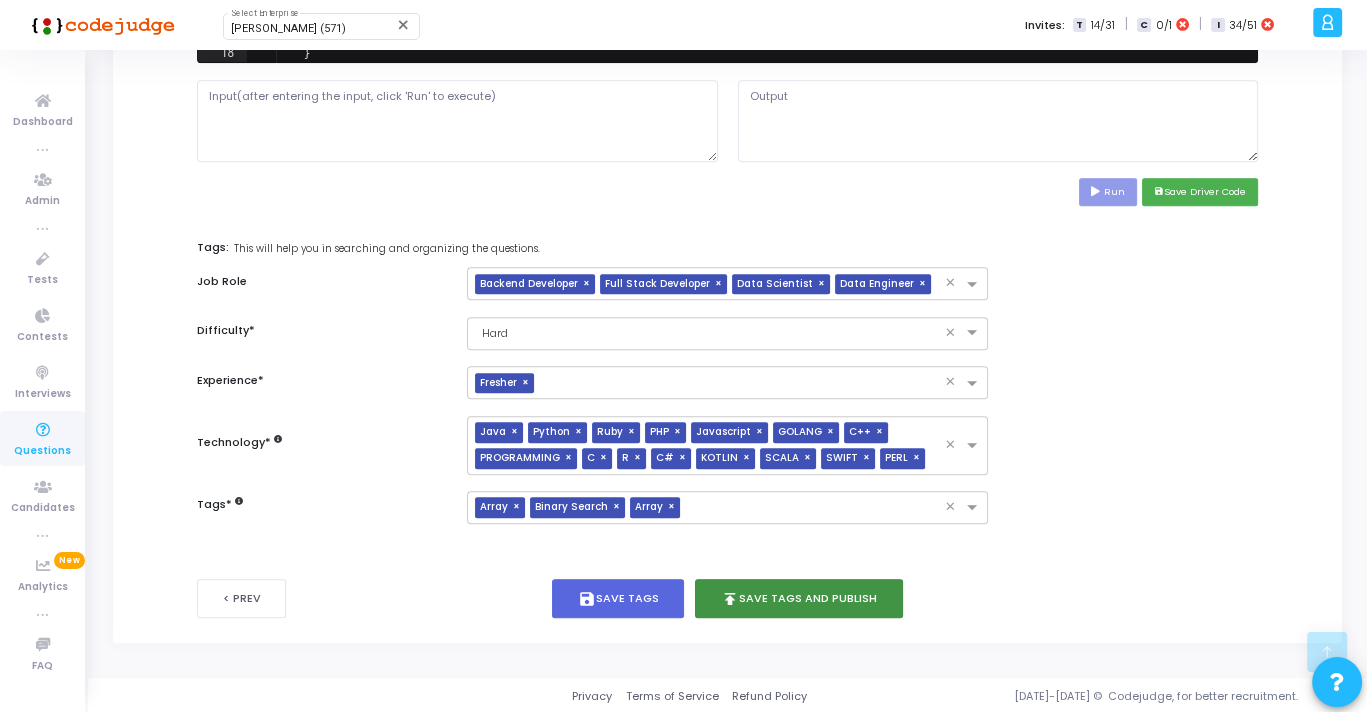 click on "publish  Save Tags and Publish" at bounding box center (799, 598) 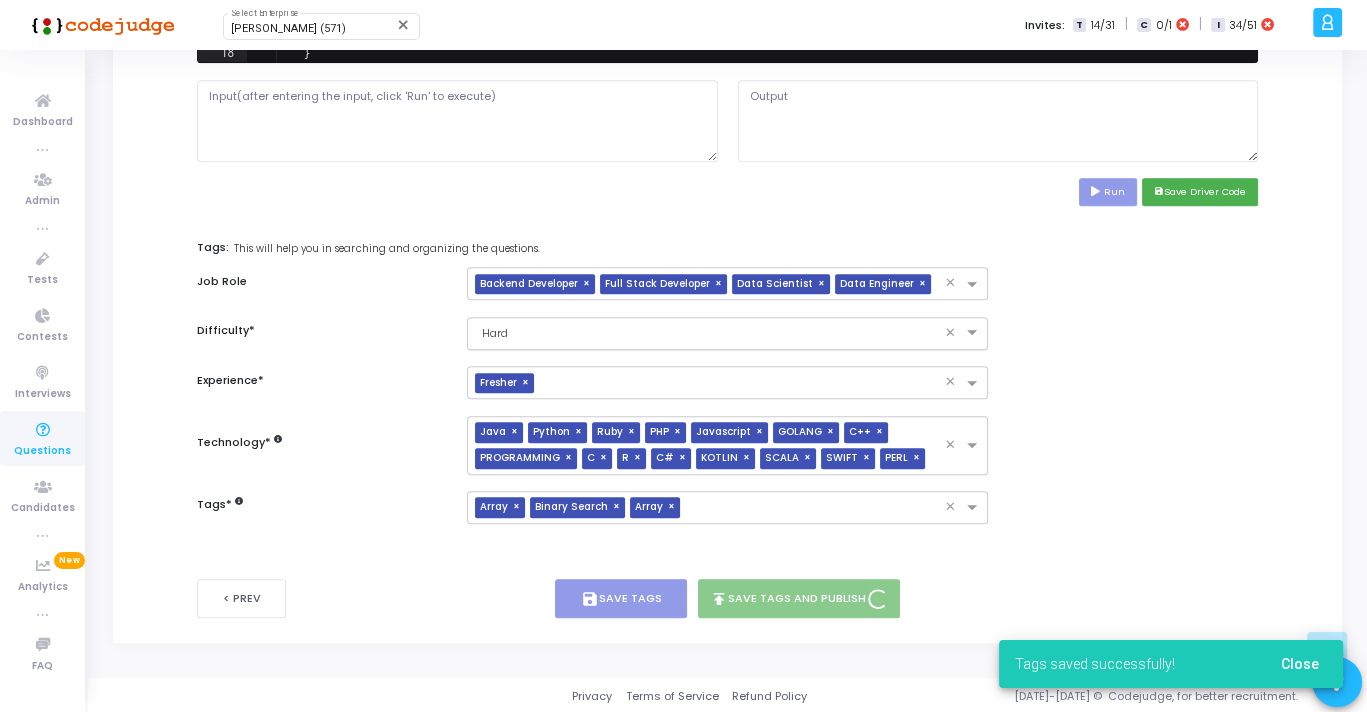 scroll, scrollTop: 0, scrollLeft: 0, axis: both 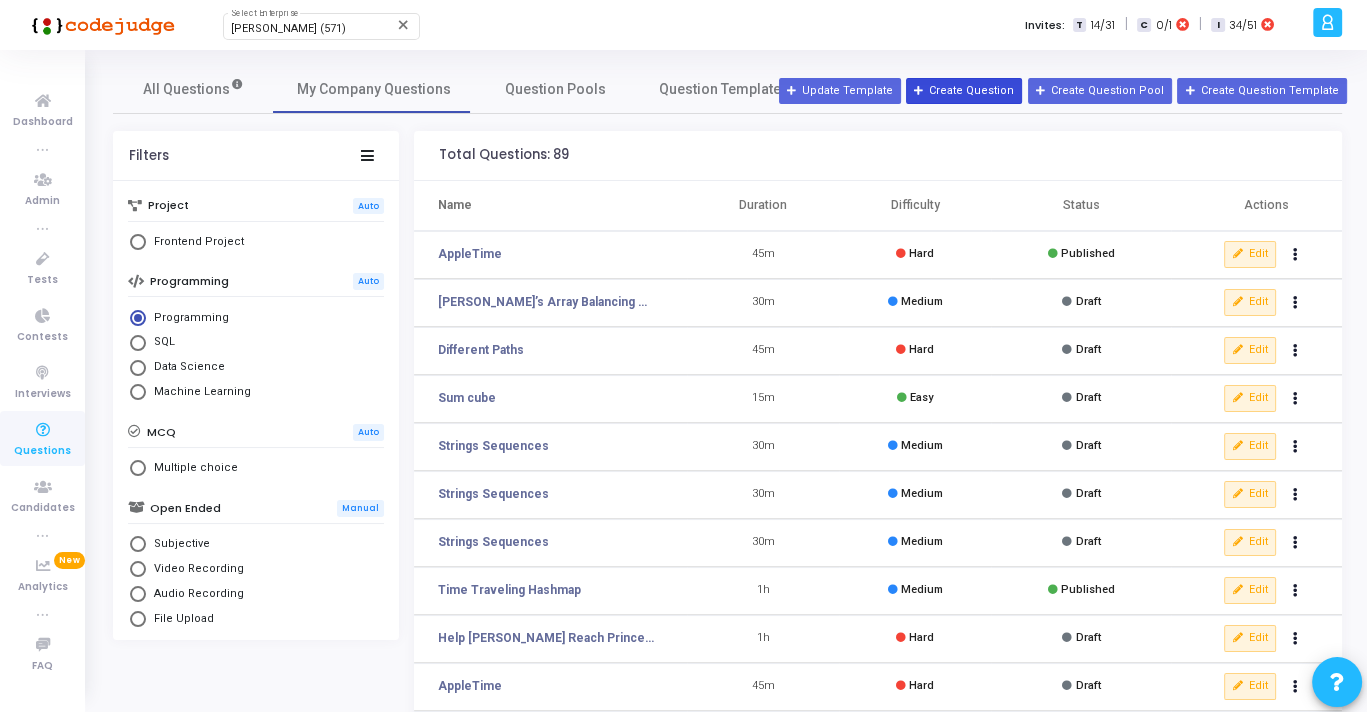 click on "Create Question" at bounding box center [964, 91] 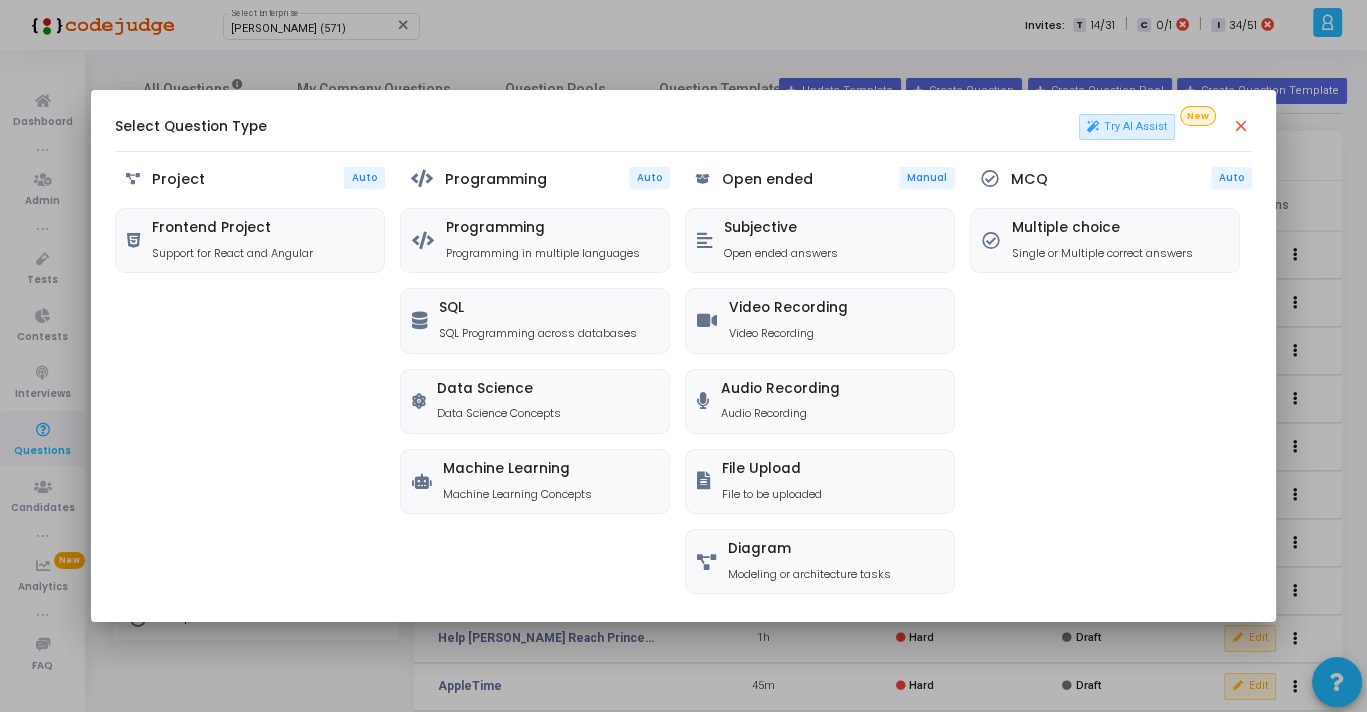click on "Project  Auto Frontend Project Support for React and Angular" at bounding box center (250, 382) 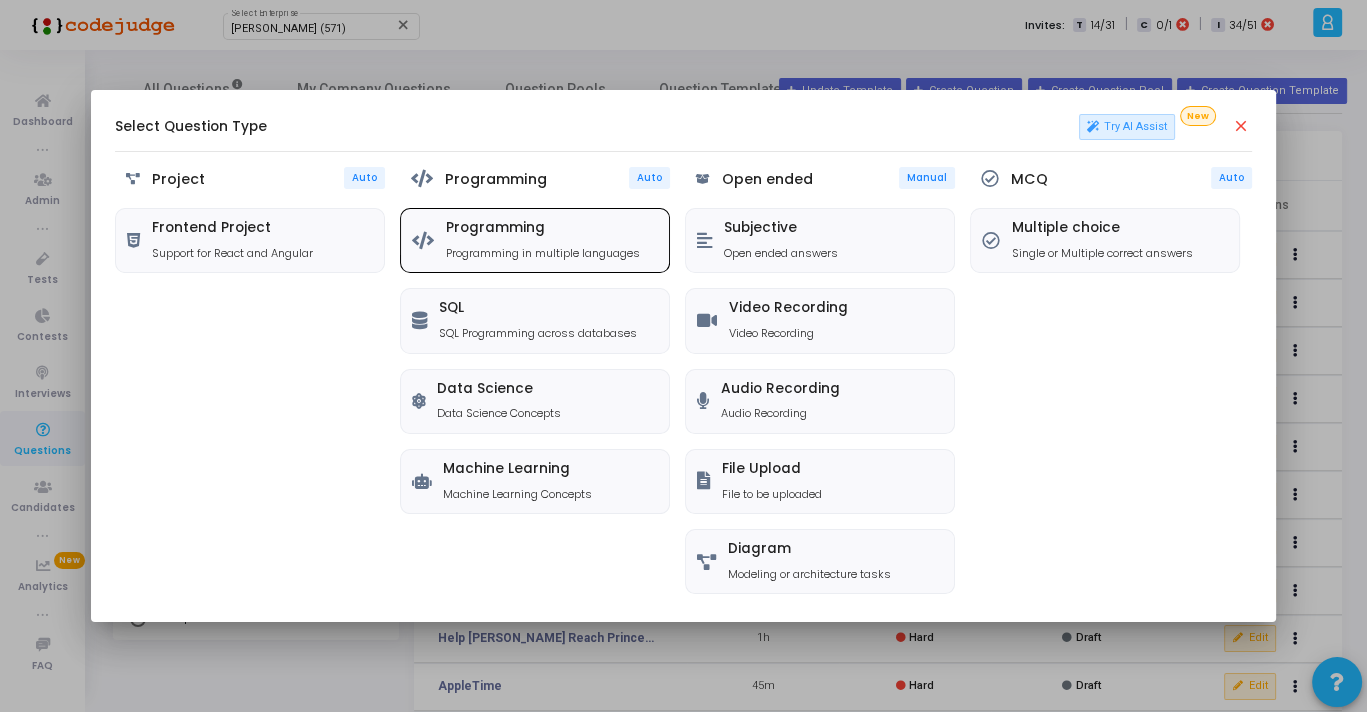 click on "Programming Programming in multiple languages" at bounding box center [543, 240] 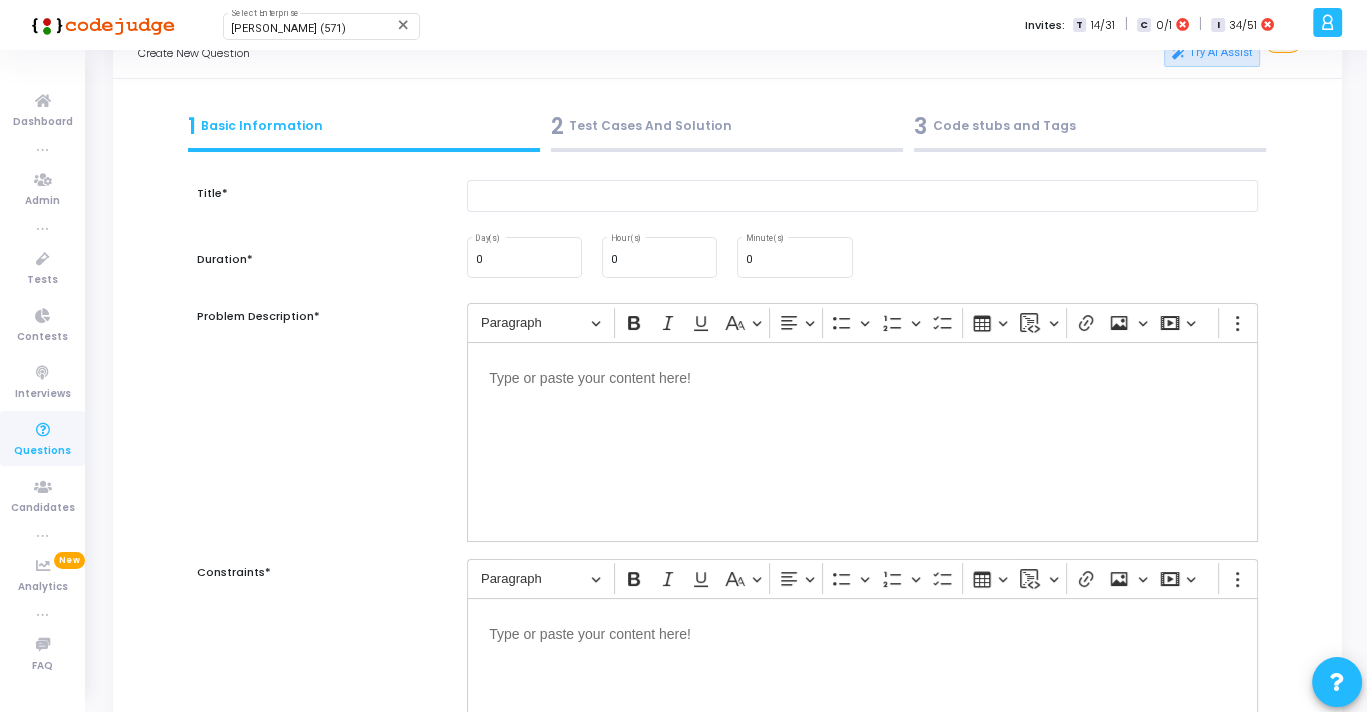 scroll, scrollTop: 0, scrollLeft: 0, axis: both 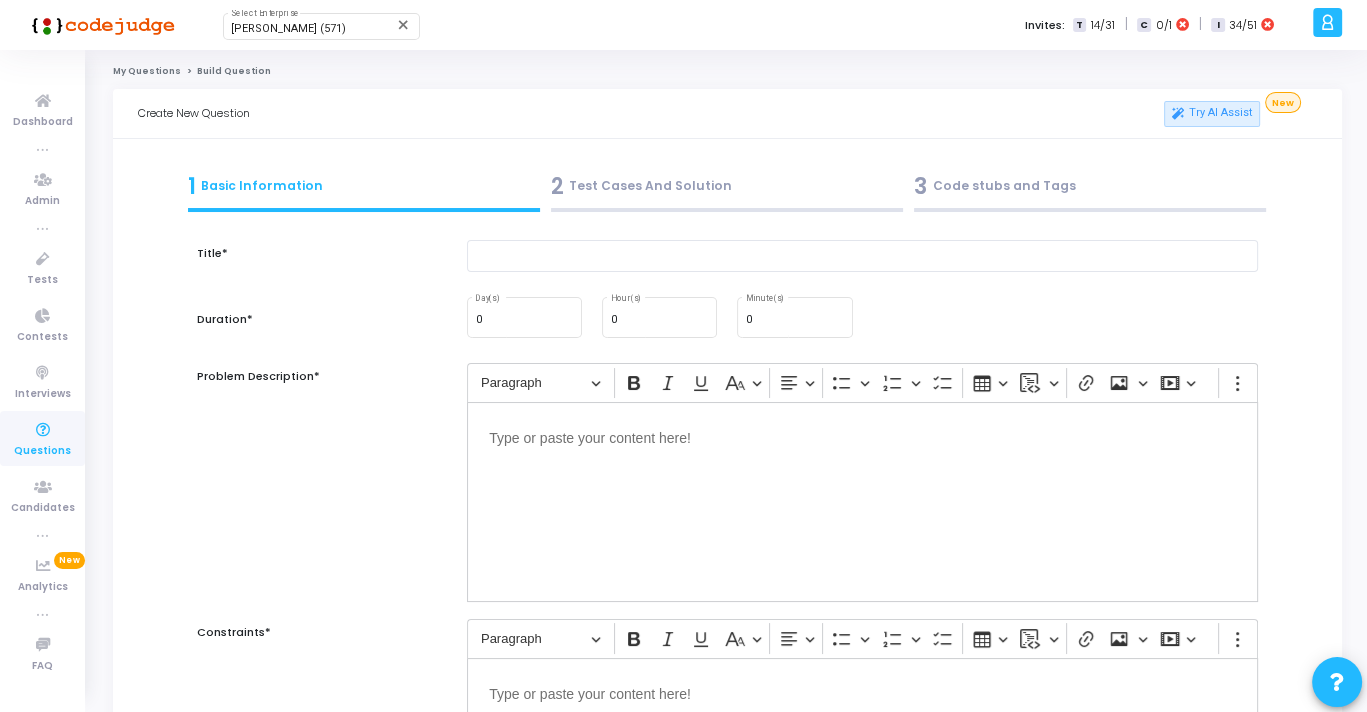 click on "My Questions" 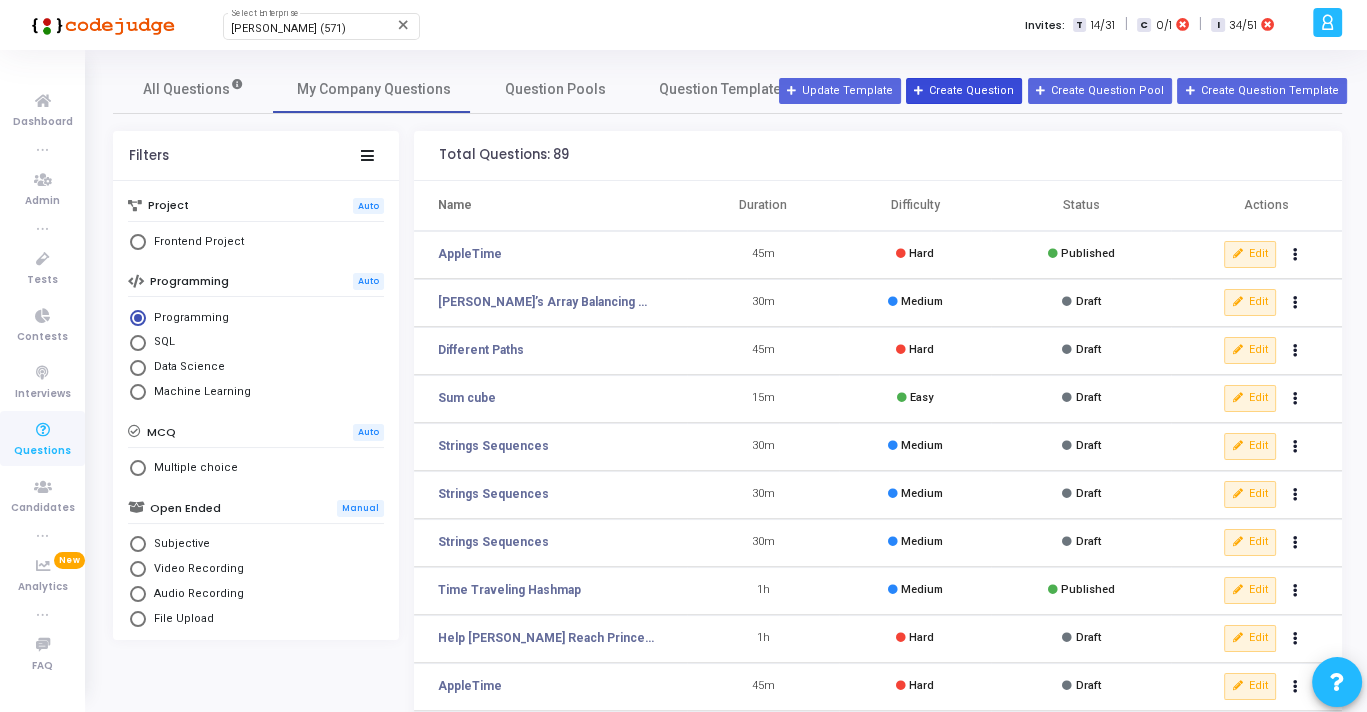 click on "Create Question" at bounding box center [964, 91] 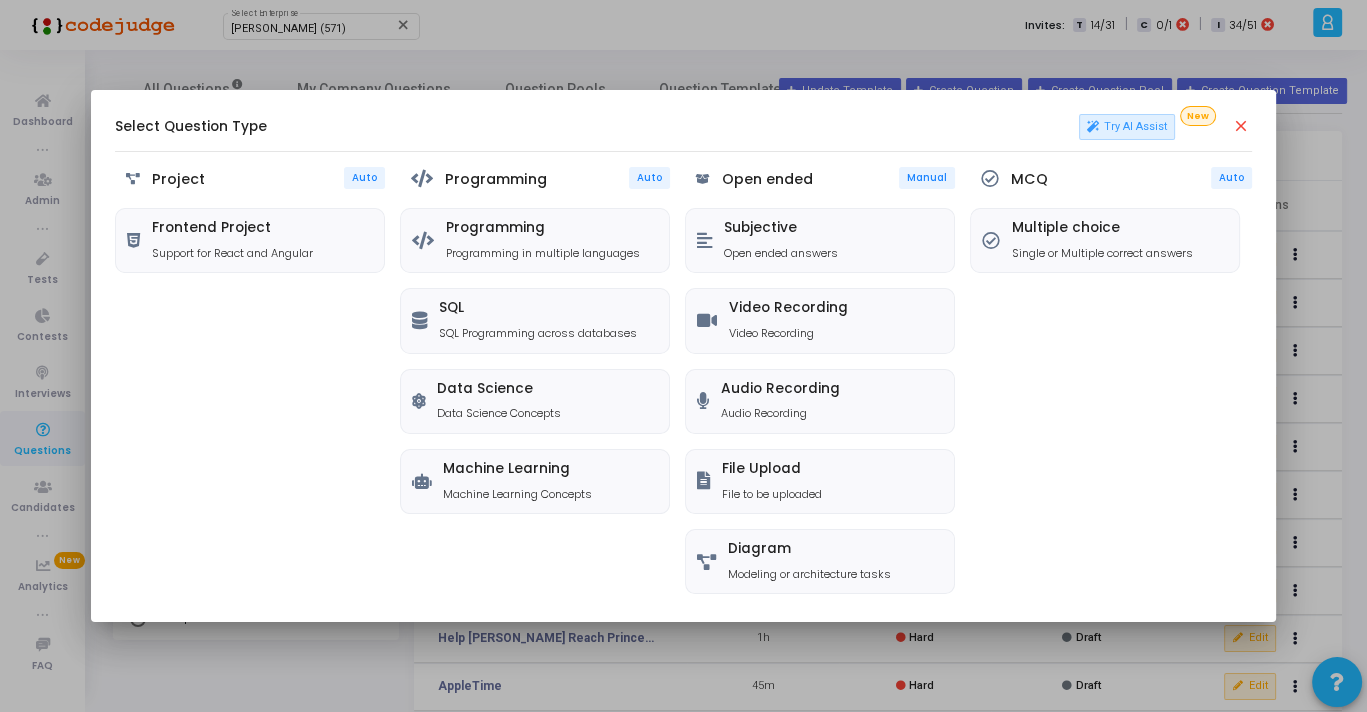 click on "close" at bounding box center [1242, 127] 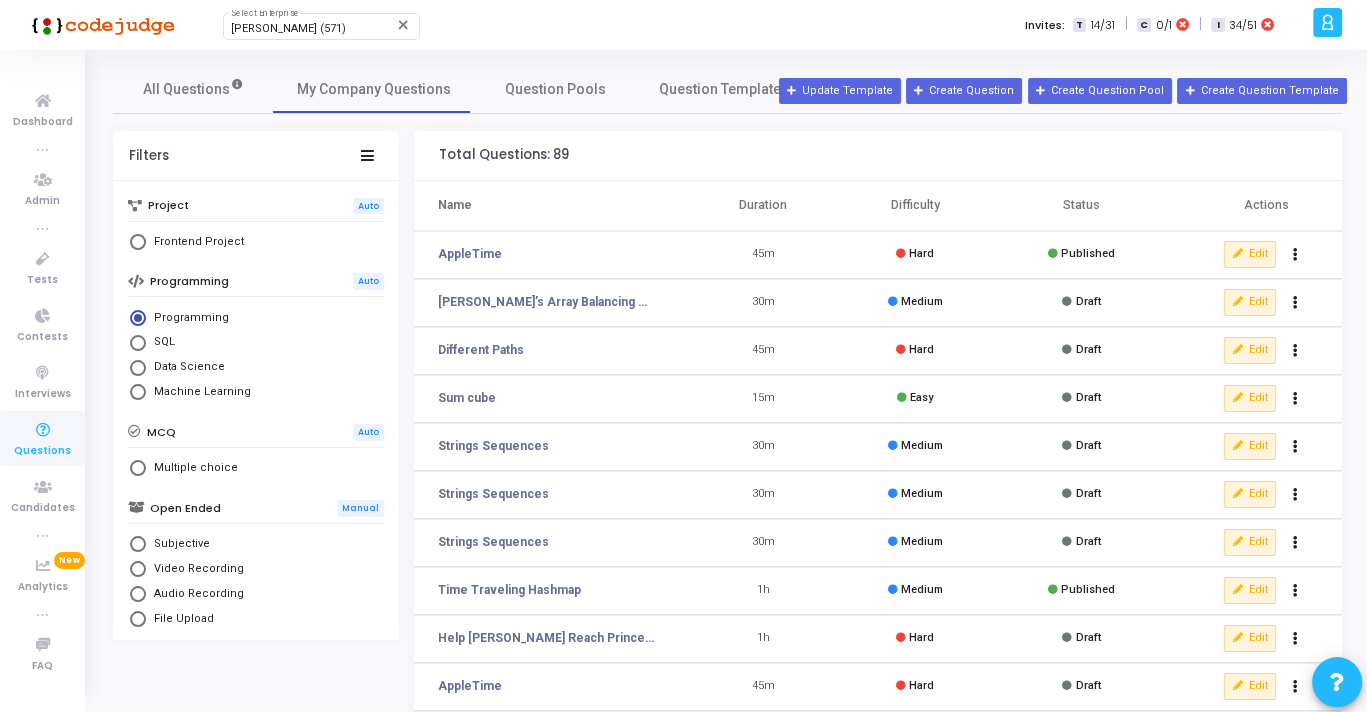click on "Multiple choice" at bounding box center [192, 468] 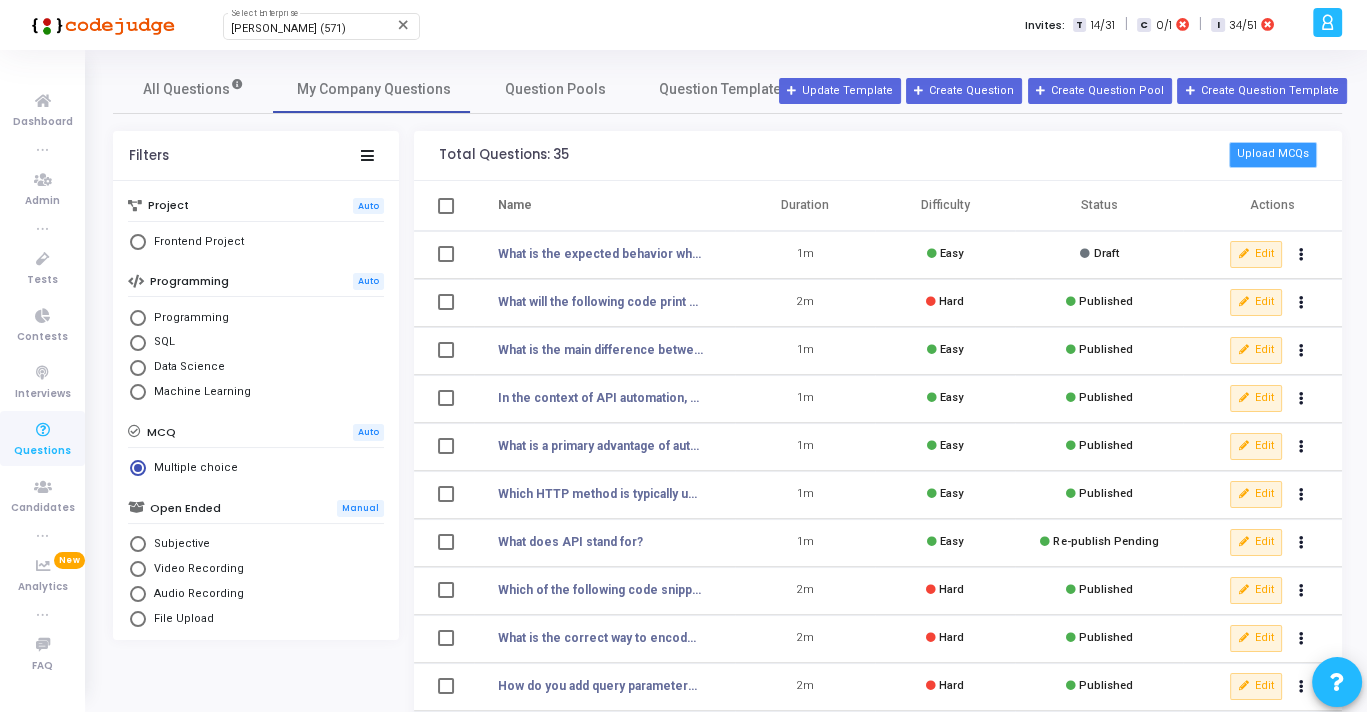 click on "Upload MCQs" at bounding box center [1273, 155] 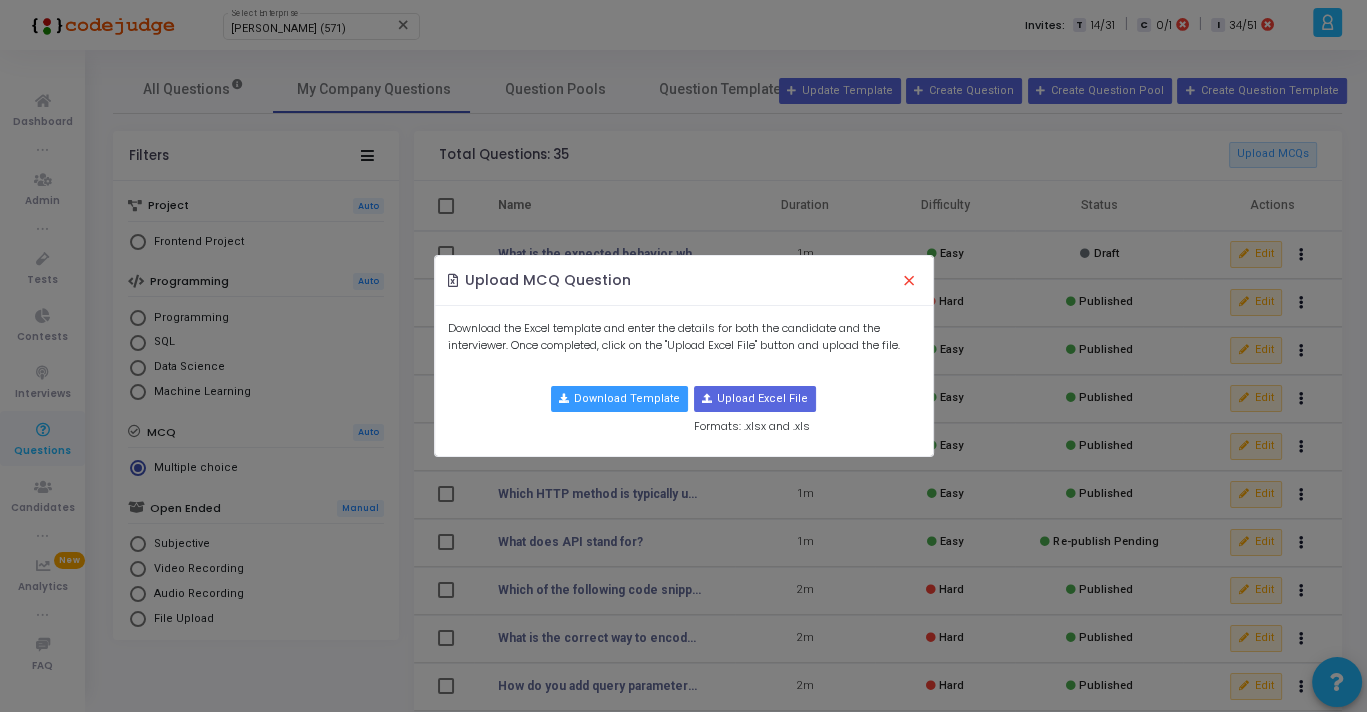 click on "×" 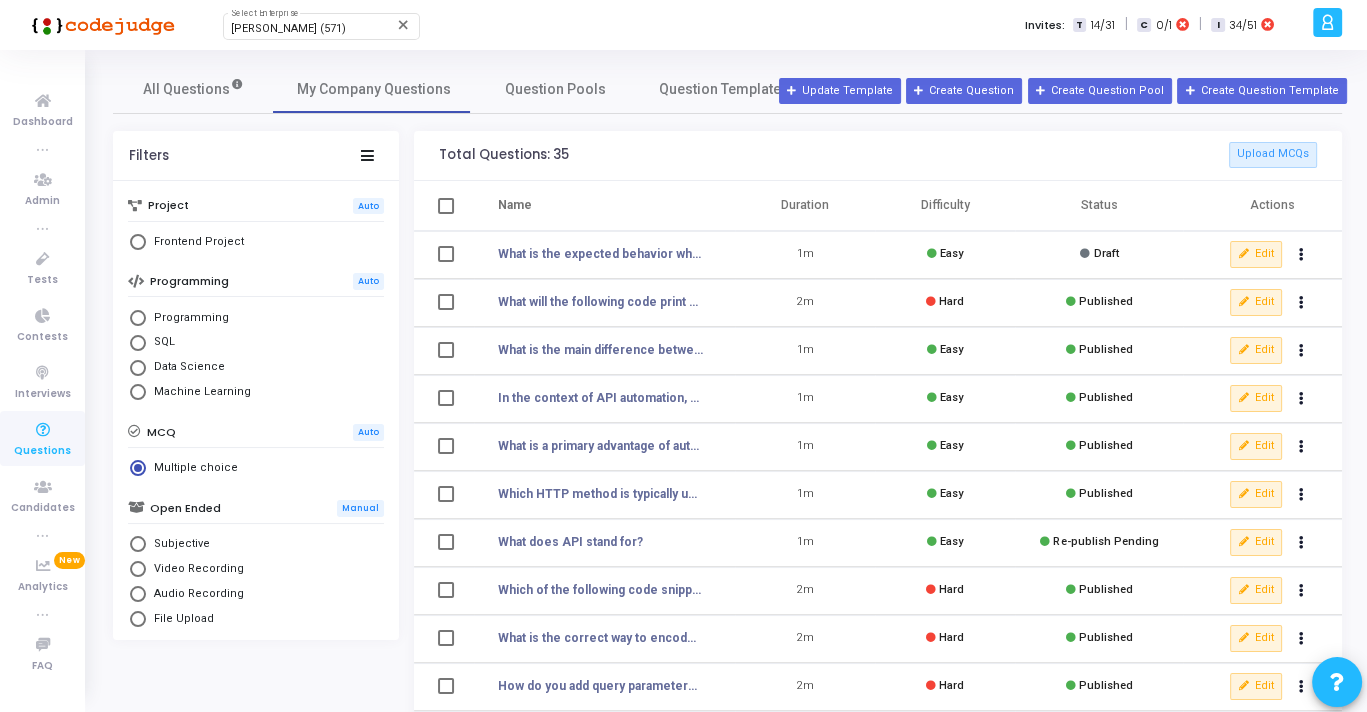 click on "Total Questions: 35  Upload MCQs" at bounding box center [878, 155] 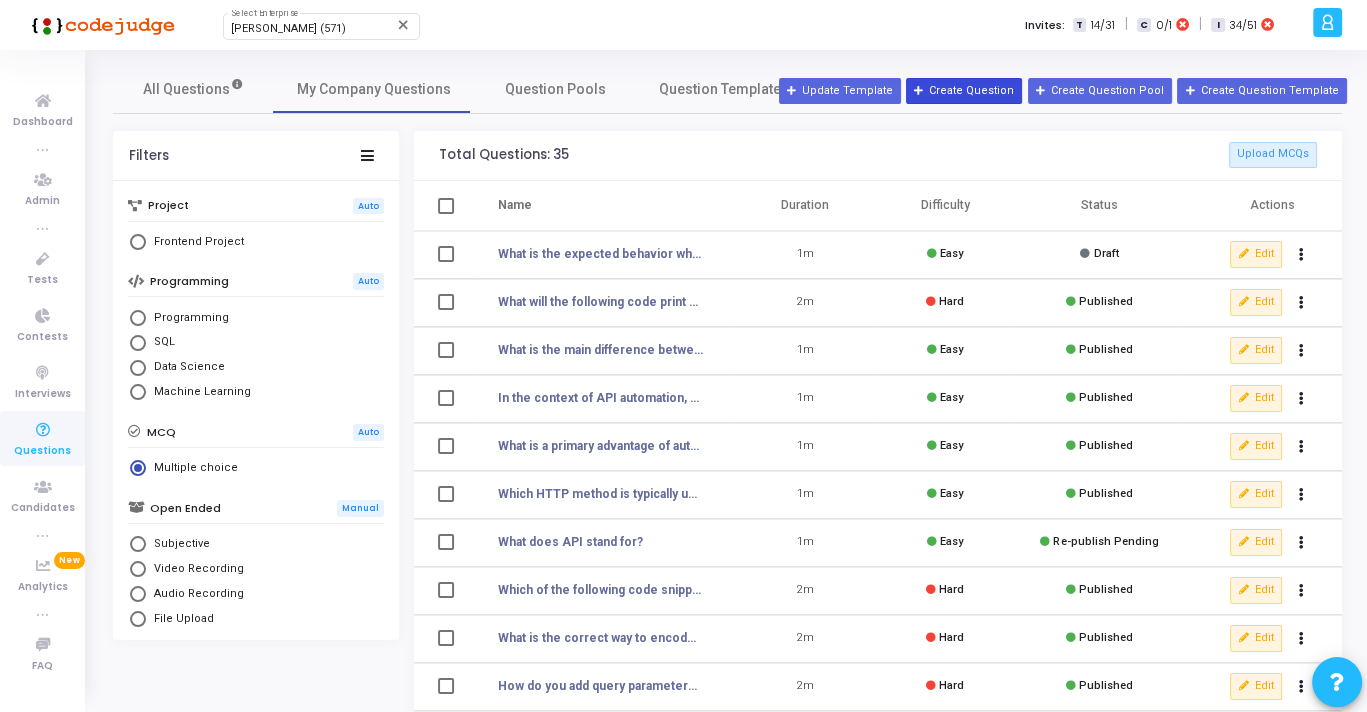click on "Create Question" at bounding box center [964, 91] 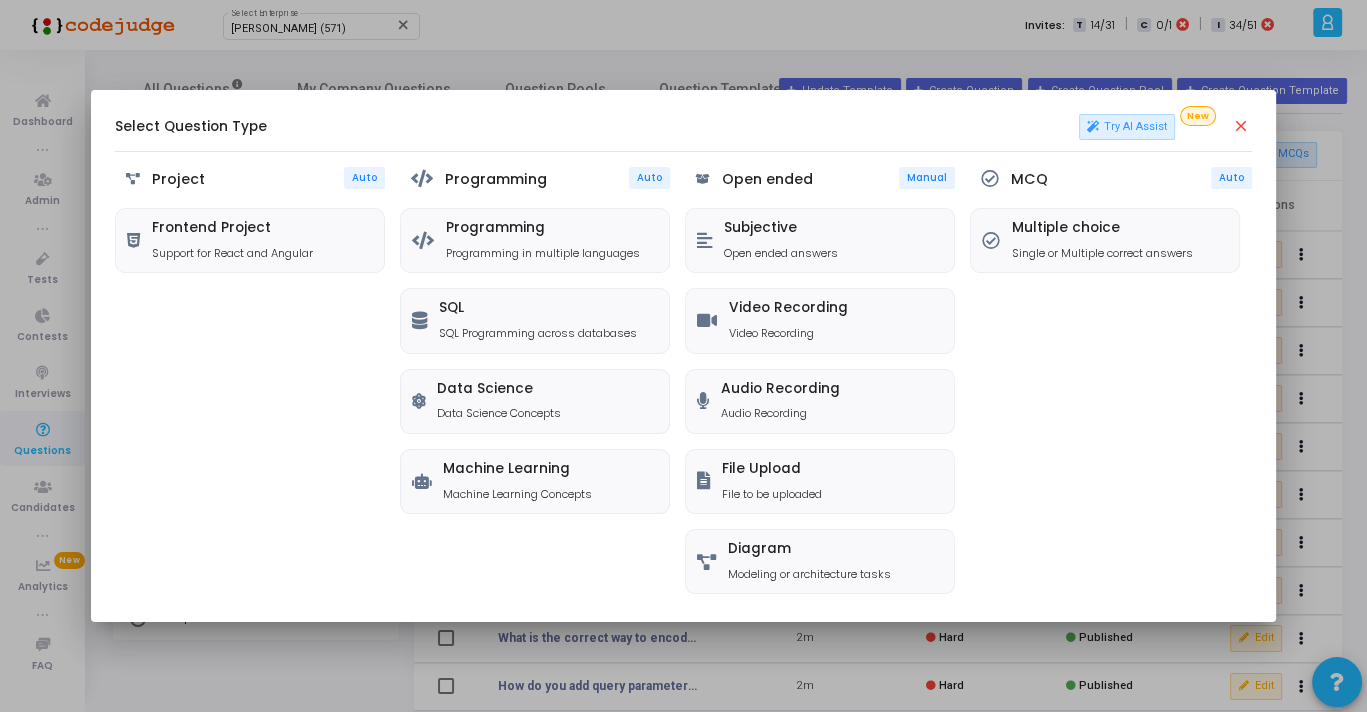 click on "Project  Auto Frontend Project Support for React and Angular" at bounding box center [250, 382] 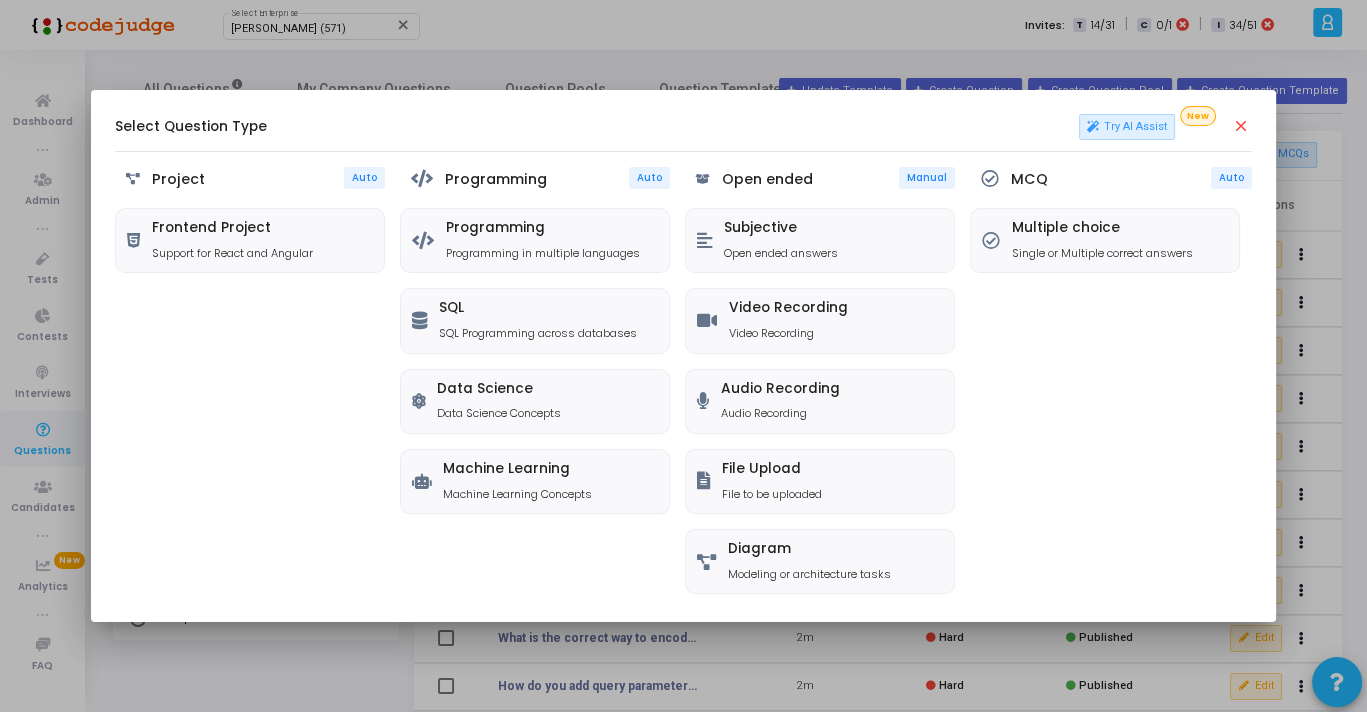 click on "close" at bounding box center [1242, 127] 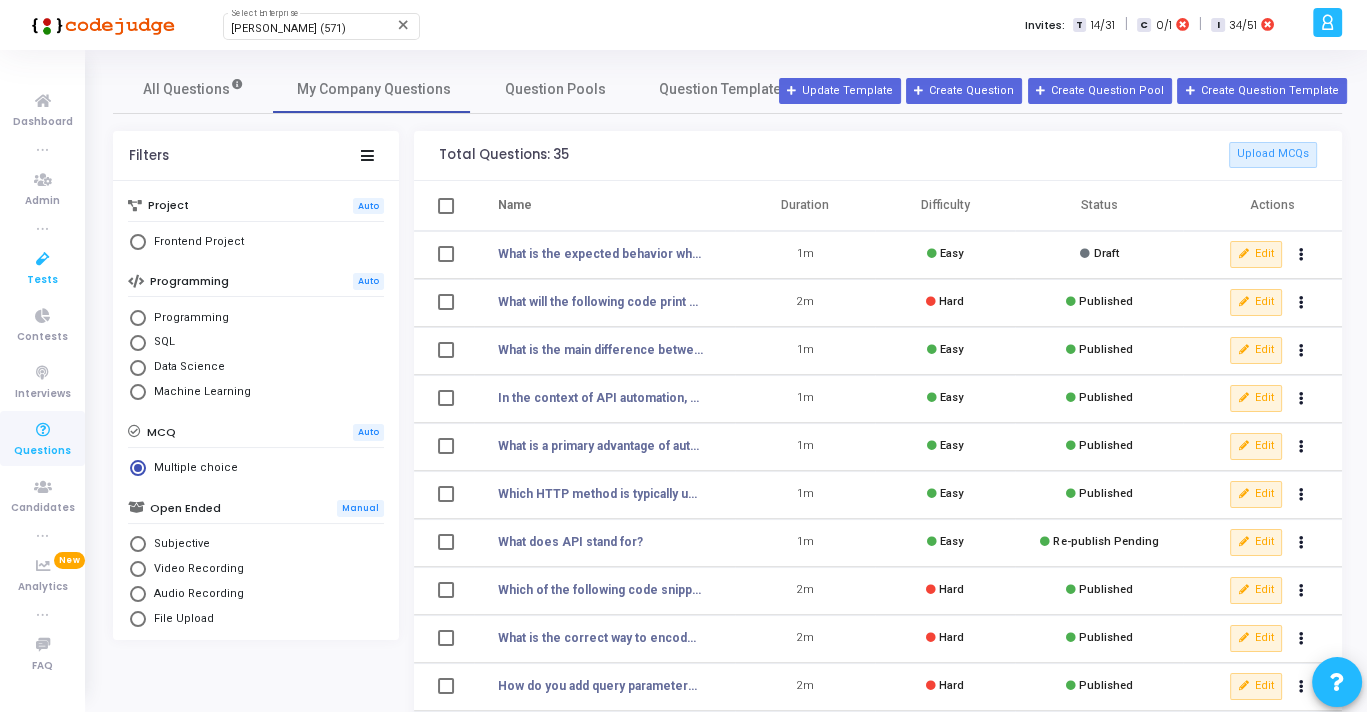 click at bounding box center (43, 259) 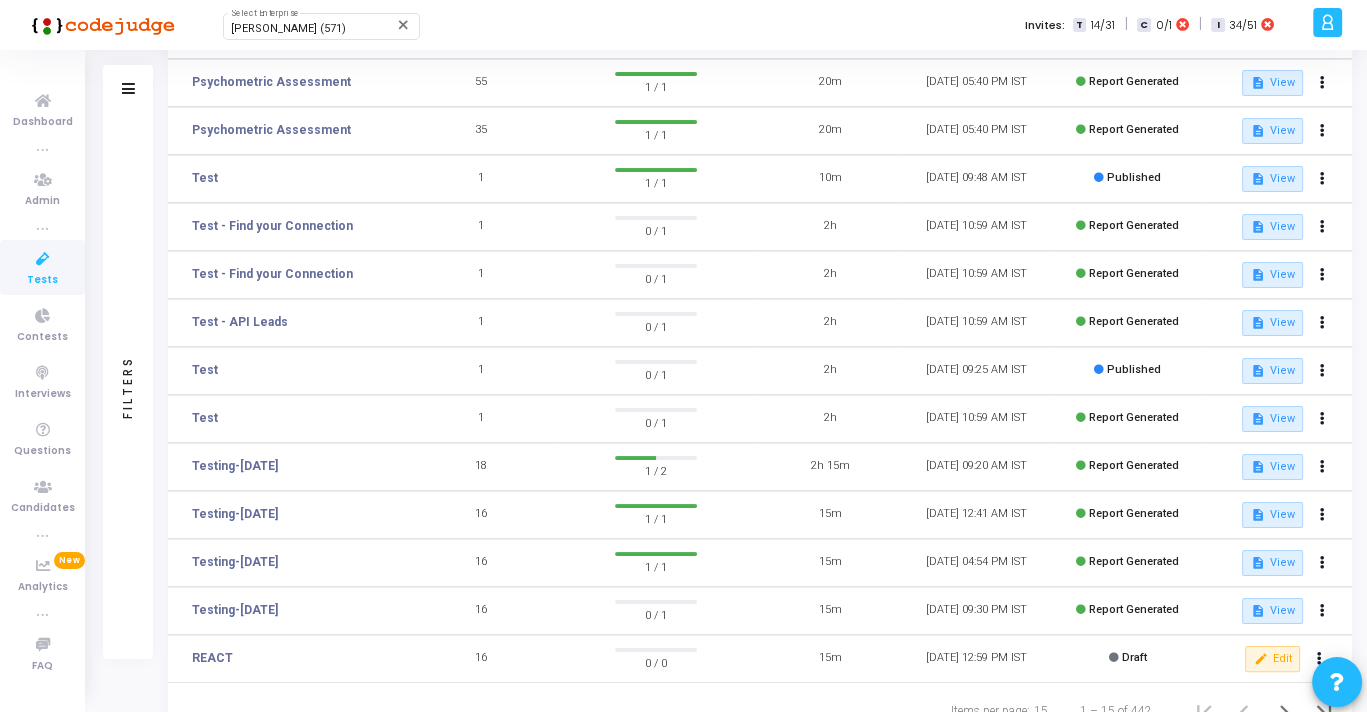 scroll, scrollTop: 280, scrollLeft: 0, axis: vertical 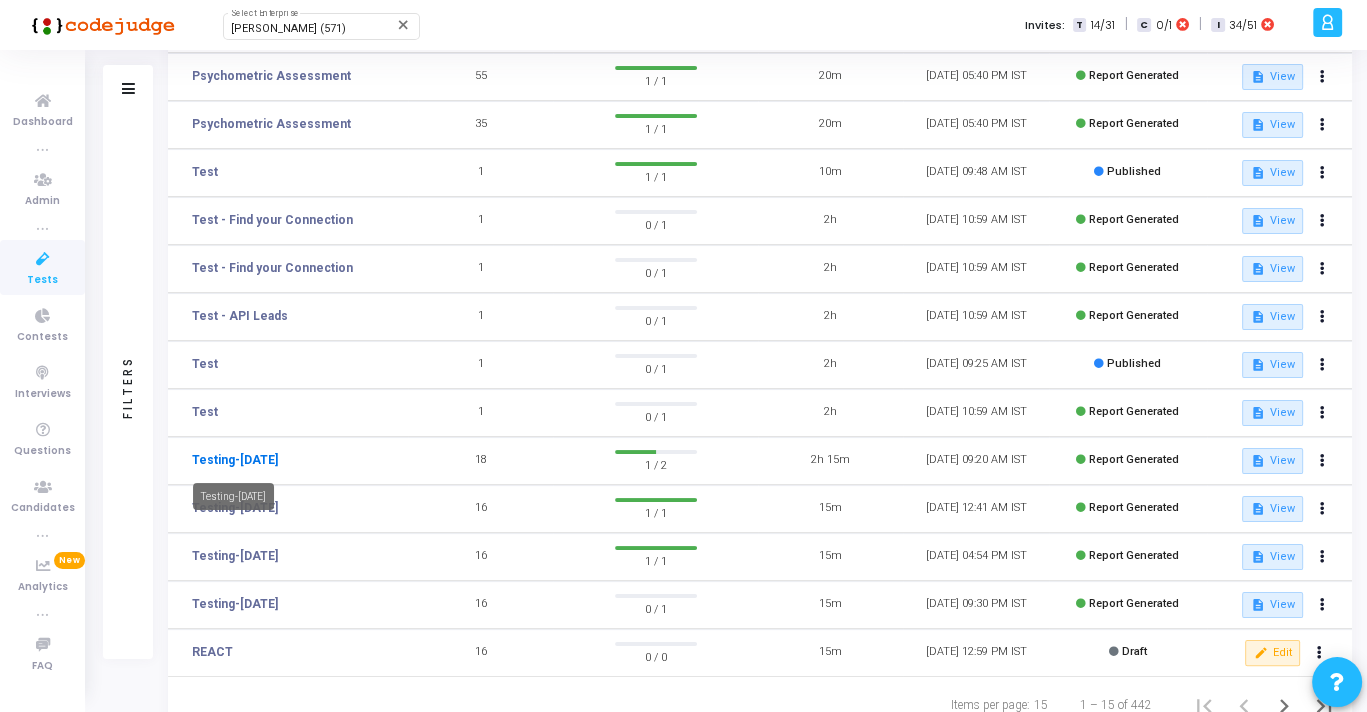 click on "Testing-[DATE]" 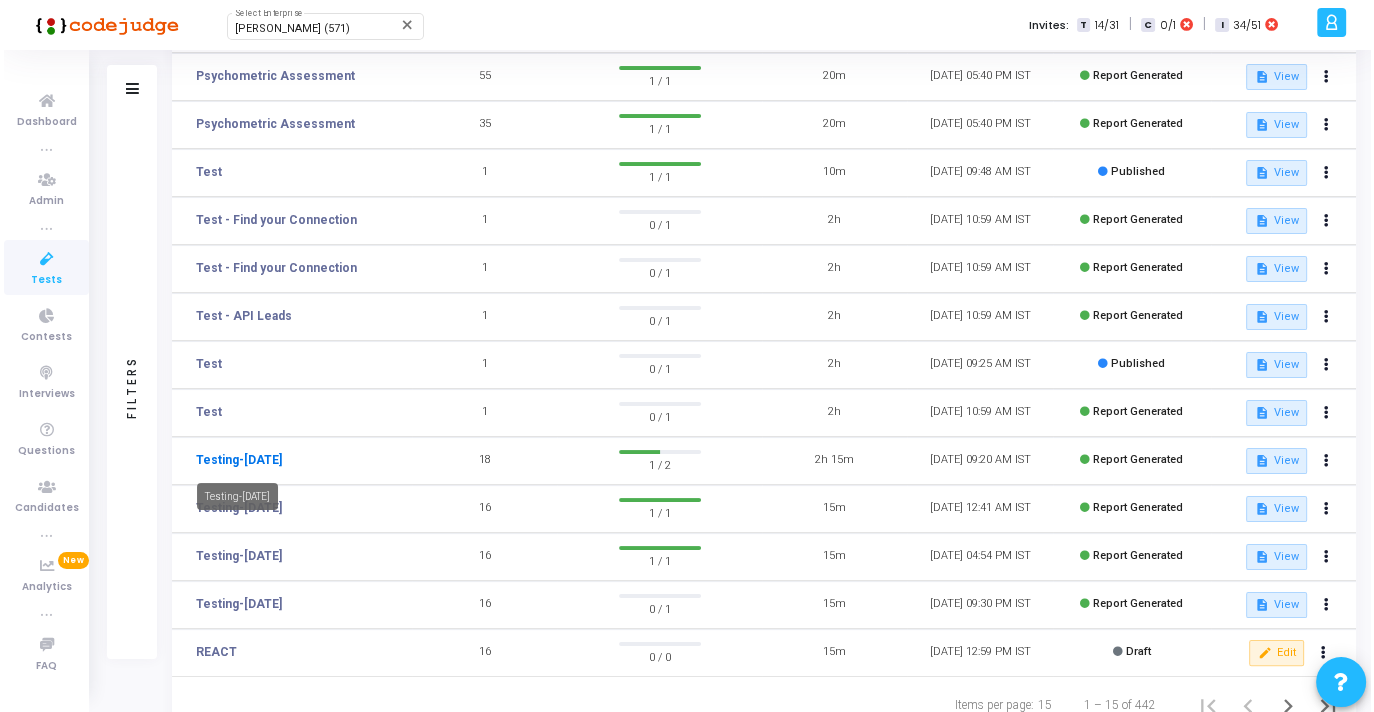 scroll, scrollTop: 0, scrollLeft: 0, axis: both 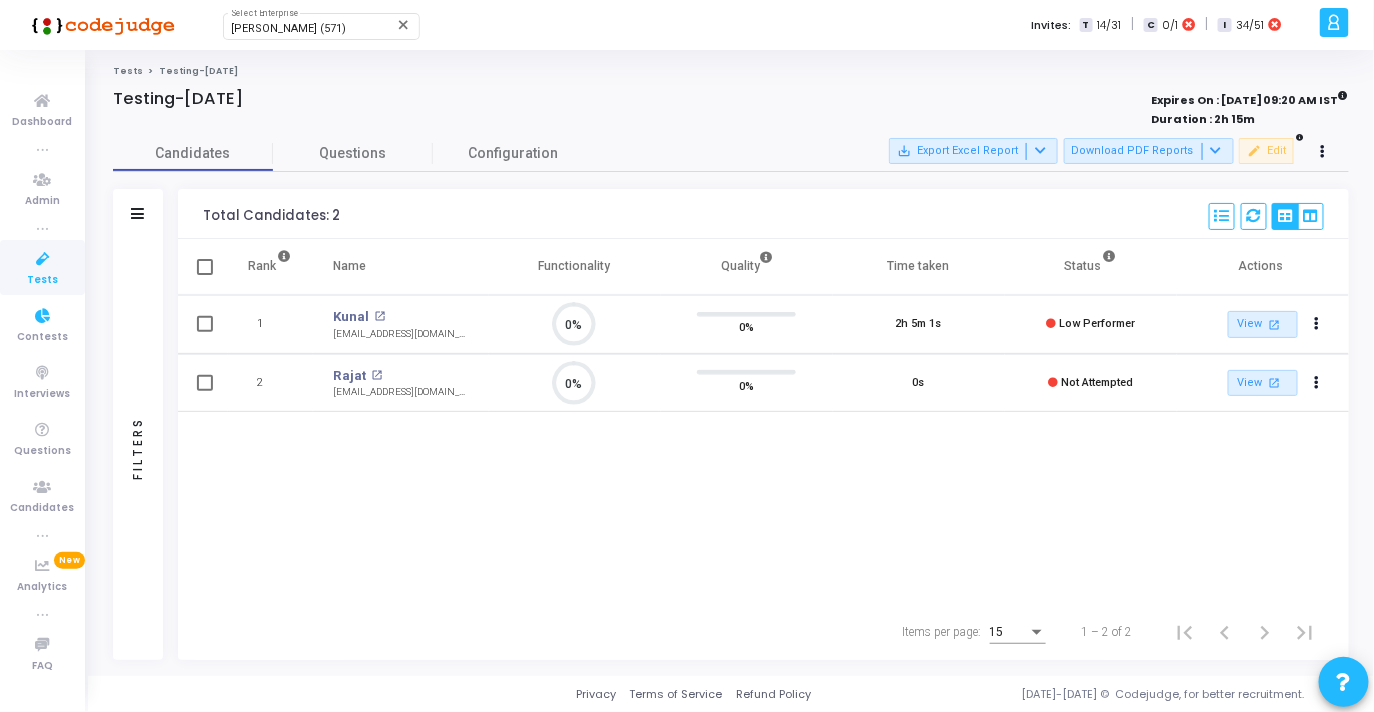 click at bounding box center [43, 259] 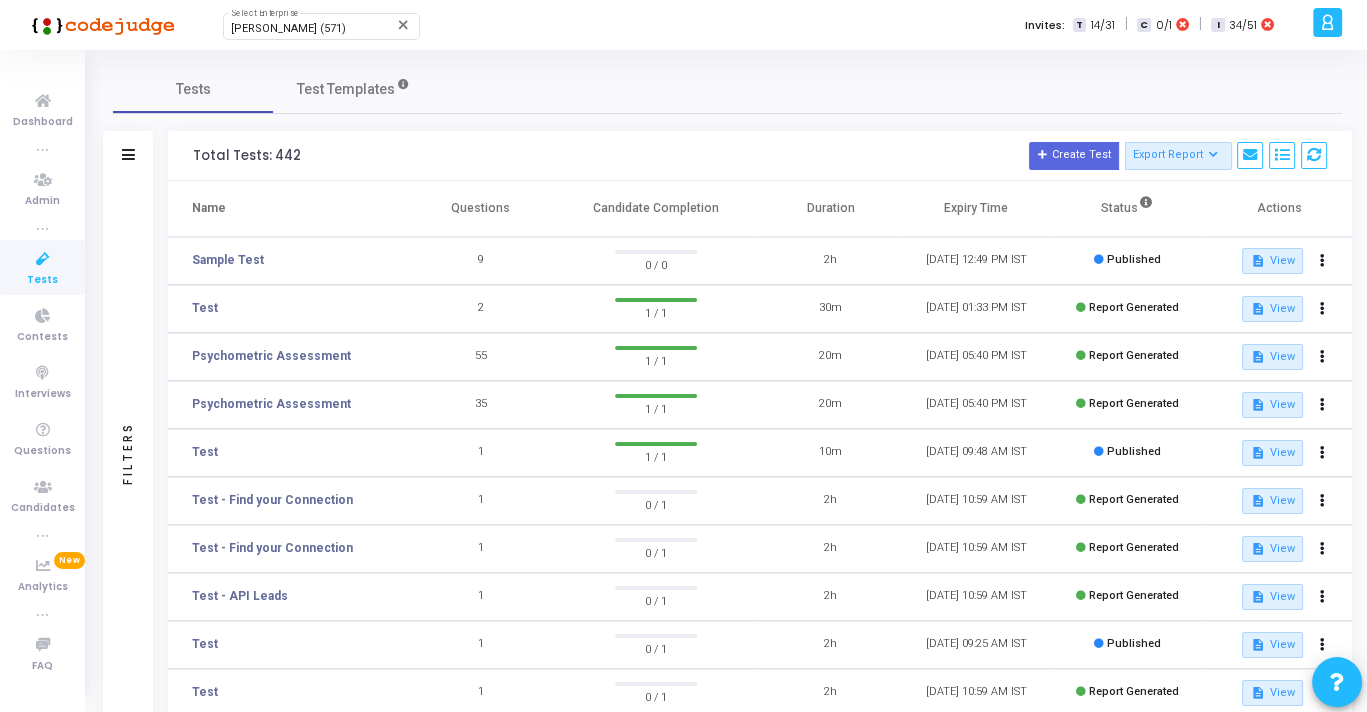 click on "Filters" 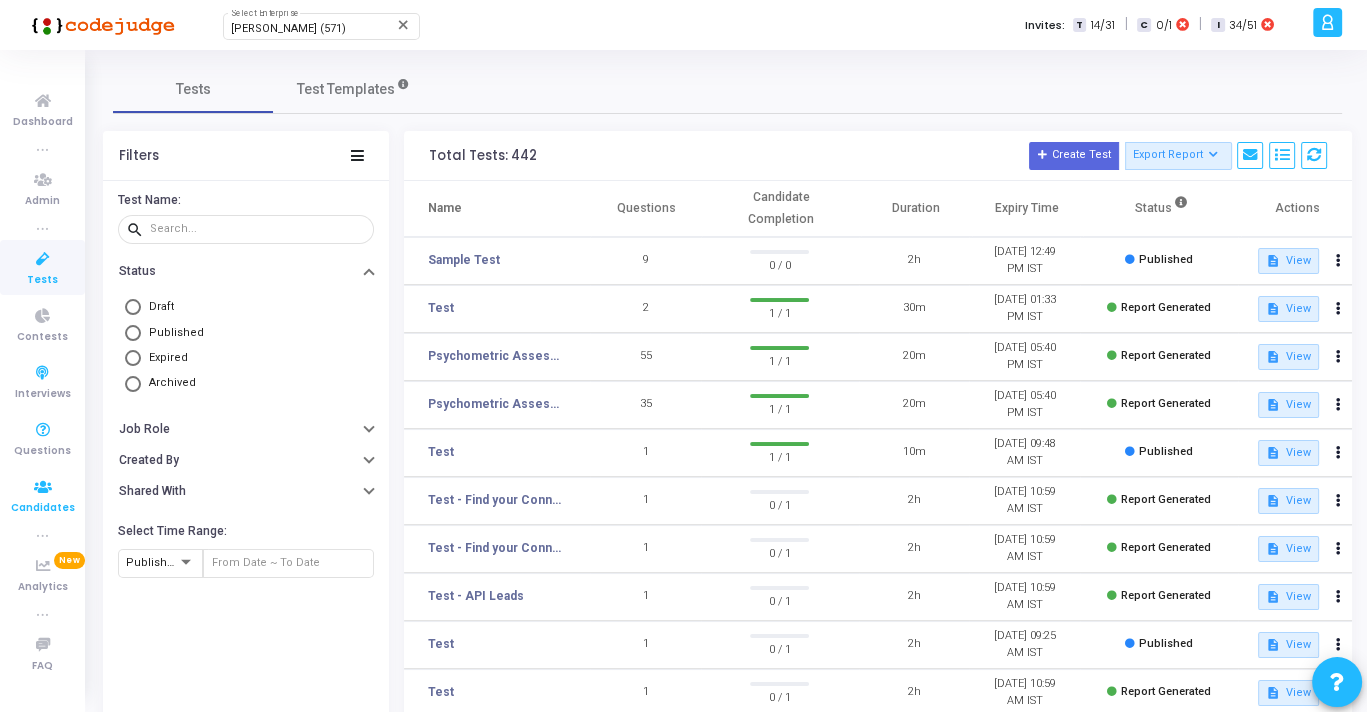 click at bounding box center [43, 487] 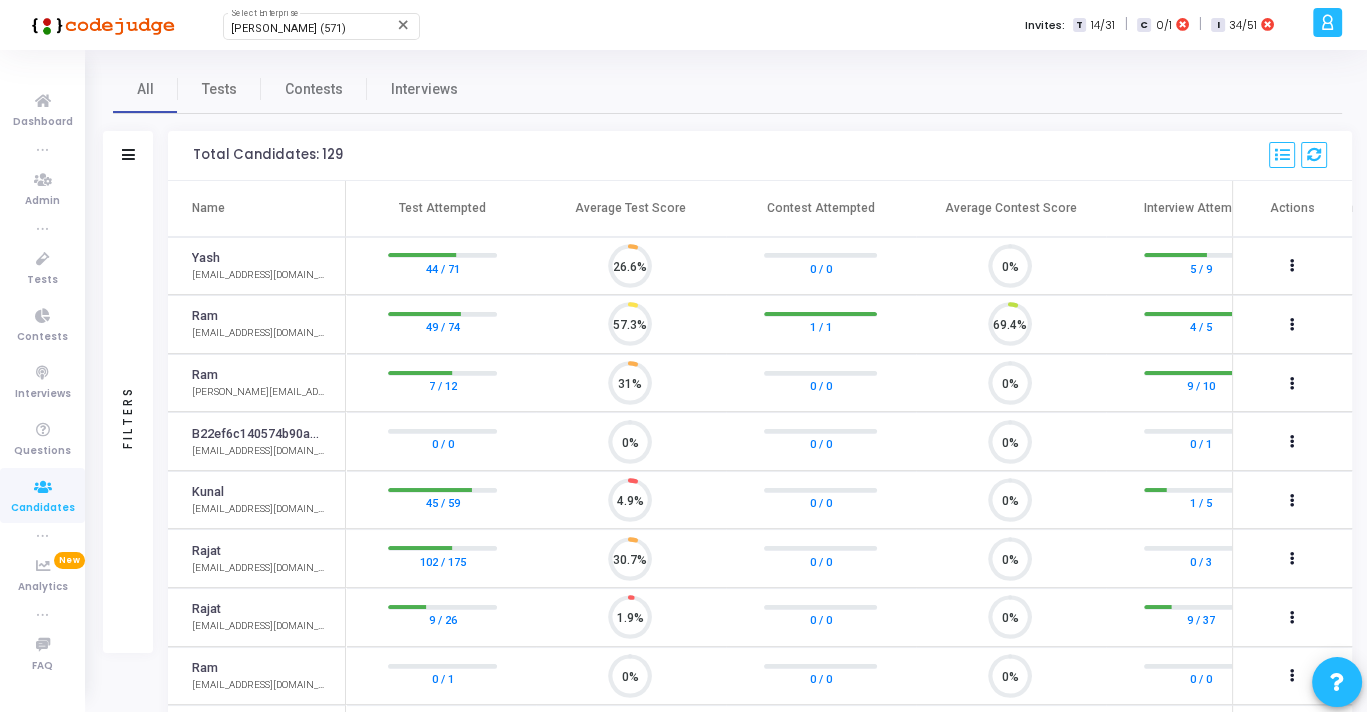 scroll, scrollTop: 9, scrollLeft: 8, axis: both 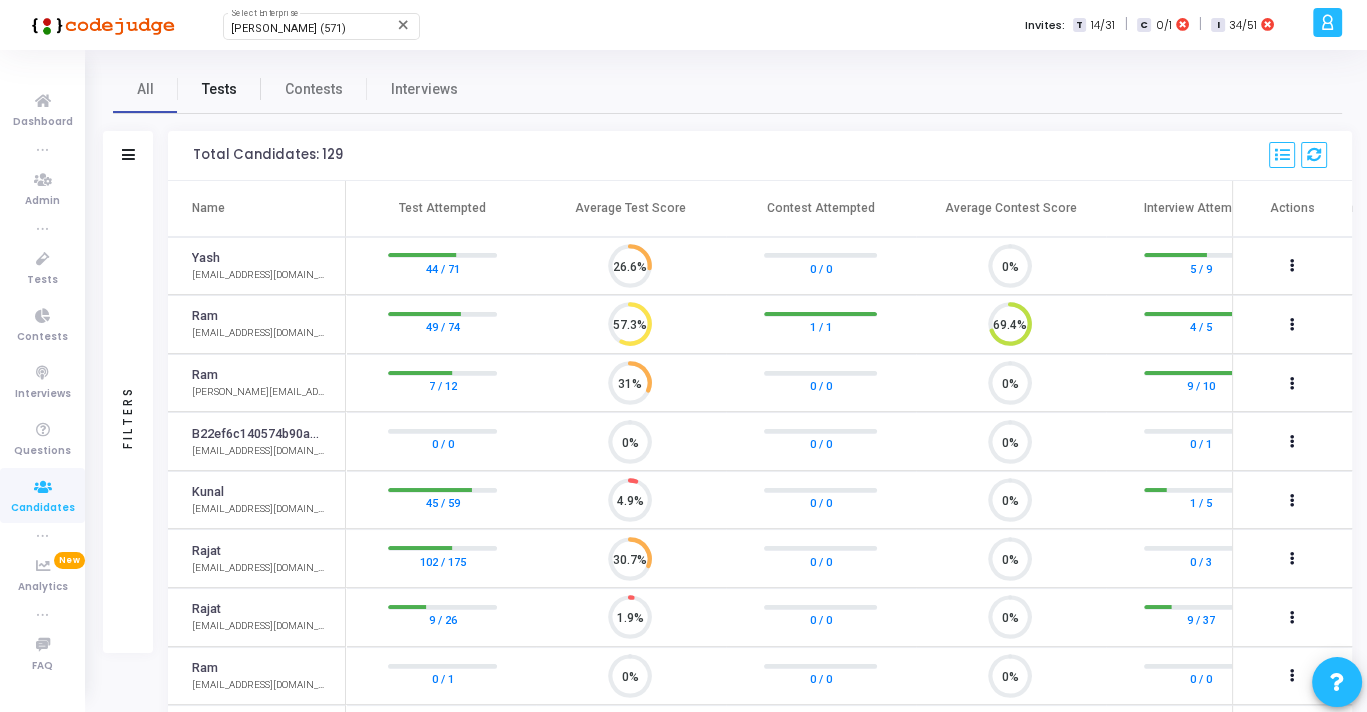 drag, startPoint x: 227, startPoint y: 88, endPoint x: 598, endPoint y: 208, distance: 389.92435 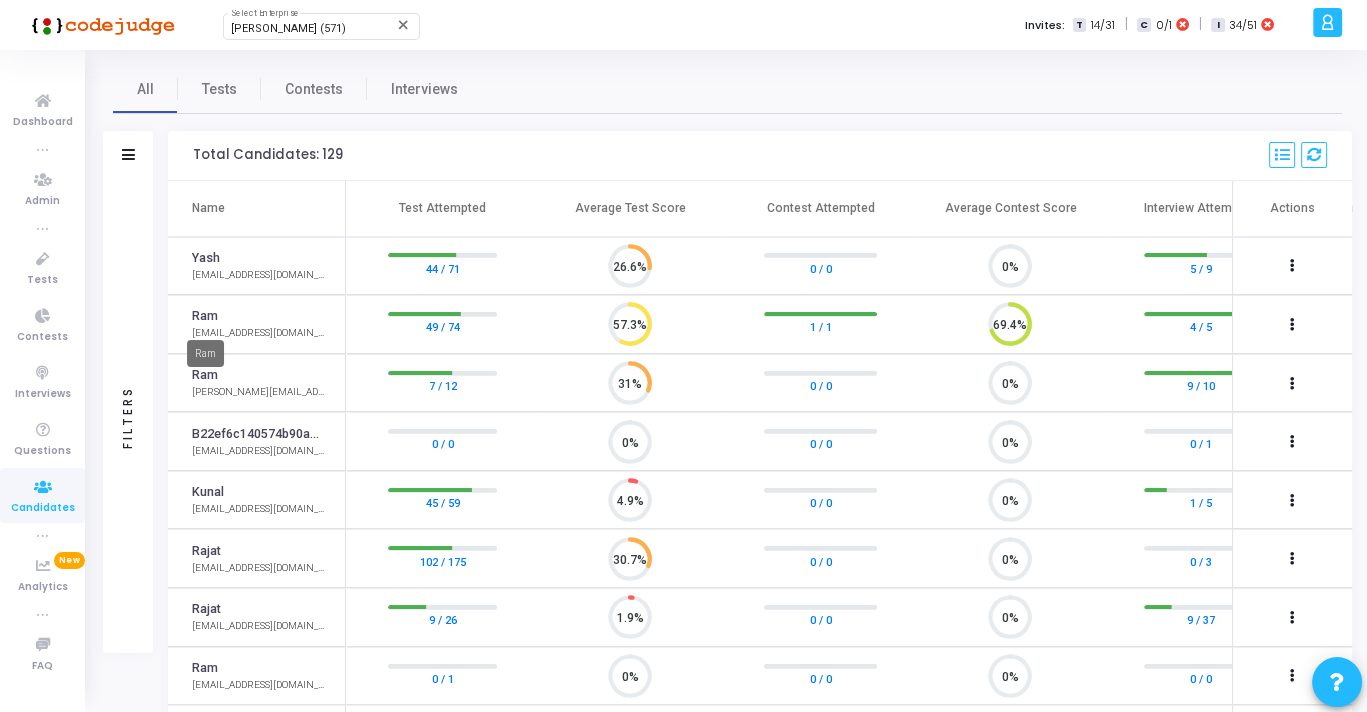 click on "Ram" at bounding box center [205, 316] 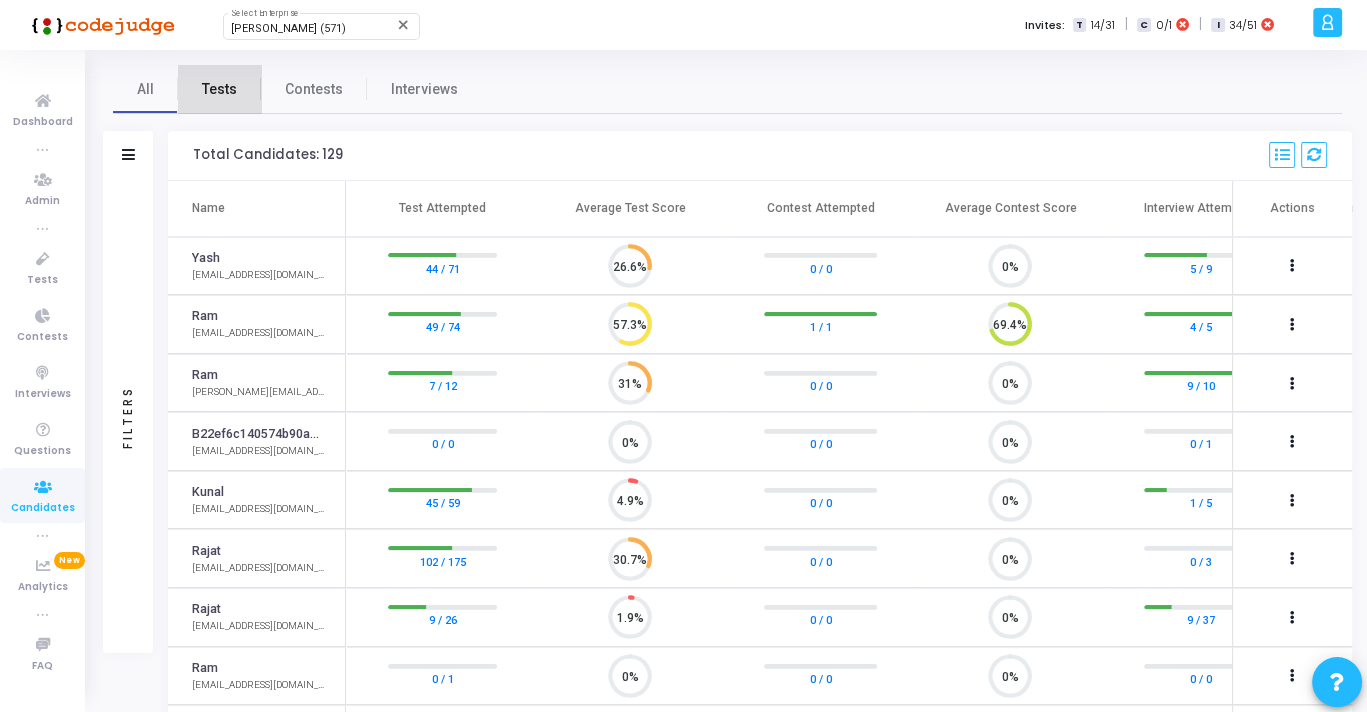 click on "Tests" at bounding box center (219, 89) 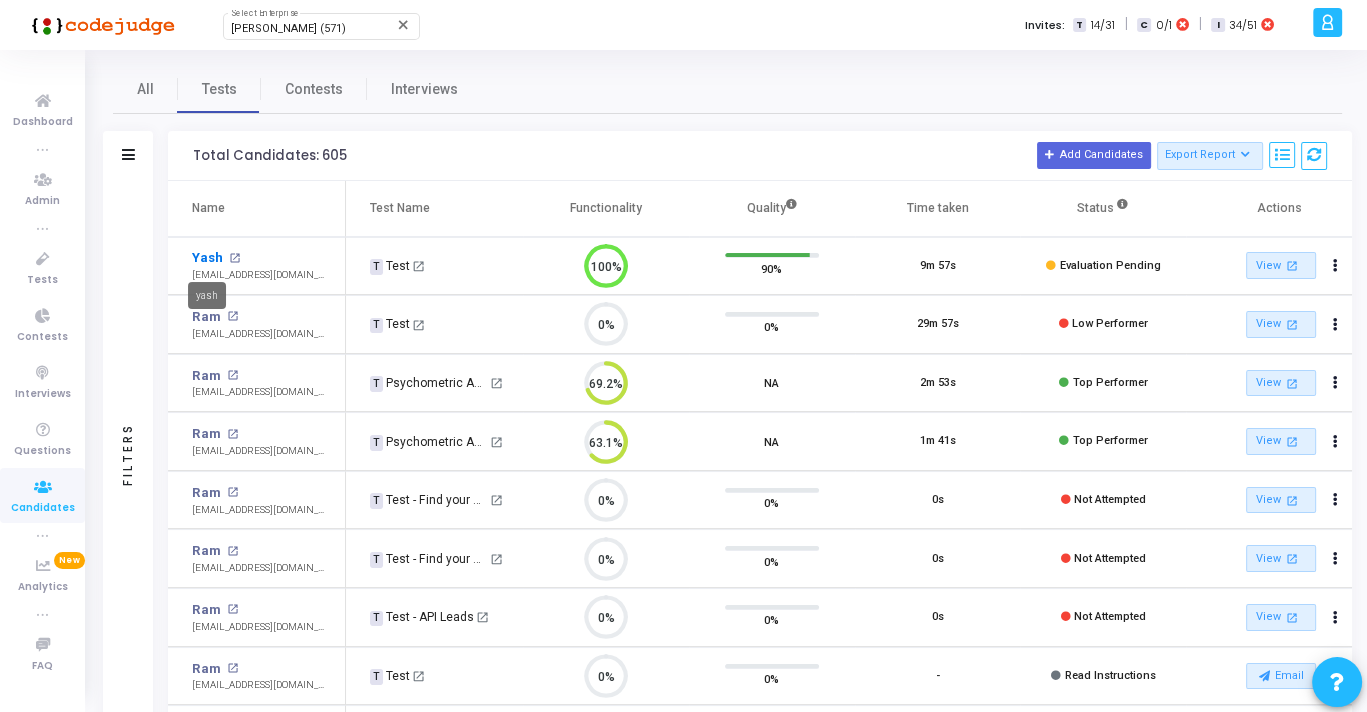 click on "Yash" at bounding box center (207, 258) 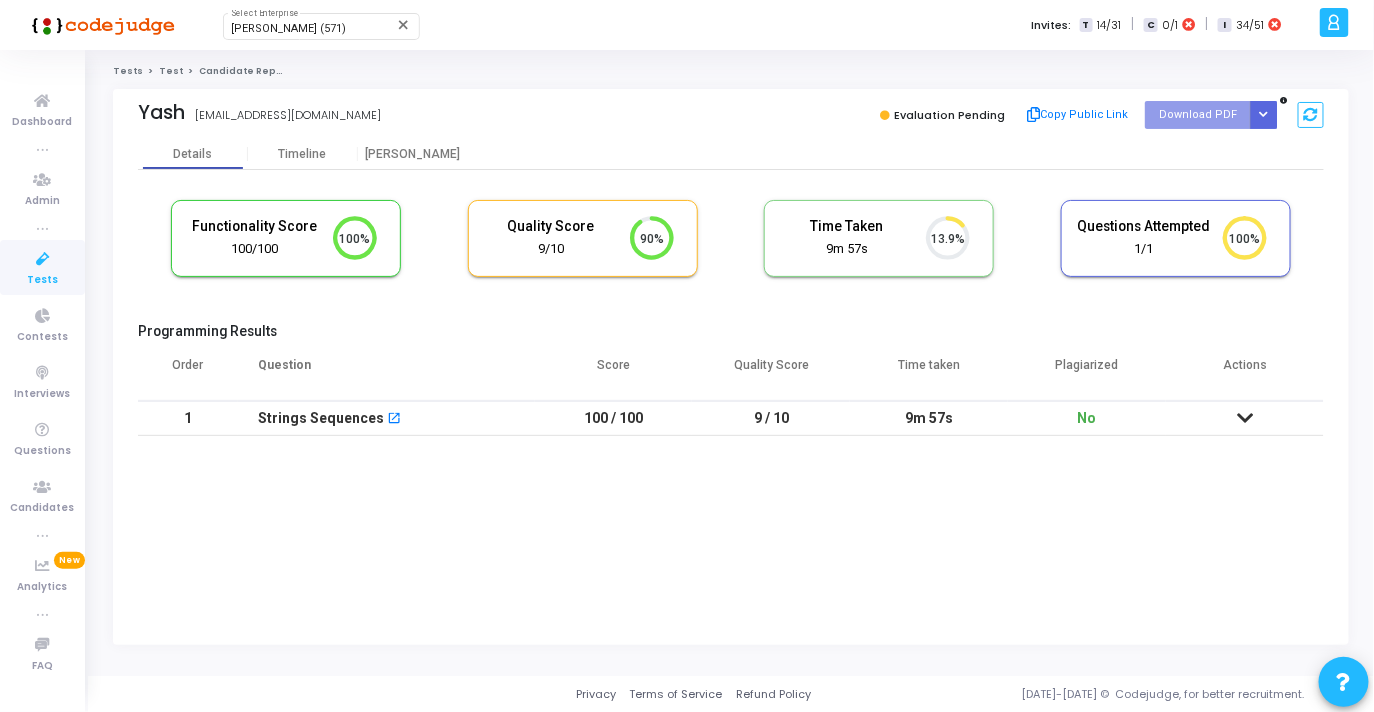 click on "100 / 100" at bounding box center [614, 418] 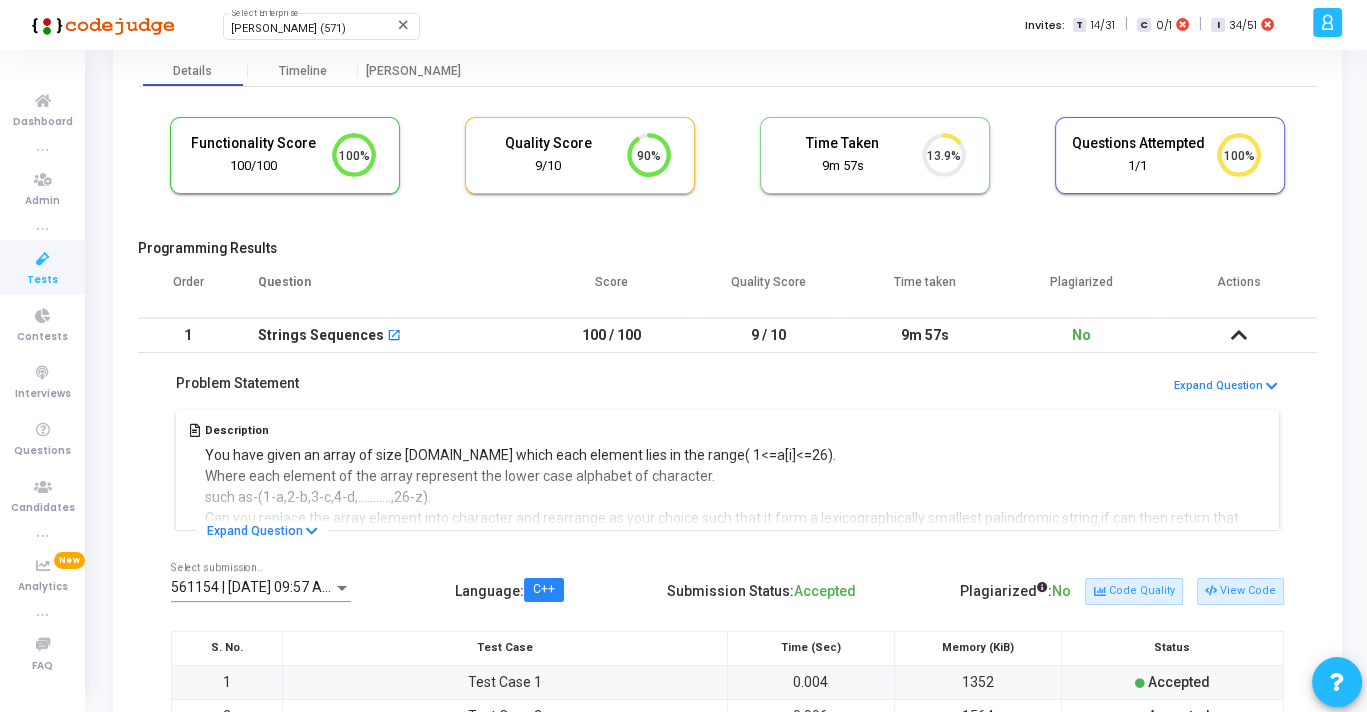 click on "9m 57s" at bounding box center (924, 335) 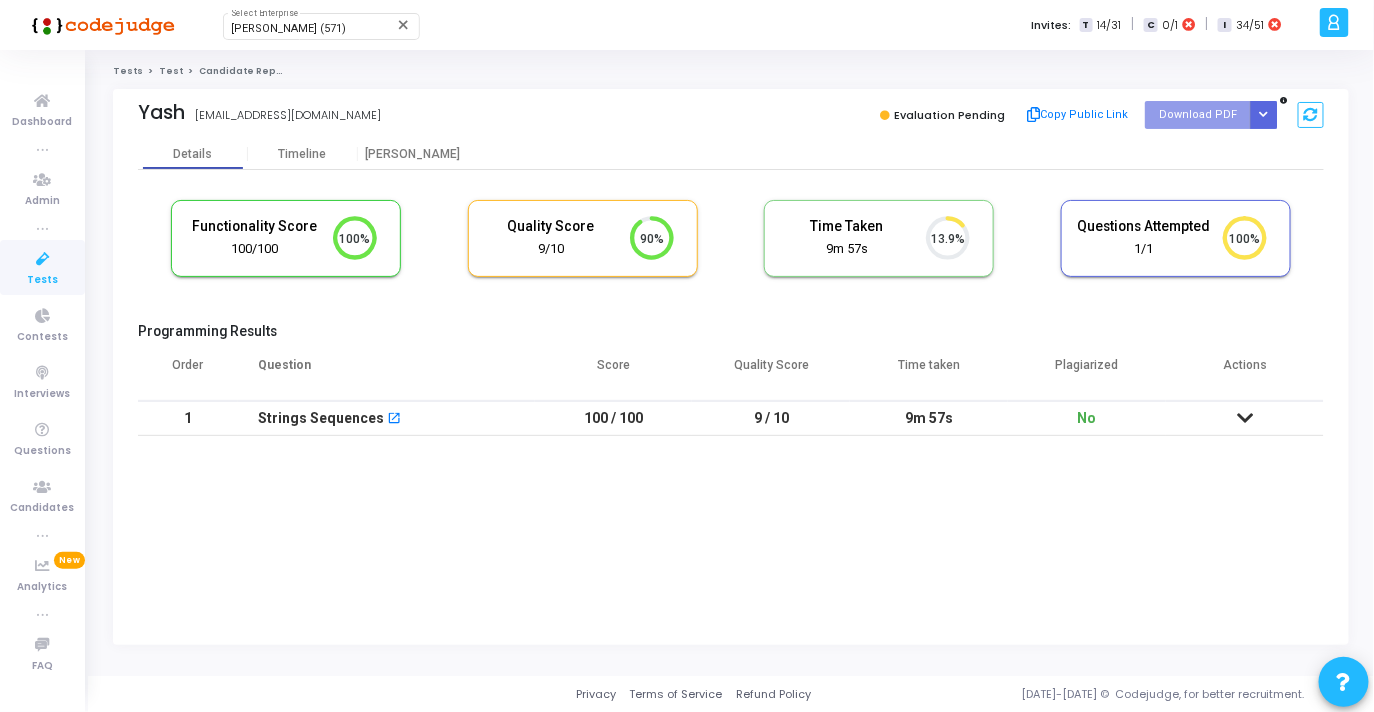 click at bounding box center [1245, 418] 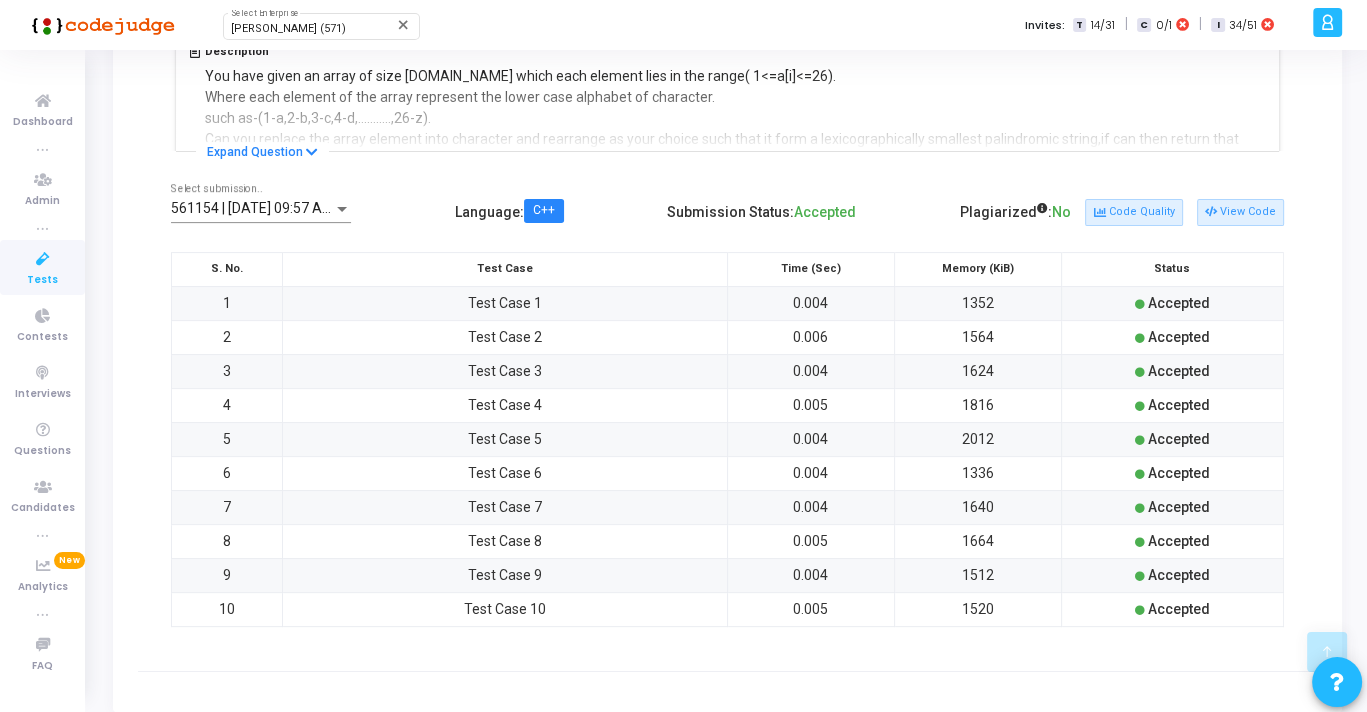 scroll, scrollTop: 464, scrollLeft: 0, axis: vertical 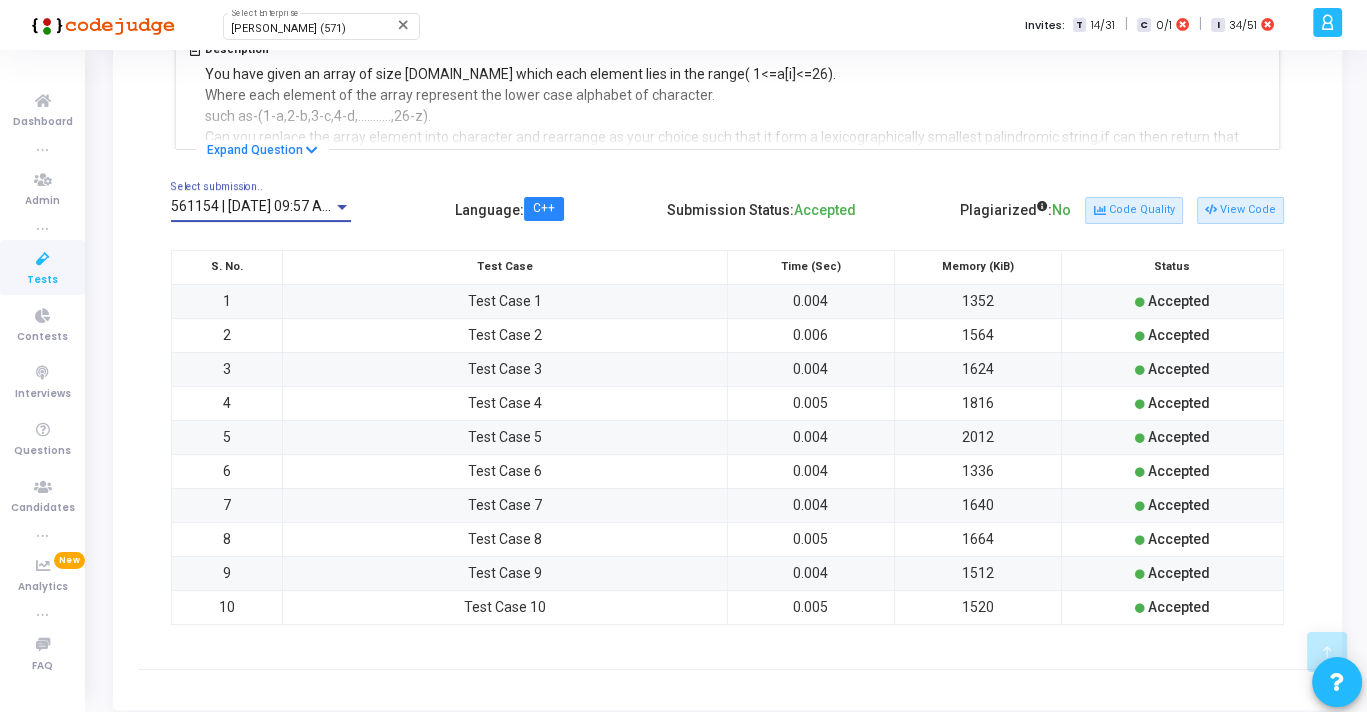 click on "561154 | [DATE] 09:57 AM IST (Best)  P" at bounding box center [291, 206] 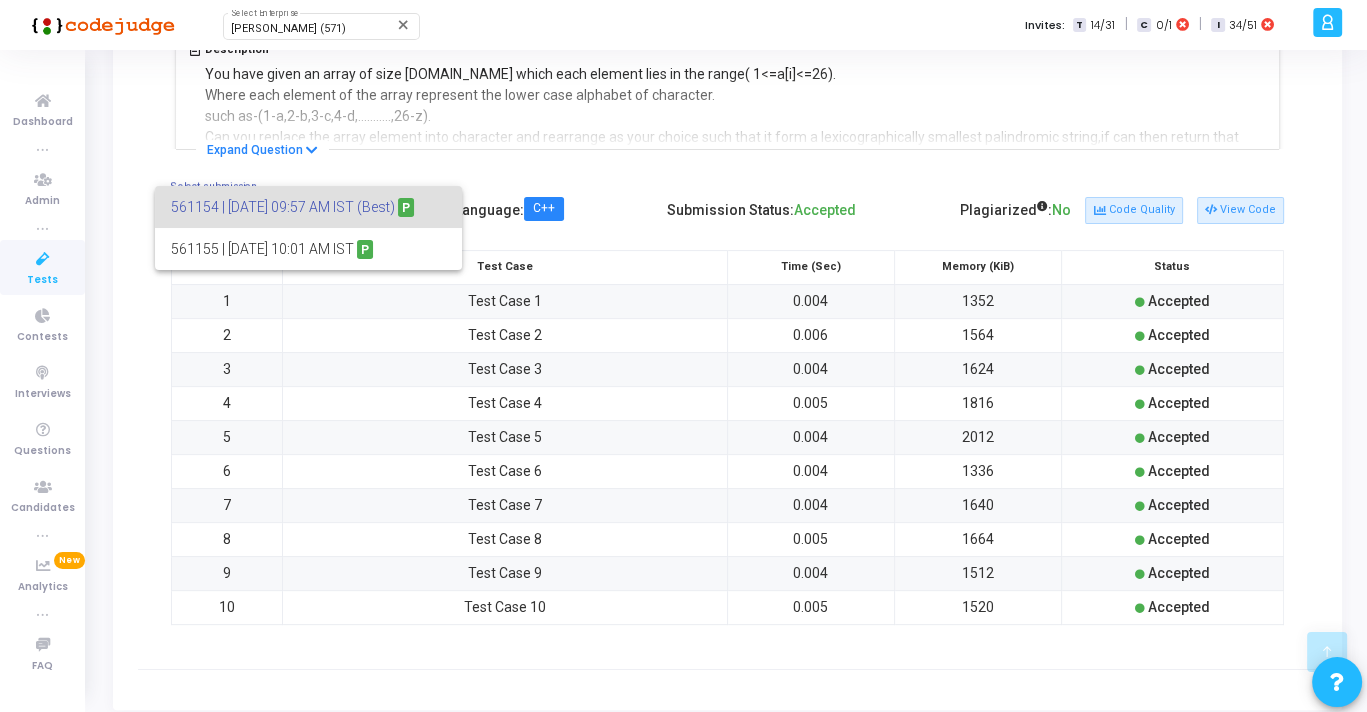 click at bounding box center [683, 356] 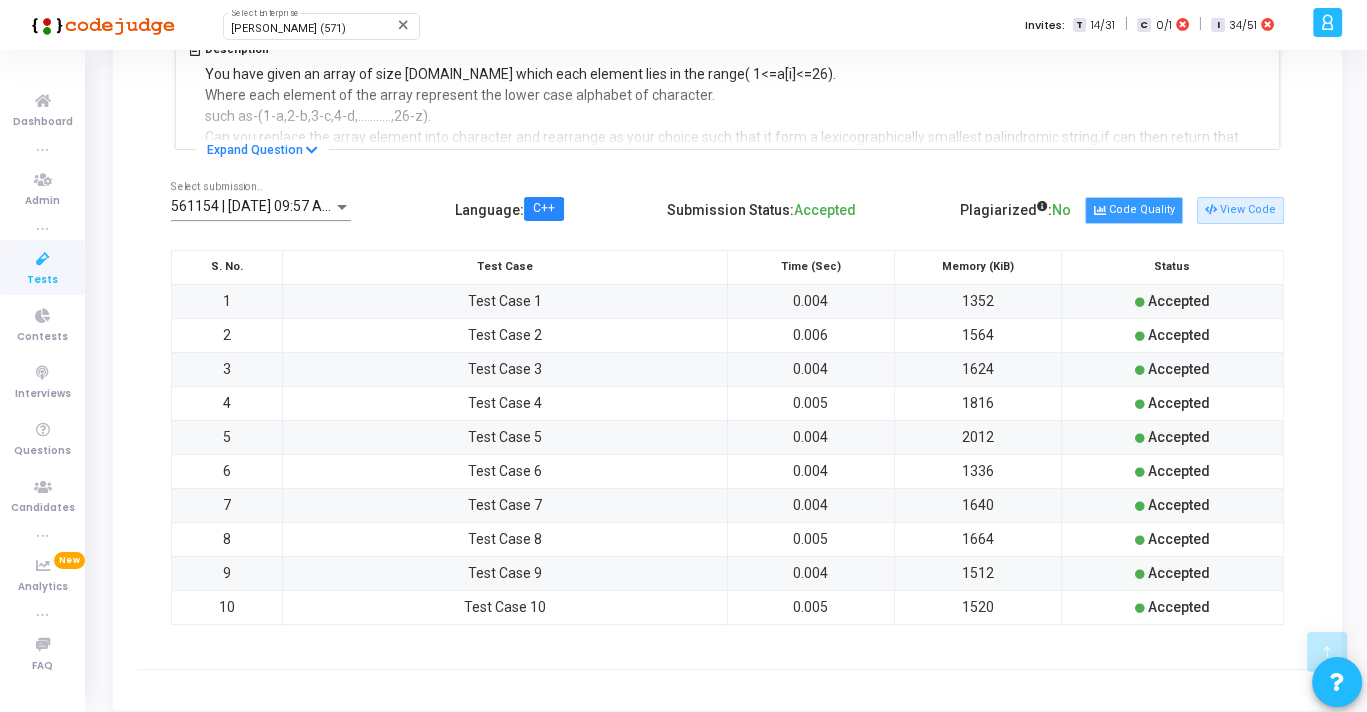 click on "Code Quality" at bounding box center (1133, 210) 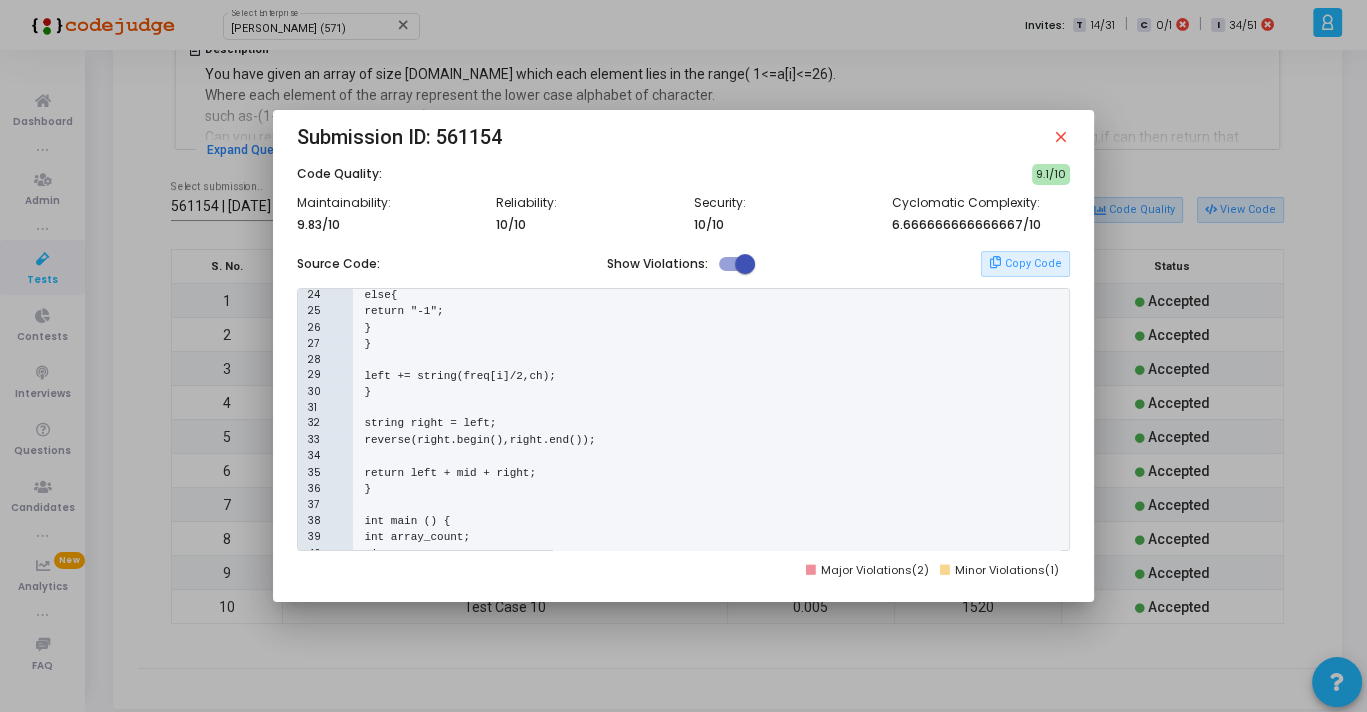 scroll, scrollTop: 560, scrollLeft: 0, axis: vertical 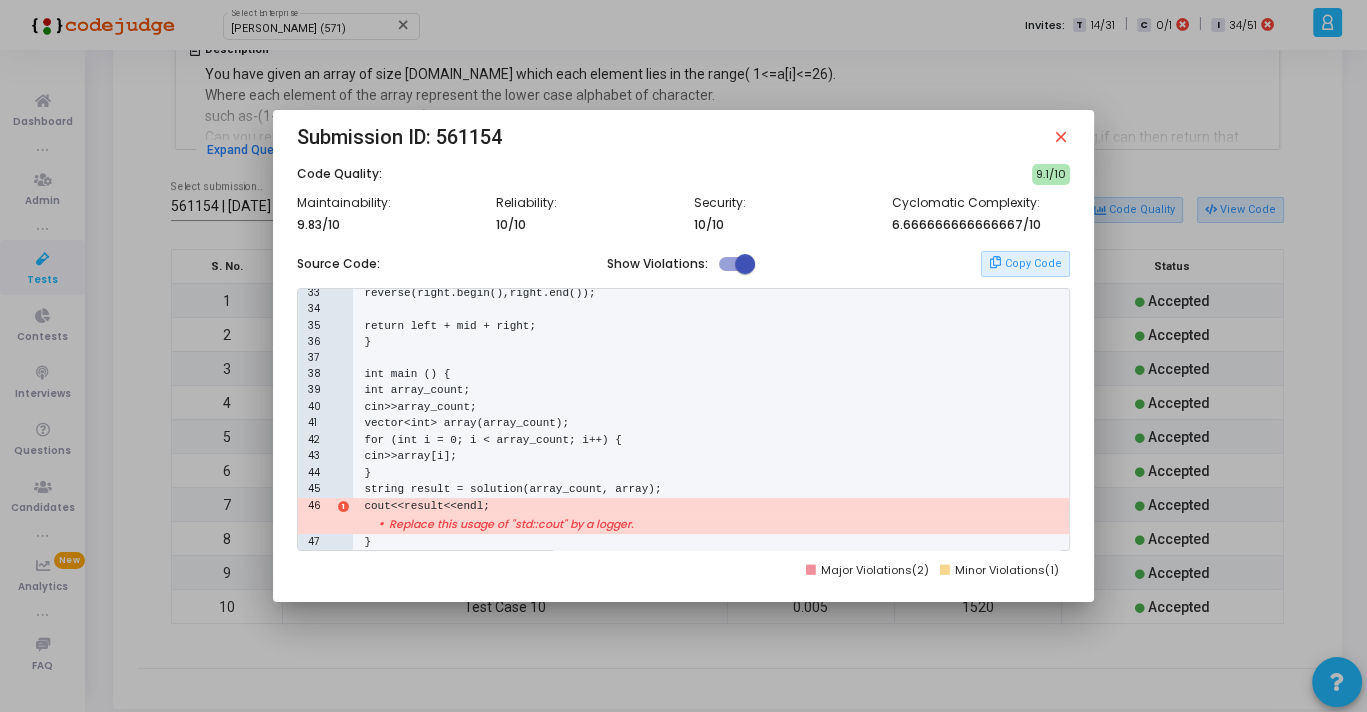 click on "close" at bounding box center [1061, 137] 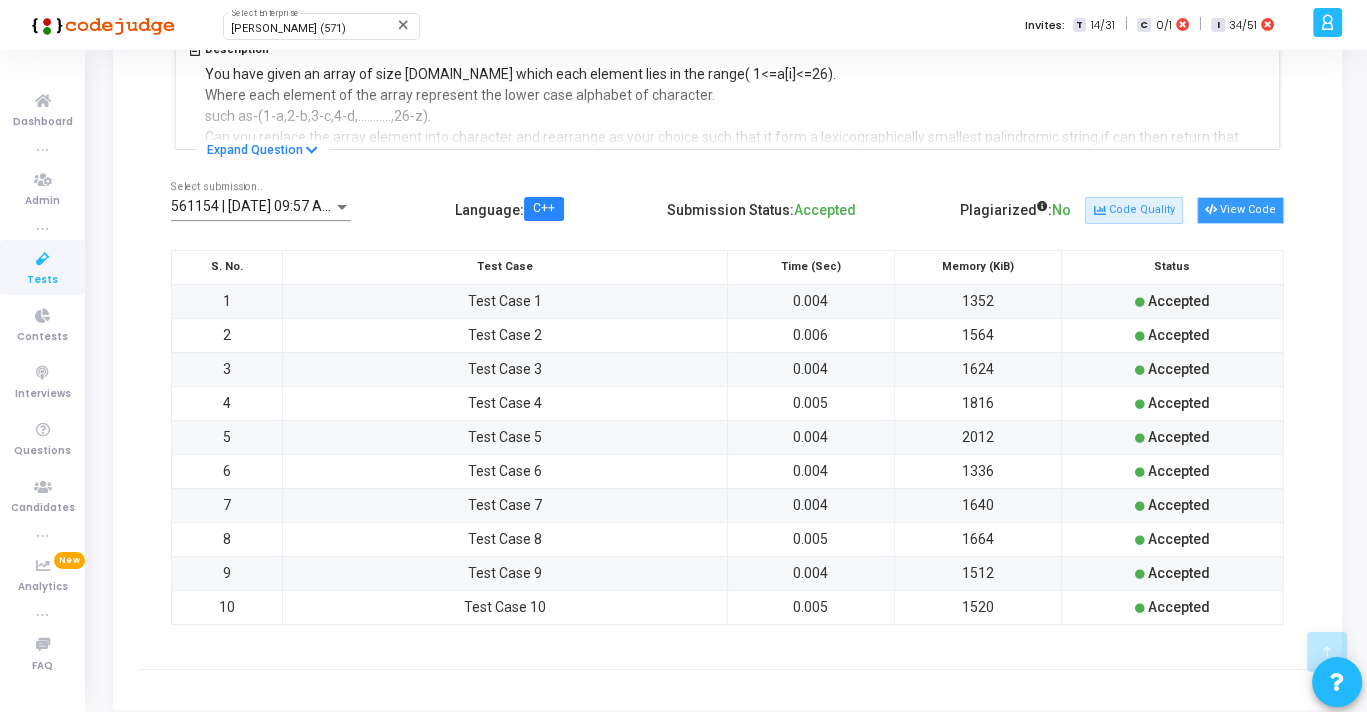 click on "View Code" at bounding box center [1240, 210] 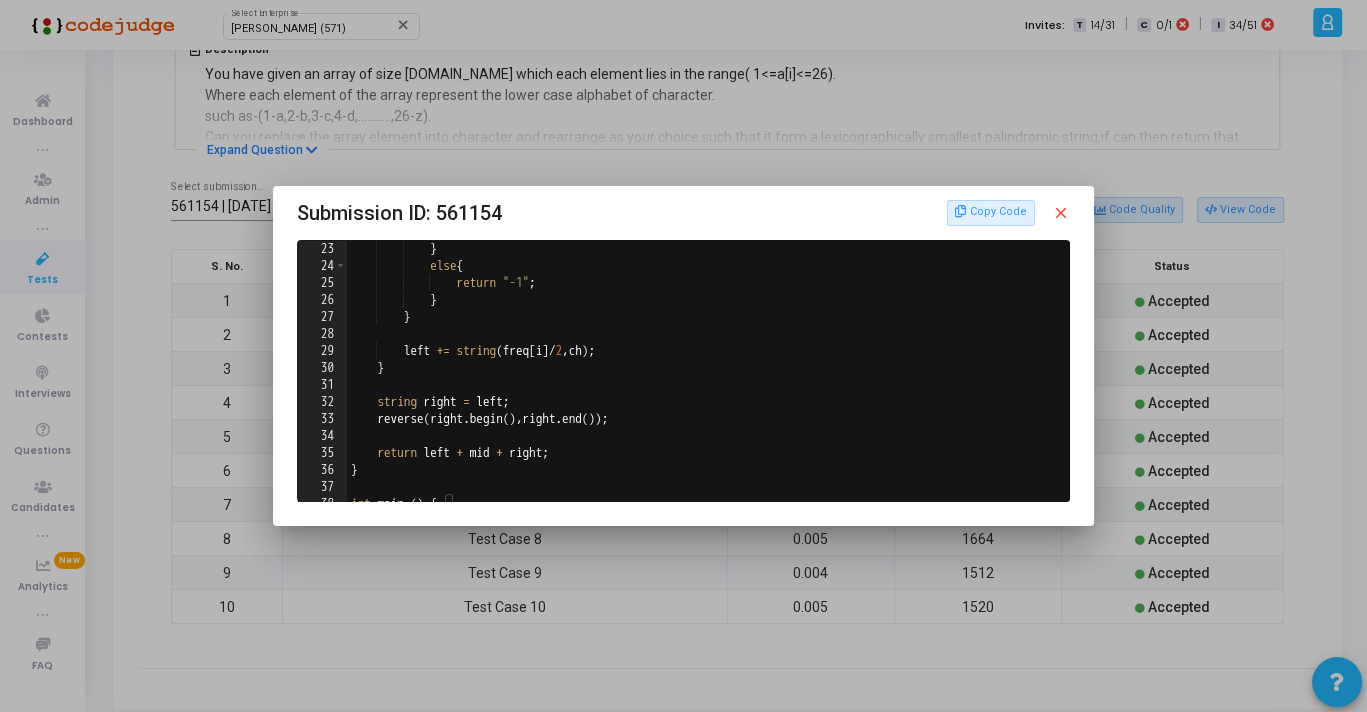 scroll, scrollTop: 0, scrollLeft: 0, axis: both 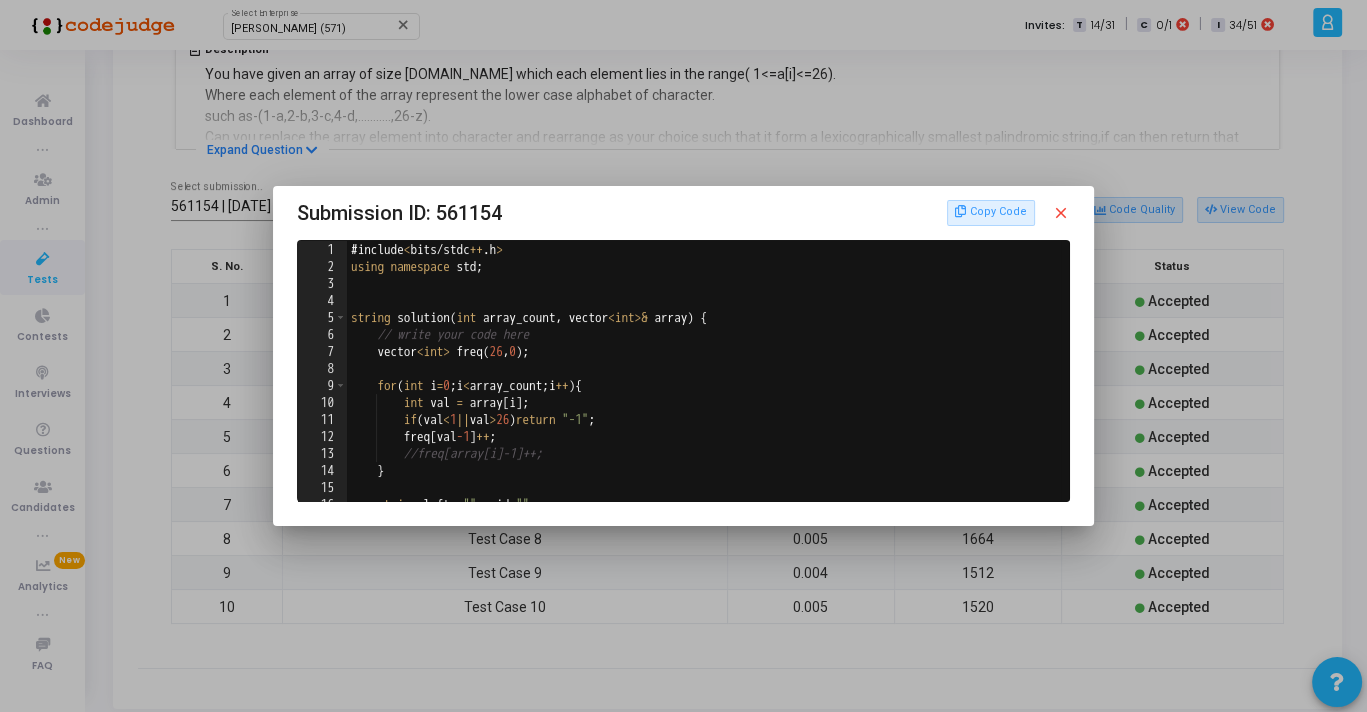 click on "close" at bounding box center [1061, 213] 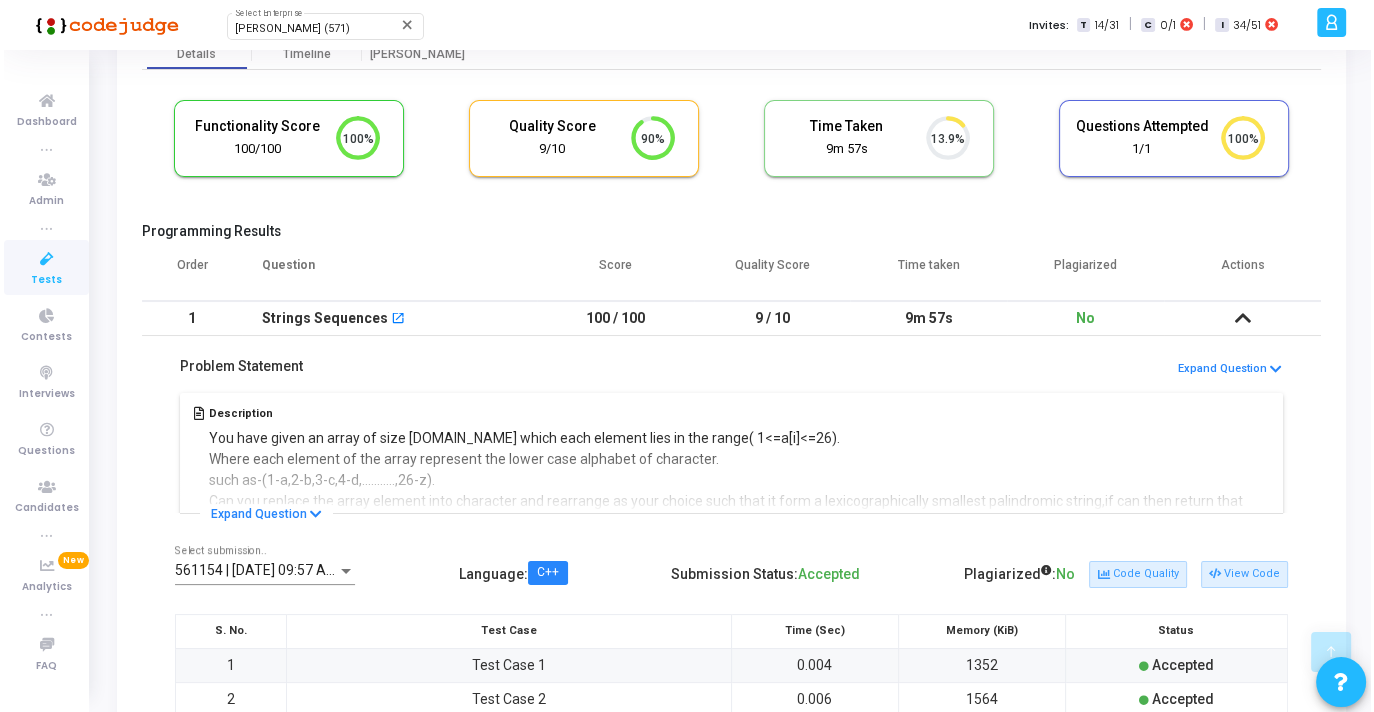scroll, scrollTop: 0, scrollLeft: 0, axis: both 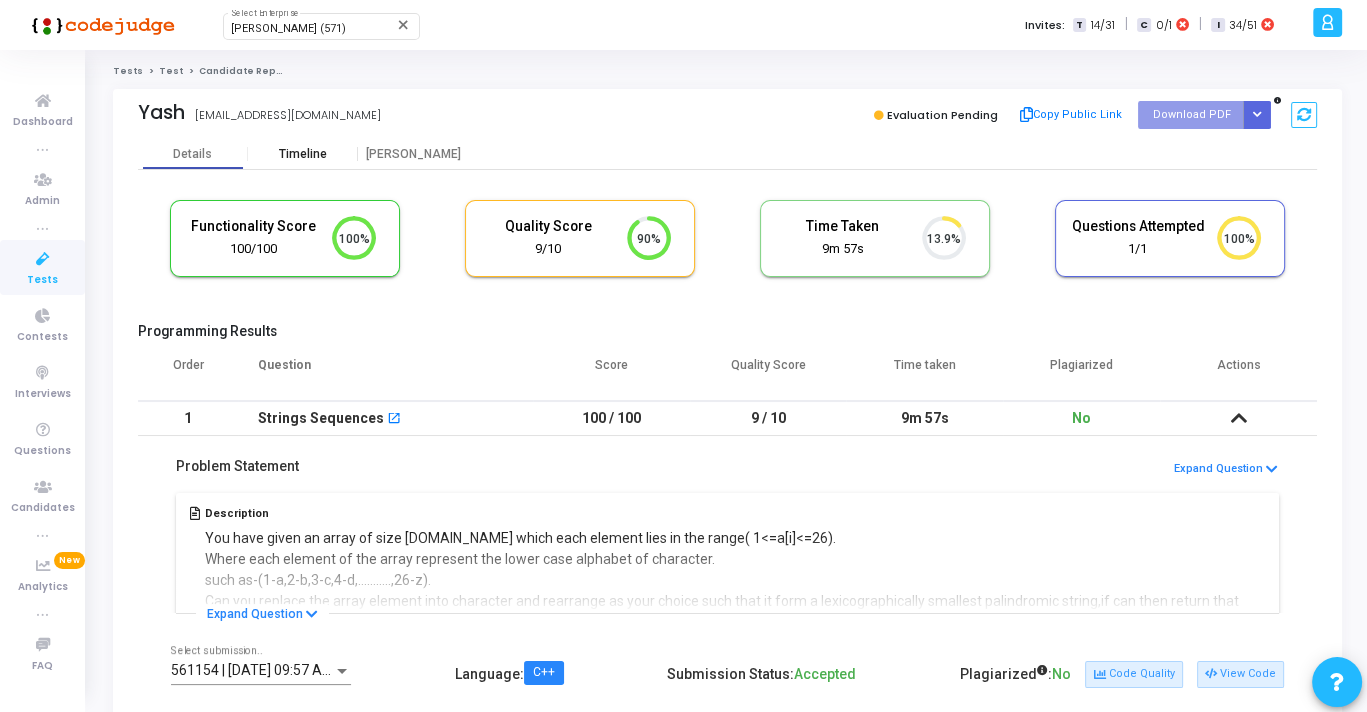 click on "Timeline" at bounding box center (303, 154) 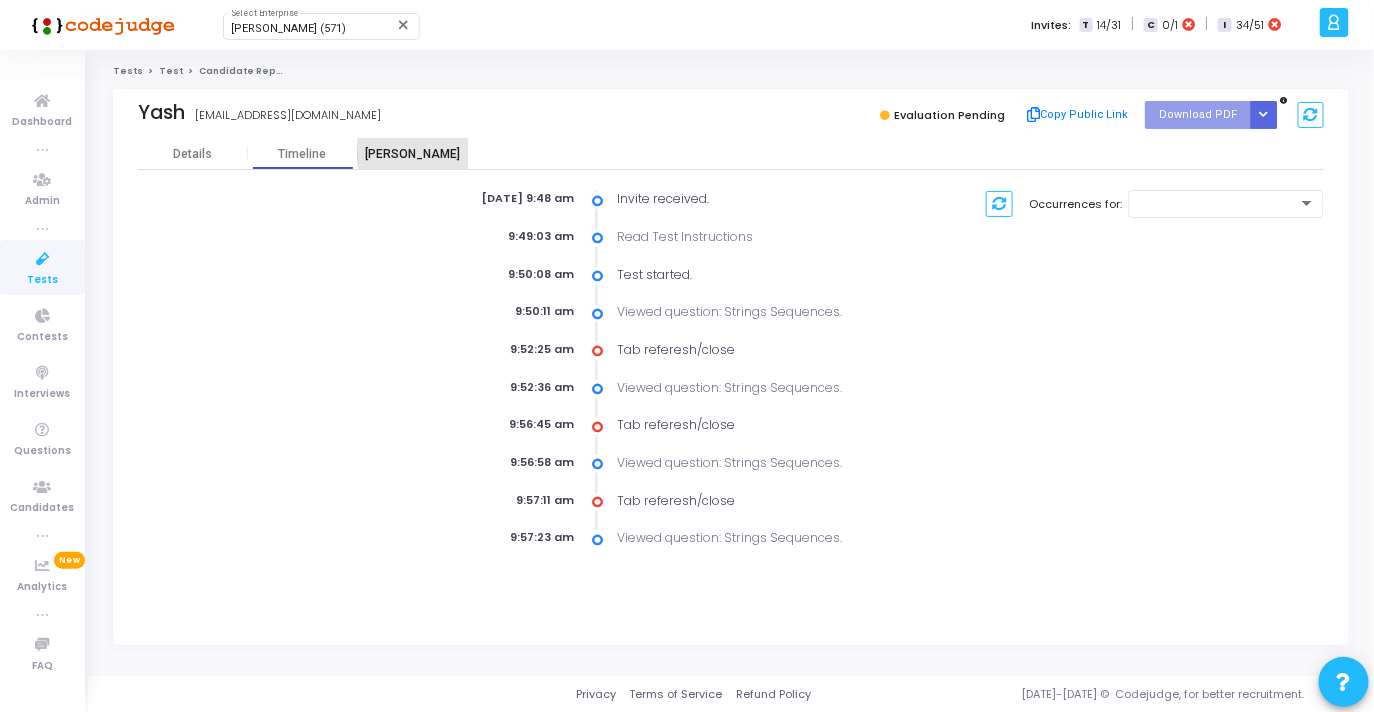 click on "[PERSON_NAME]" at bounding box center [413, 154] 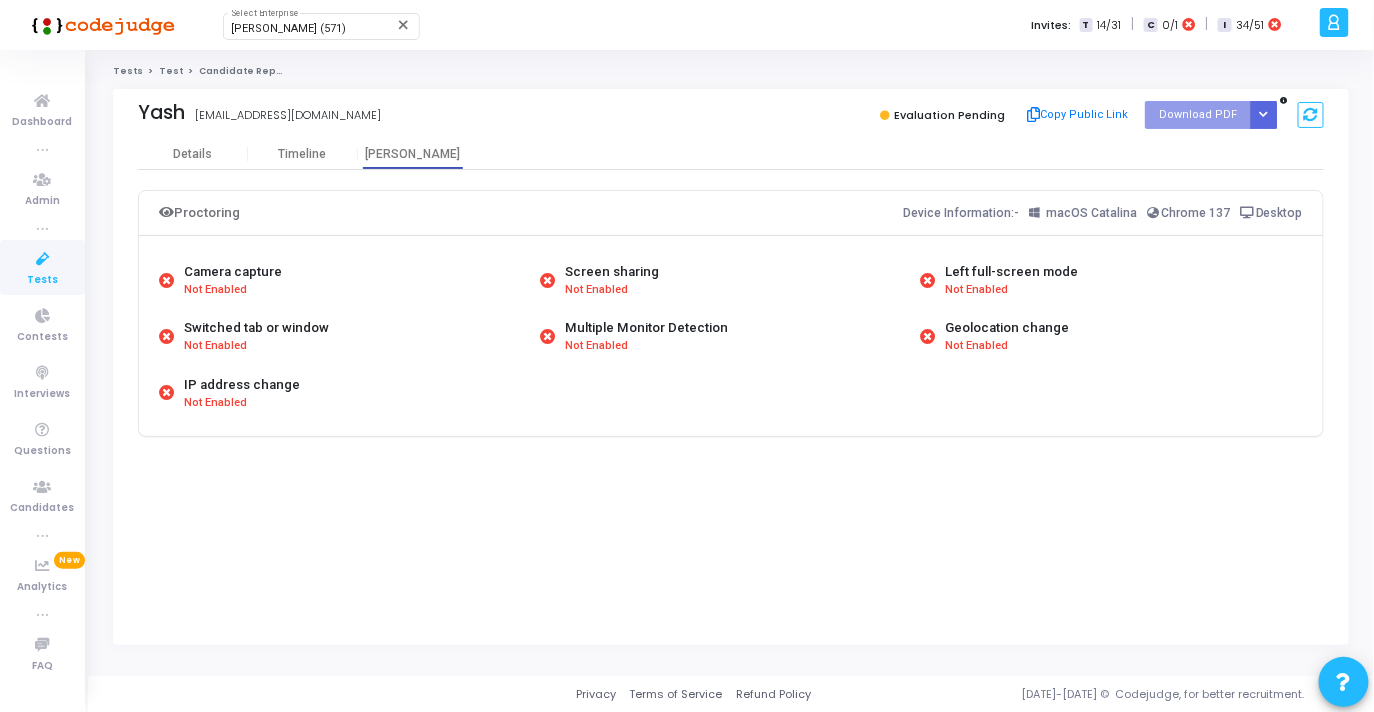 click on "Tests" 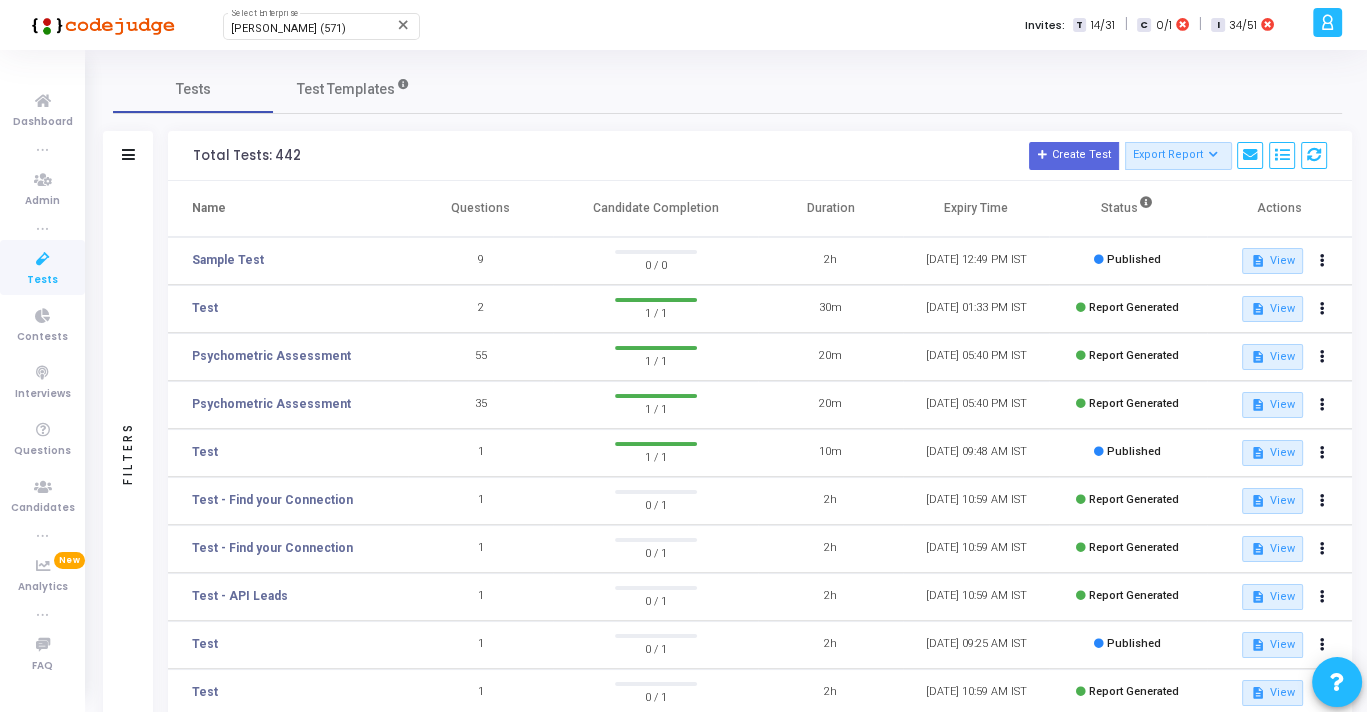 click on "Filters" 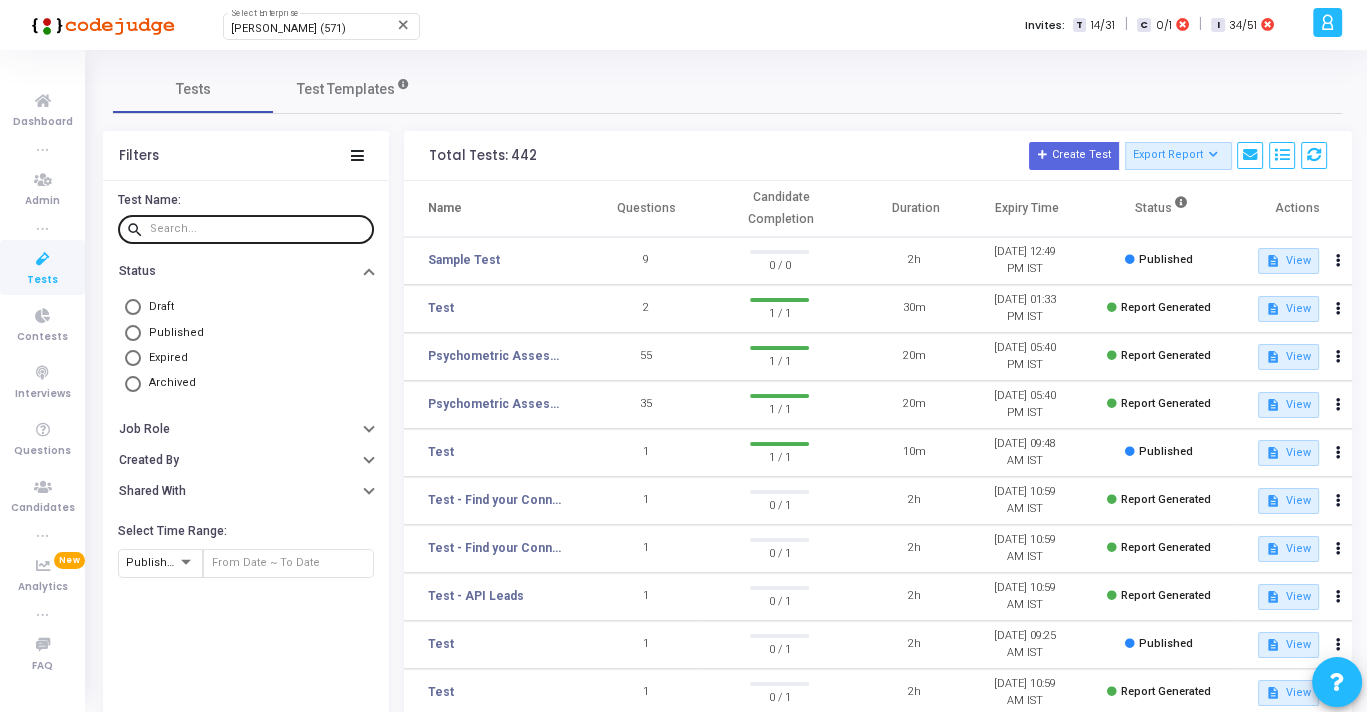 click at bounding box center [258, 229] 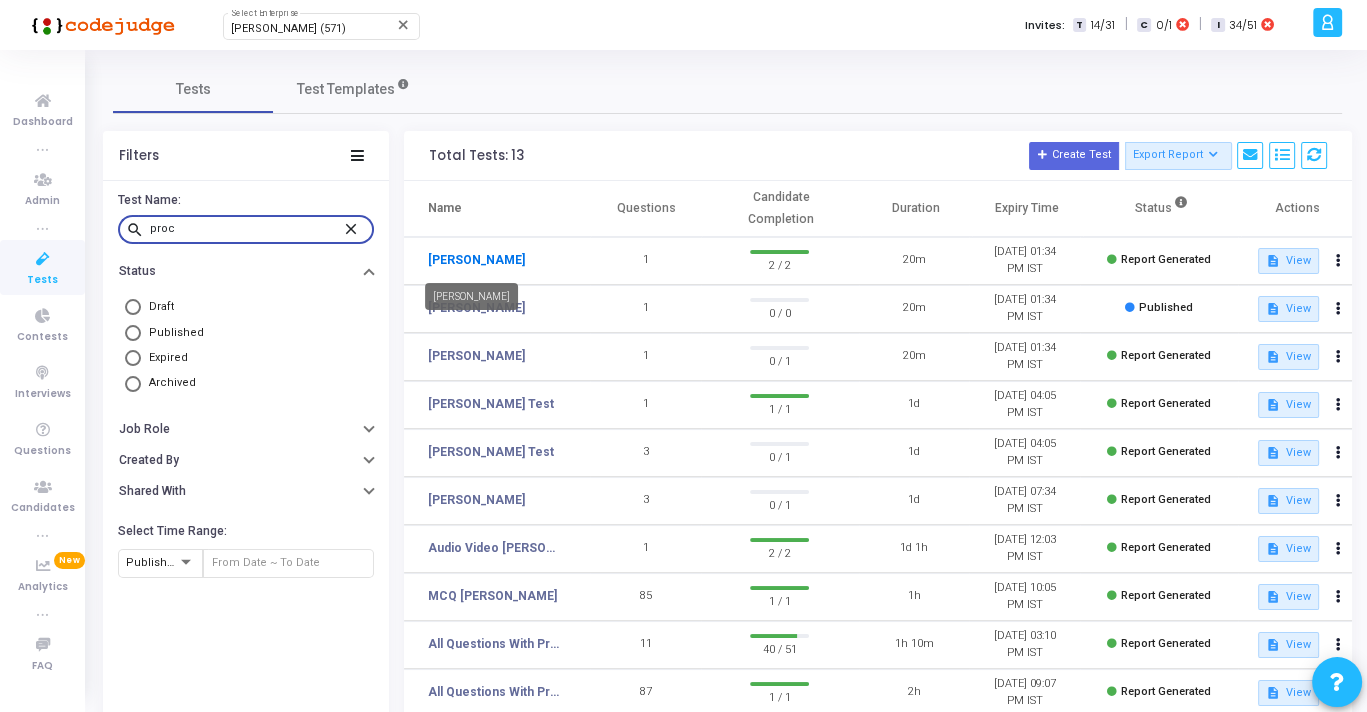 type on "proc" 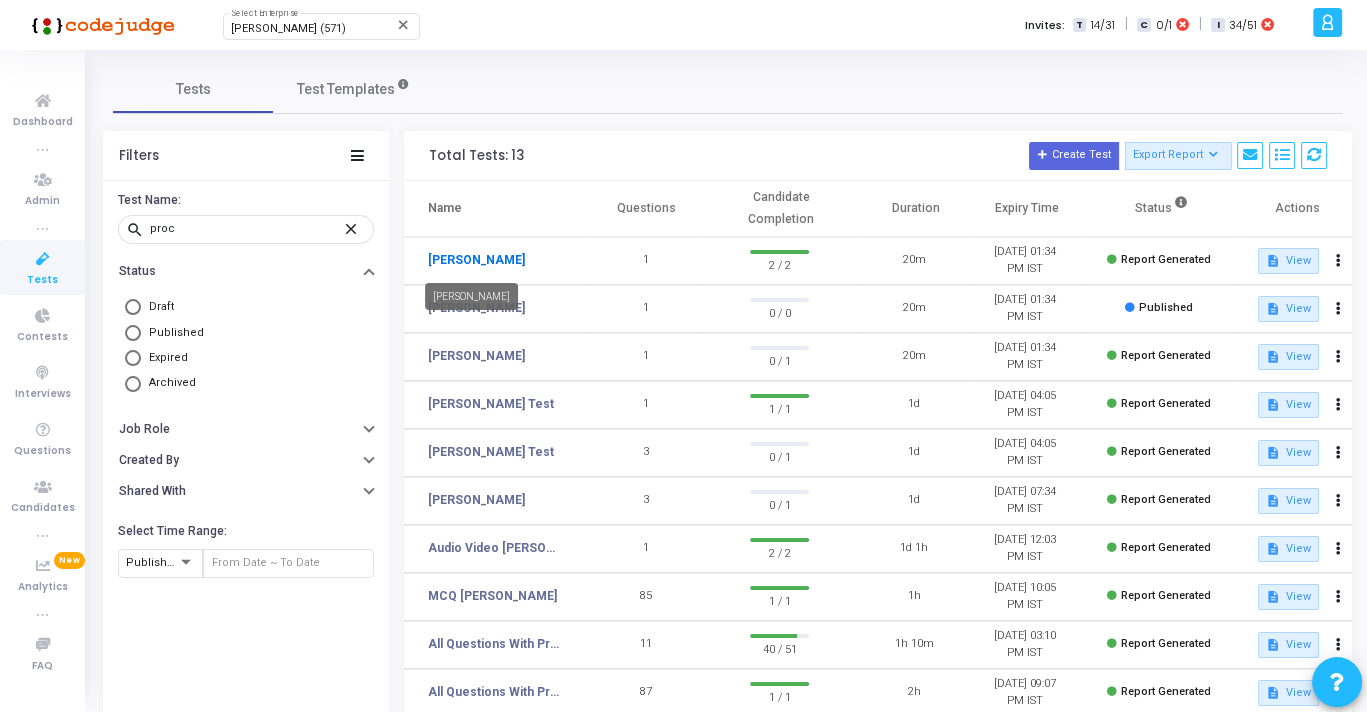 click on "[PERSON_NAME]" at bounding box center (476, 260) 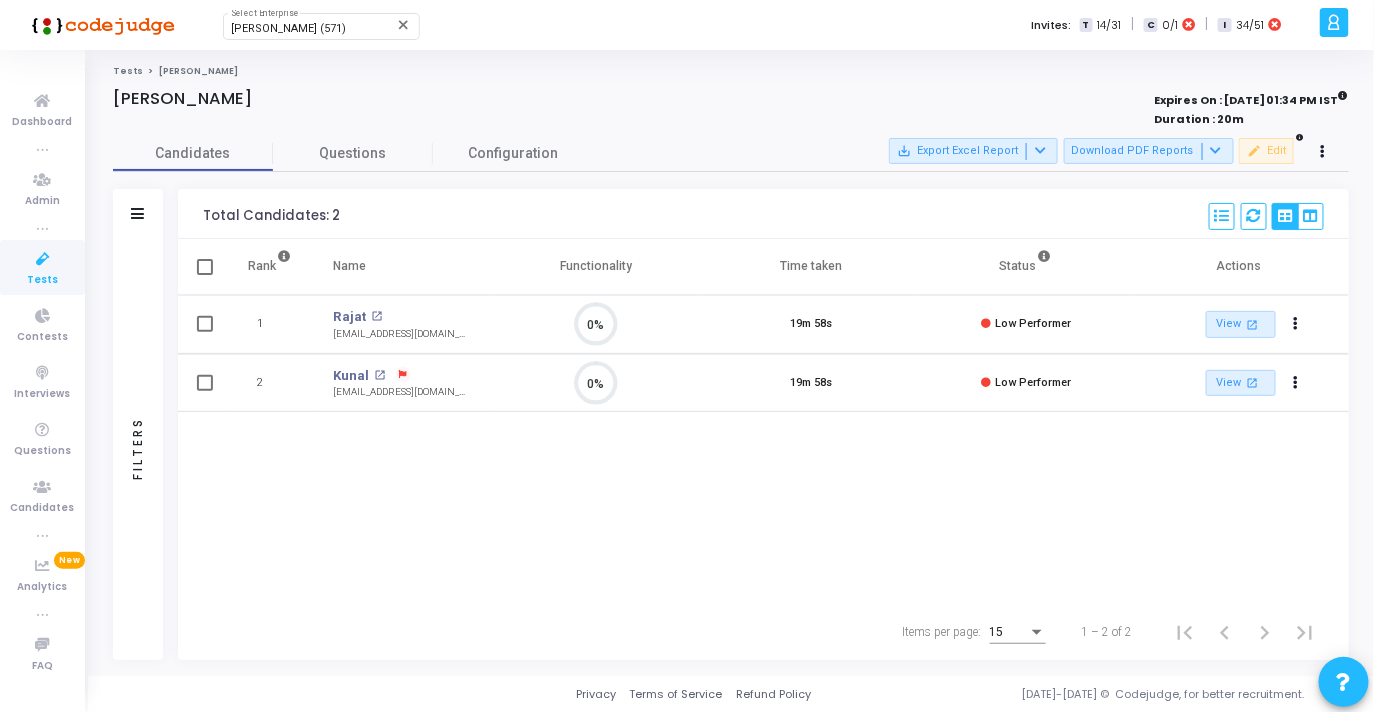 scroll, scrollTop: 9, scrollLeft: 8, axis: both 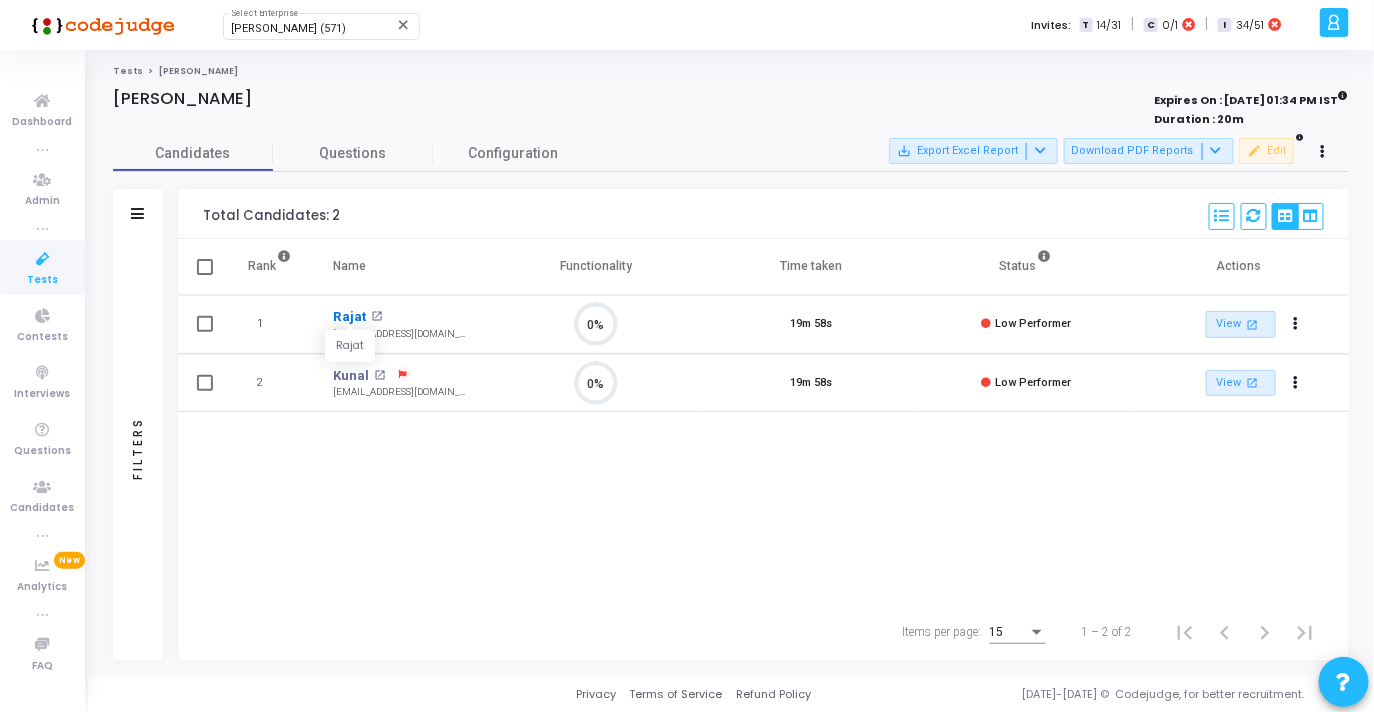 click on "Rajat" at bounding box center (349, 317) 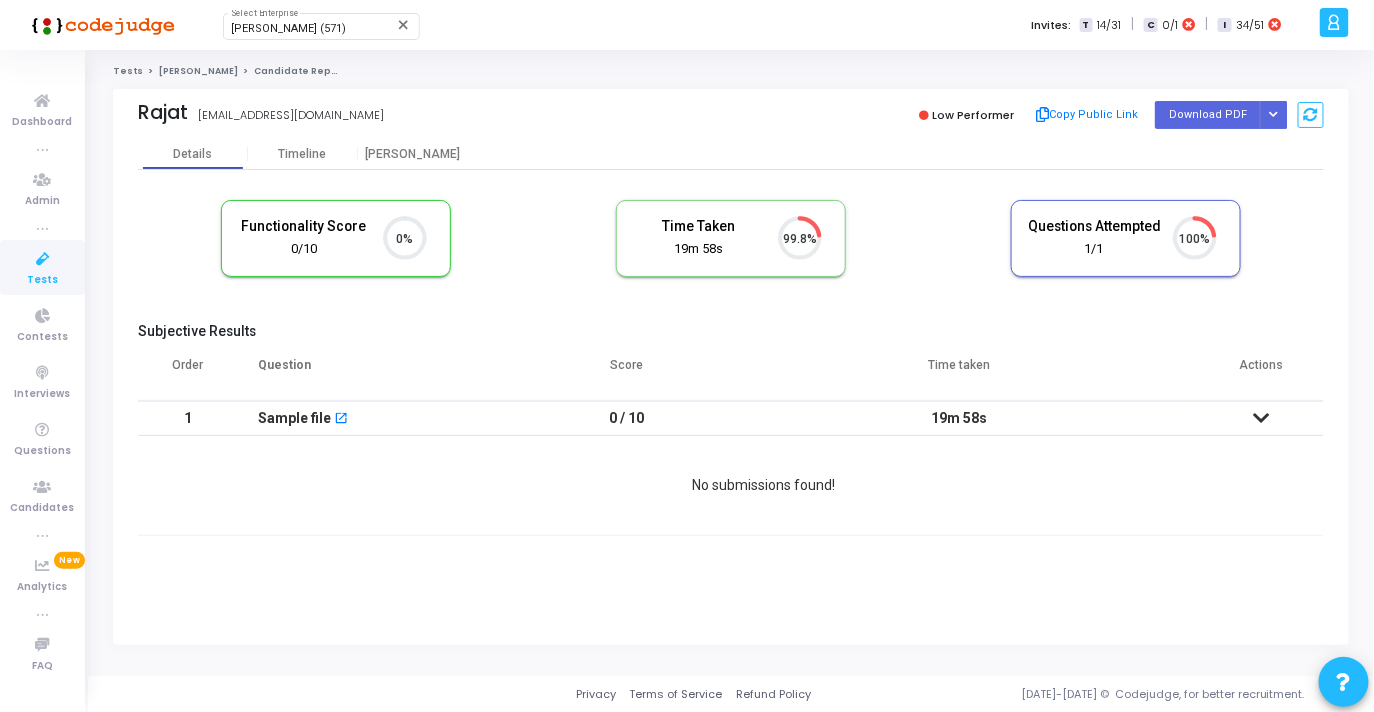 scroll, scrollTop: 9, scrollLeft: 8, axis: both 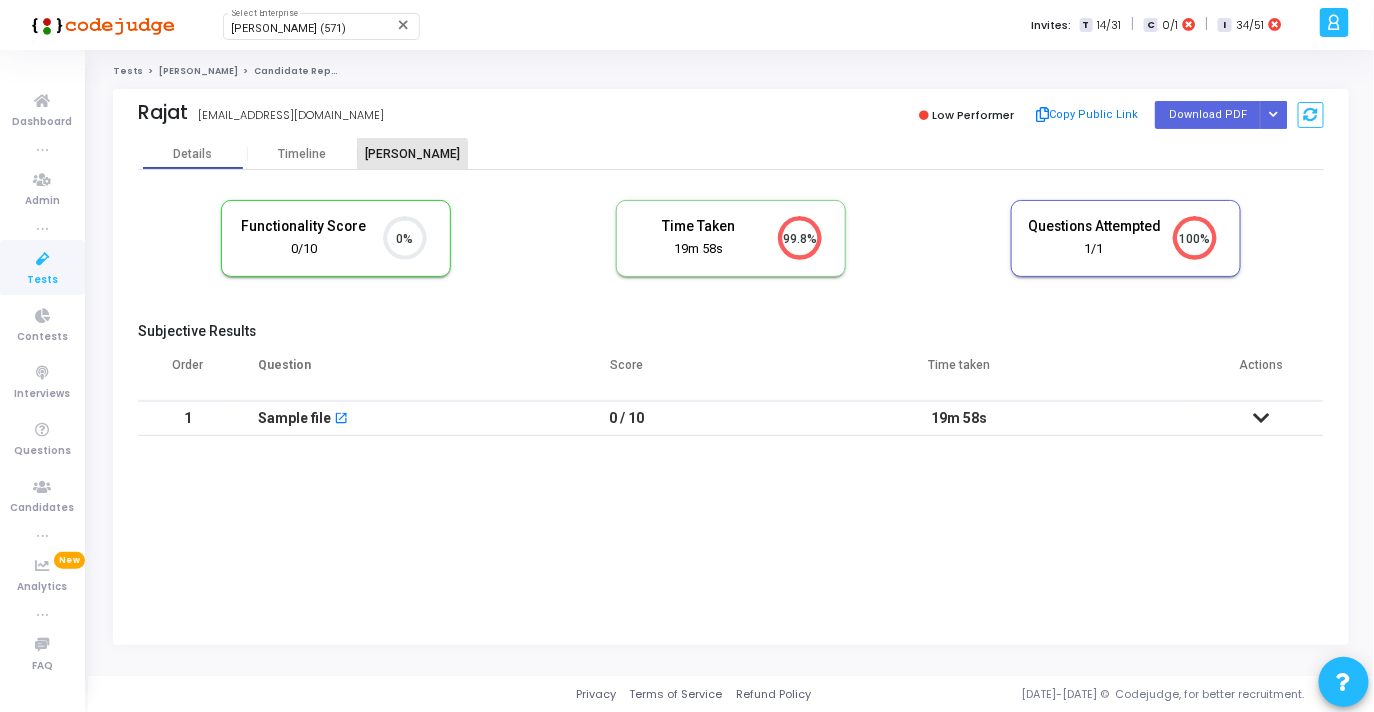 click on "[PERSON_NAME]" at bounding box center (413, 154) 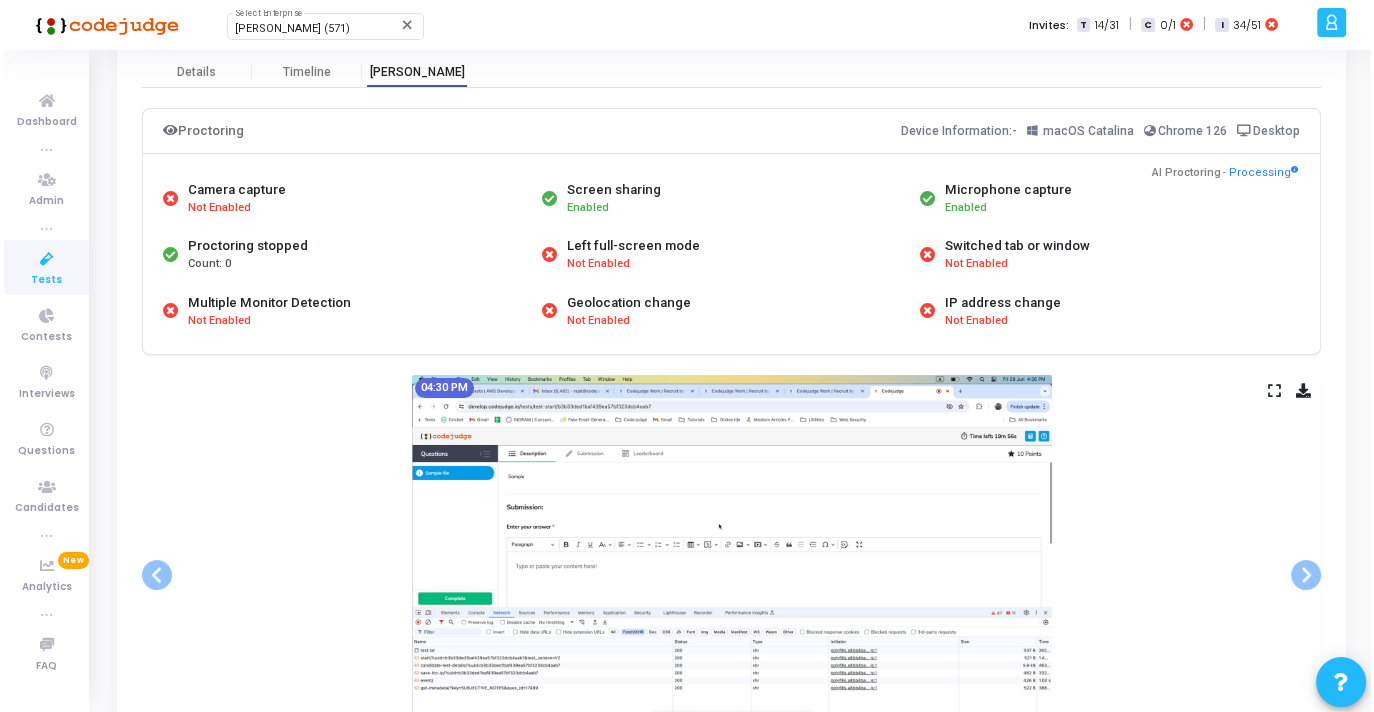 scroll, scrollTop: 0, scrollLeft: 0, axis: both 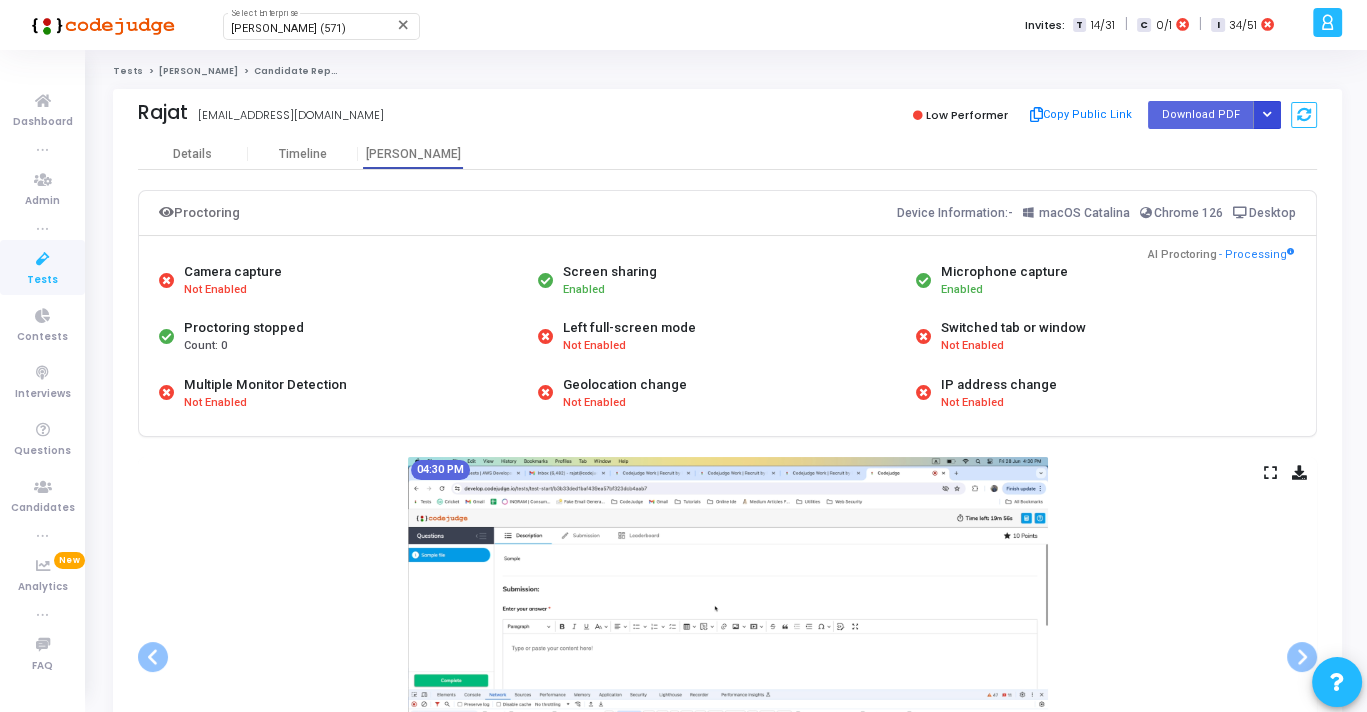 click 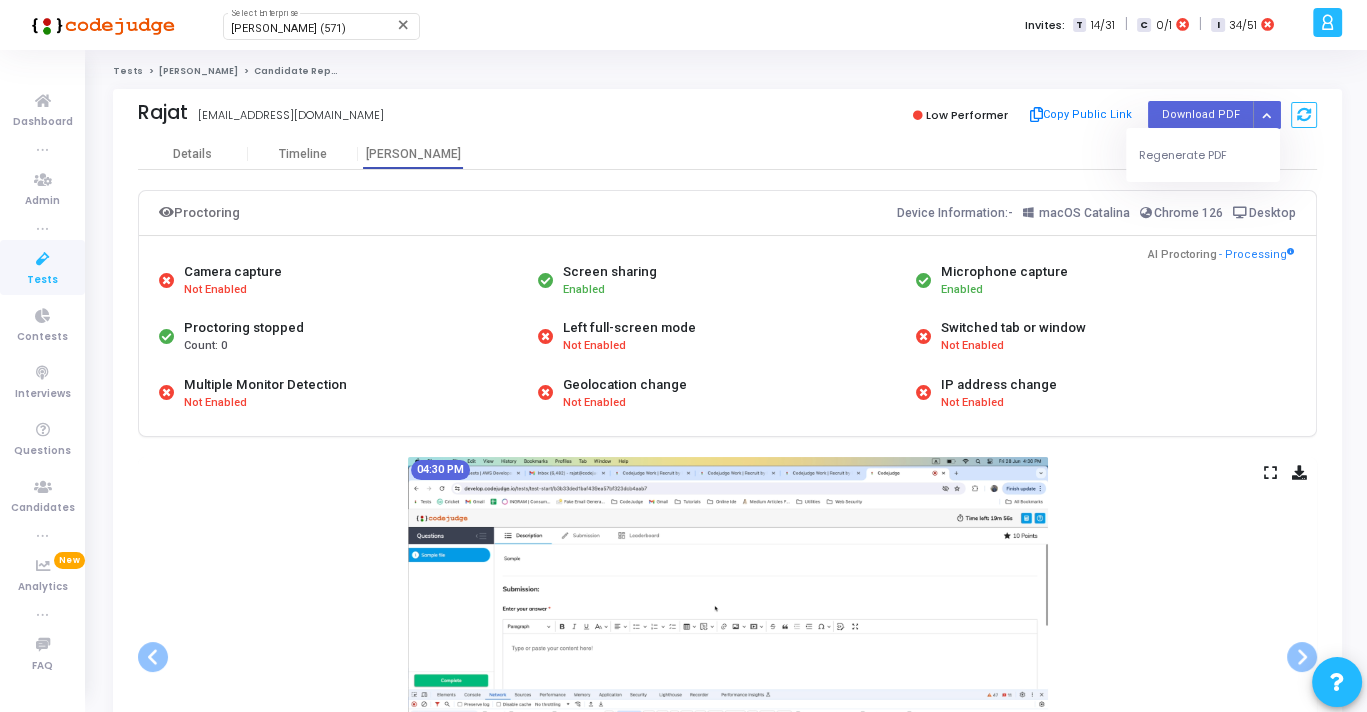 click on "Tests [PERSON_NAME] Candidate Report  [PERSON_NAME]   [PERSON_NAME][EMAIL_ADDRESS][DOMAIN_NAME]   Low Performer   Copy Public Link   Download PDF   Regenerate PDF  Details  Timeline  [PERSON_NAME]   Proctoring  Device Information:-  macOS Catalina  Chrome 126   Desktop   Camera capture   Not Enabled   Screen sharing  Enabled  Microphone capture  Enabled  Proctoring stopped   Count: 0   Left full-screen mode   Not Enabled   Switched tab or window   Not Enabled   Multiple Monitor Detection   Not Enabled   Geolocation change   Not Enabled   IP address change   Not Enabled  AI Proctoring  - Processing   Slide 1 of 2   04:30 PM   Slide 2 of 2   04:31 PM  Previous Next Accordion View  Gallery View   [DATE] 4 PM   04:30 PM   04:31 PM" at bounding box center (727, 626) 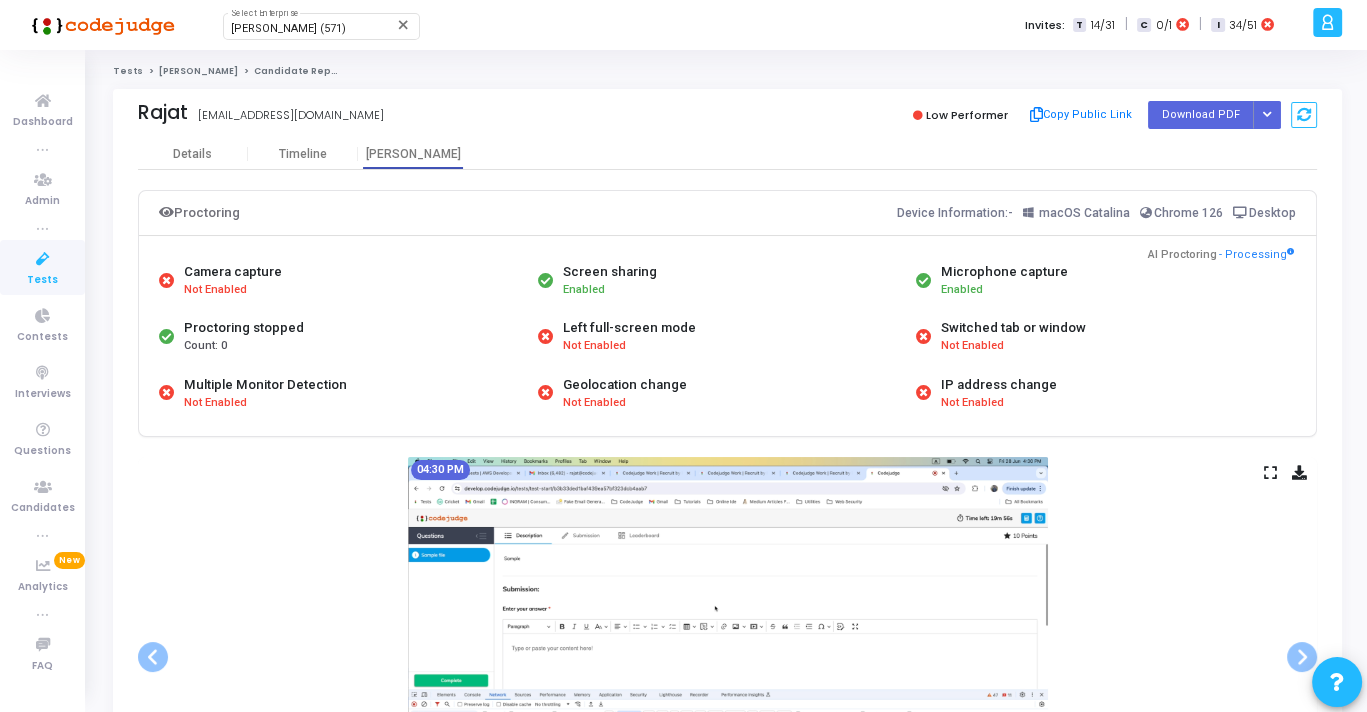 click on "Tests [PERSON_NAME] Candidate Report  [PERSON_NAME]   [PERSON_NAME][EMAIL_ADDRESS][DOMAIN_NAME]   Low Performer   Copy Public Link   Download PDF   Regenerate PDF  Details  Timeline  [PERSON_NAME]   Proctoring  Device Information:-  macOS Catalina  Chrome 126   Desktop   Camera capture   Not Enabled   Screen sharing  Enabled  Microphone capture  Enabled  Proctoring stopped   Count: 0   Left full-screen mode   Not Enabled   Switched tab or window   Not Enabled   Multiple Monitor Detection   Not Enabled   Geolocation change   Not Enabled   IP address change   Not Enabled  AI Proctoring  - Processing   Slide 1 of 2   04:30 PM   Slide 2 of 2   04:31 PM  Previous Next Accordion View  Gallery View   [DATE] 4 PM   04:30 PM   04:31 PM" at bounding box center (727, 626) 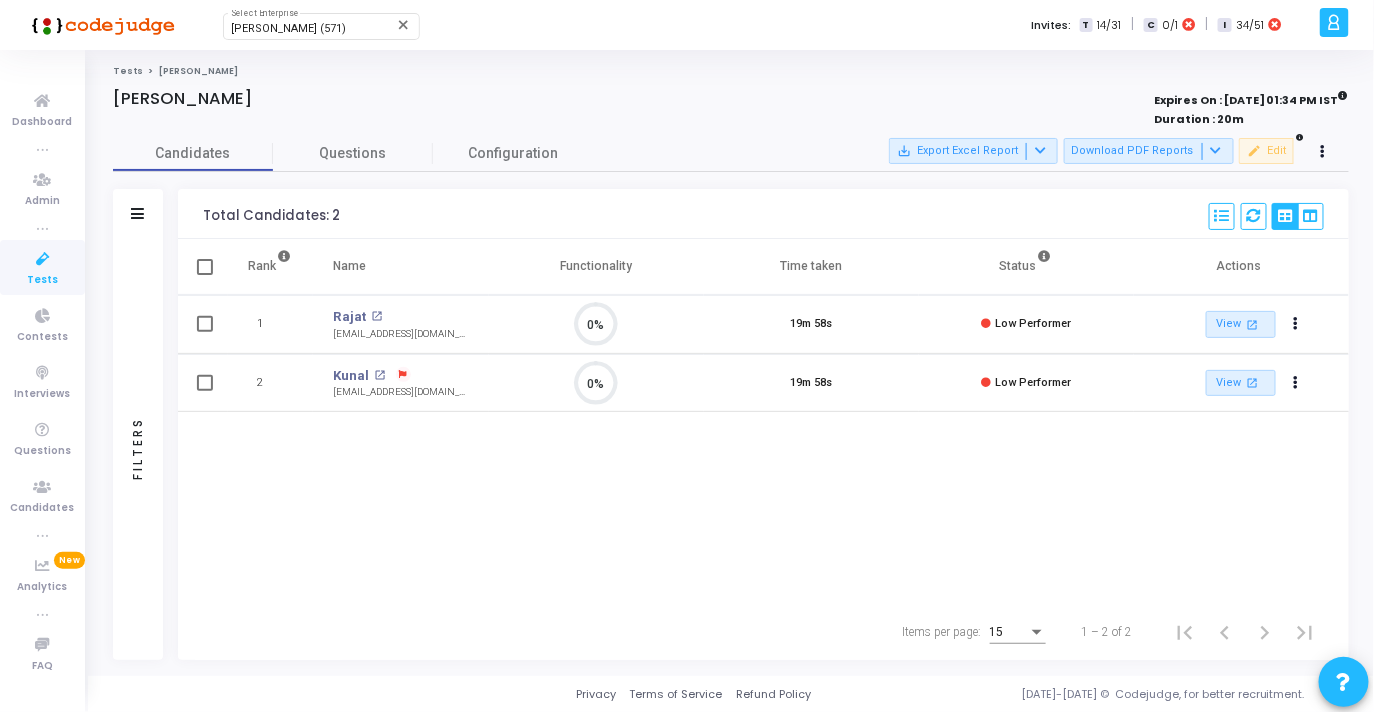 scroll, scrollTop: 9, scrollLeft: 8, axis: both 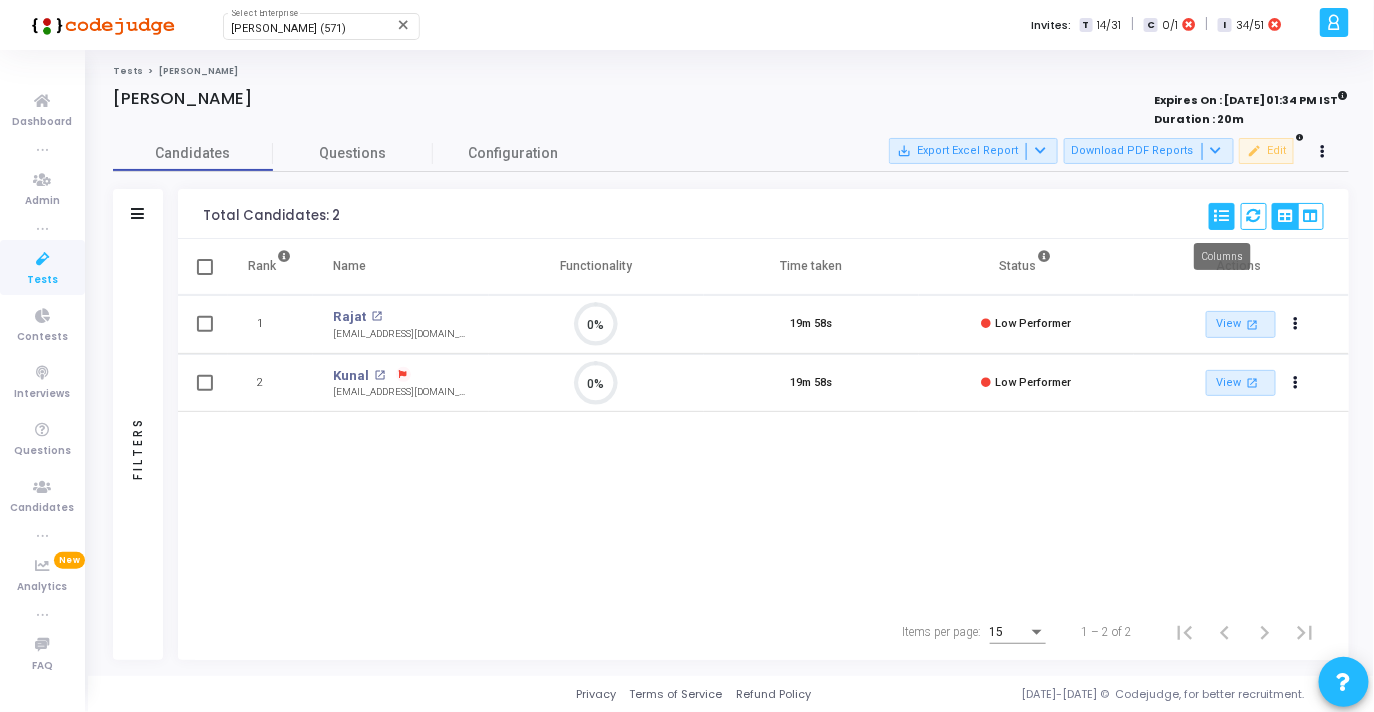 click at bounding box center [1222, 216] 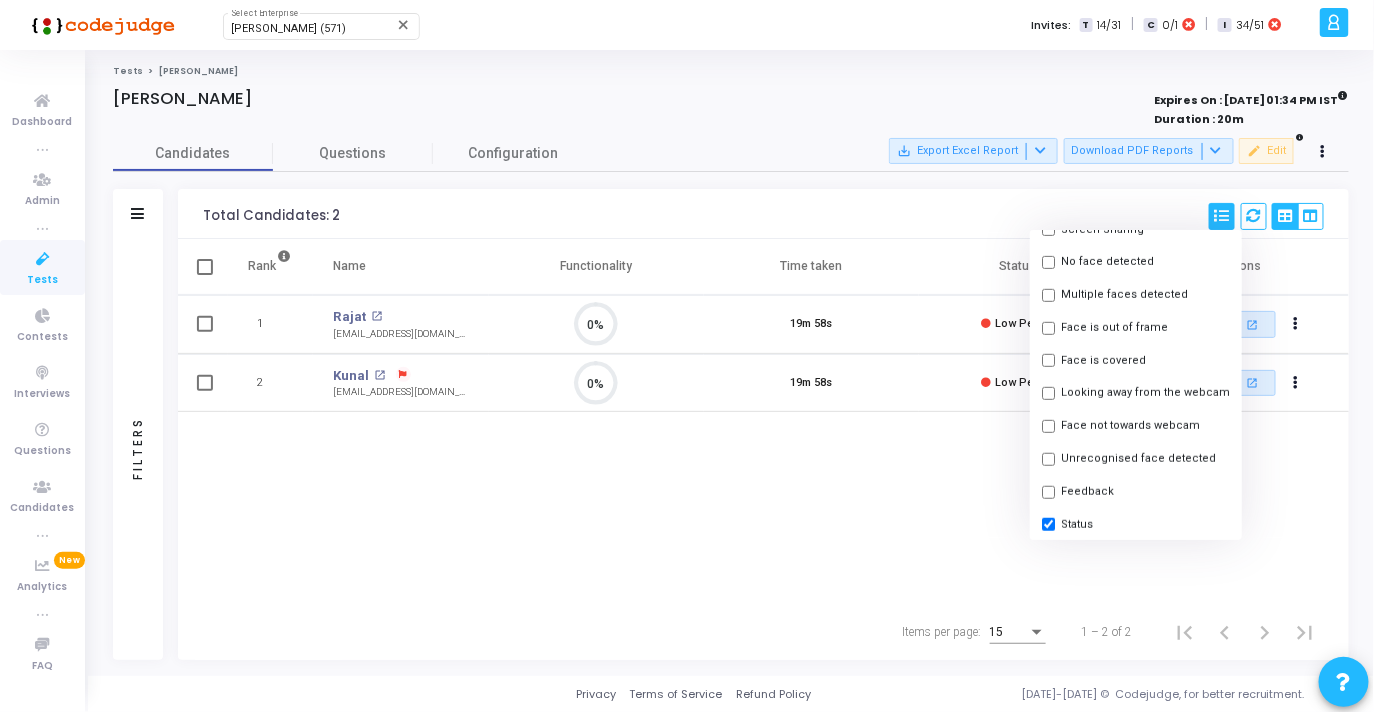 scroll, scrollTop: 429, scrollLeft: 0, axis: vertical 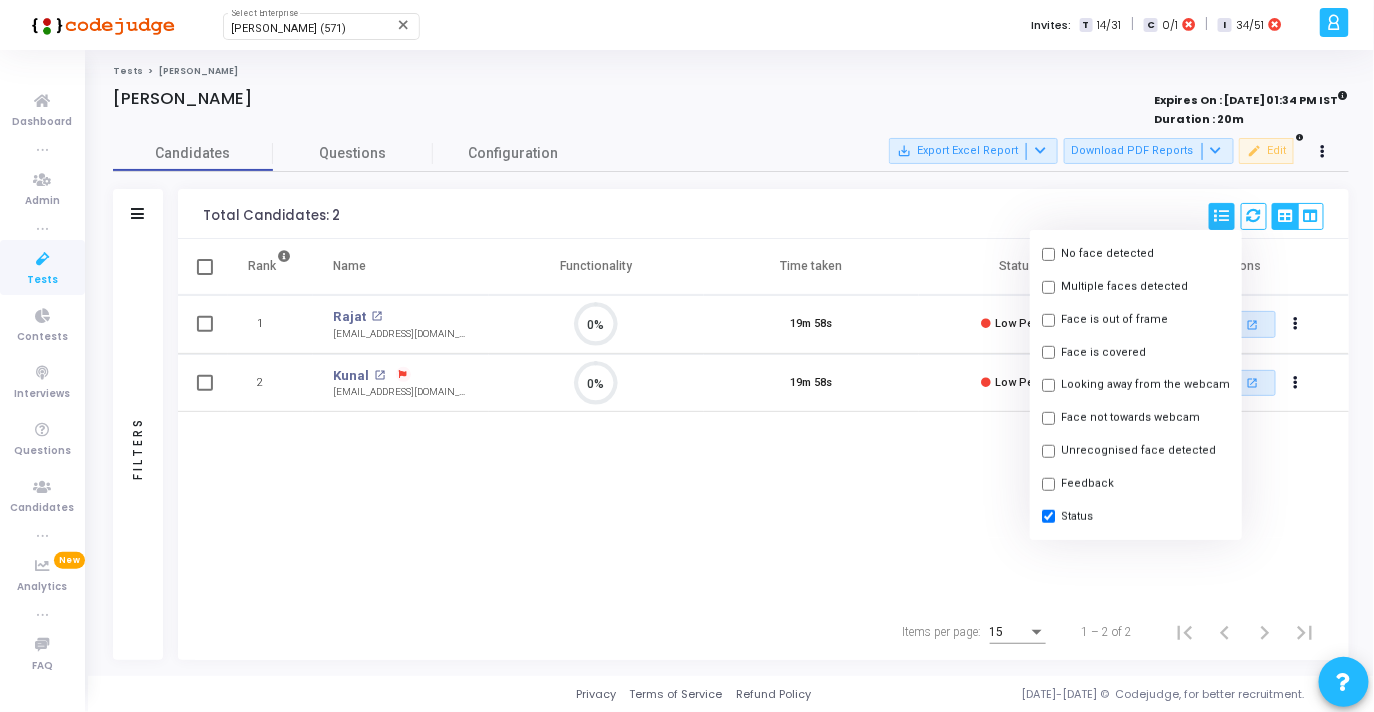 click on "No face detected" at bounding box center (1136, 254) 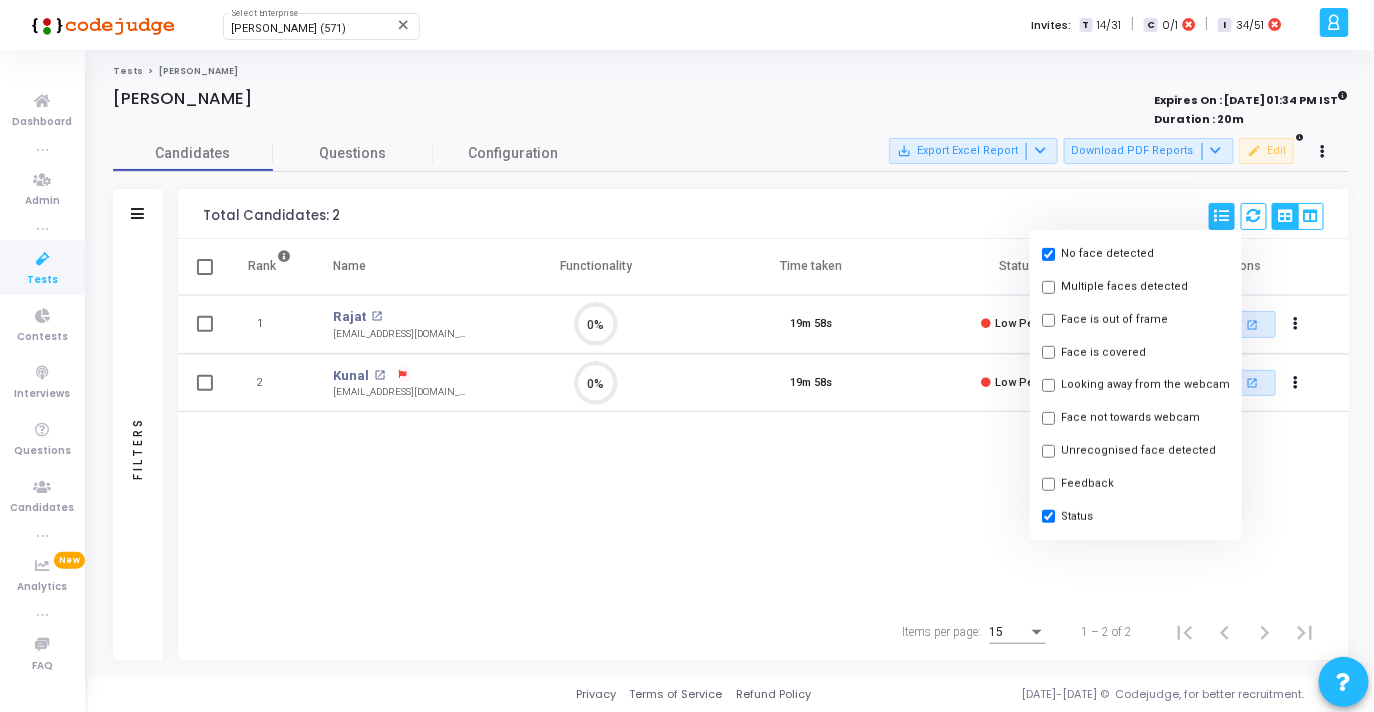 checkbox on "true" 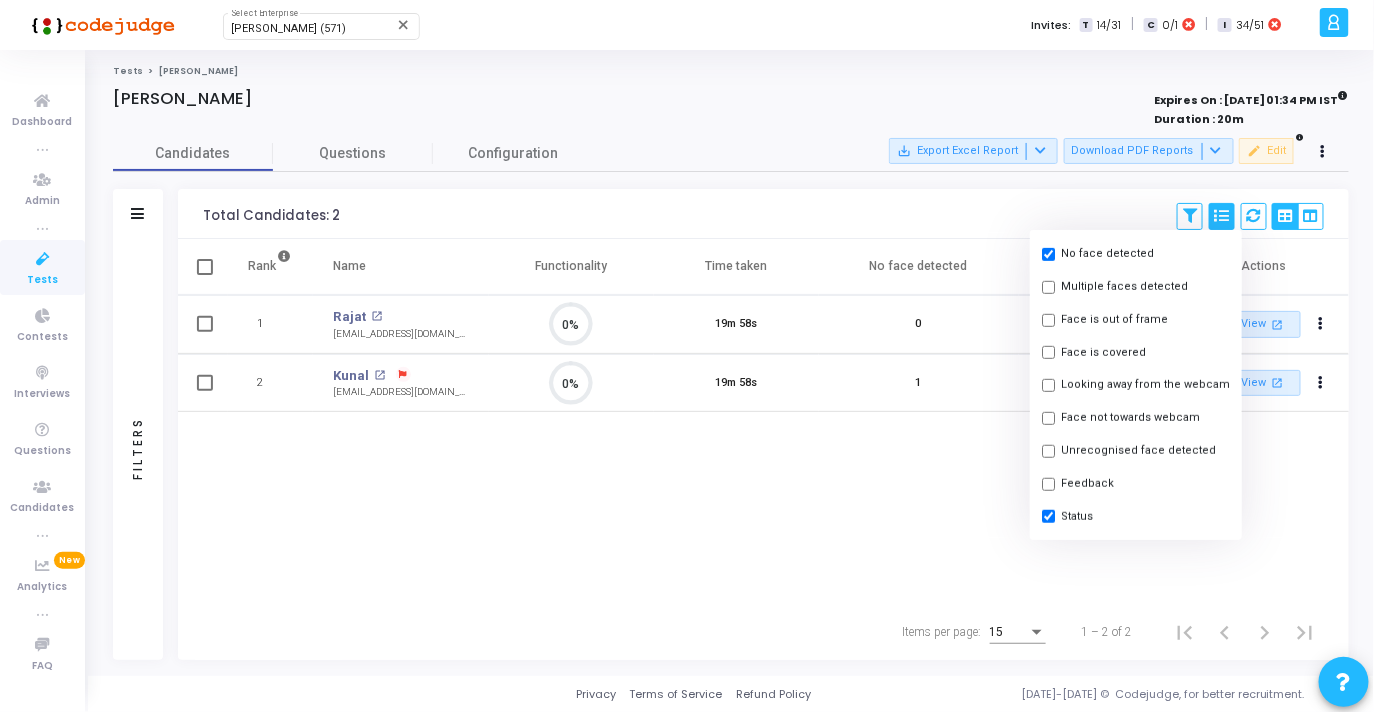 scroll, scrollTop: 9, scrollLeft: 8, axis: both 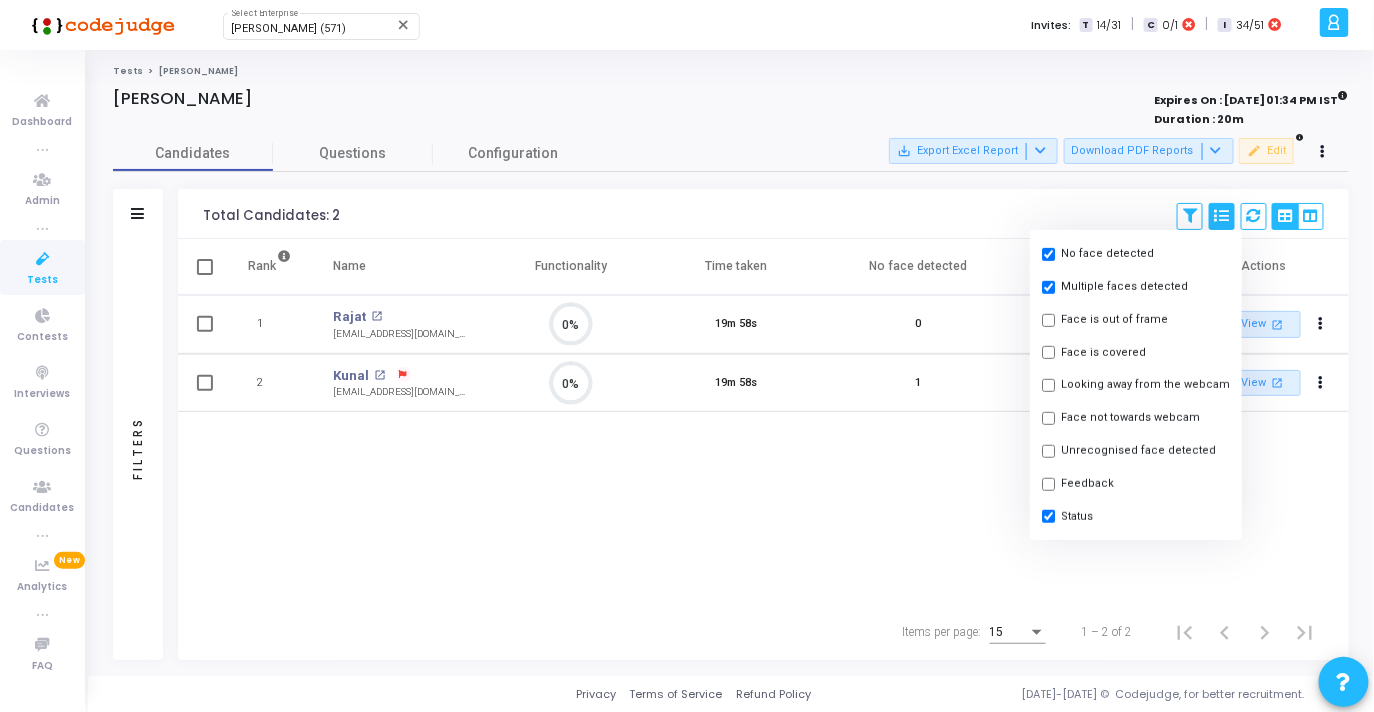 checkbox on "true" 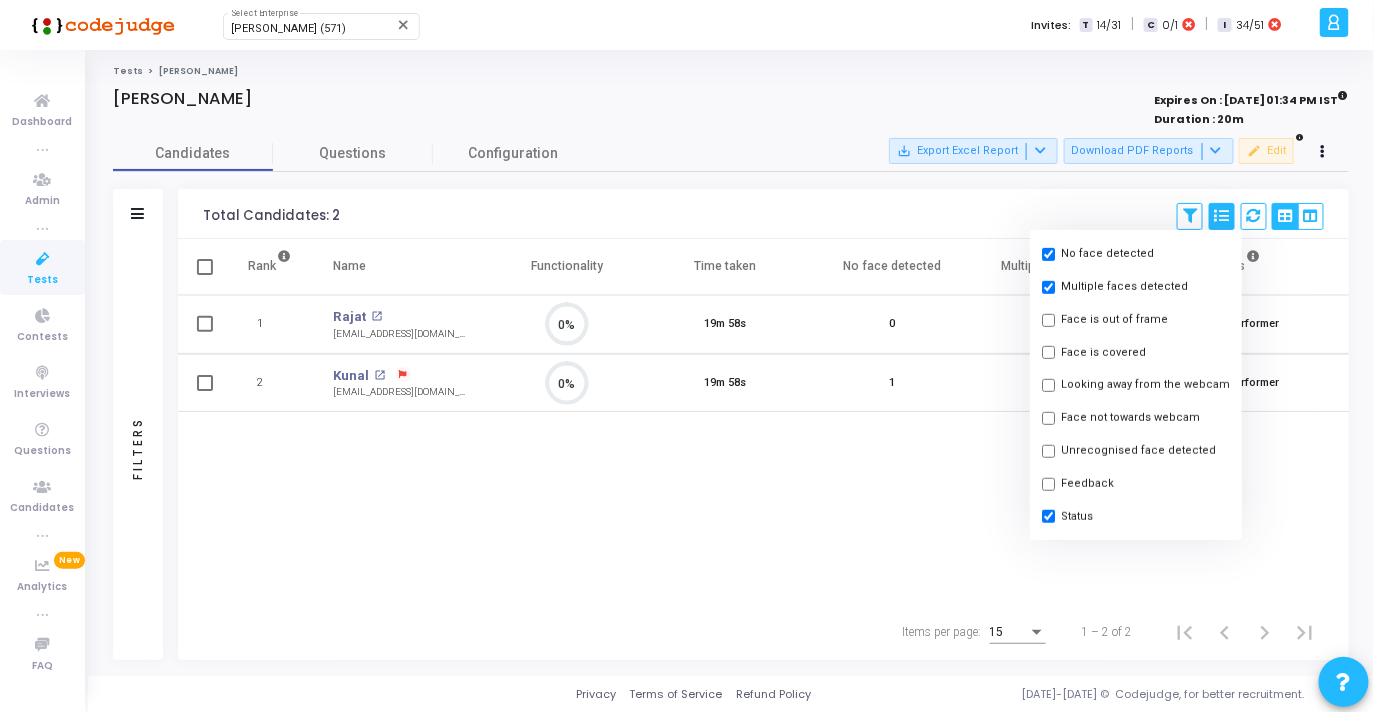 scroll, scrollTop: 9, scrollLeft: 8, axis: both 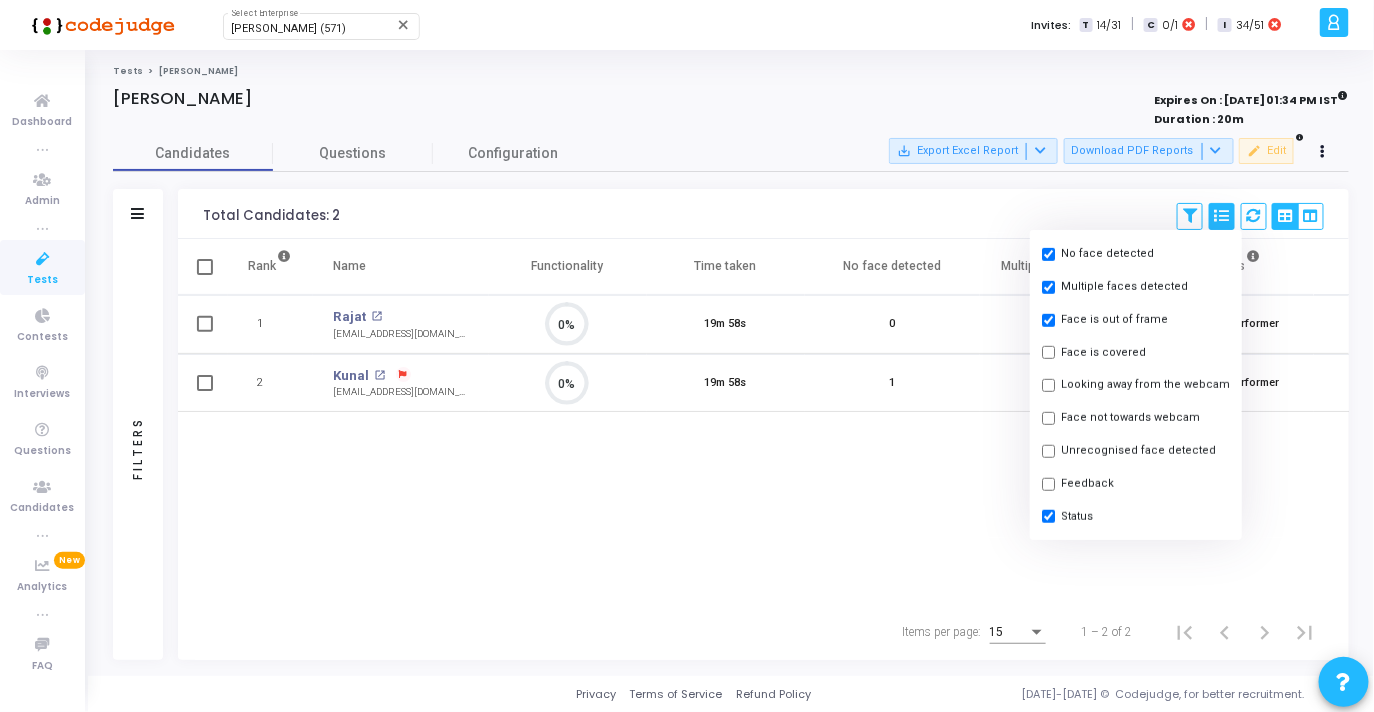 checkbox on "true" 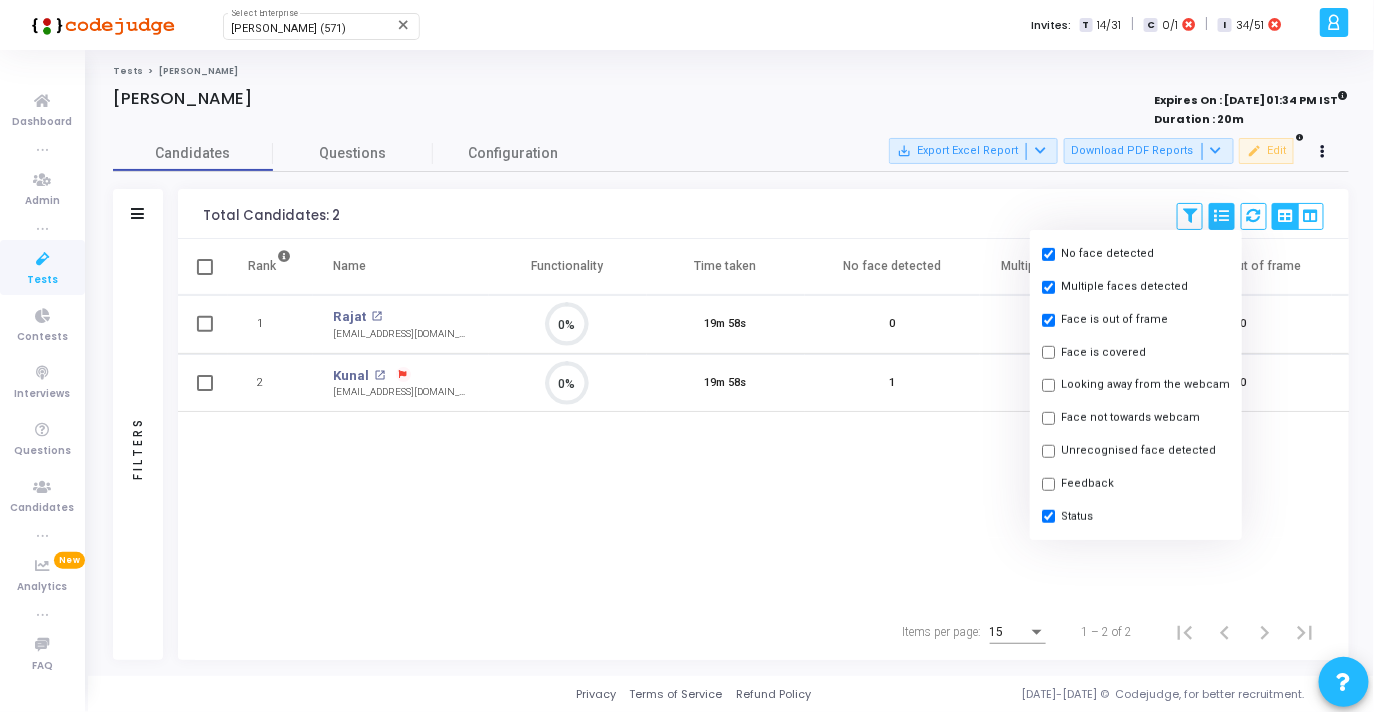 scroll, scrollTop: 9, scrollLeft: 8, axis: both 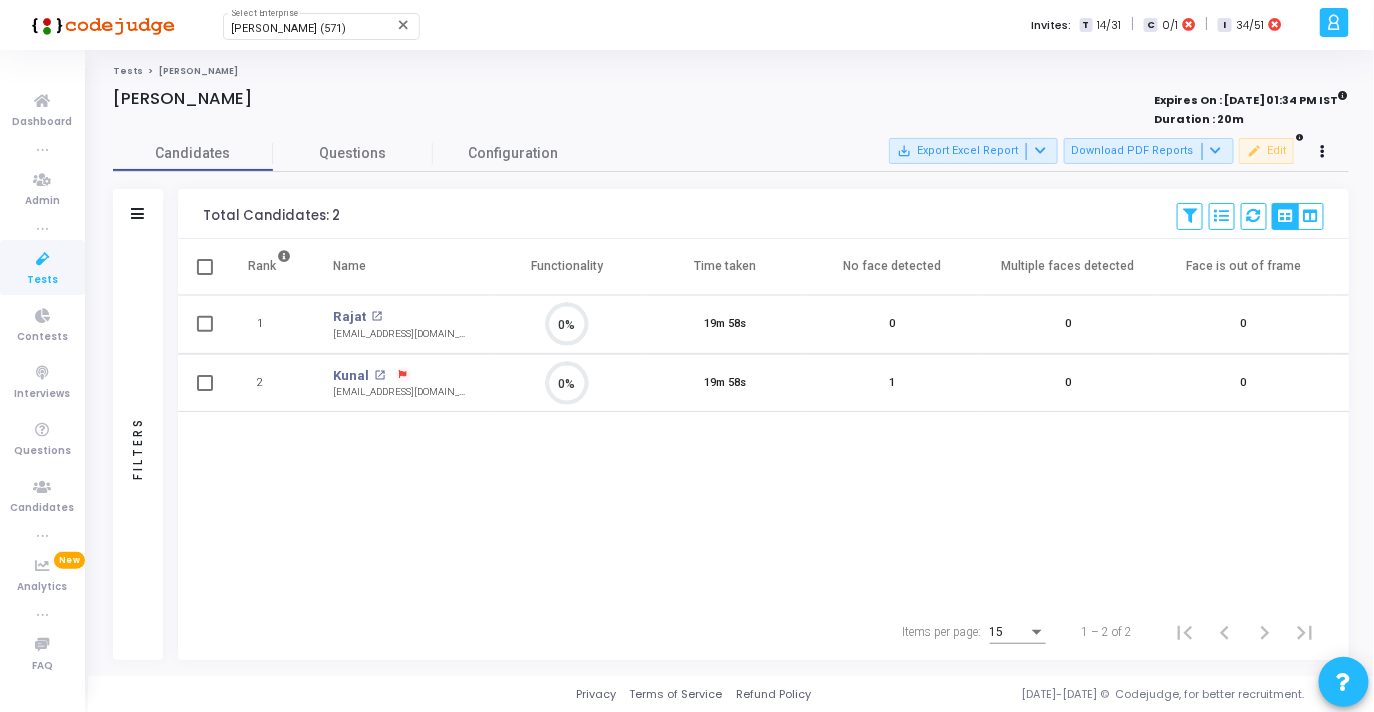 click on "Filters" at bounding box center [138, 449] 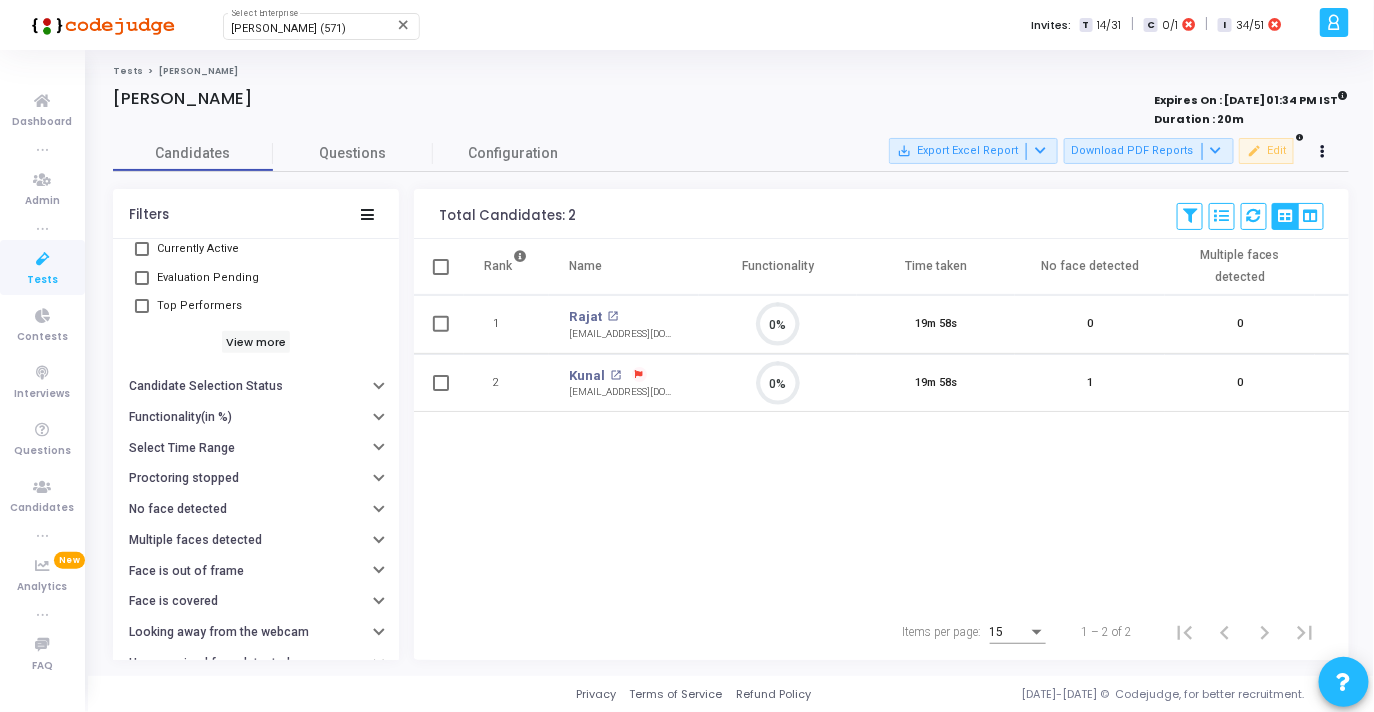 scroll, scrollTop: 192, scrollLeft: 0, axis: vertical 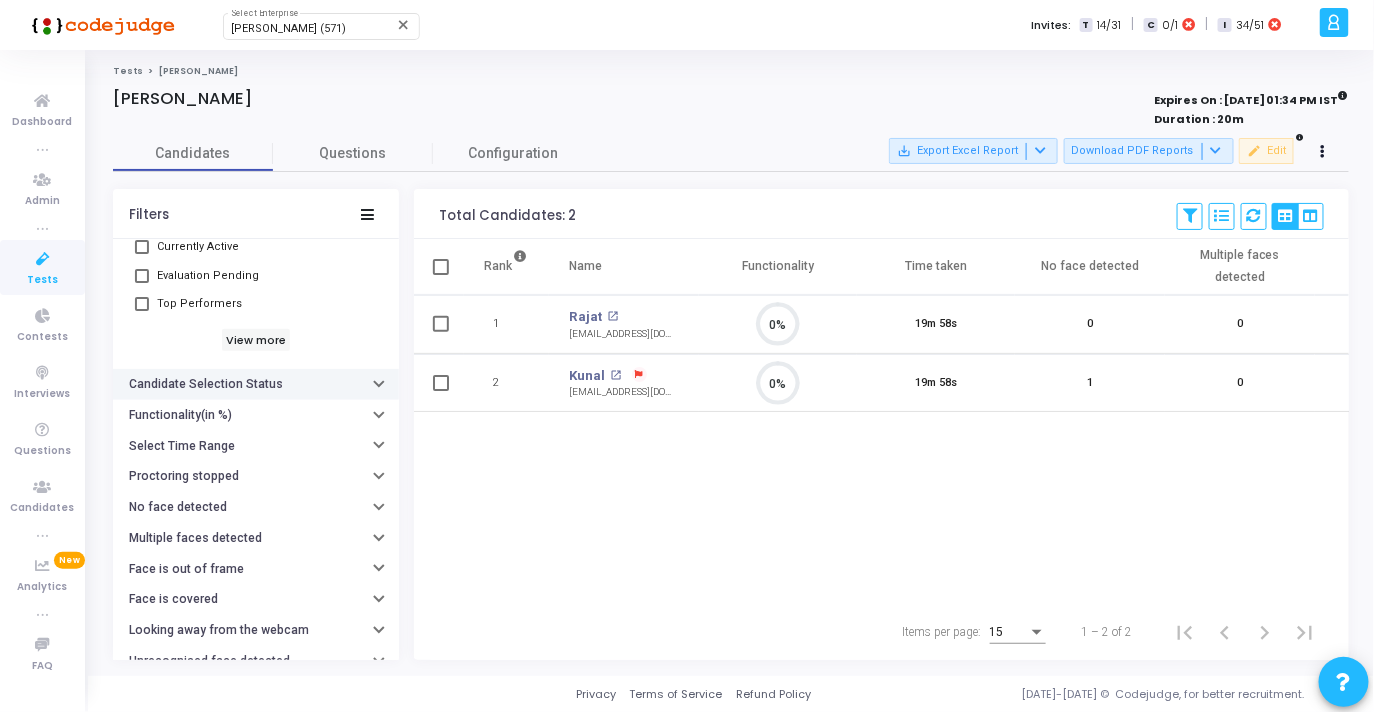 click on "Candidate Selection Status" at bounding box center (206, 384) 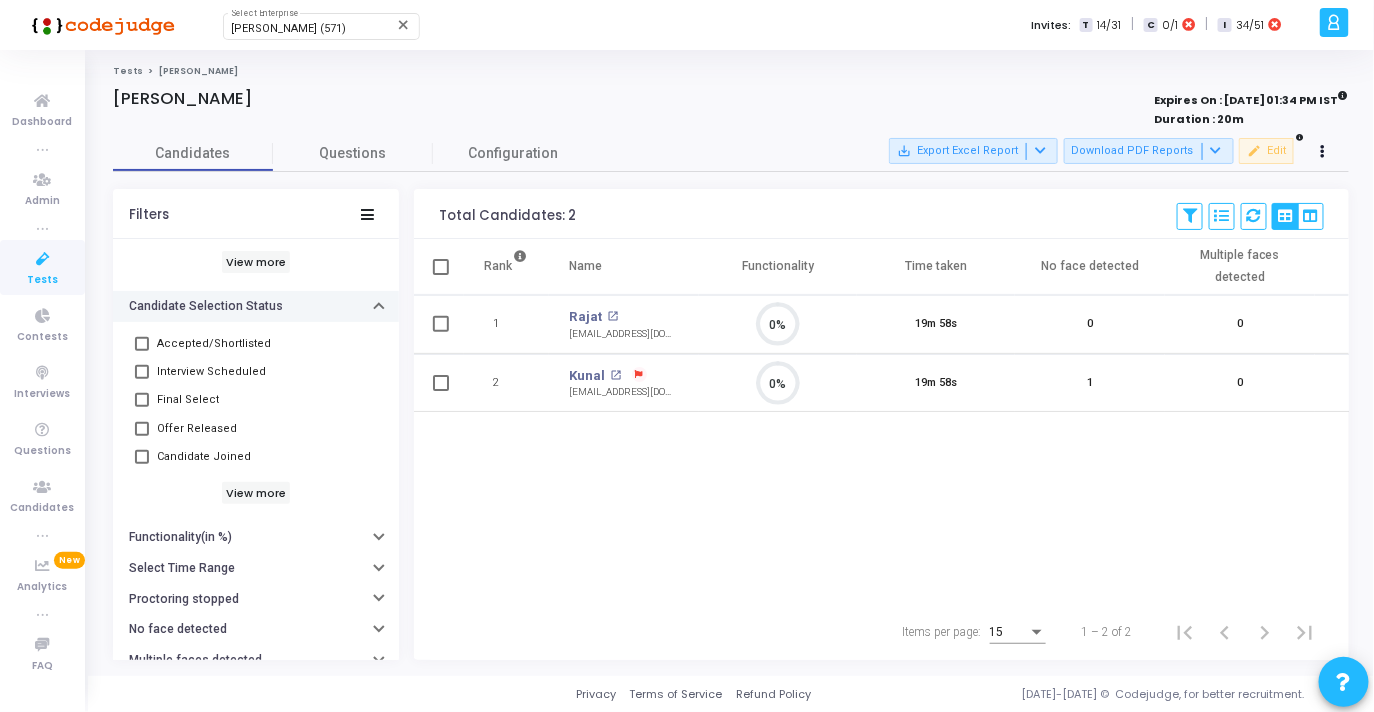 scroll, scrollTop: 271, scrollLeft: 0, axis: vertical 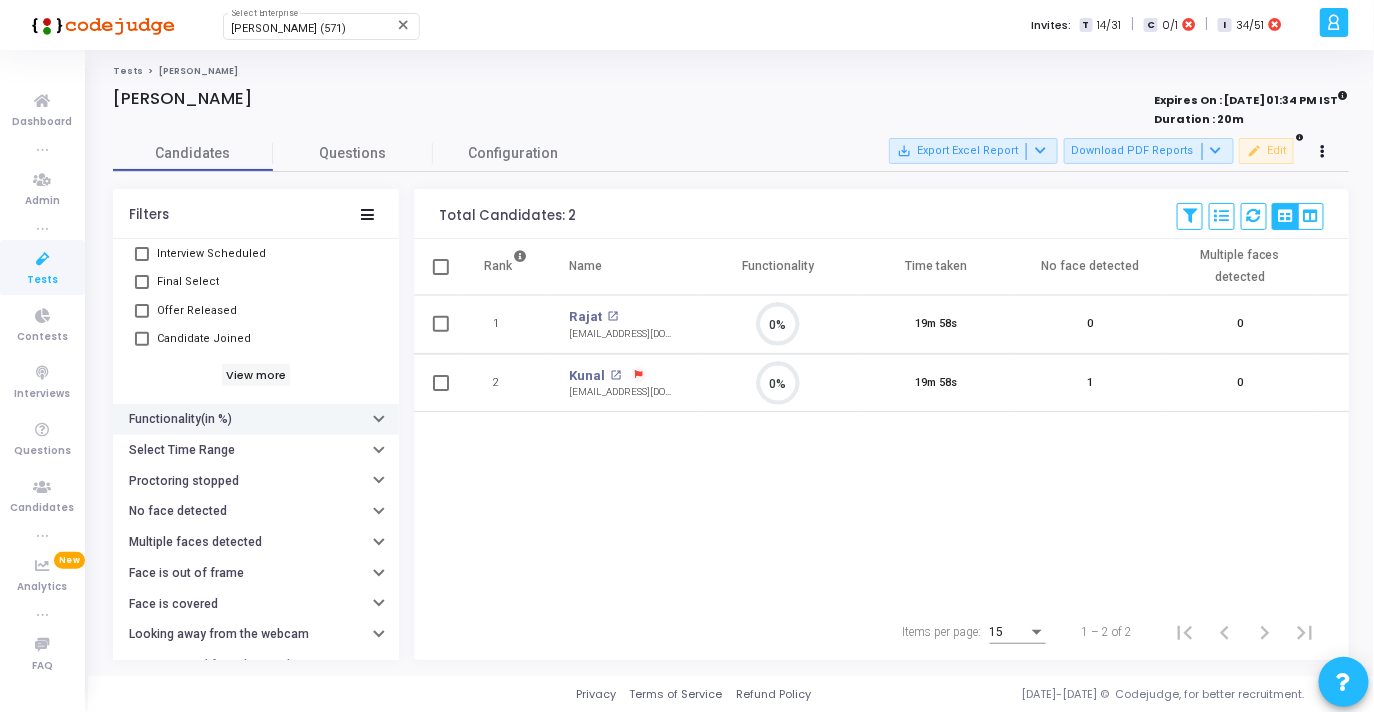 click on "Functionality(in %)" at bounding box center [256, 419] 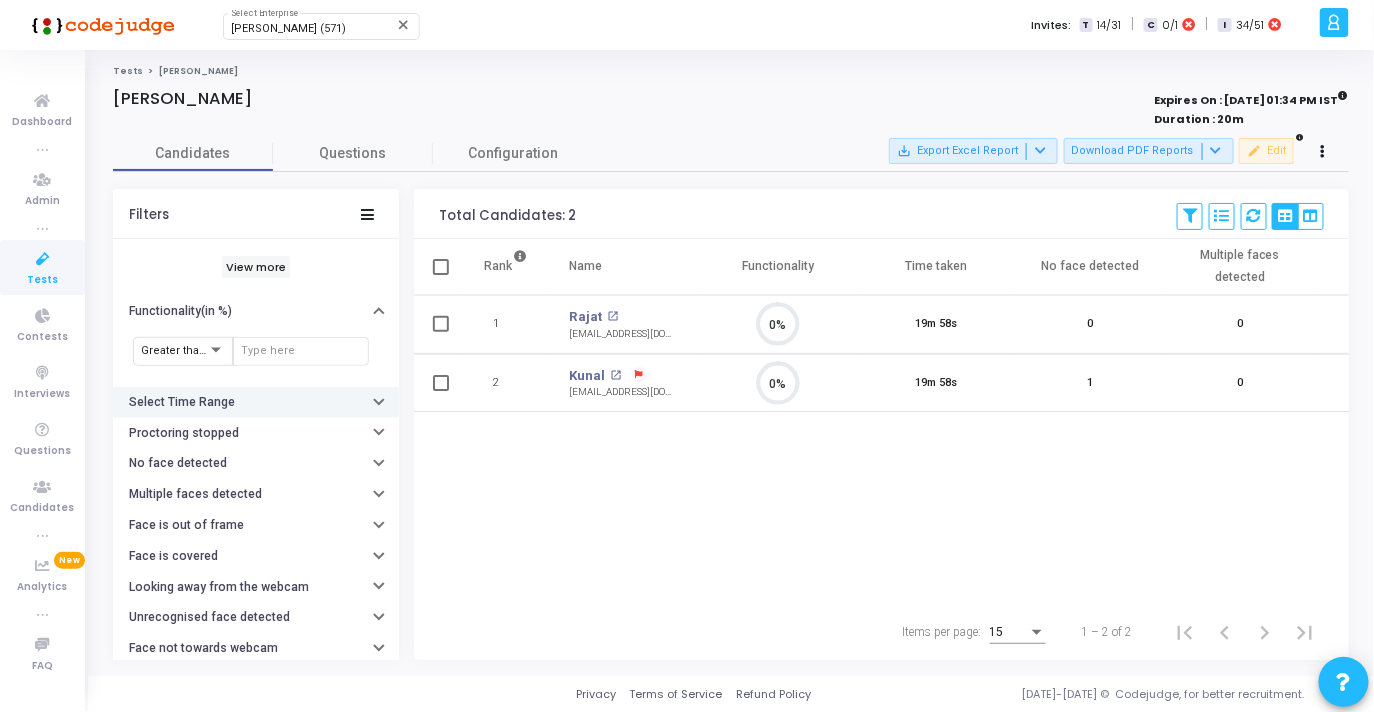 click on "Select Time Range" at bounding box center (256, 402) 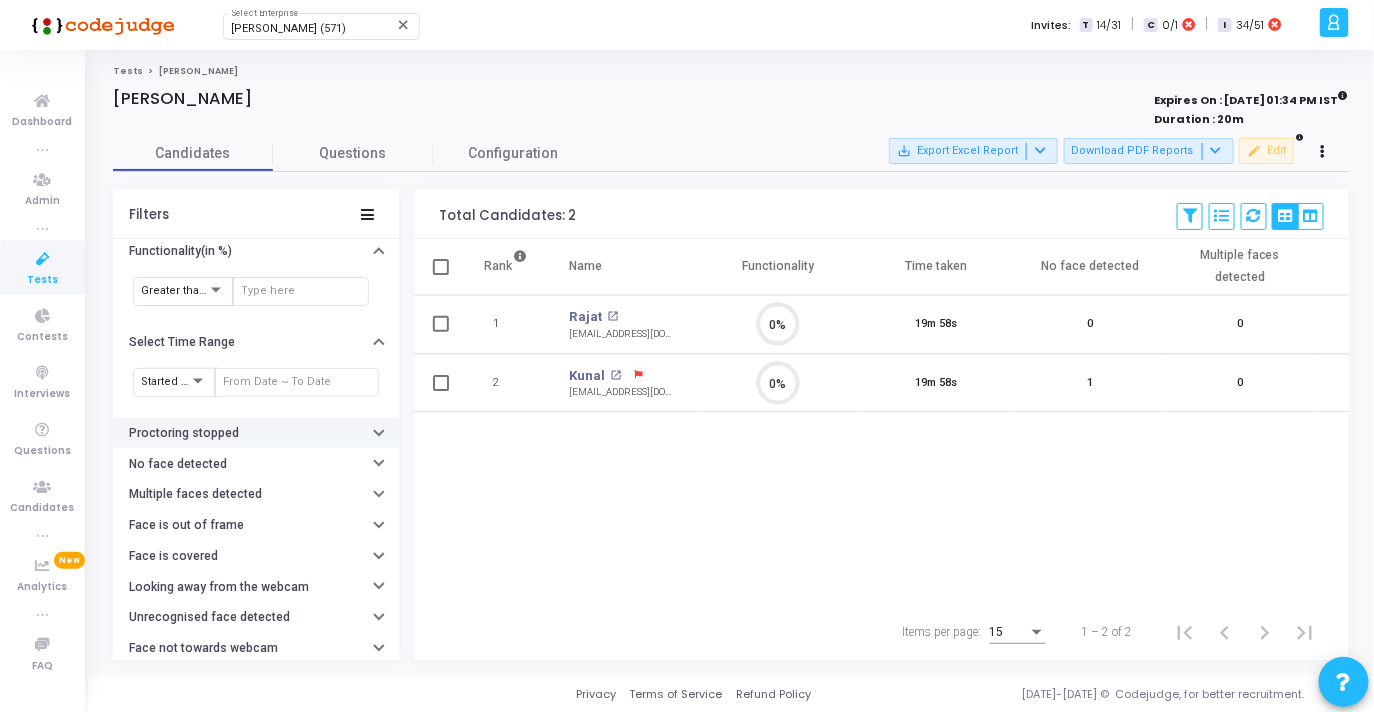 click on "Proctoring stopped" at bounding box center (184, 433) 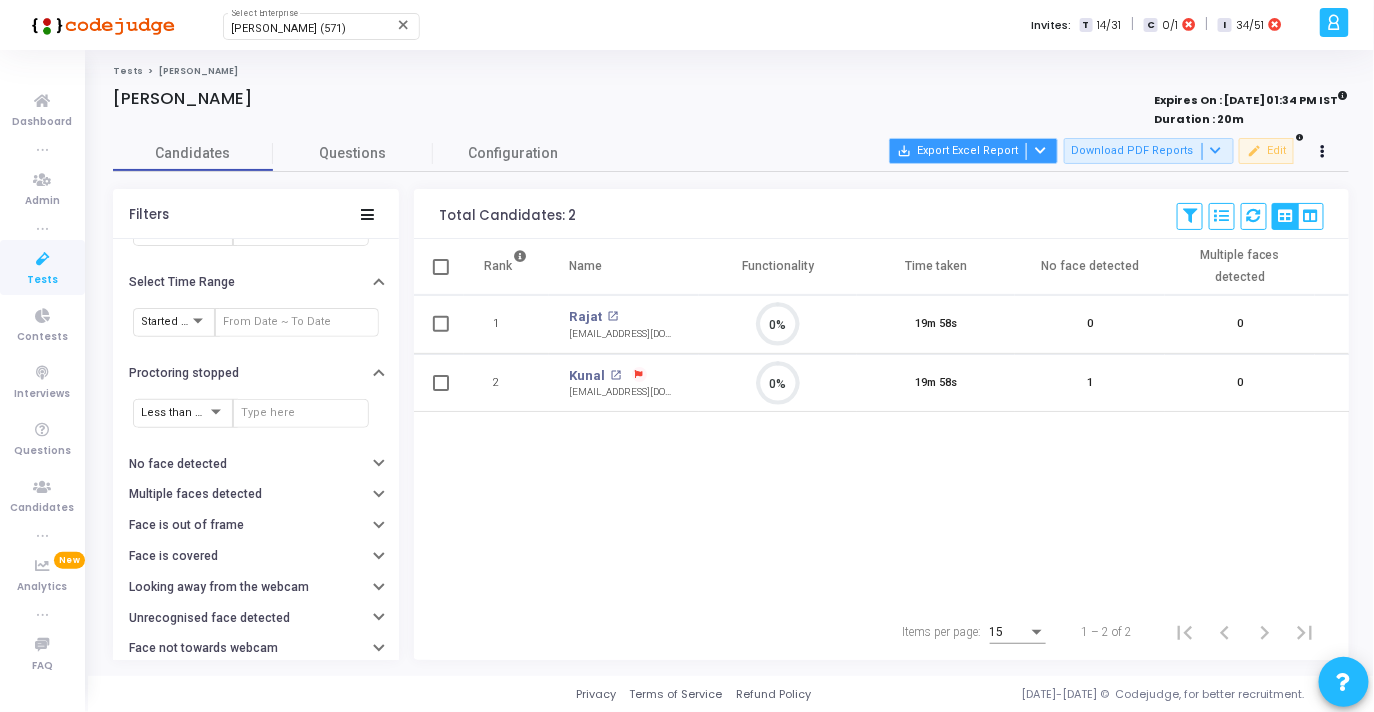 click at bounding box center (1040, 150) 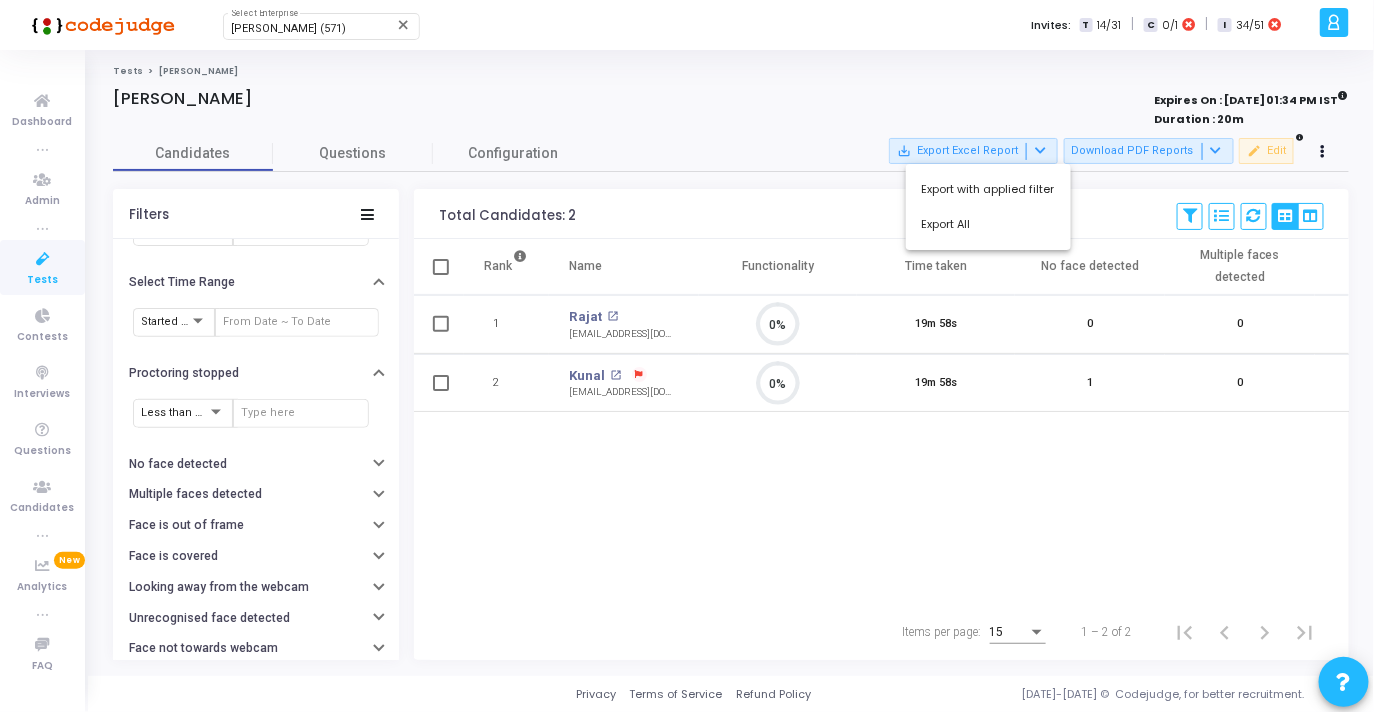 click at bounding box center [687, 356] 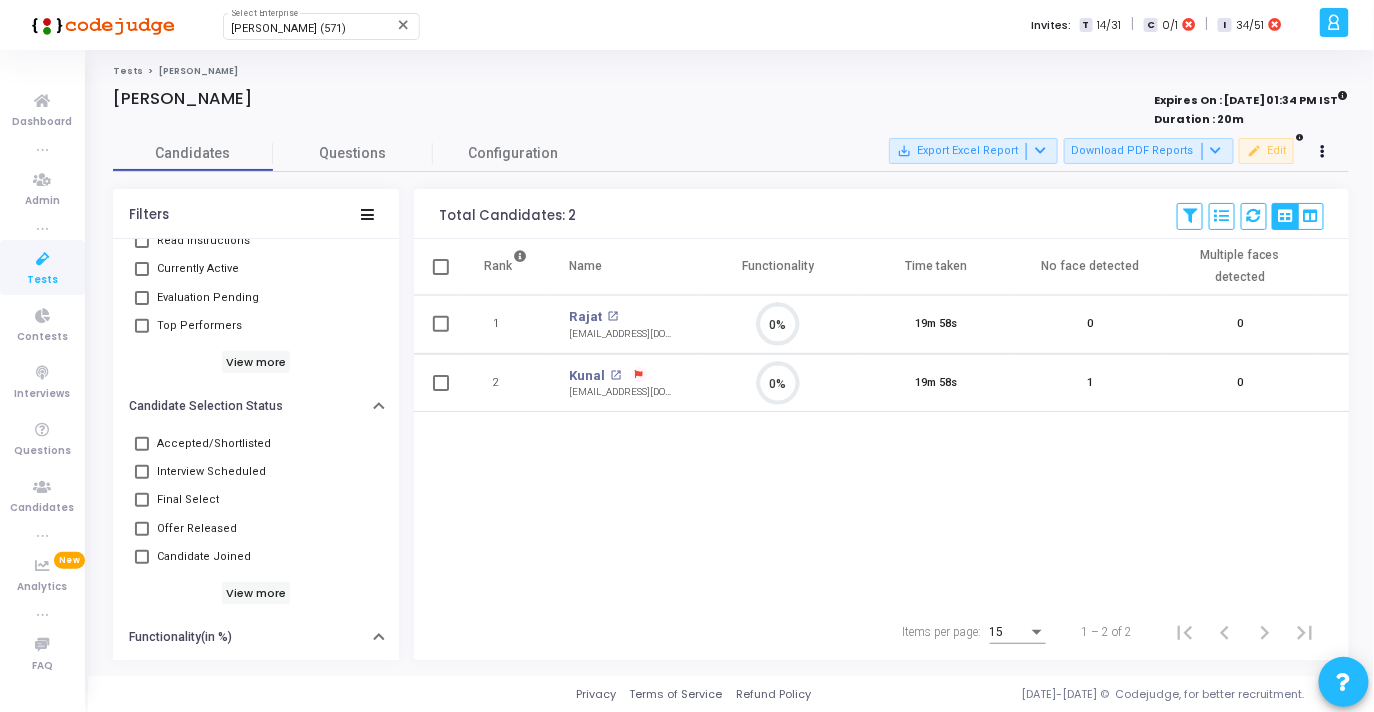 scroll, scrollTop: 0, scrollLeft: 0, axis: both 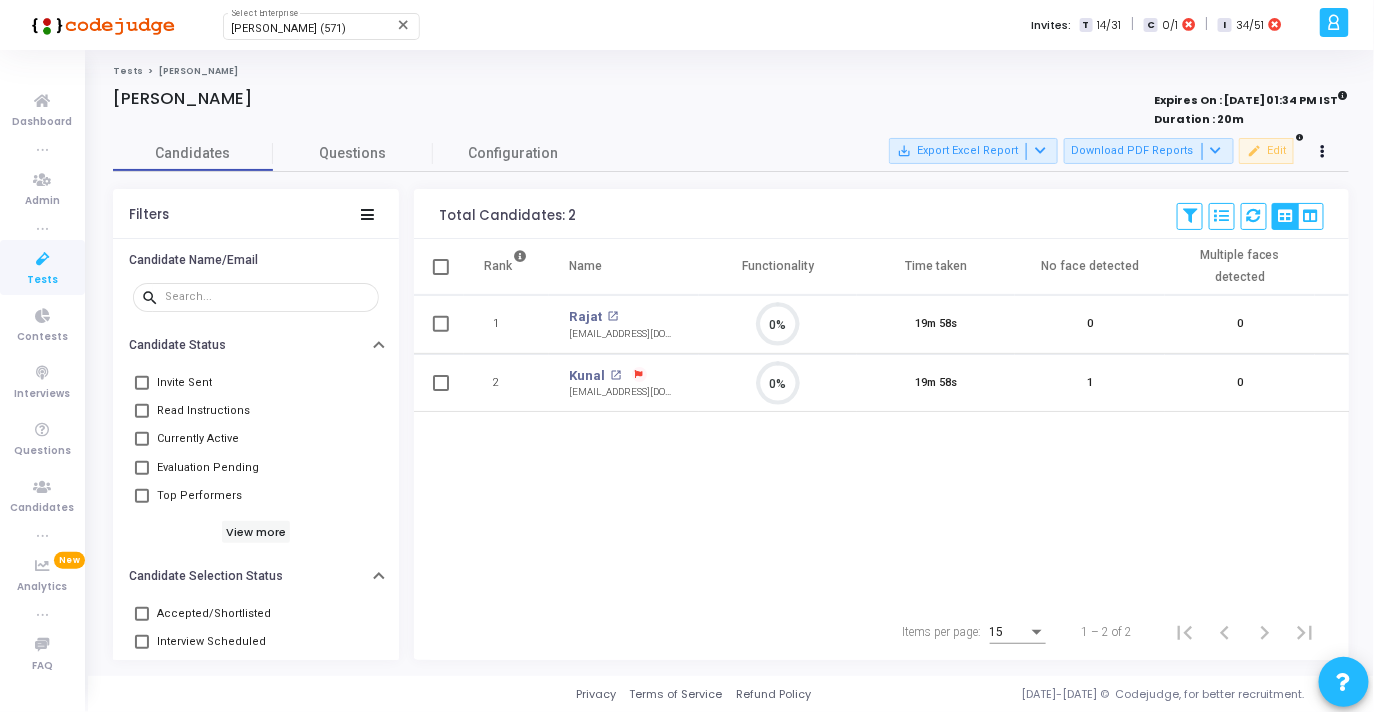 click on "Rank   Name   Functionality   Time taken   No face detected  Multiple faces detected   Face is out of frame   Status   Actions    1  Rajat open_in_new  [EMAIL_ADDRESS][DOMAIN_NAME]  0%  19m 58s   0   0  0  Low Performer   View  open_in_new   Report  archive  Archive   Extend Duration  cached  Reset Test  cached  Resend Test   Schedule Interview  content_copy  Copy Public Link  content_copy  Copy Test Invite Link    2  Kunal open_in_new  [EMAIL_ADDRESS][DOMAIN_NAME]  0%  19m 58s   1   0  0  Low Performer   View  open_in_new   Report  archive  Archive   Extend Duration  cached  Reset Test  cached  Resend Test   Schedule Interview  content_copy  Copy Public Link  content_copy  Copy Test Invite Link" at bounding box center (881, 421) 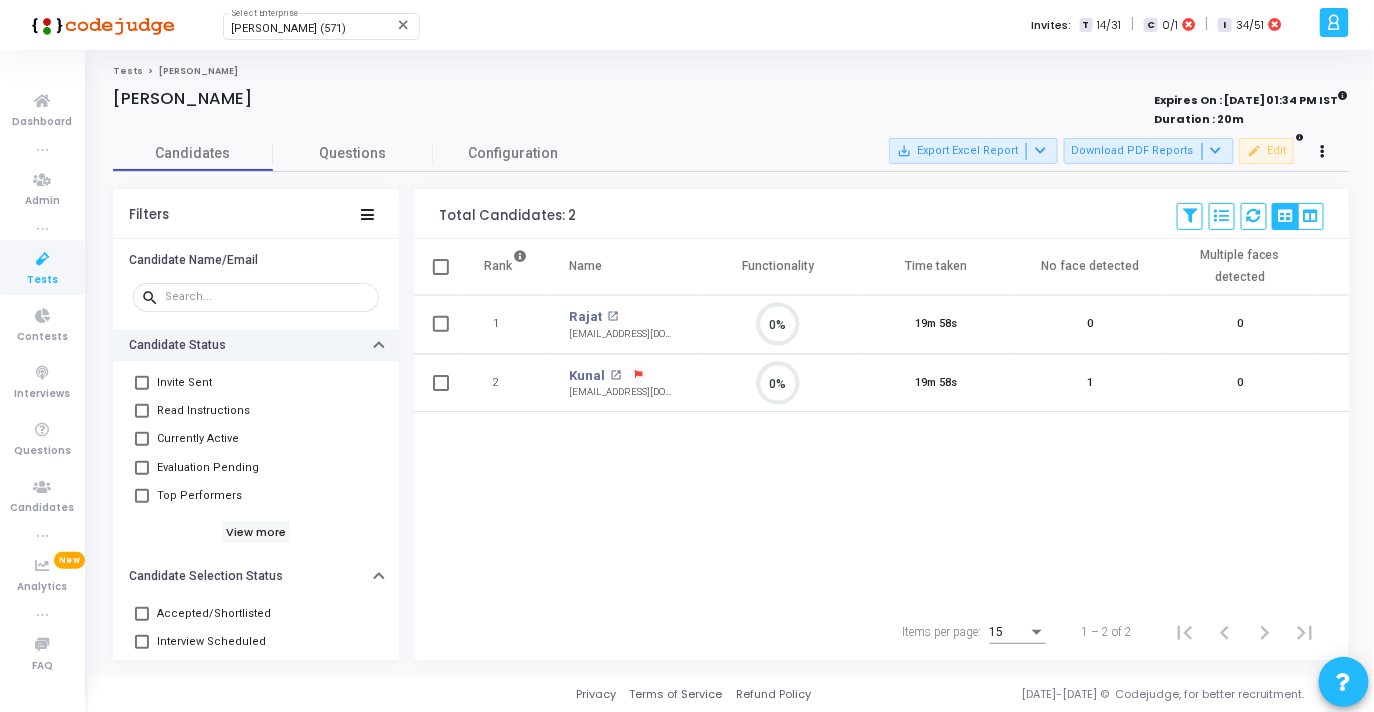 click on "Candidate Status" at bounding box center (256, 345) 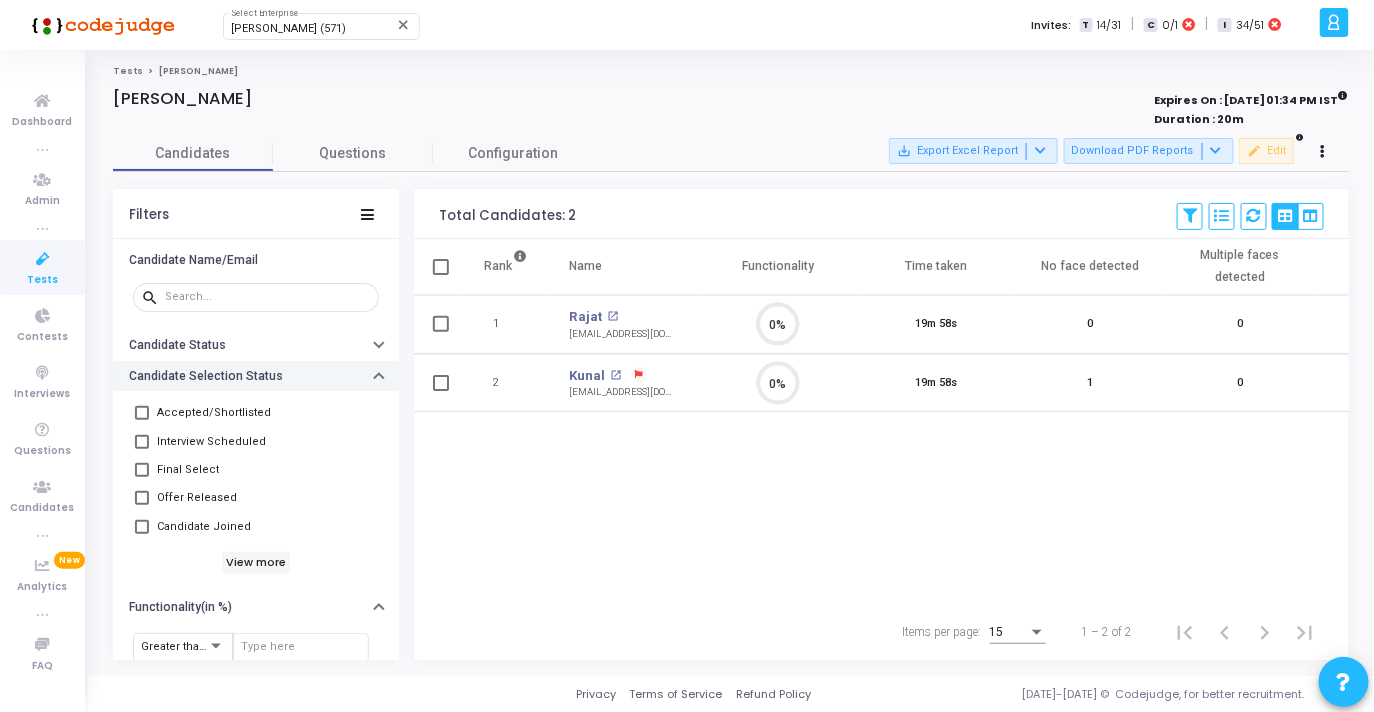 click on "Candidate Selection Status" at bounding box center [256, 376] 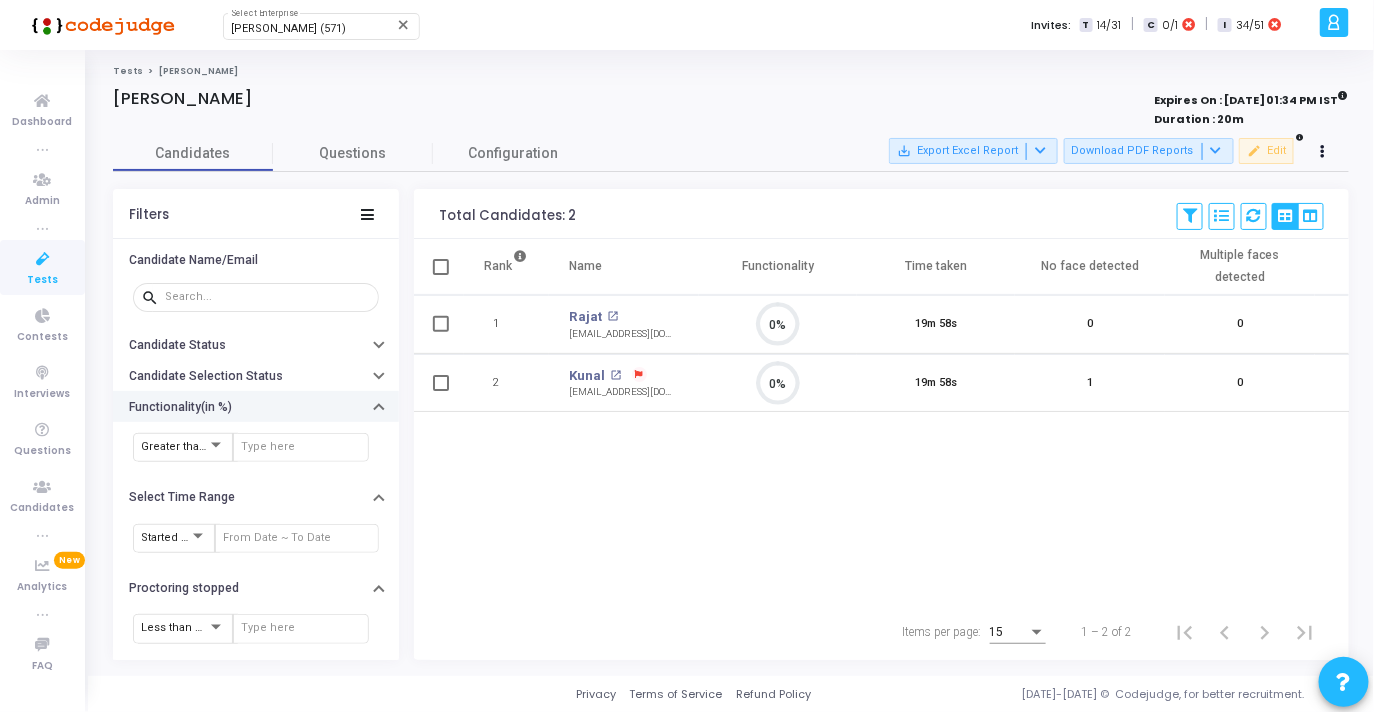 click on "Functionality(in %)" at bounding box center [256, 406] 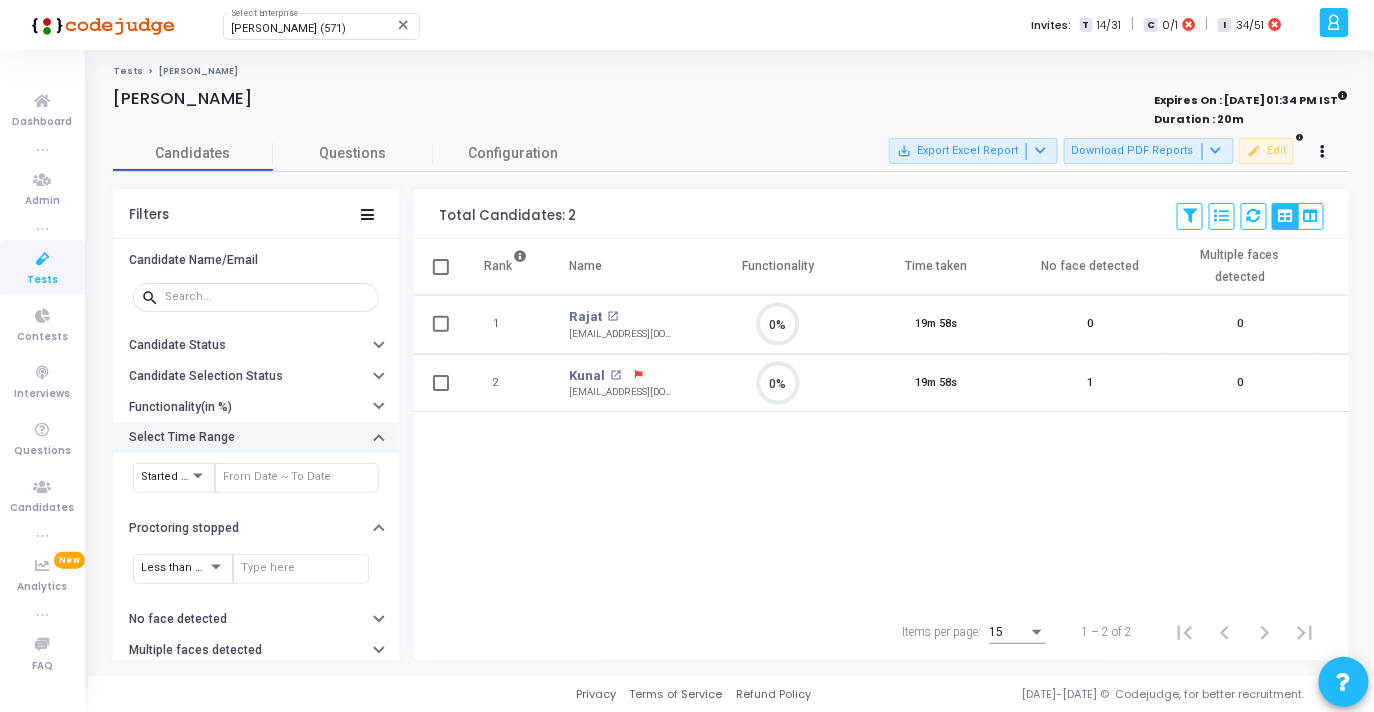 click on "Select Time Range" at bounding box center (256, 437) 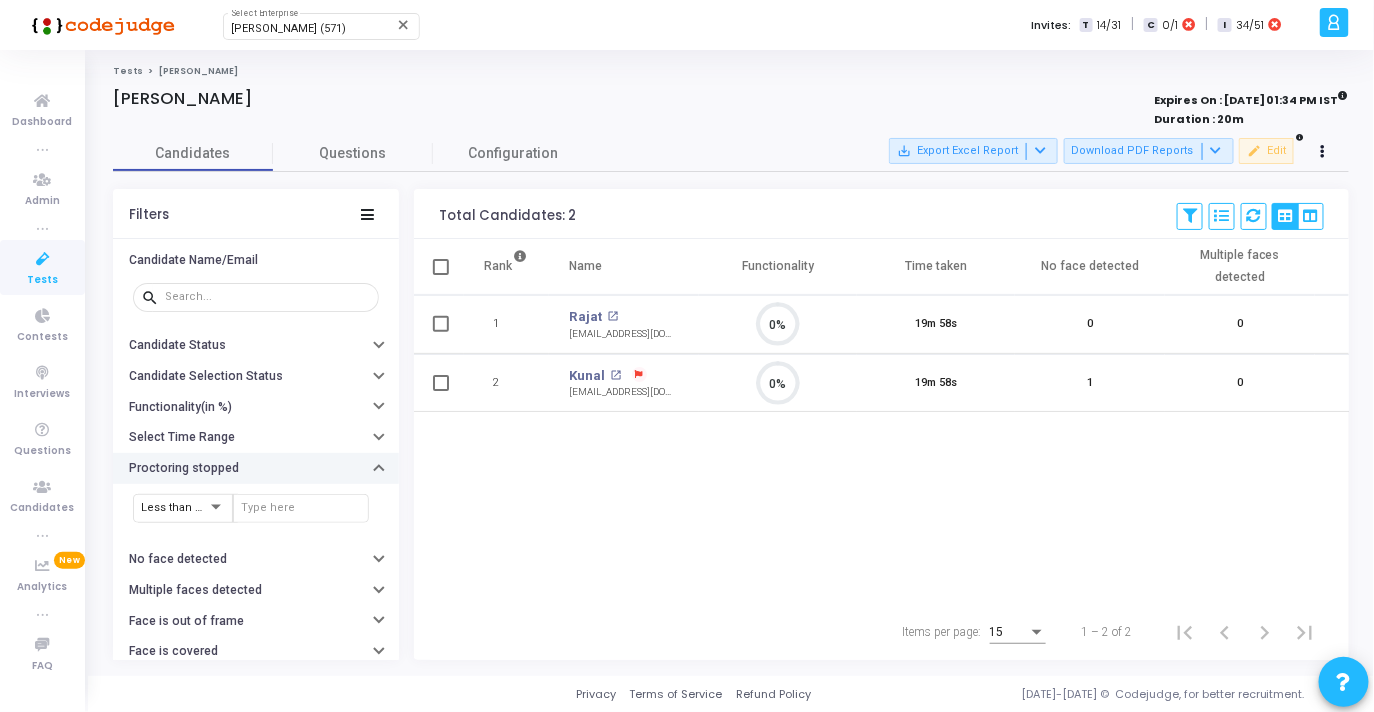 click on "Proctoring stopped" at bounding box center [256, 468] 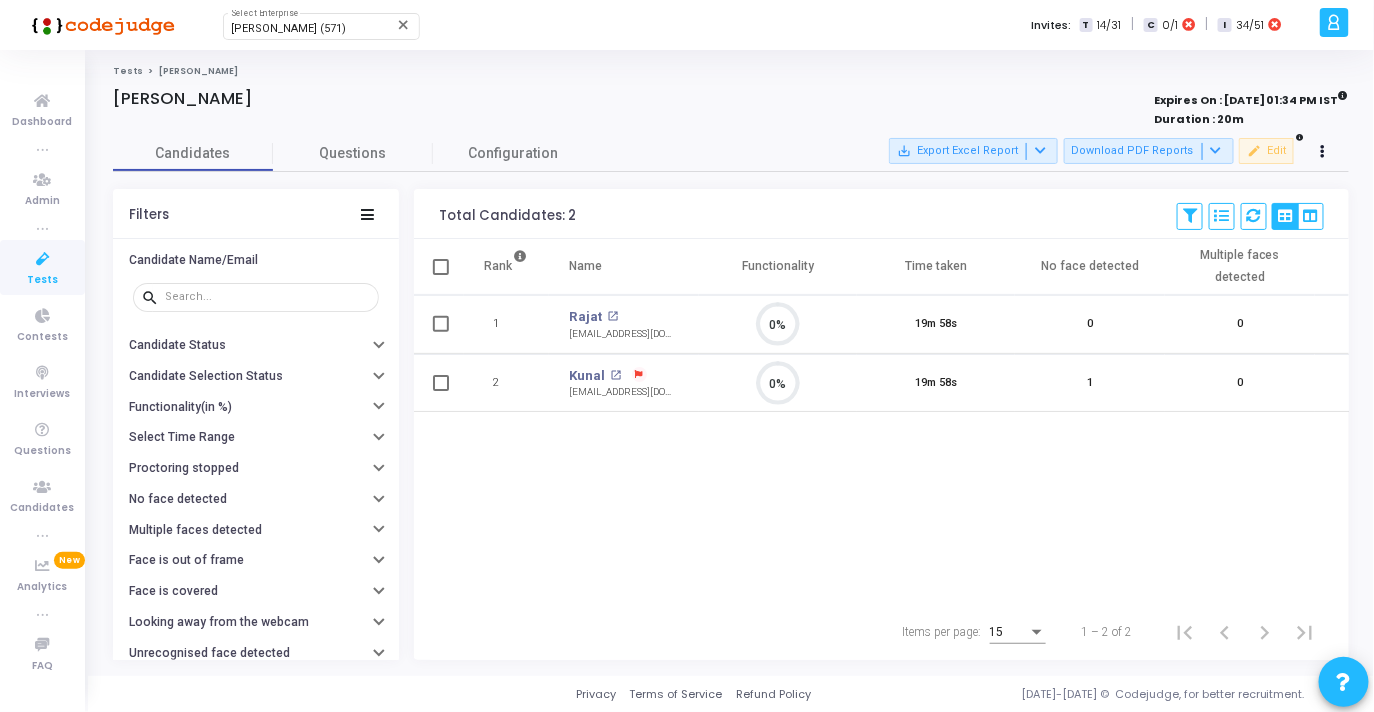 click on "Rank   Name   Functionality   Time taken   No face detected  Multiple faces detected   Face is out of frame   Status   Actions    1  Rajat open_in_new  [EMAIL_ADDRESS][DOMAIN_NAME]  0%  19m 58s   0   0  0  Low Performer   View  open_in_new   Report  archive  Archive   Extend Duration  cached  Reset Test  cached  Resend Test   Schedule Interview  content_copy  Copy Public Link  content_copy  Copy Test Invite Link    2  Kunal open_in_new  [EMAIL_ADDRESS][DOMAIN_NAME]  0%  19m 58s   1   0  0  Low Performer   View  open_in_new   Report  archive  Archive   Extend Duration  cached  Reset Test  cached  Resend Test   Schedule Interview  content_copy  Copy Public Link  content_copy  Copy Test Invite Link" at bounding box center [881, 421] 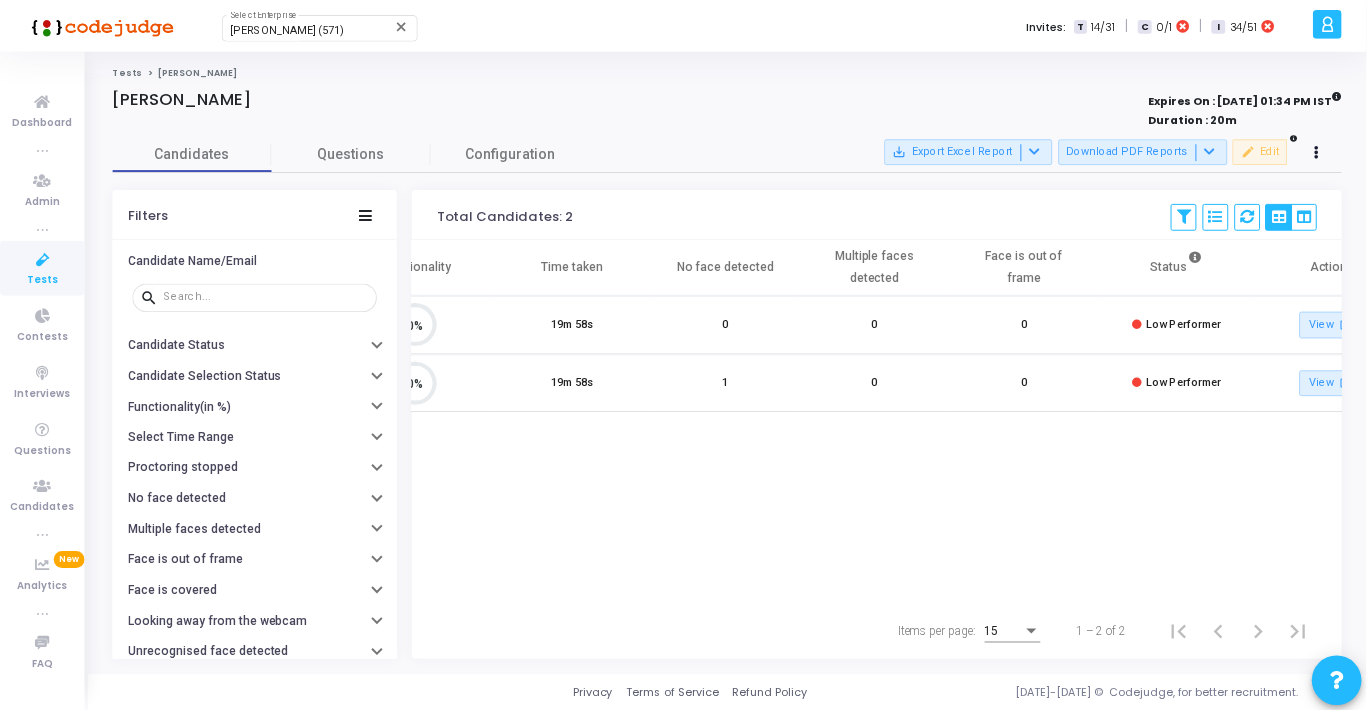 scroll, scrollTop: 0, scrollLeft: 306, axis: horizontal 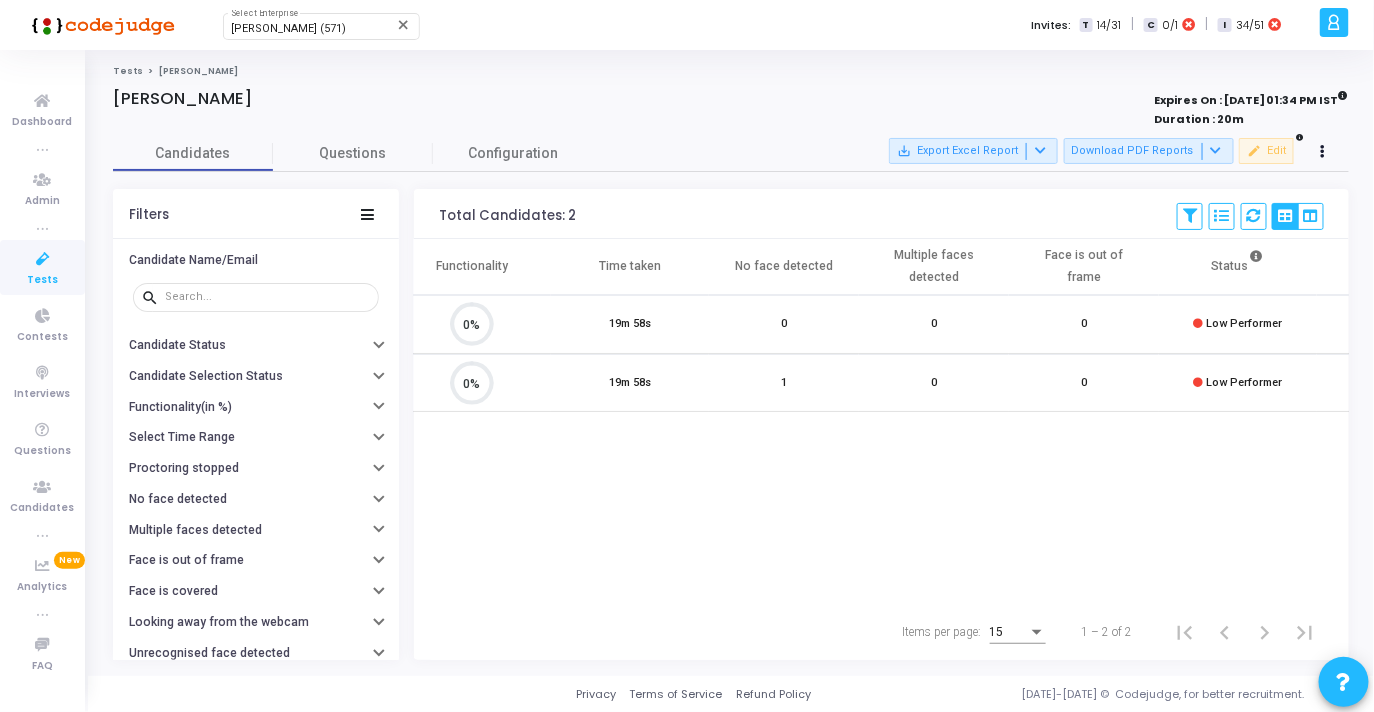 click at bounding box center [43, 259] 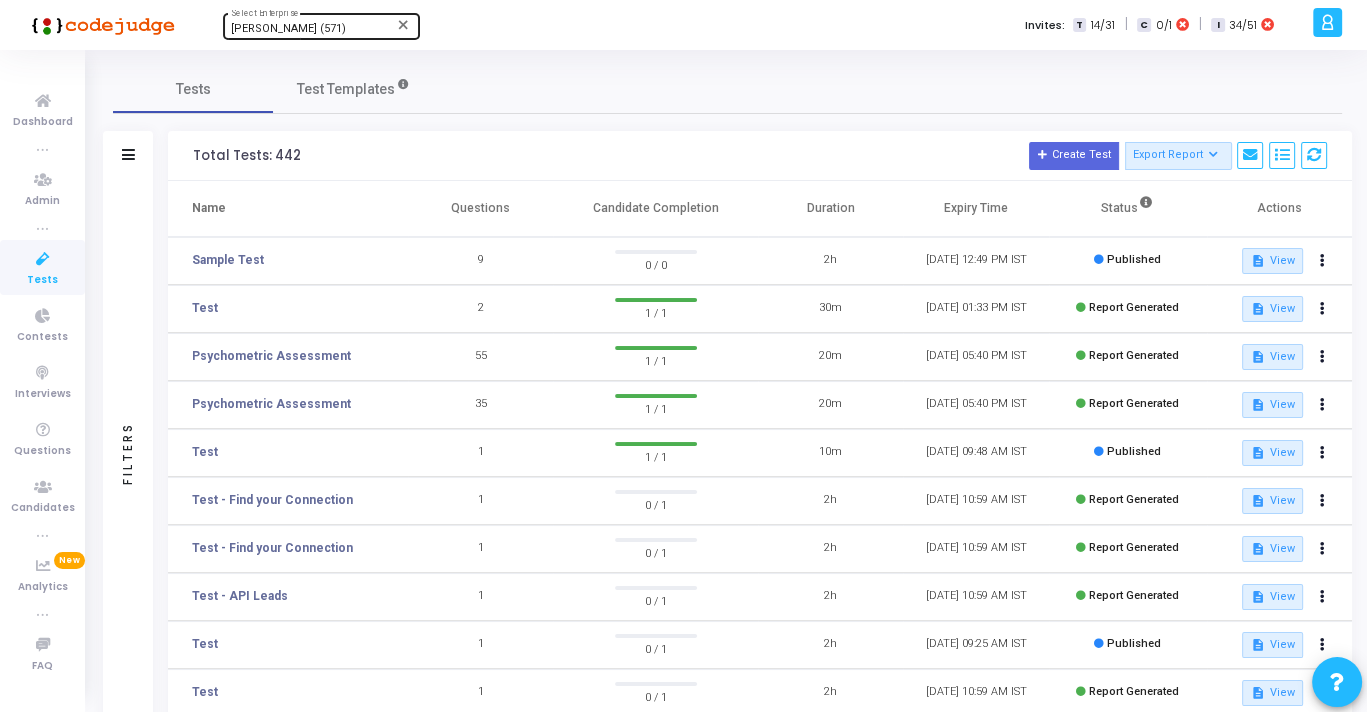 click on "[PERSON_NAME] (571)" at bounding box center [312, 29] 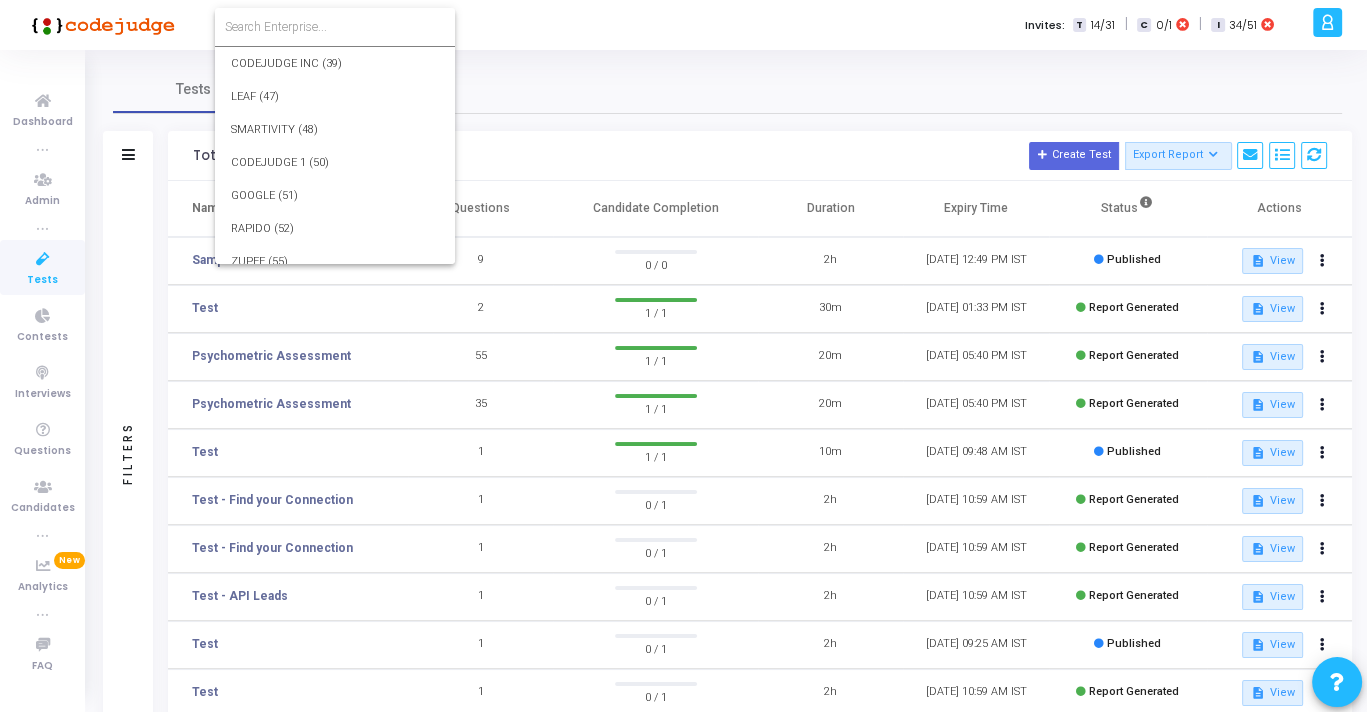 scroll, scrollTop: 16594, scrollLeft: 0, axis: vertical 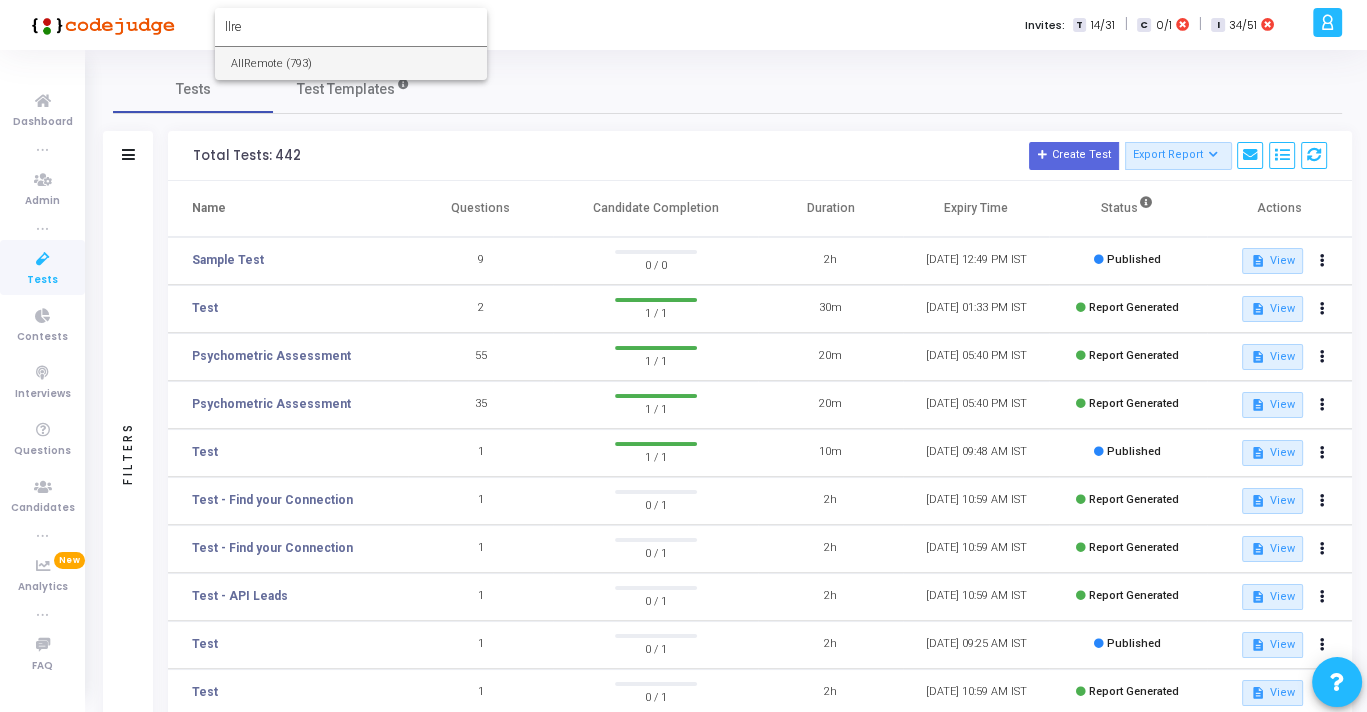 type on "llre" 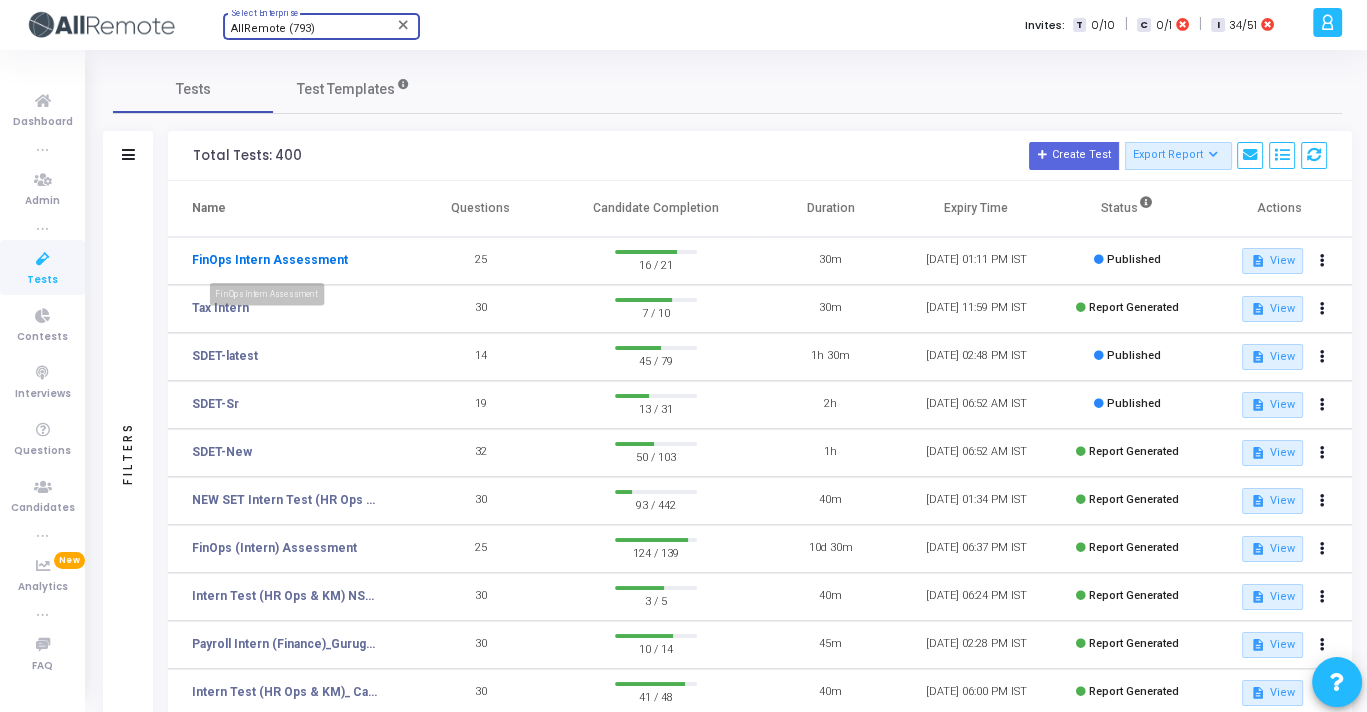 click on "FinOps Intern Assessment" at bounding box center (270, 260) 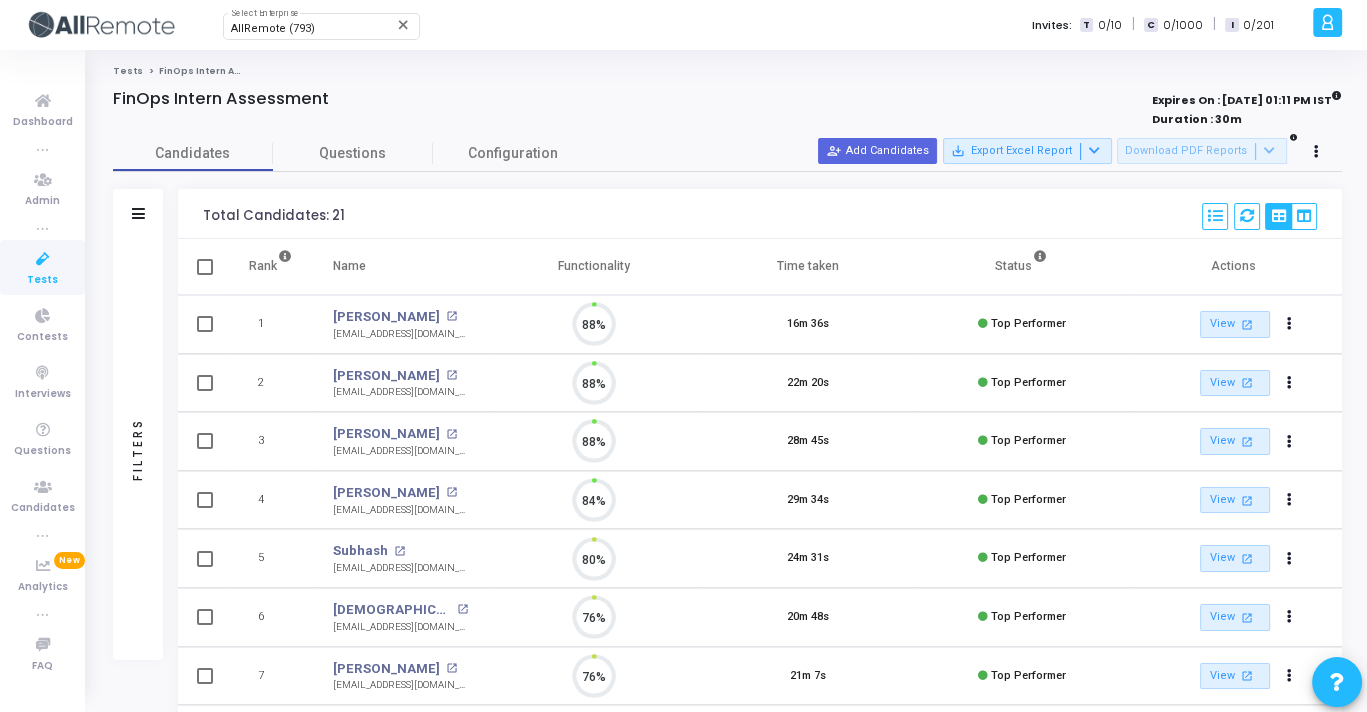 scroll, scrollTop: 9, scrollLeft: 8, axis: both 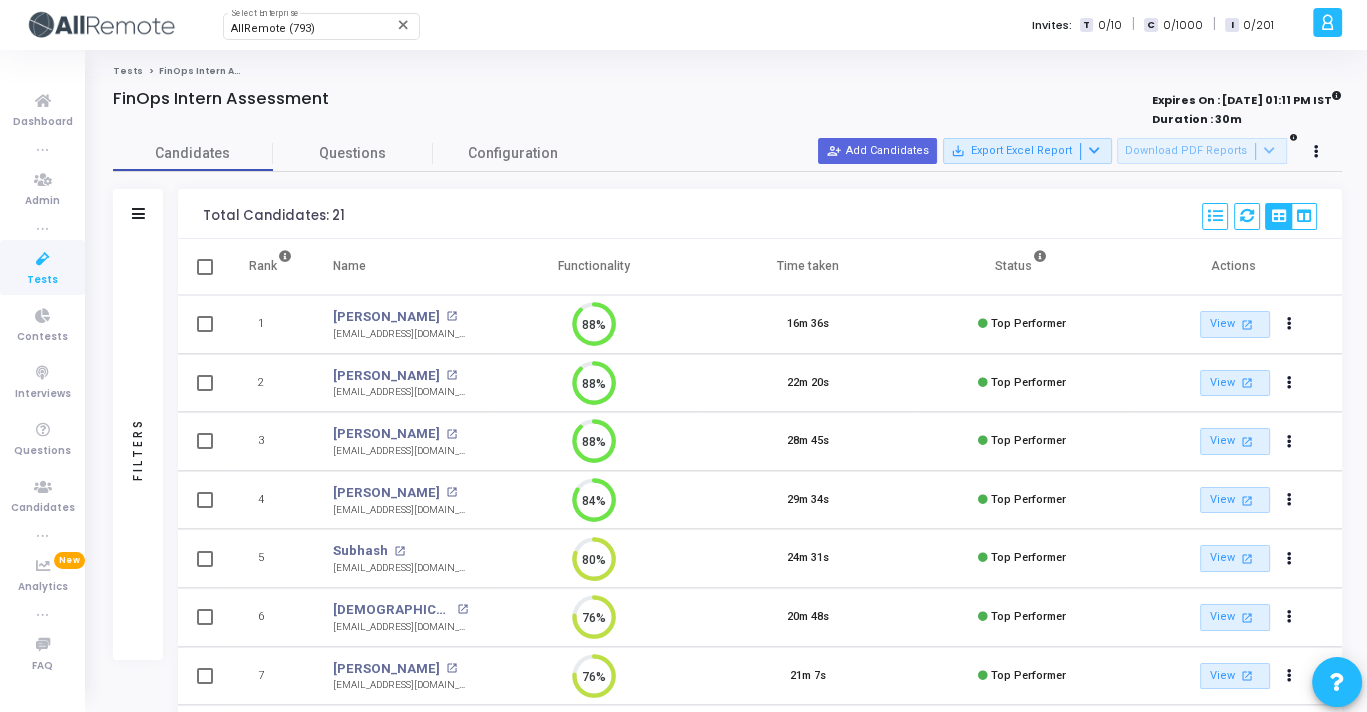 click on "Filters" at bounding box center (138, 449) 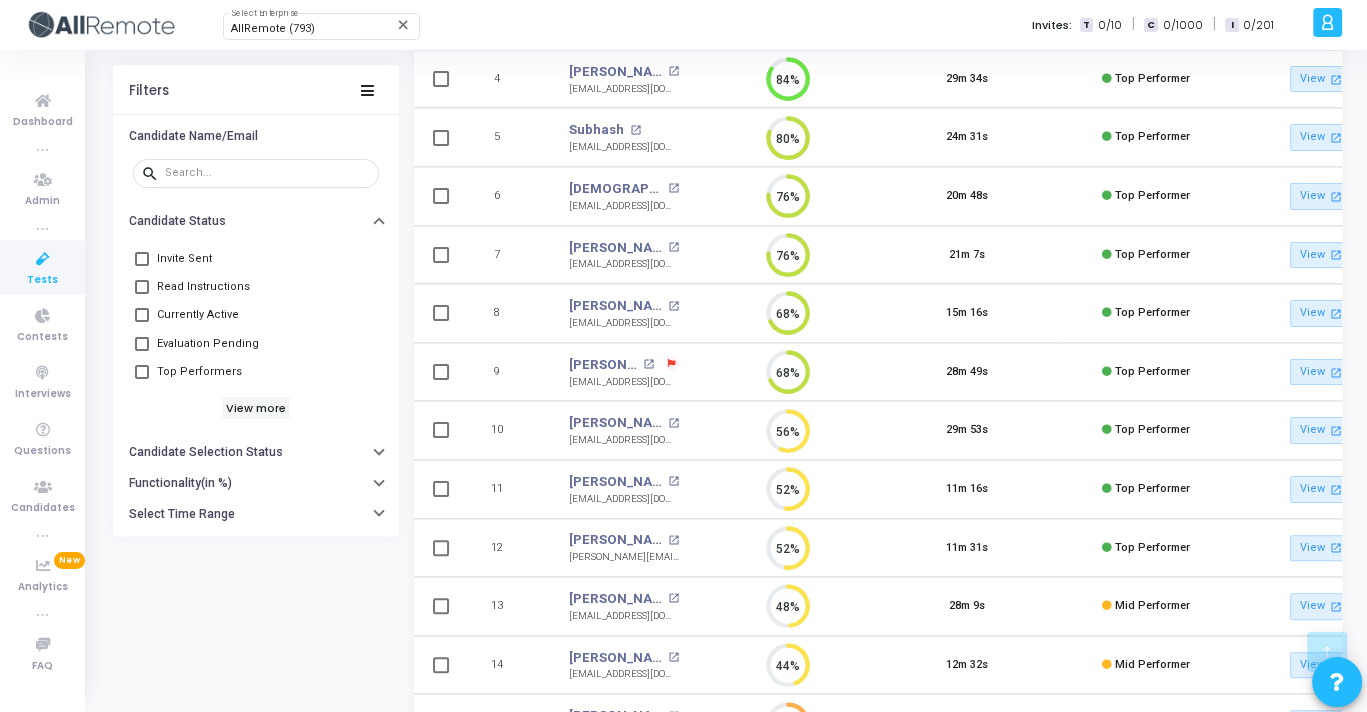 click at bounding box center (672, 364) 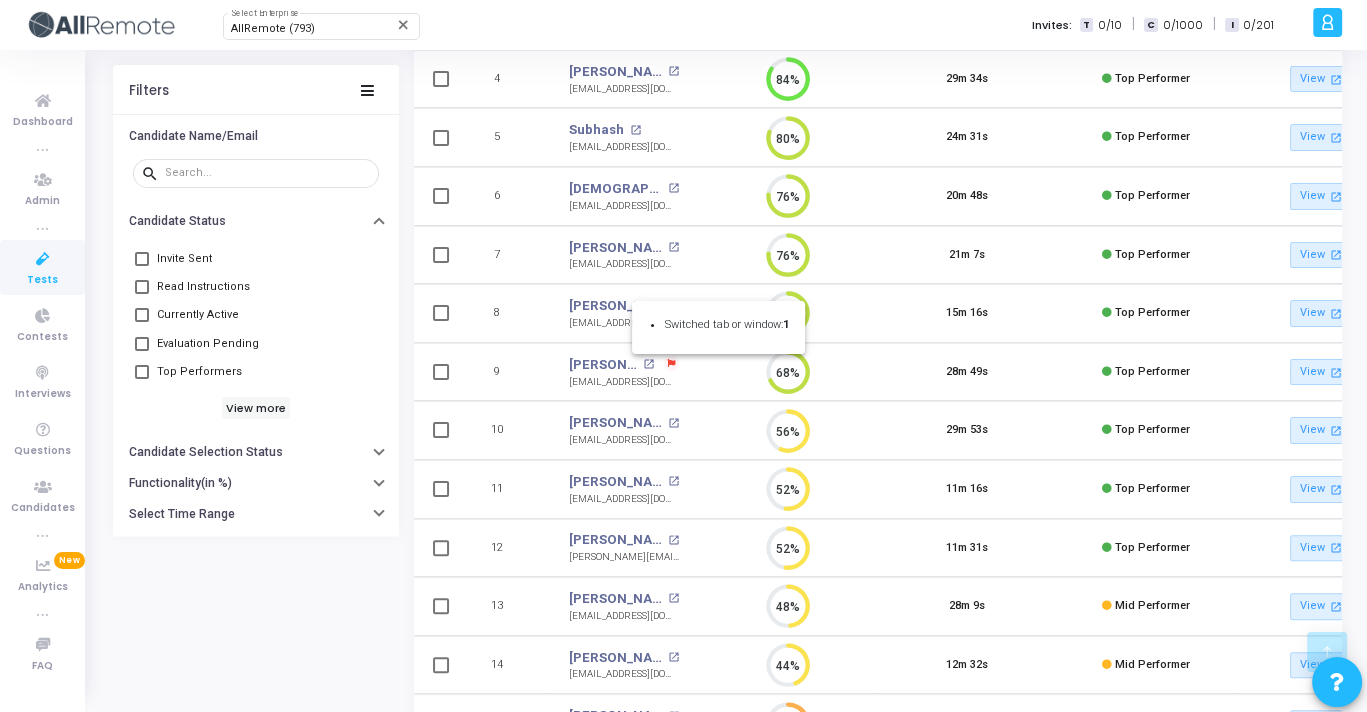click at bounding box center [683, 356] 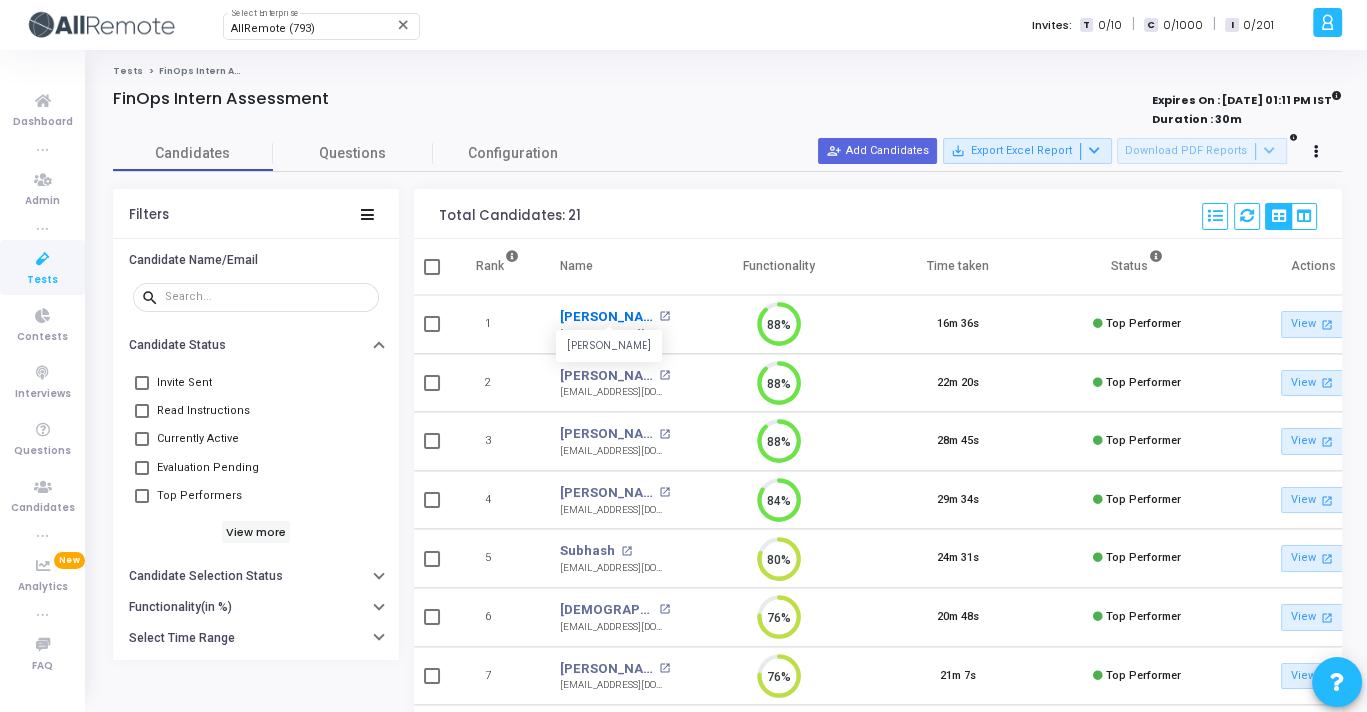 click on "[PERSON_NAME]" at bounding box center (607, 317) 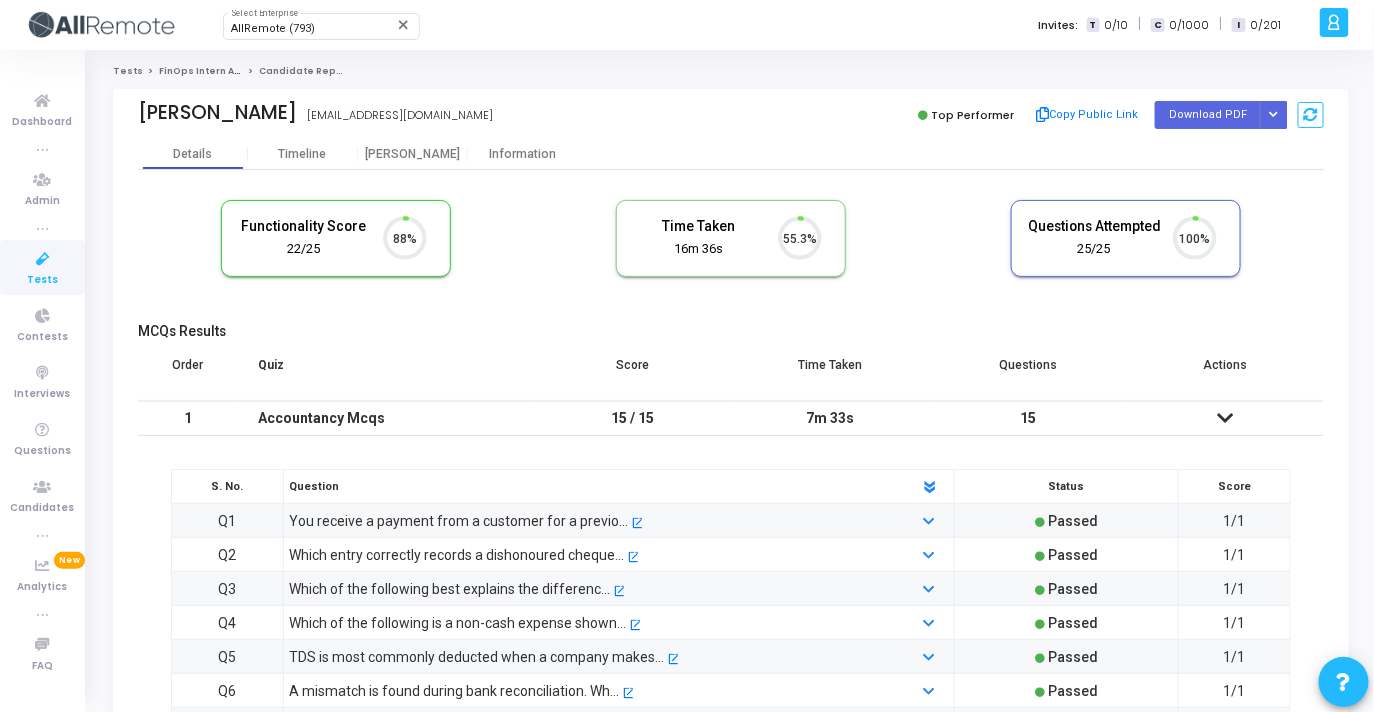 scroll, scrollTop: 9, scrollLeft: 8, axis: both 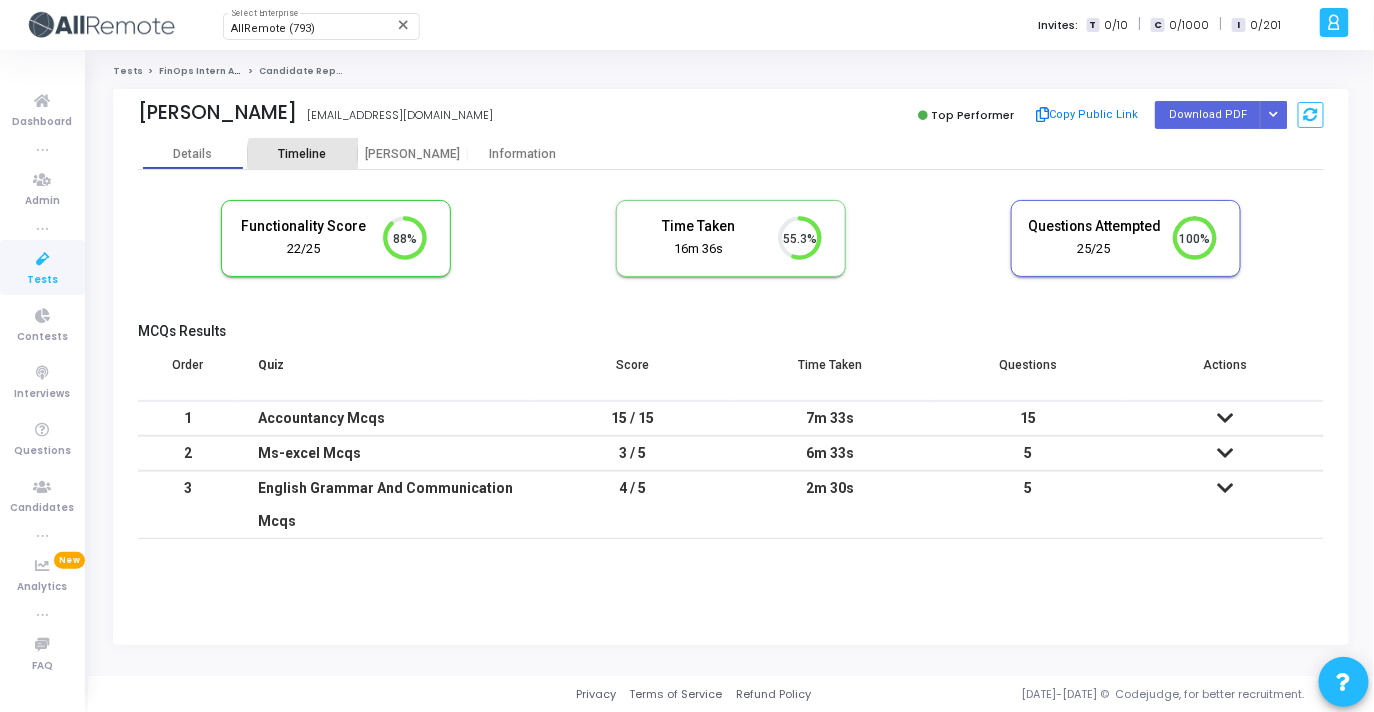 click on "Timeline" at bounding box center [303, 154] 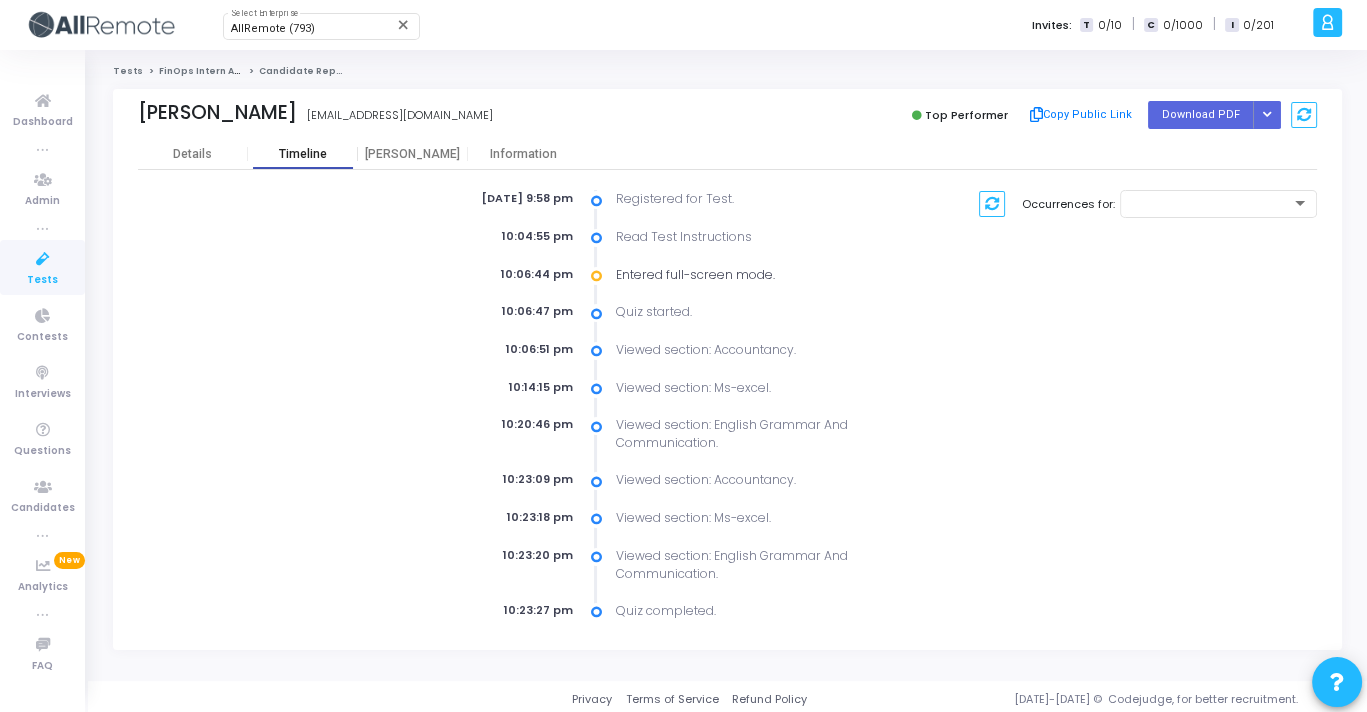 scroll, scrollTop: 2, scrollLeft: 0, axis: vertical 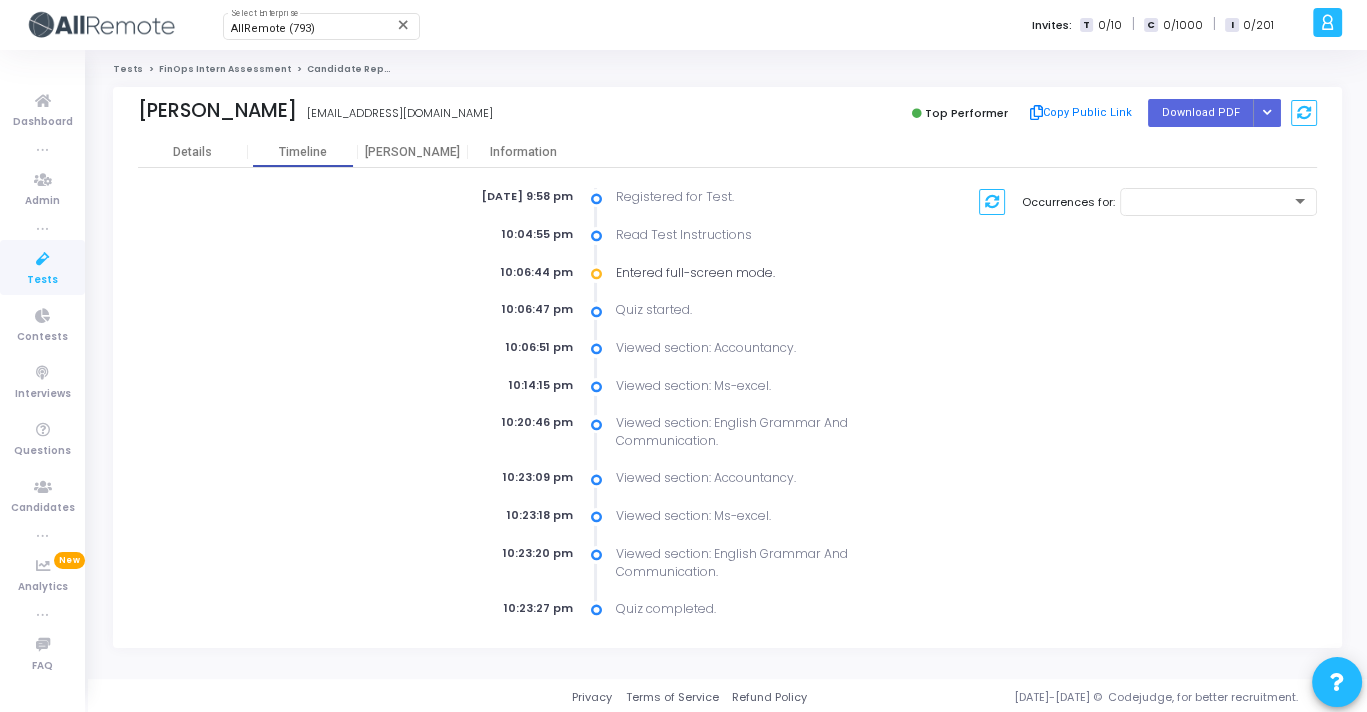 click on "FinOps Intern Assessment" 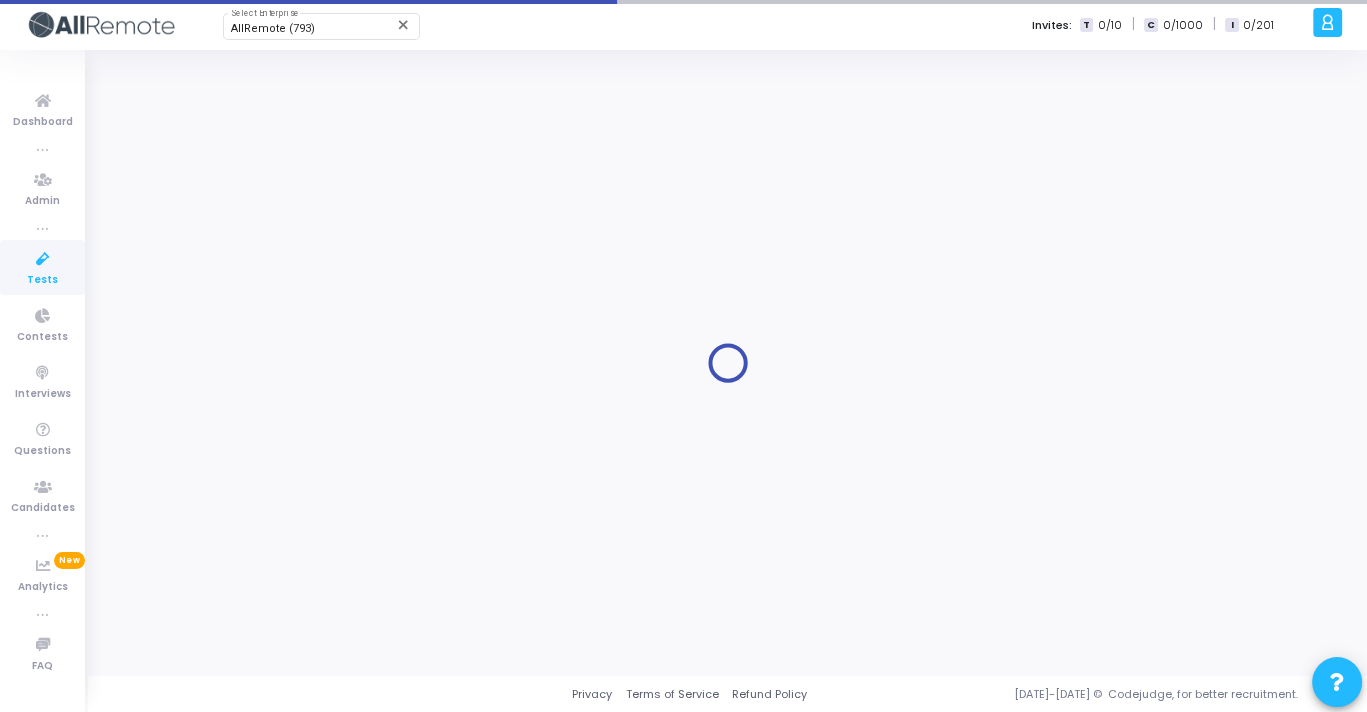 scroll, scrollTop: 0, scrollLeft: 0, axis: both 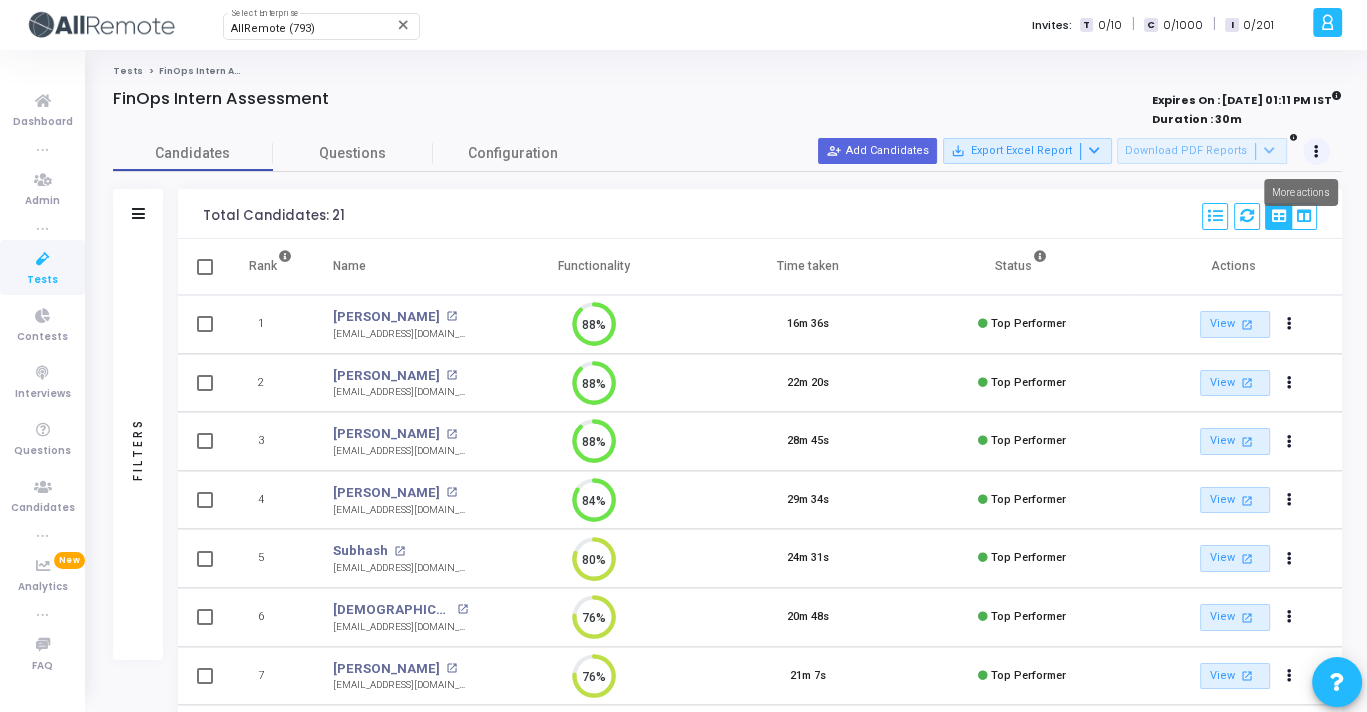 click at bounding box center (1316, 152) 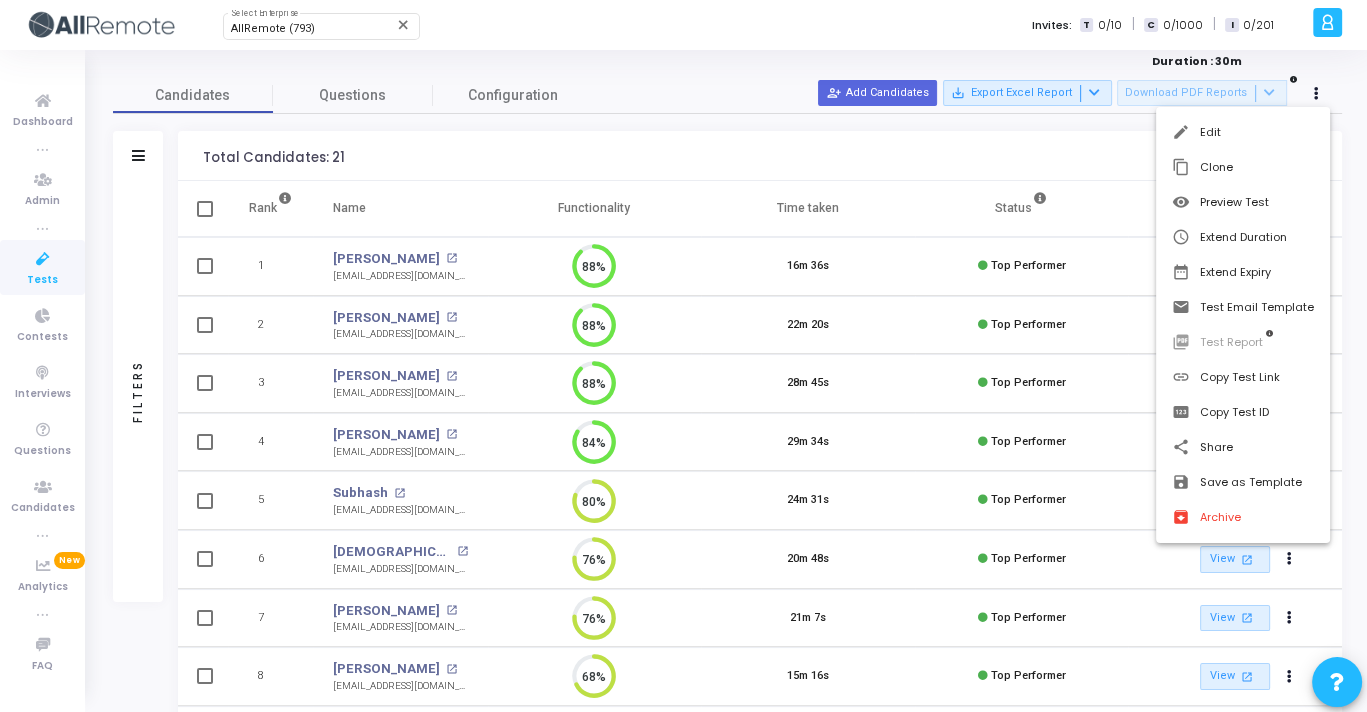 click at bounding box center [683, 356] 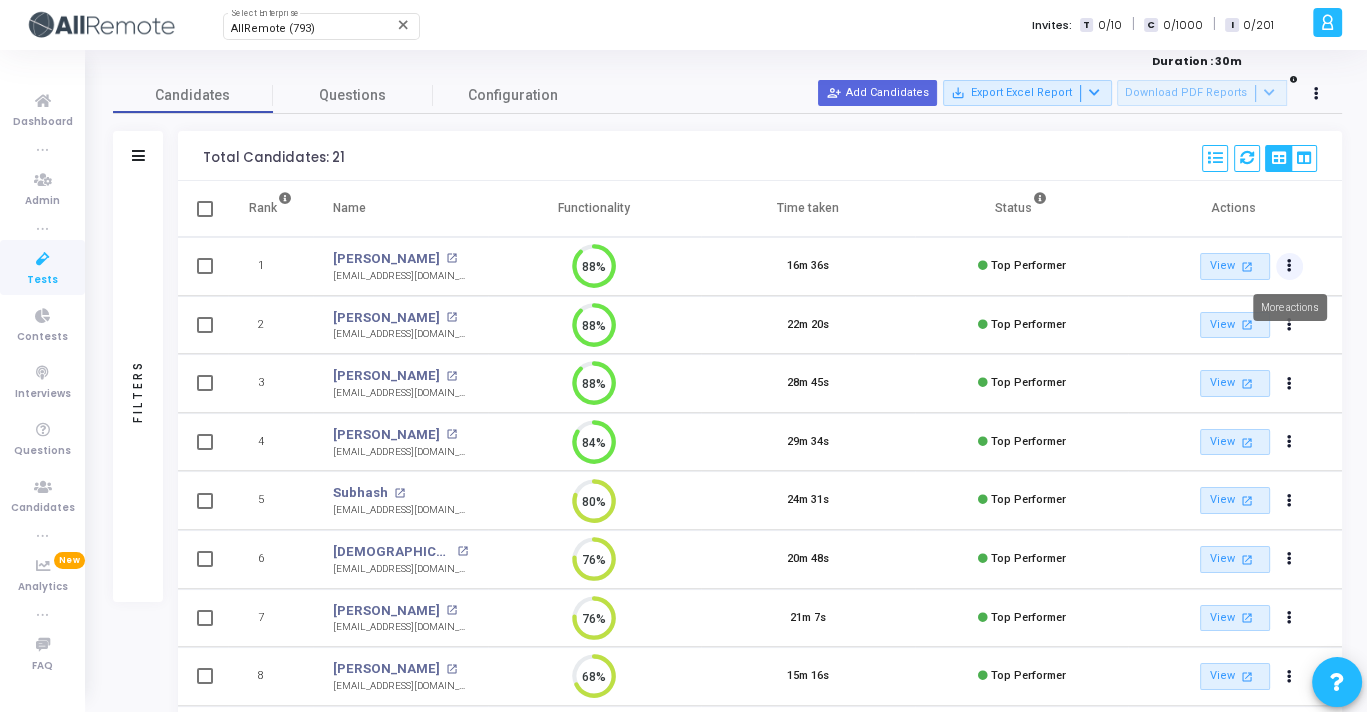 click at bounding box center [1289, 266] 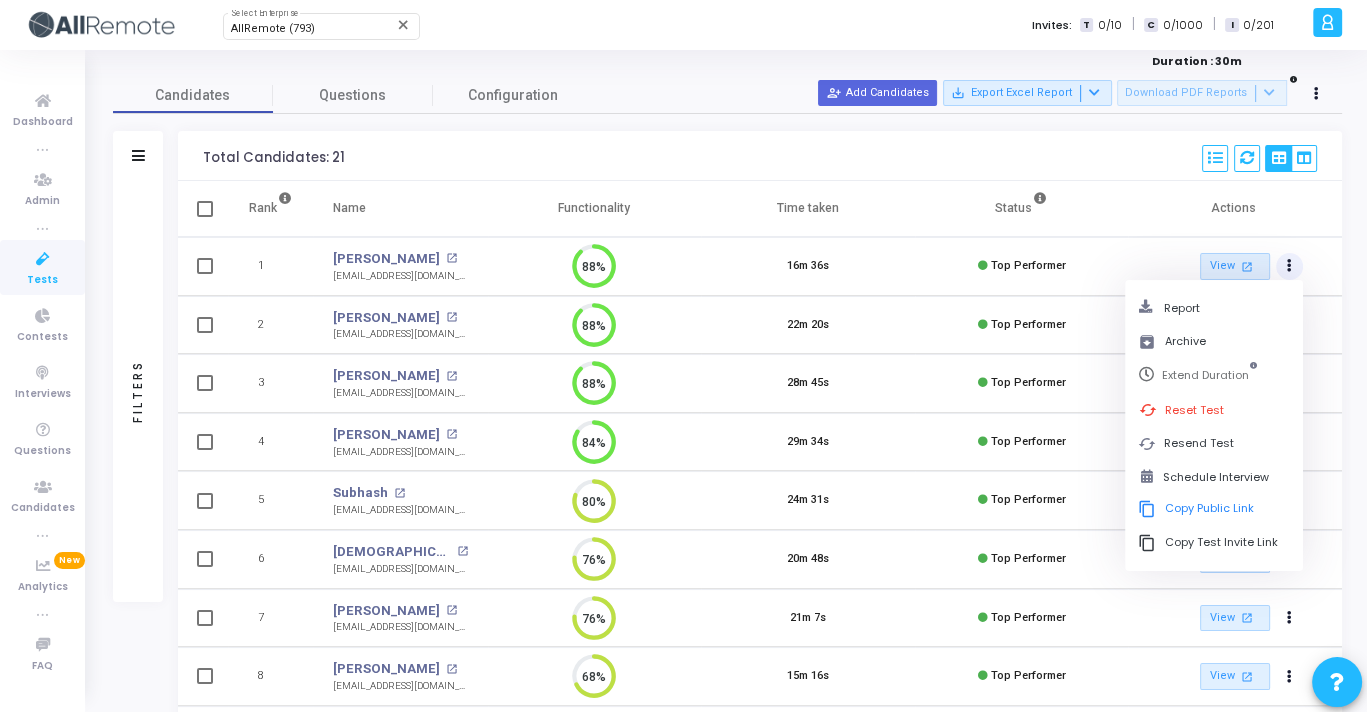 click on "22m 20s" at bounding box center (808, 325) 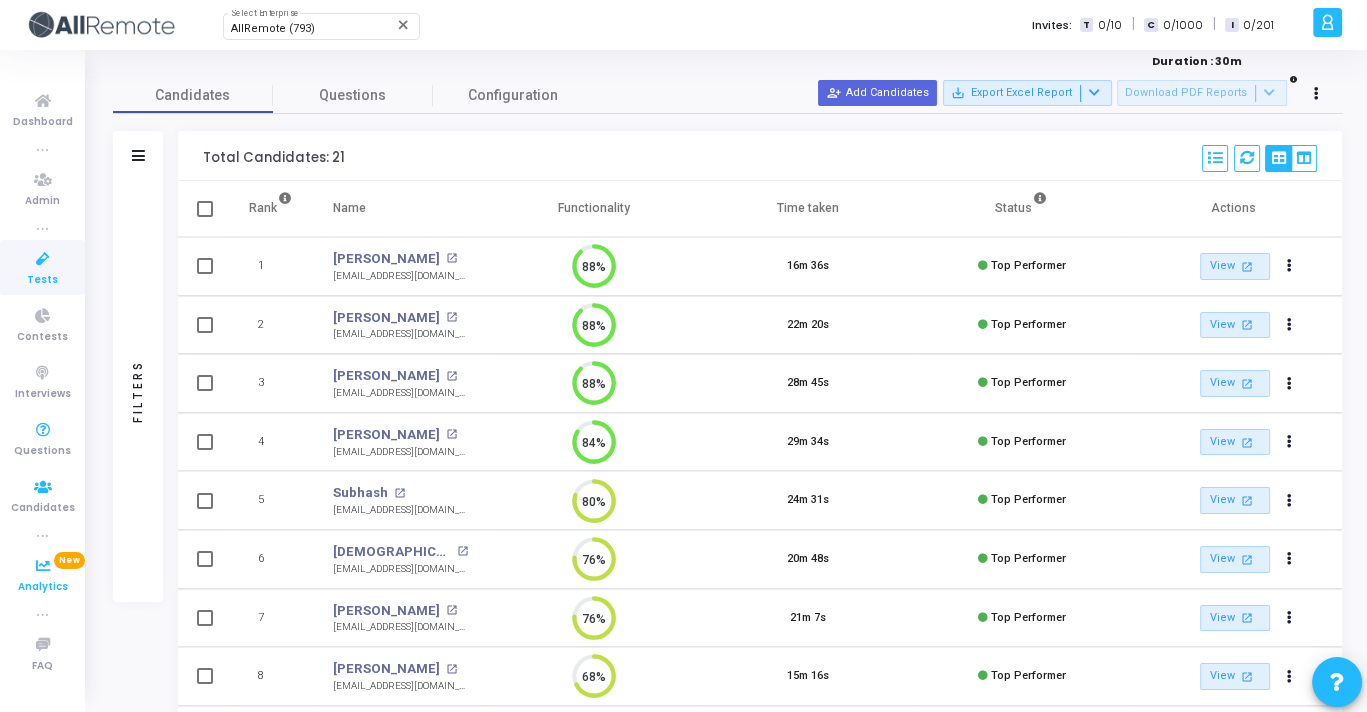 click at bounding box center (43, 566) 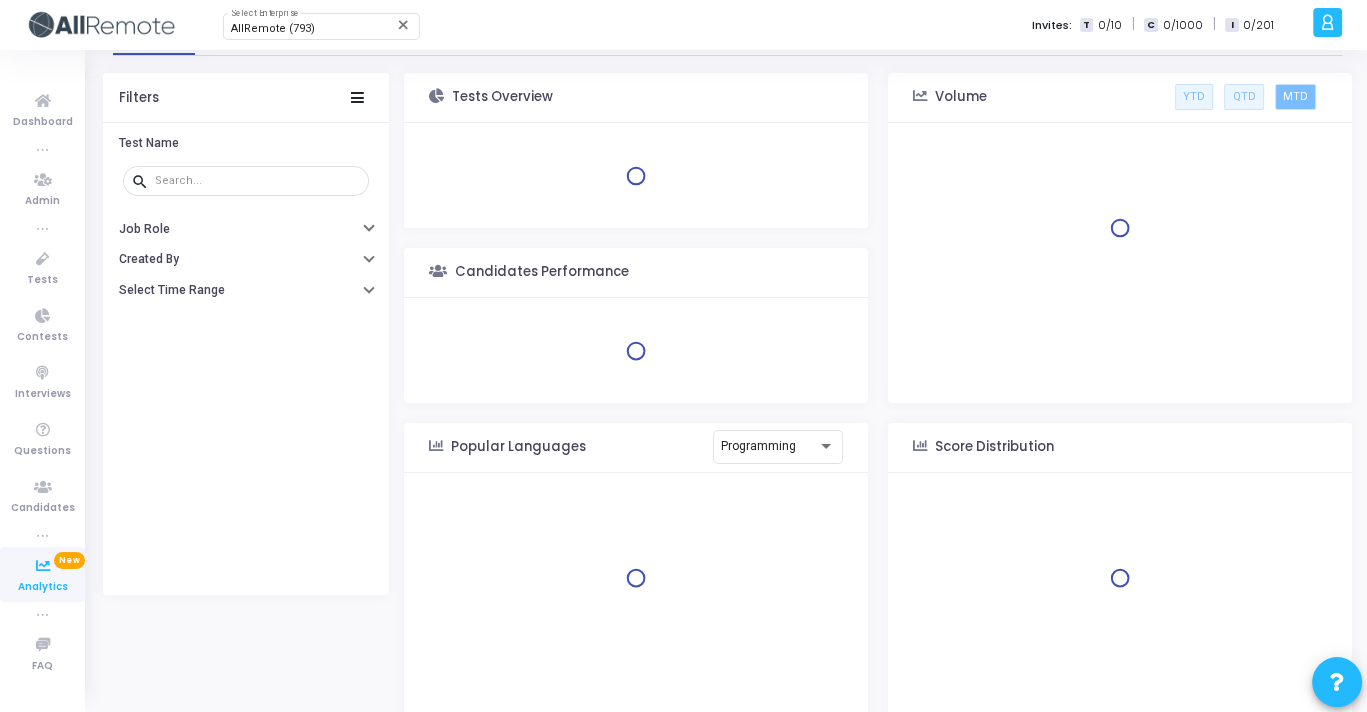 scroll, scrollTop: 0, scrollLeft: 0, axis: both 